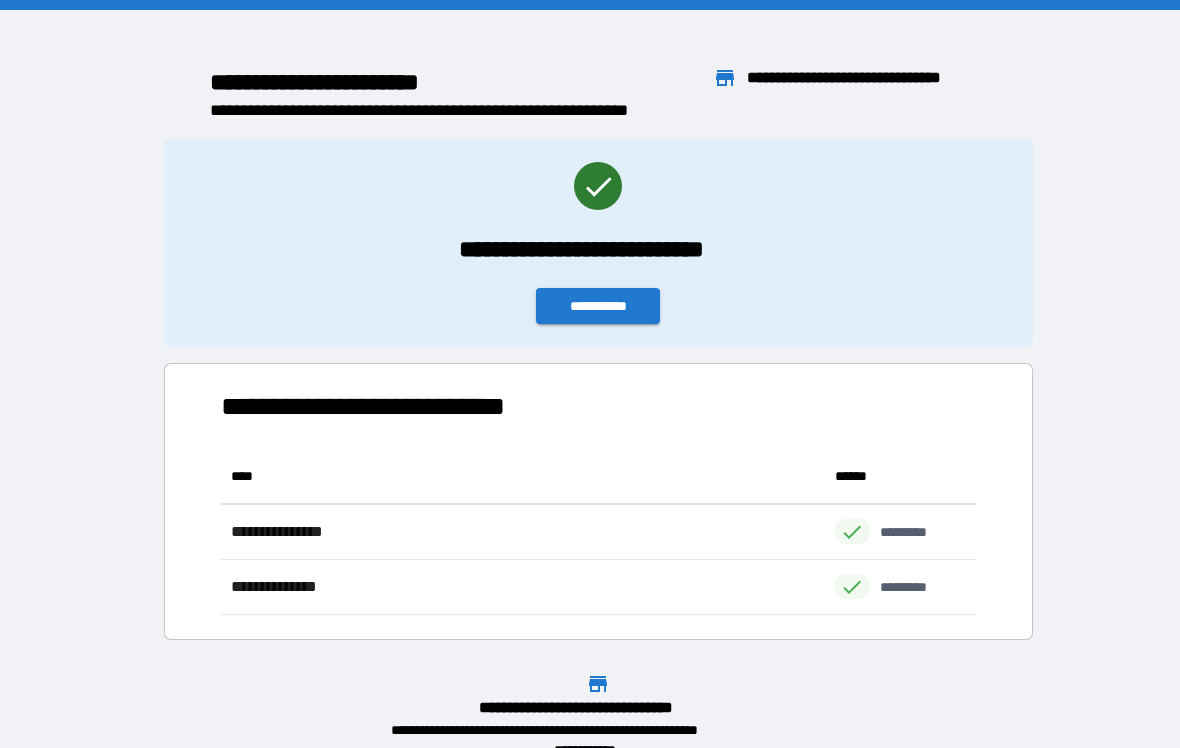 scroll, scrollTop: 0, scrollLeft: 0, axis: both 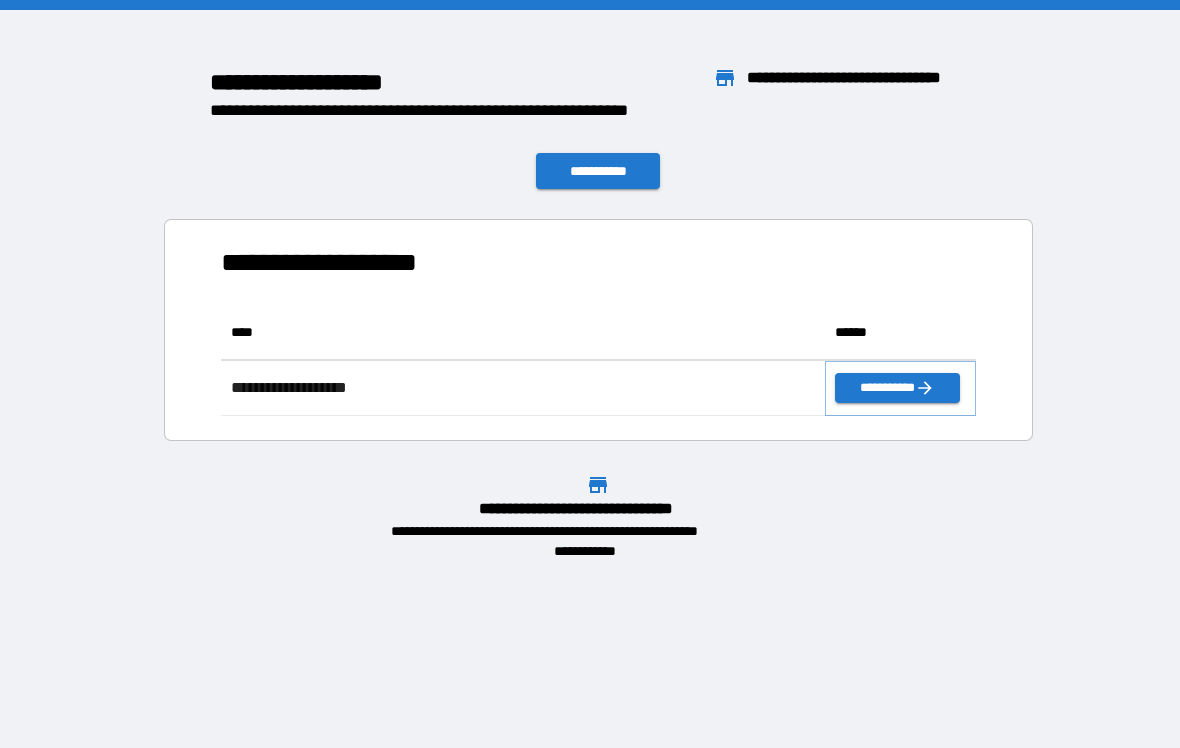 click on "**********" at bounding box center (897, 388) 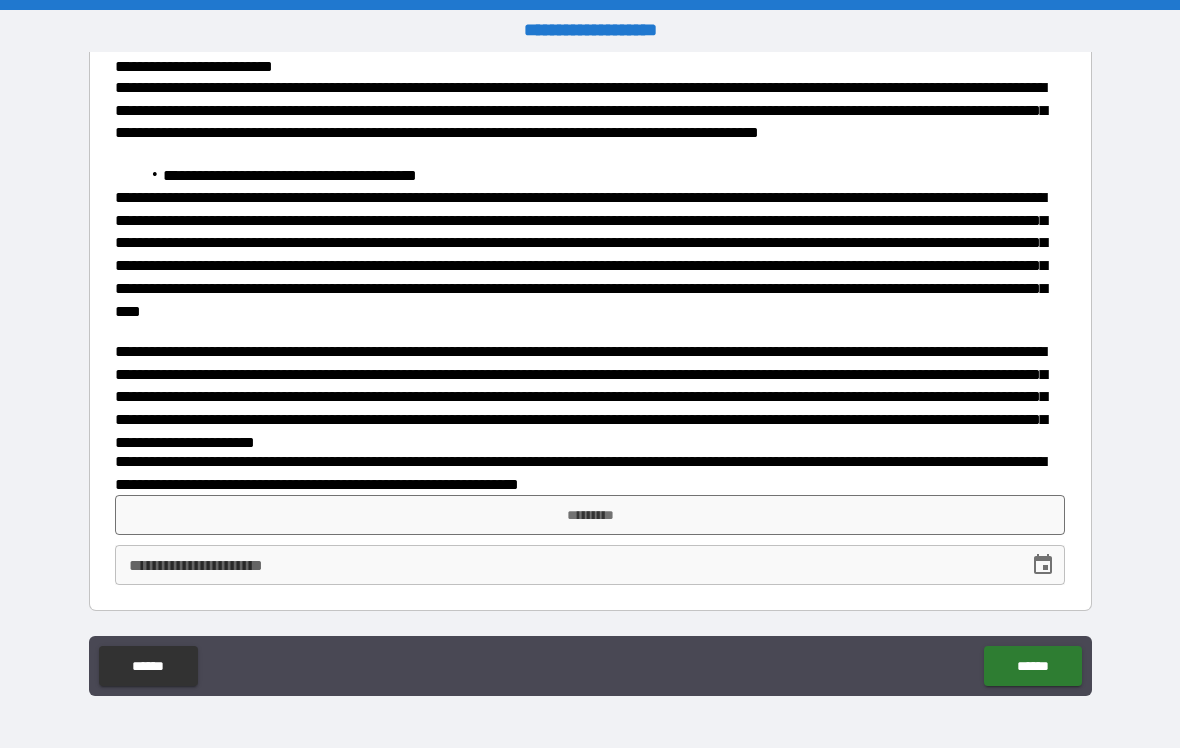 scroll, scrollTop: 445, scrollLeft: 0, axis: vertical 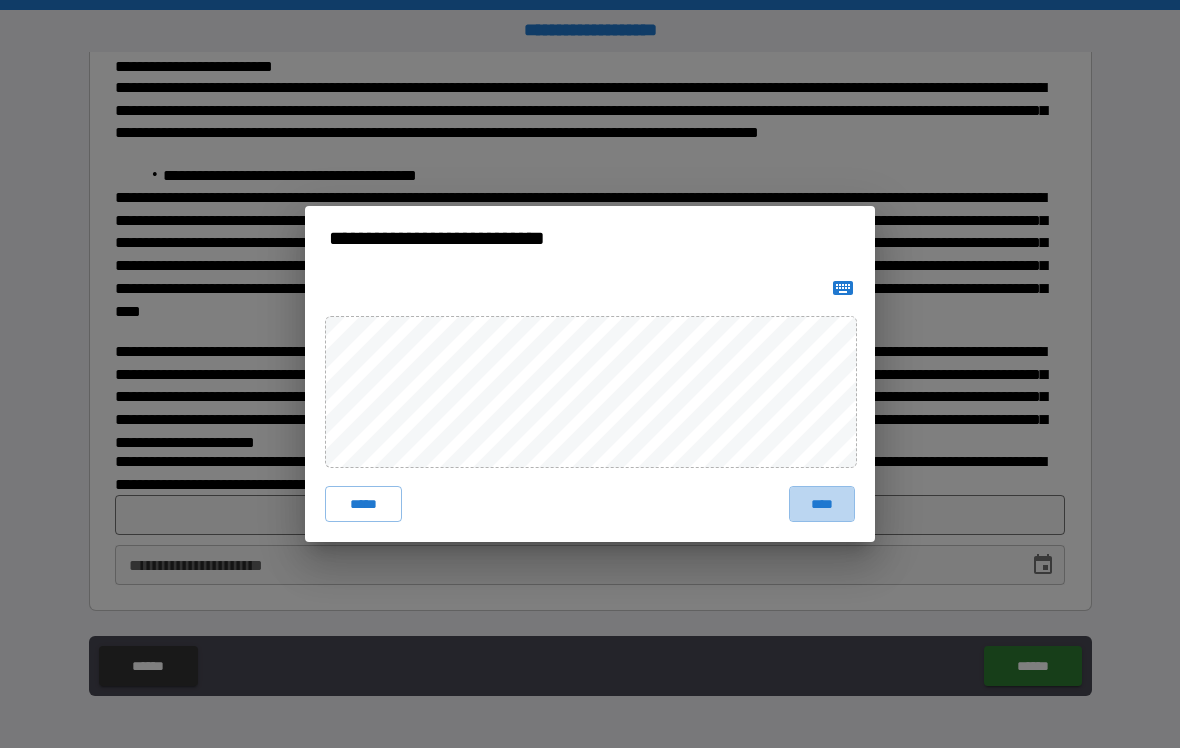 click on "****" at bounding box center [822, 504] 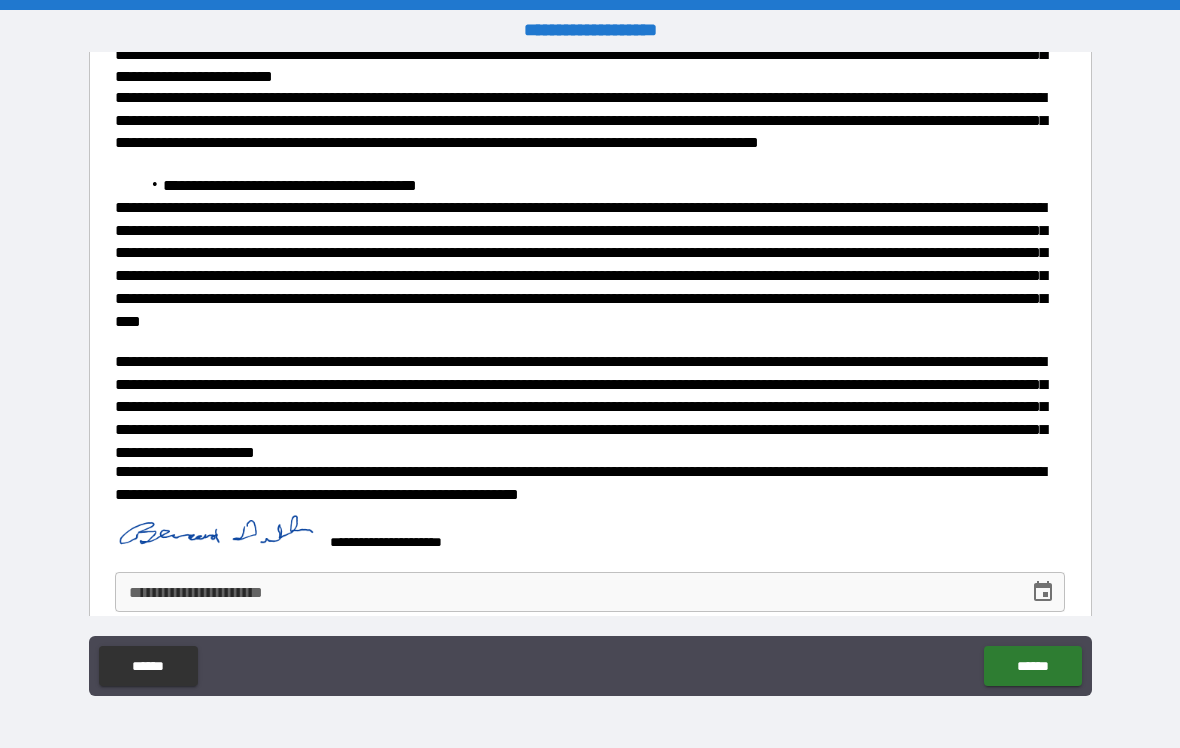 click on "******" at bounding box center [1032, 666] 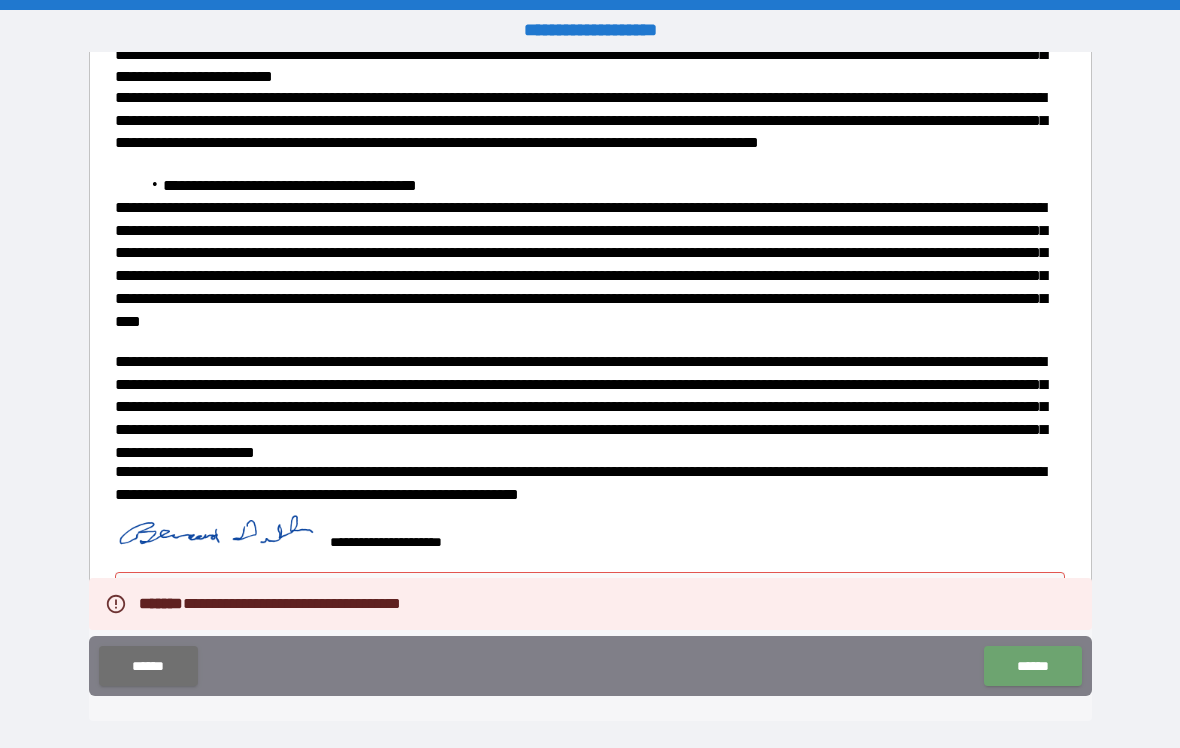 click on "******" at bounding box center [1032, 666] 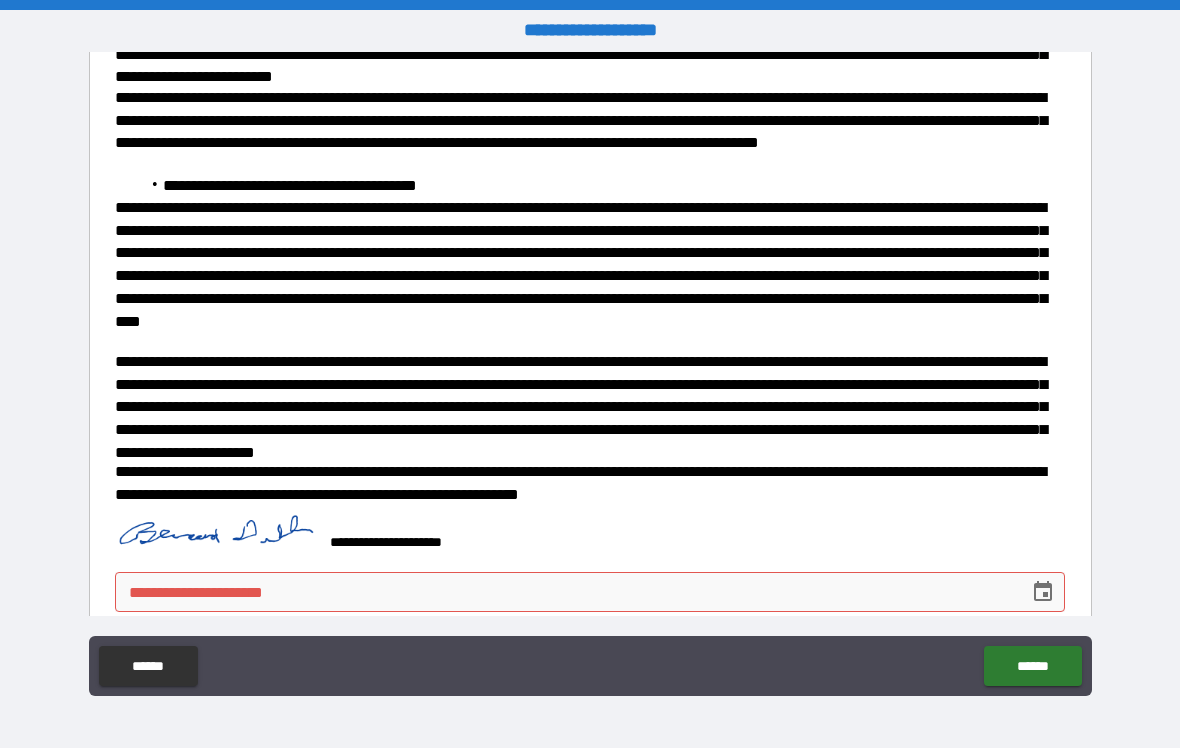 click 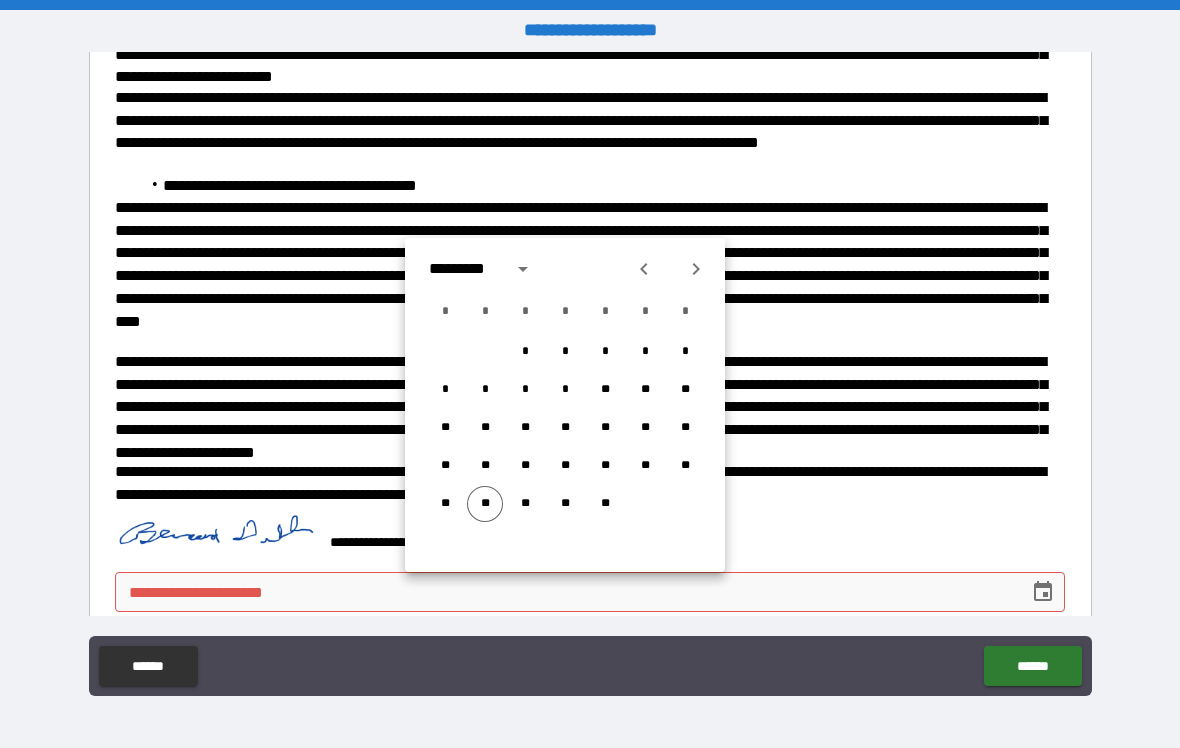 click on "**" at bounding box center [485, 504] 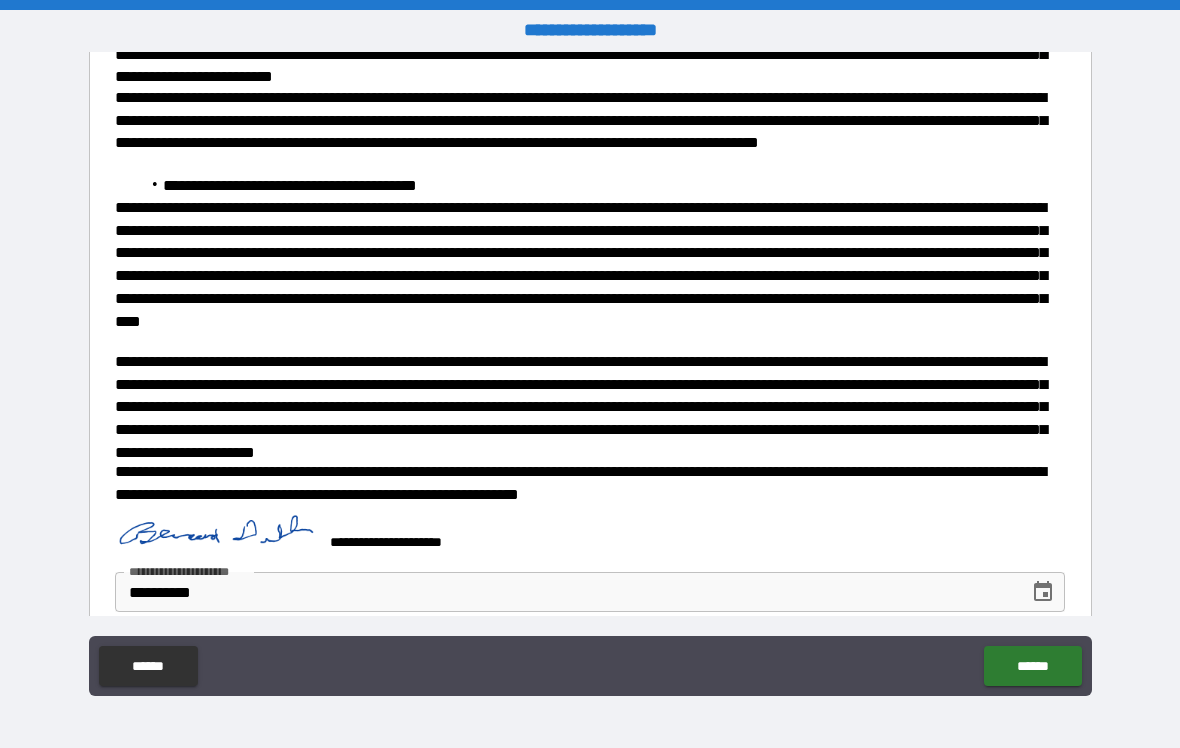 click on "******" at bounding box center [1032, 666] 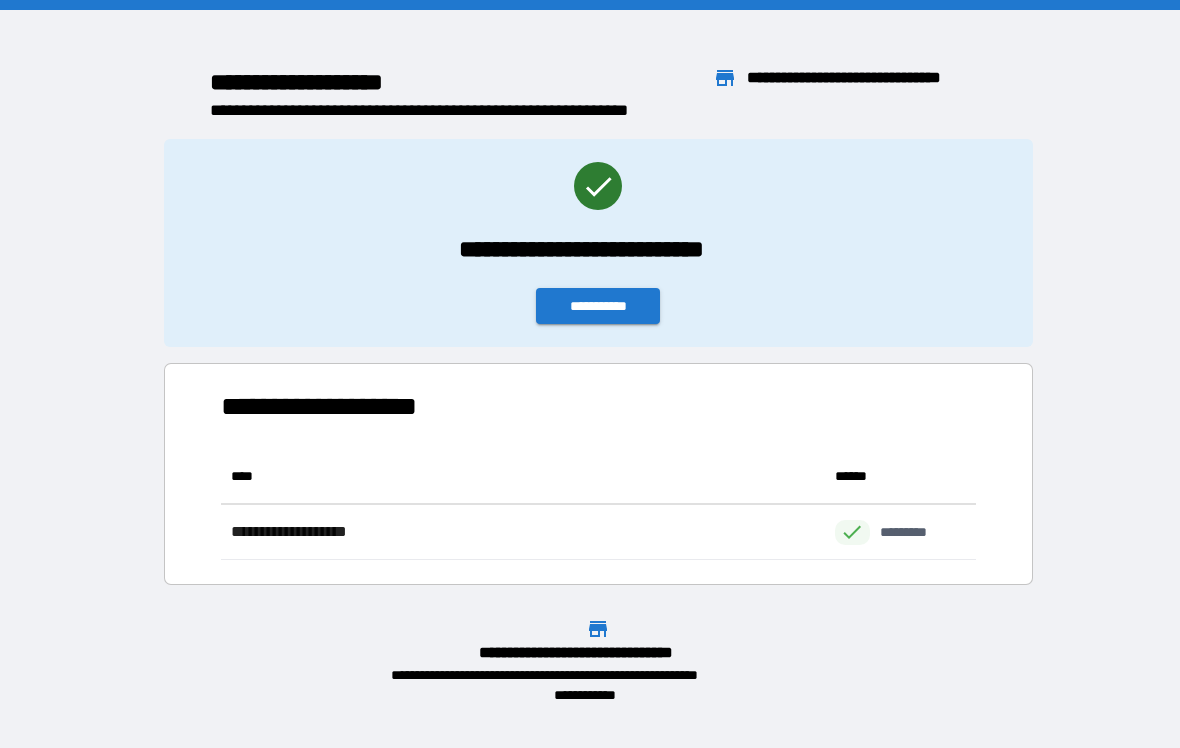 scroll, scrollTop: 1, scrollLeft: 1, axis: both 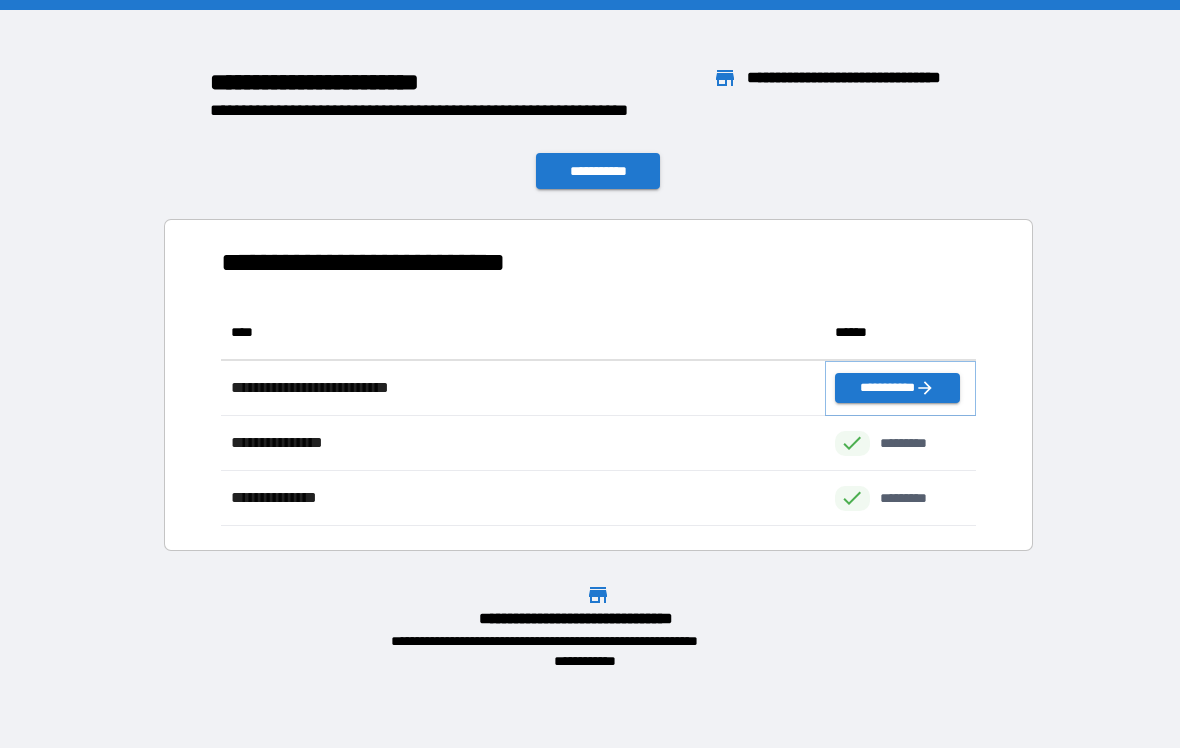click on "**********" at bounding box center (897, 388) 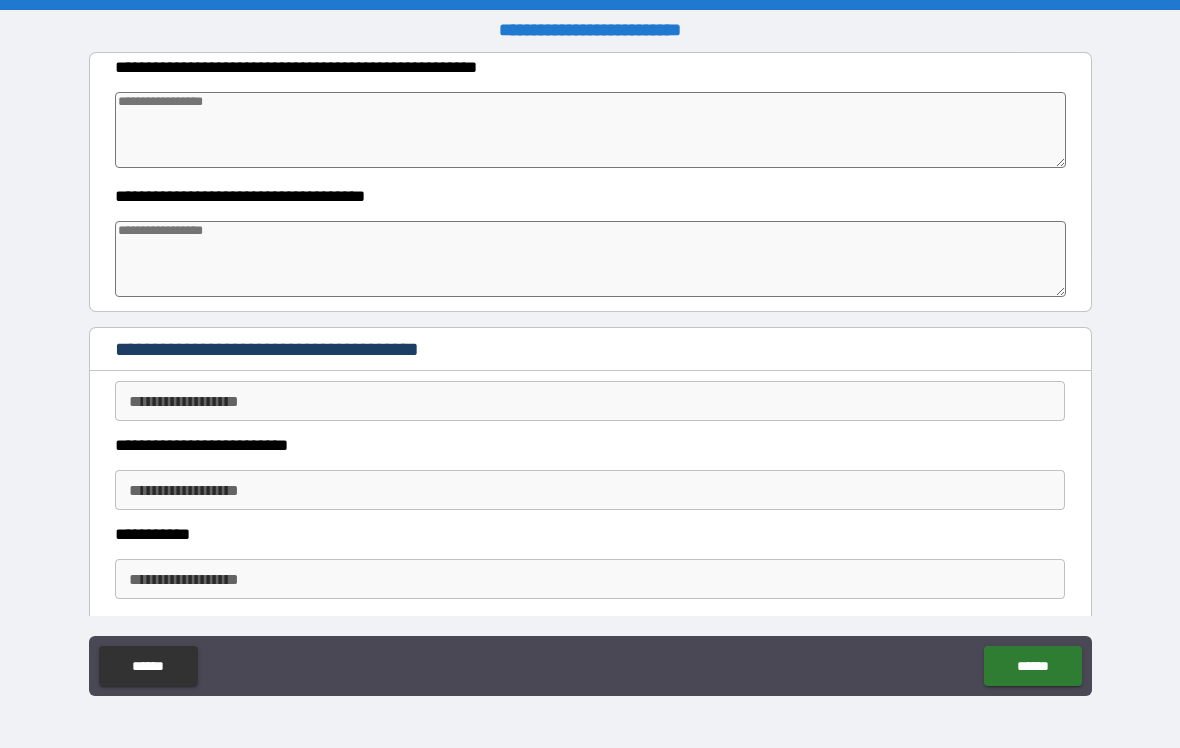 type on "*" 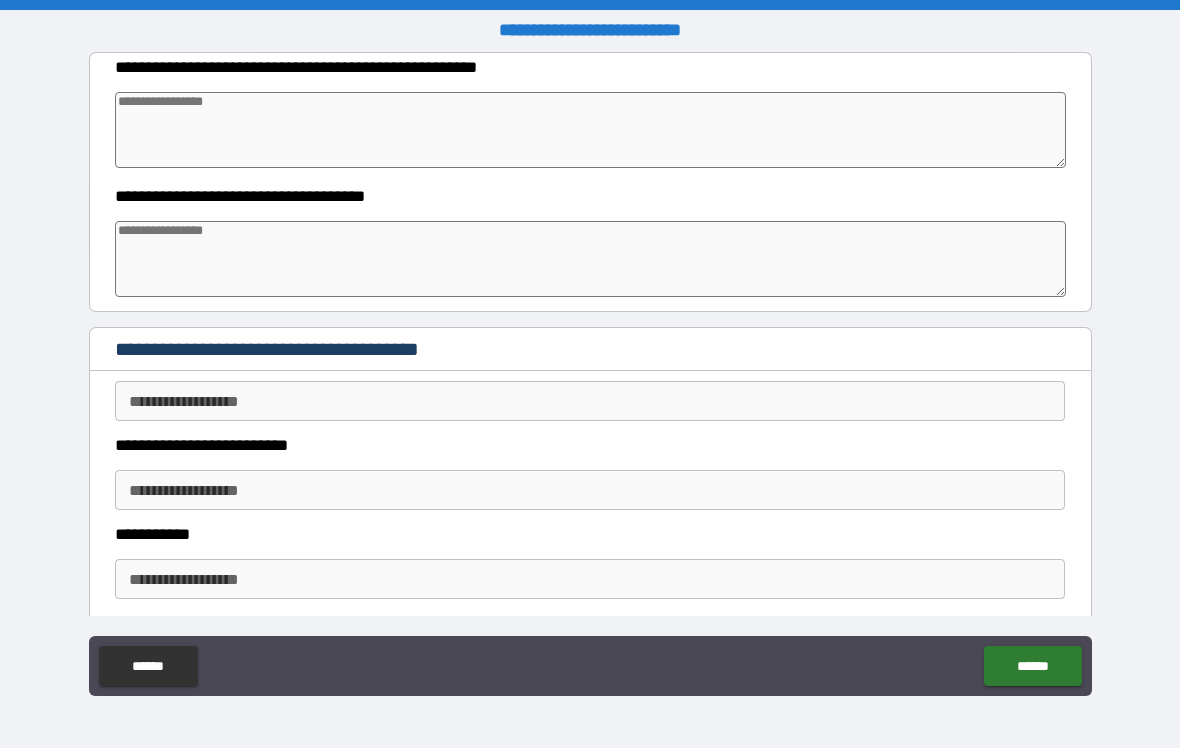 type on "*" 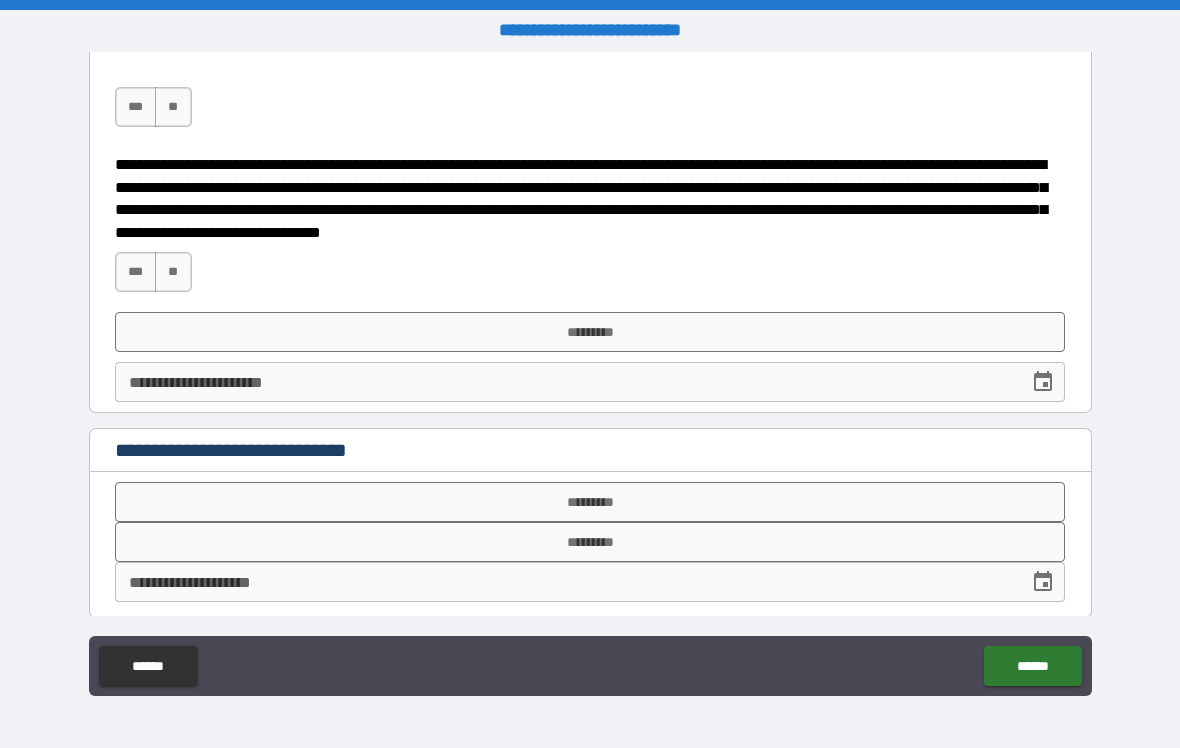 scroll, scrollTop: 1607, scrollLeft: 0, axis: vertical 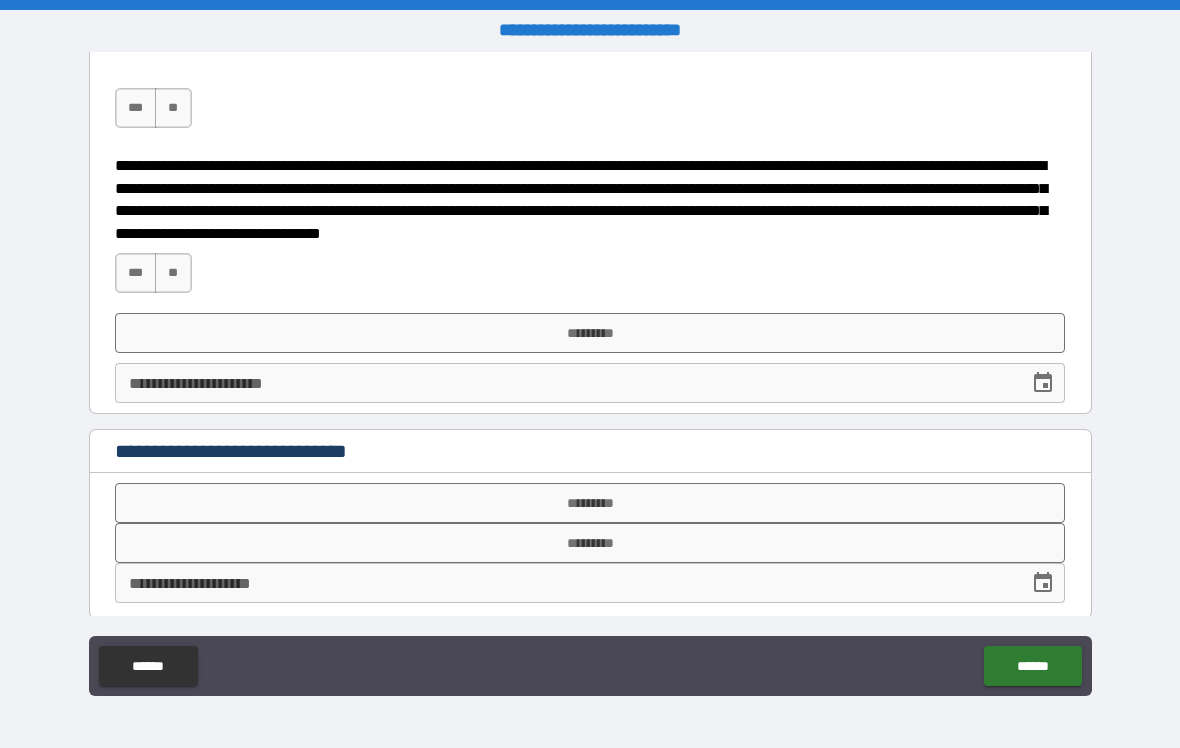 click on "*********" at bounding box center (590, 503) 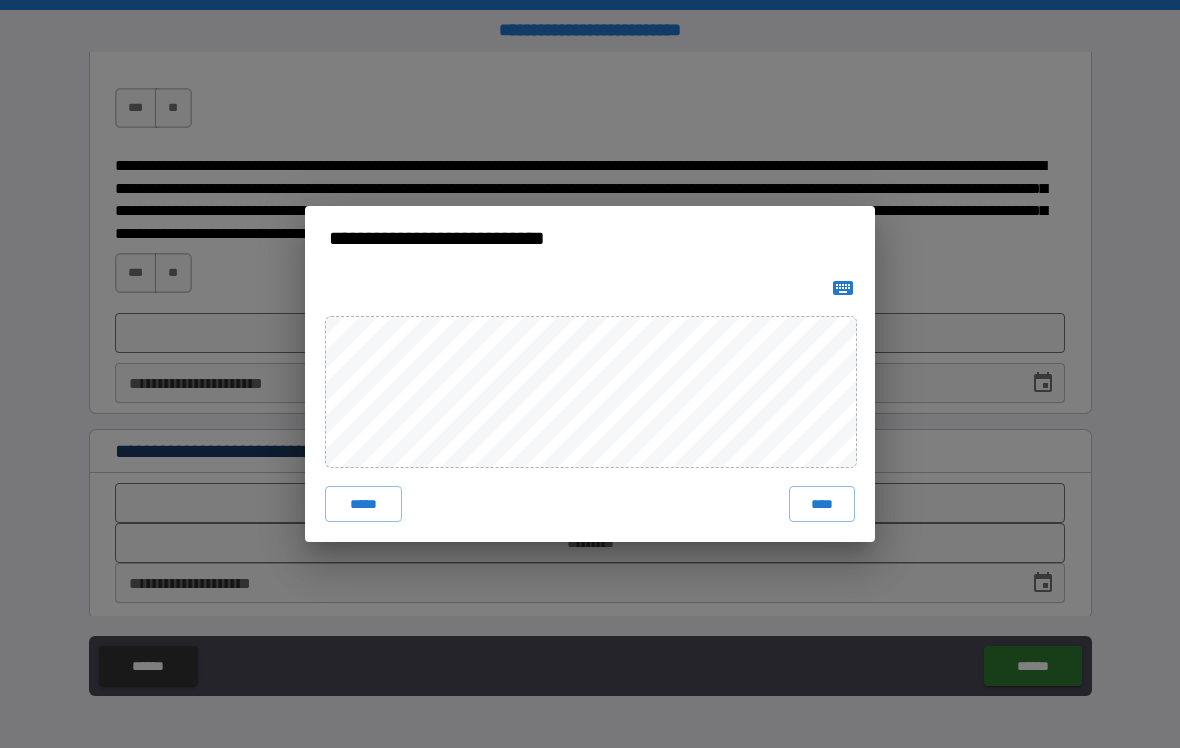 click on "****" at bounding box center (822, 504) 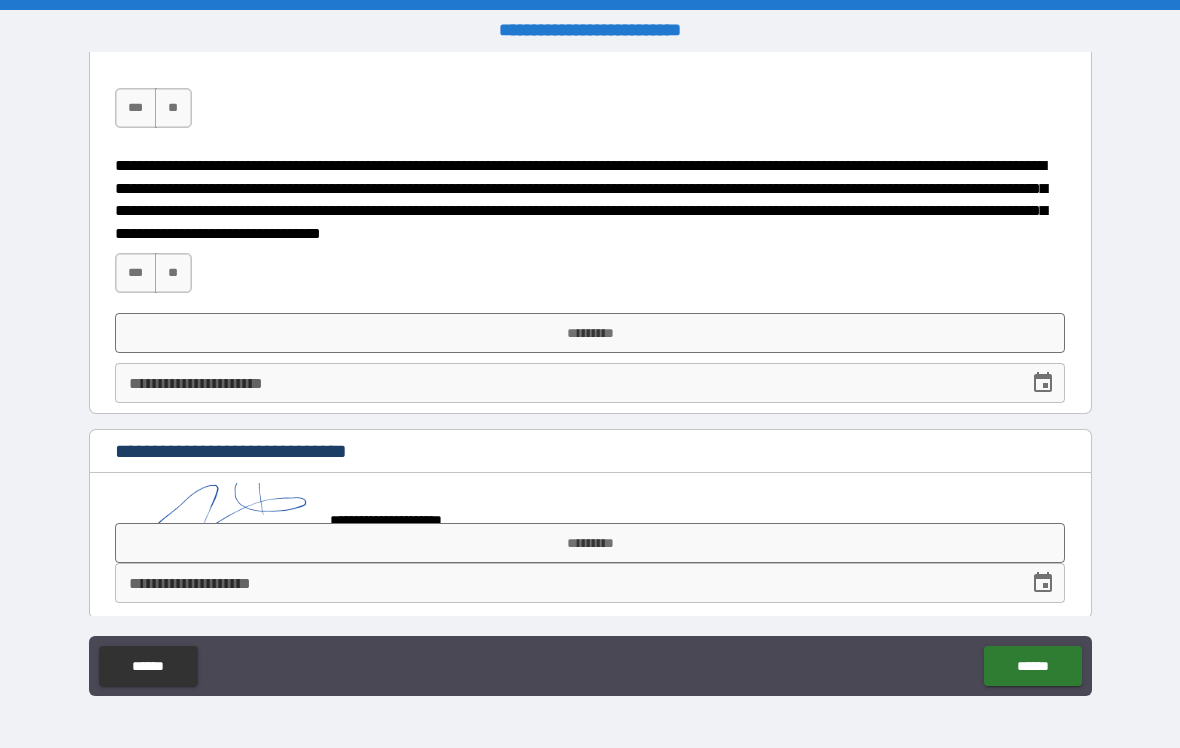 scroll, scrollTop: 1597, scrollLeft: 0, axis: vertical 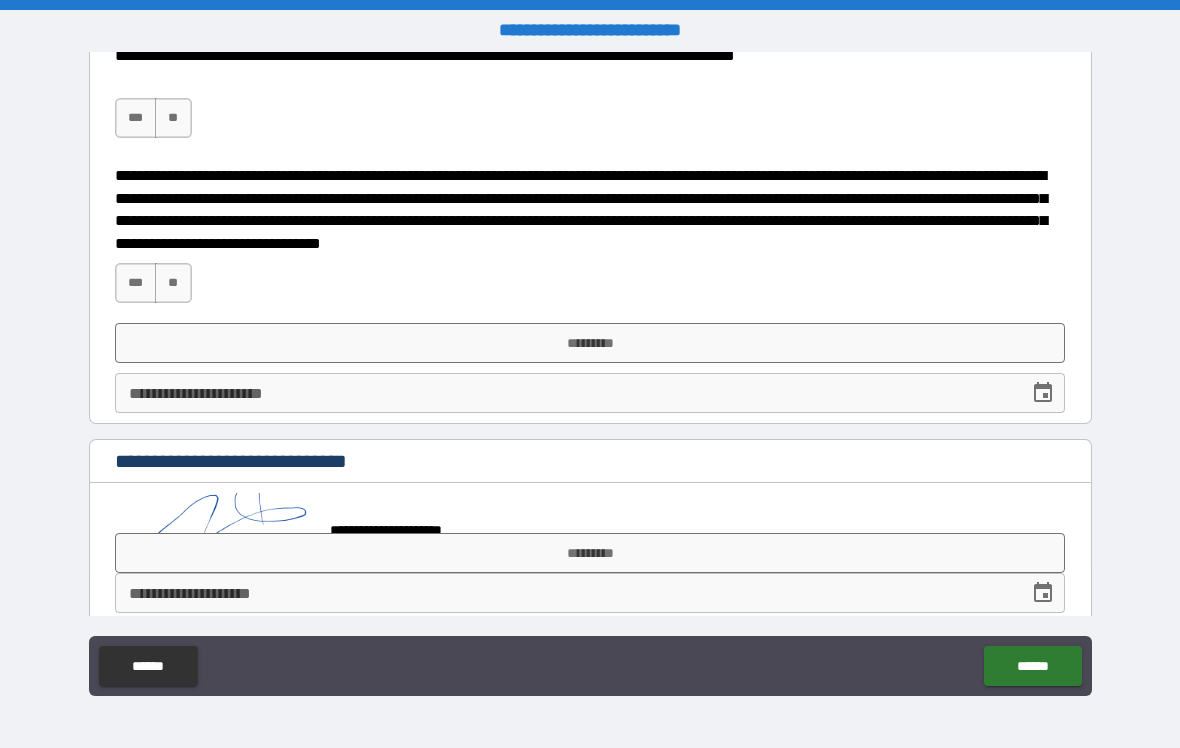 type on "*" 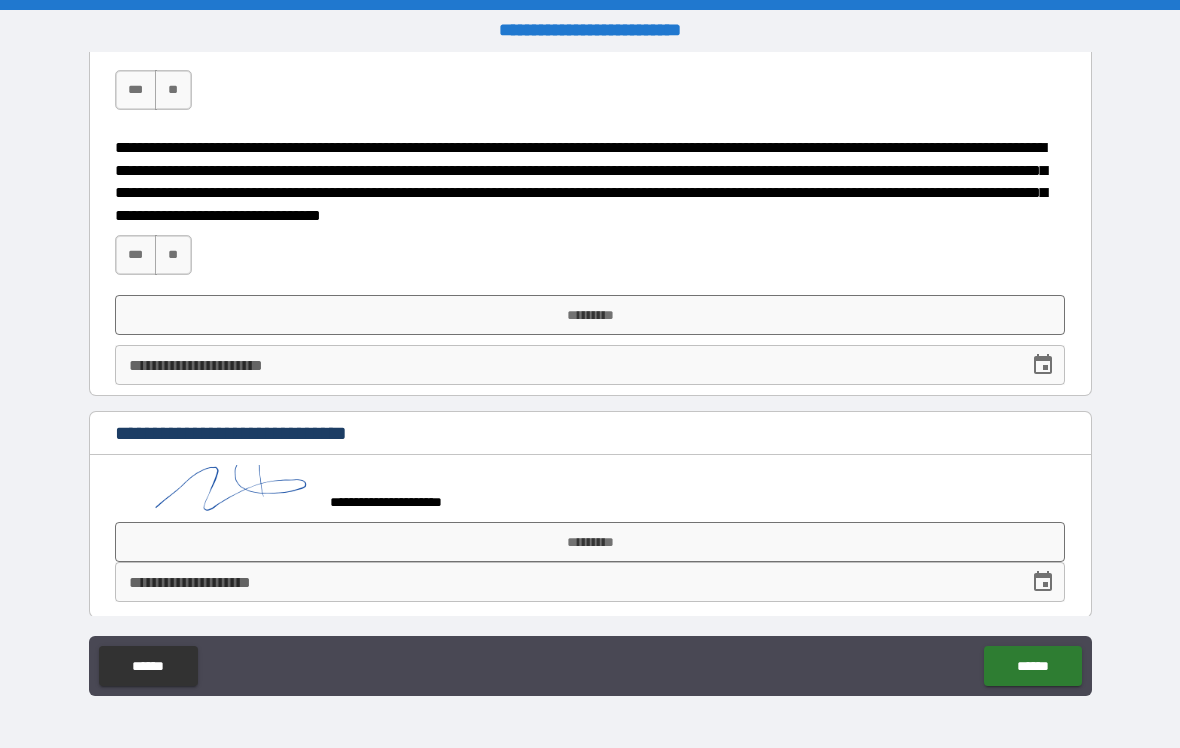 scroll, scrollTop: 1624, scrollLeft: 0, axis: vertical 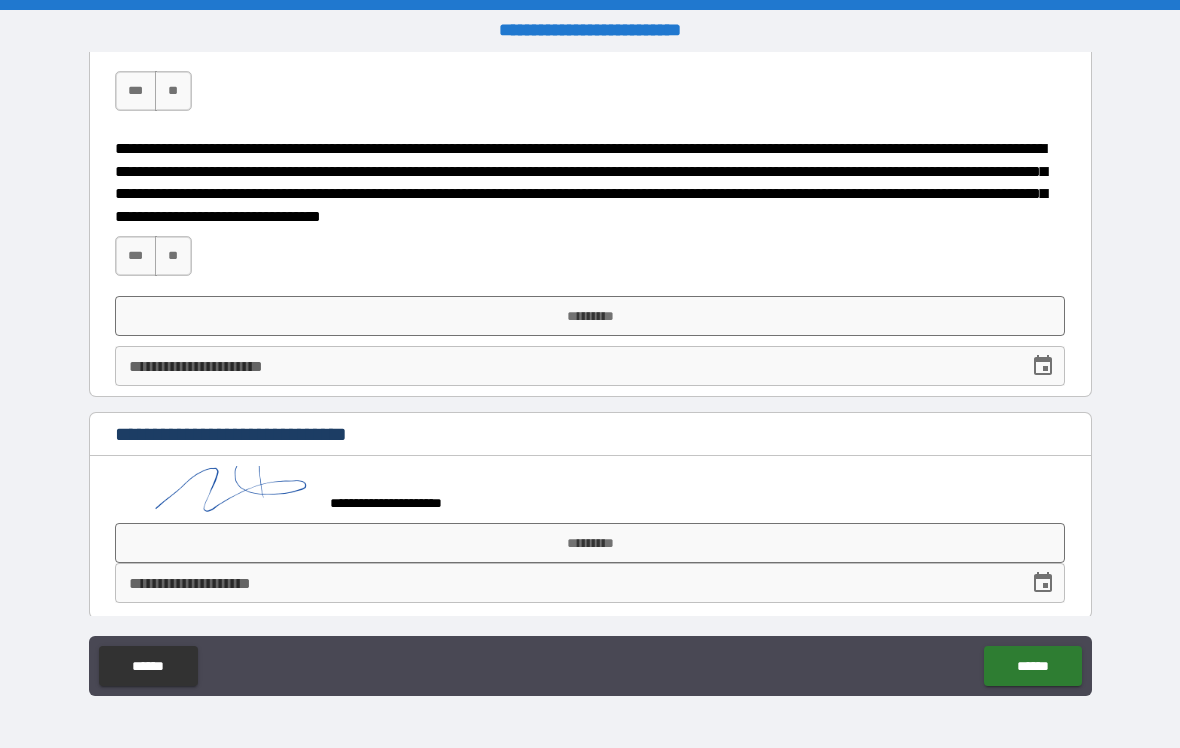 click on "*********" at bounding box center [590, 543] 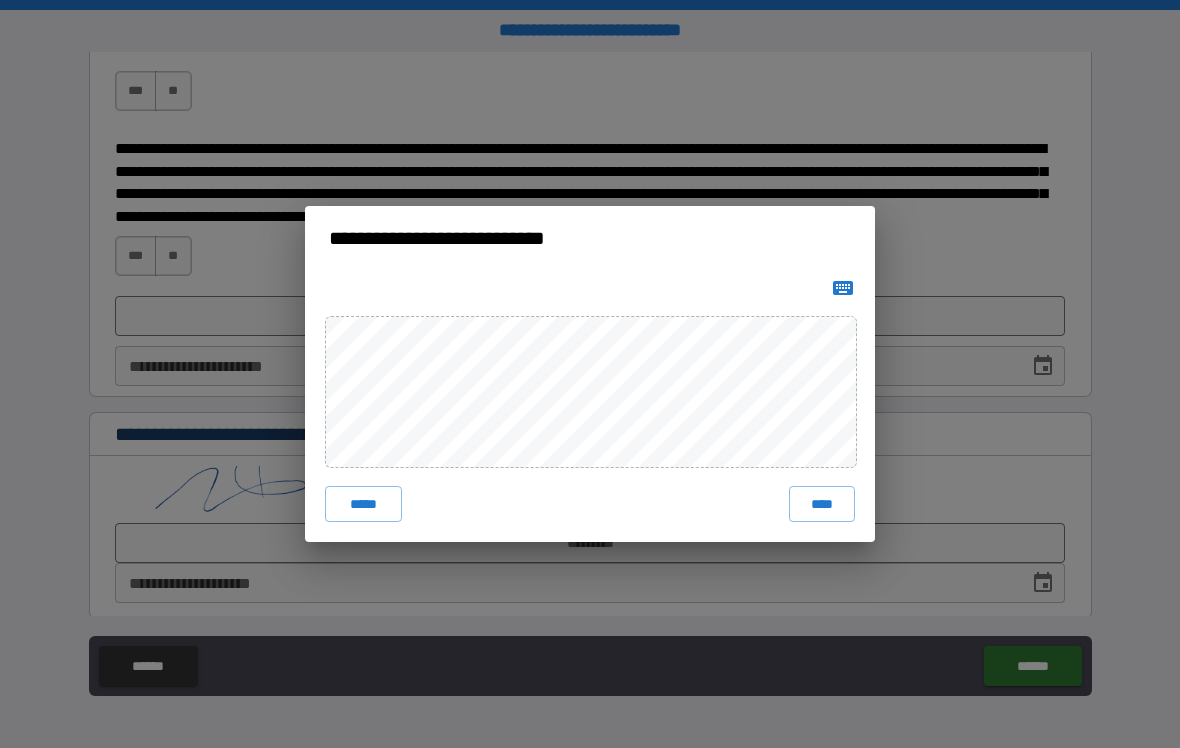 click on "****" at bounding box center (822, 504) 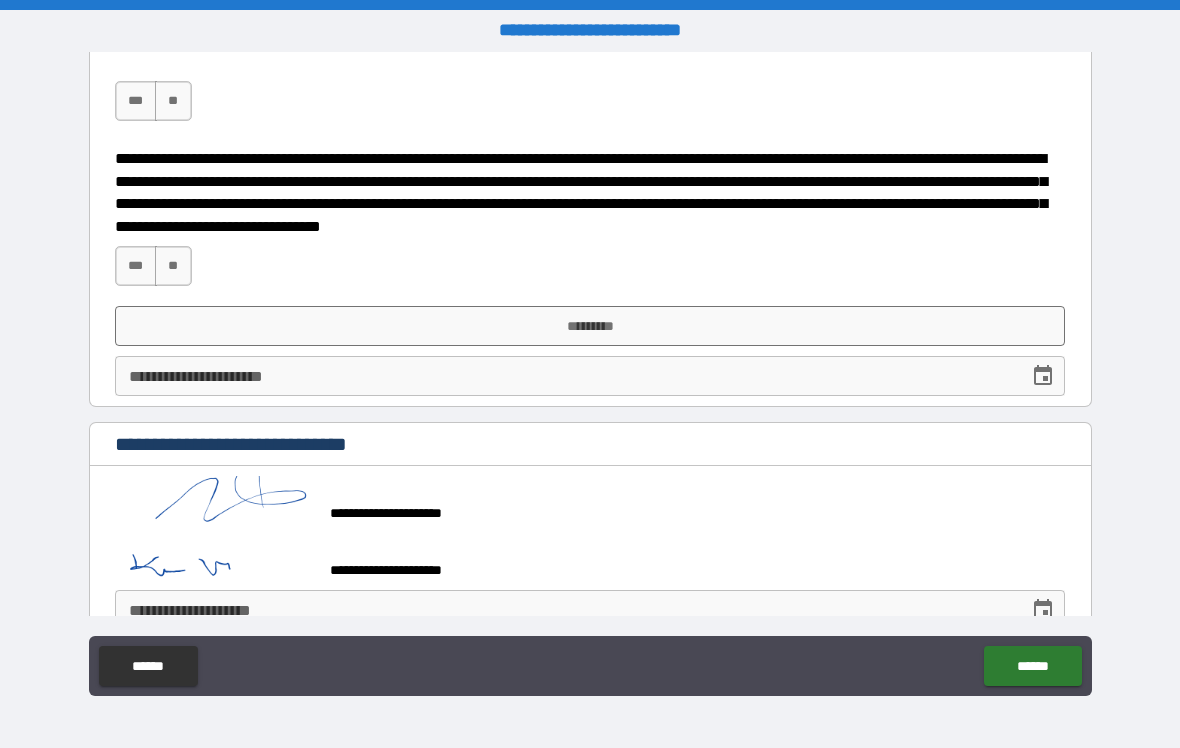 type on "*" 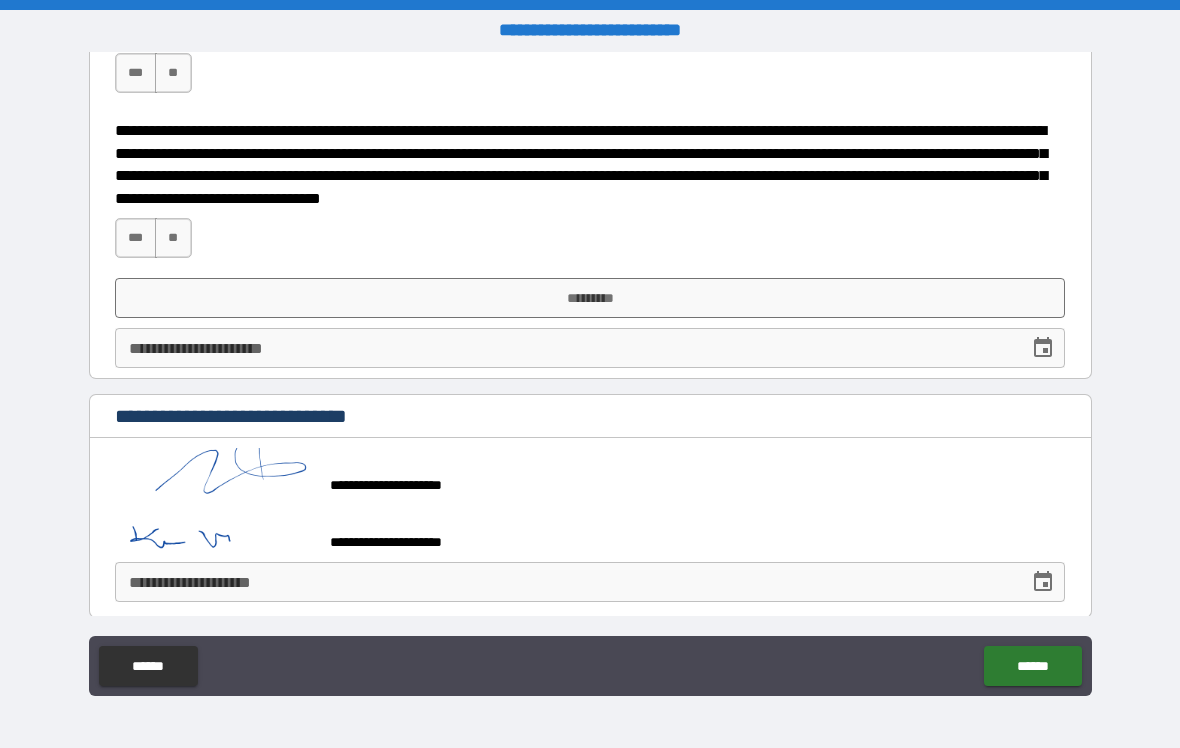 scroll, scrollTop: 1641, scrollLeft: 0, axis: vertical 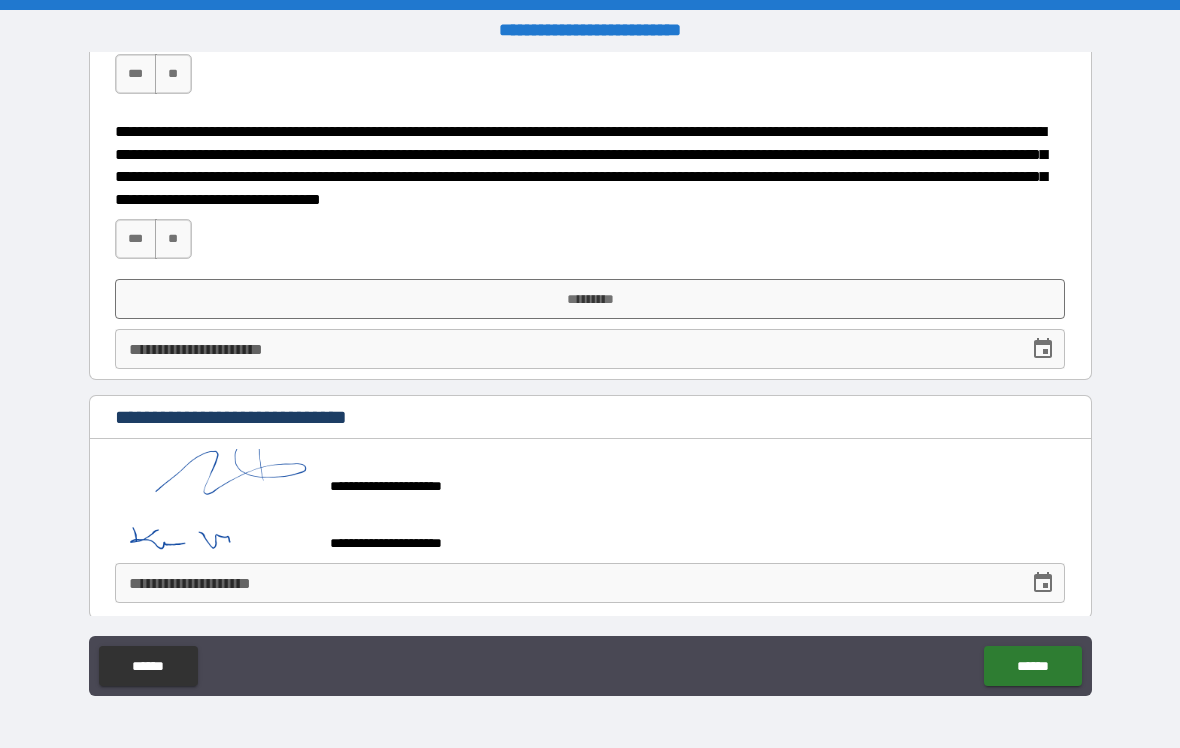 click on "**********" at bounding box center (565, 583) 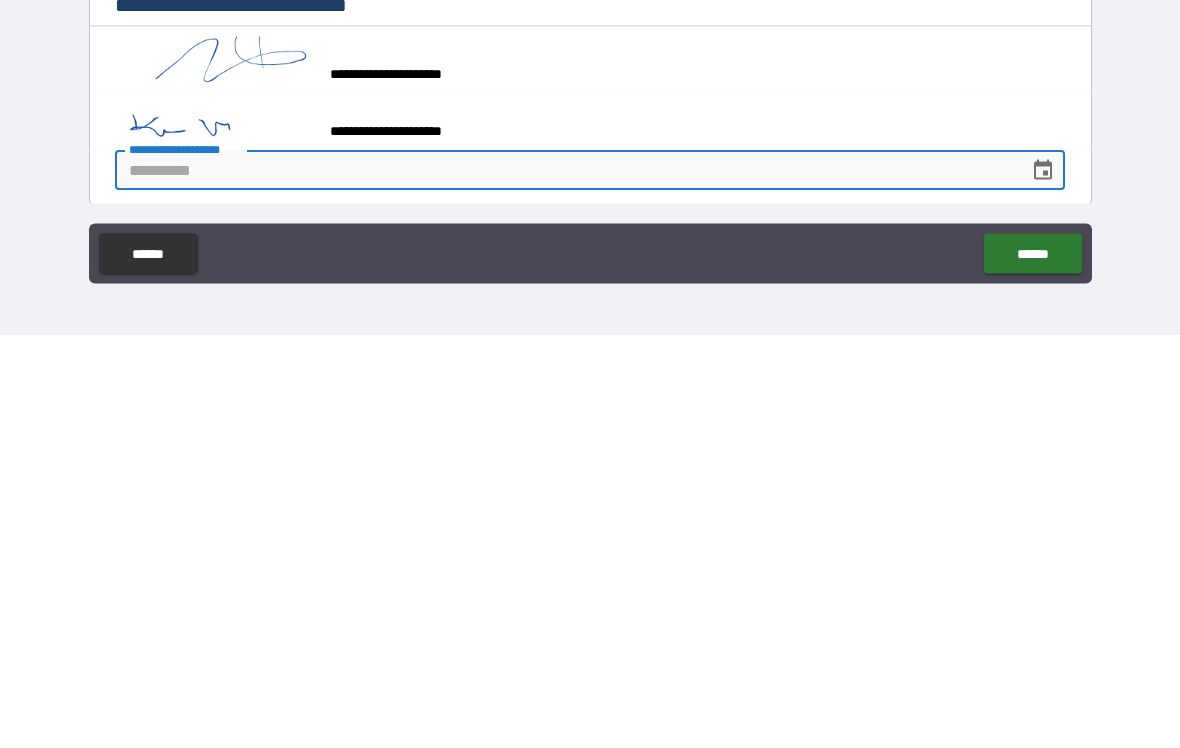 type on "*" 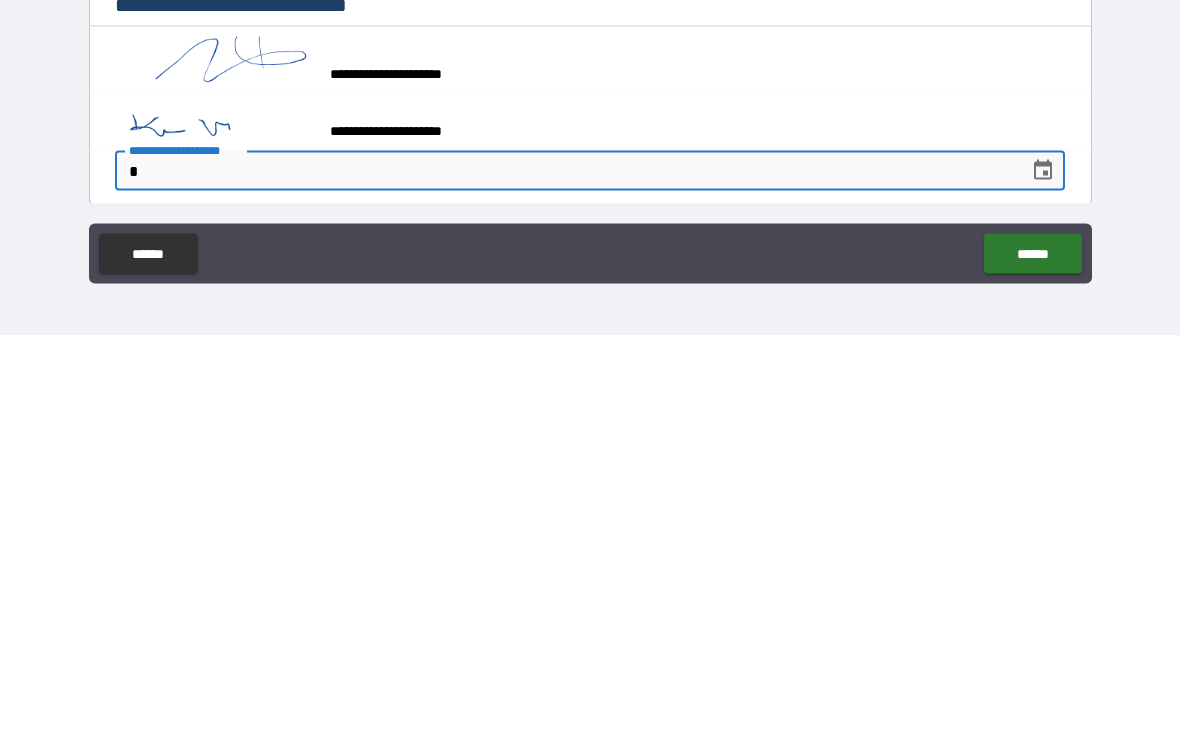 type on "*" 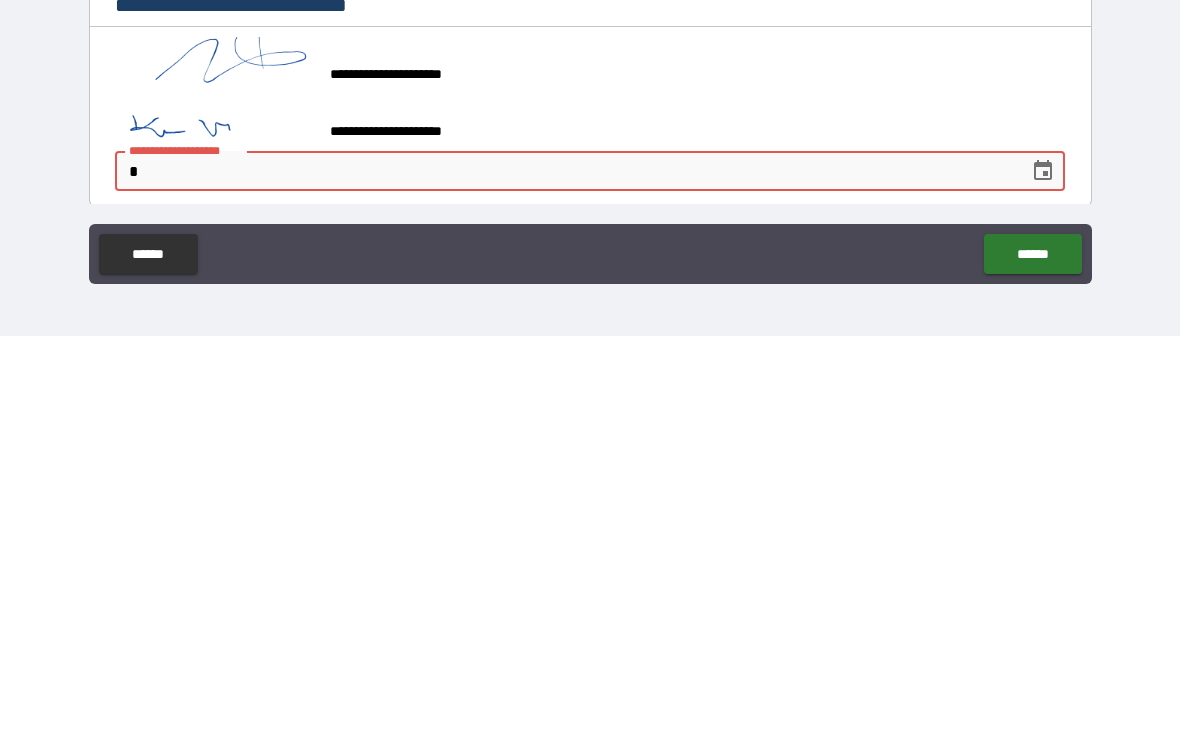 type on "*" 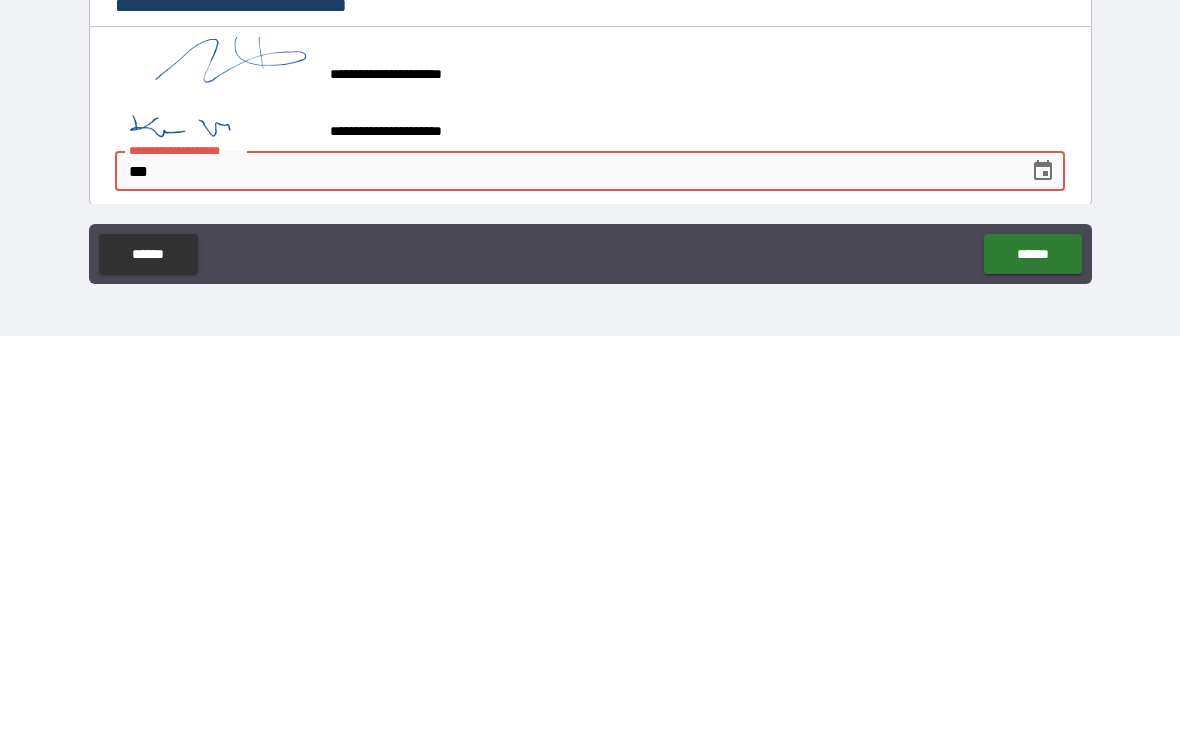 type on "*" 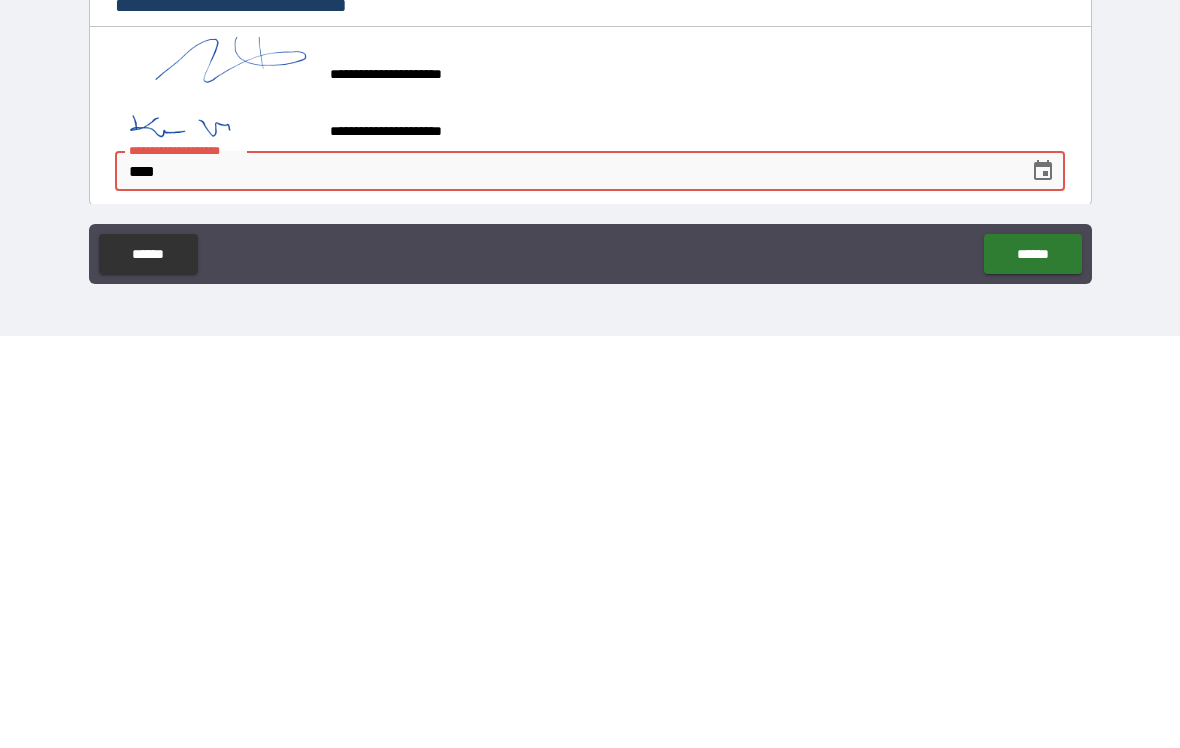 type on "*" 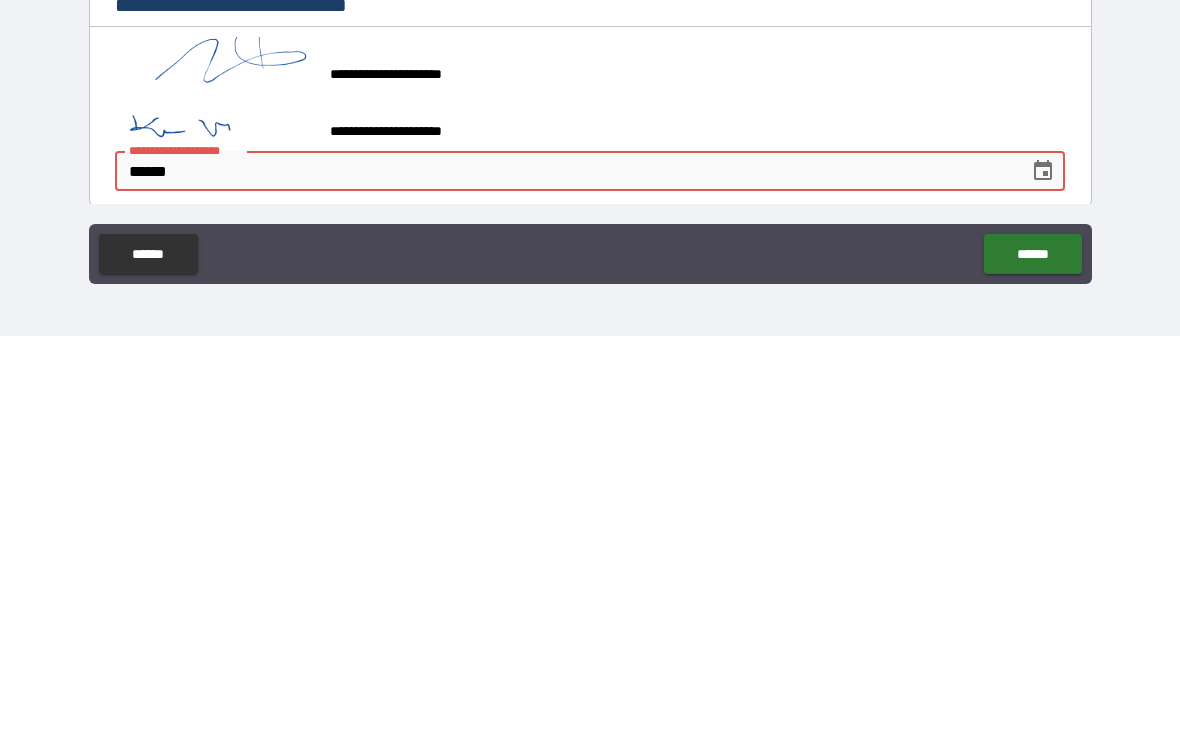 type on "*" 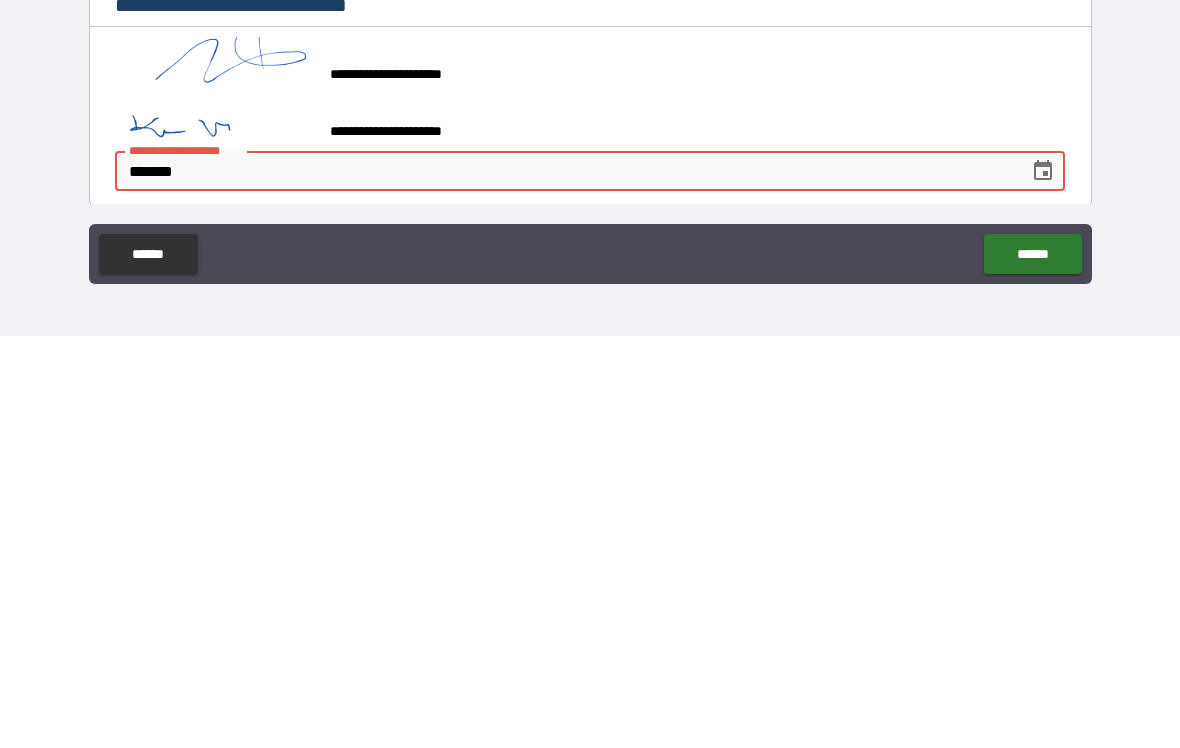 type on "*" 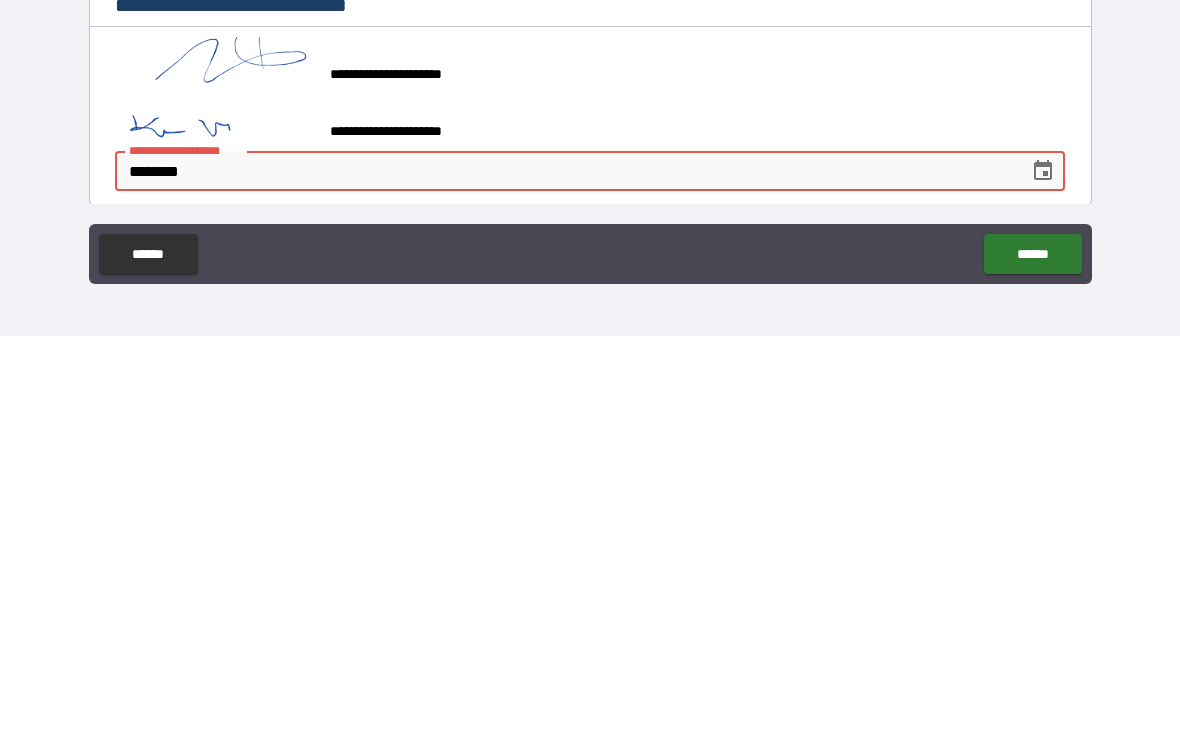 type on "*" 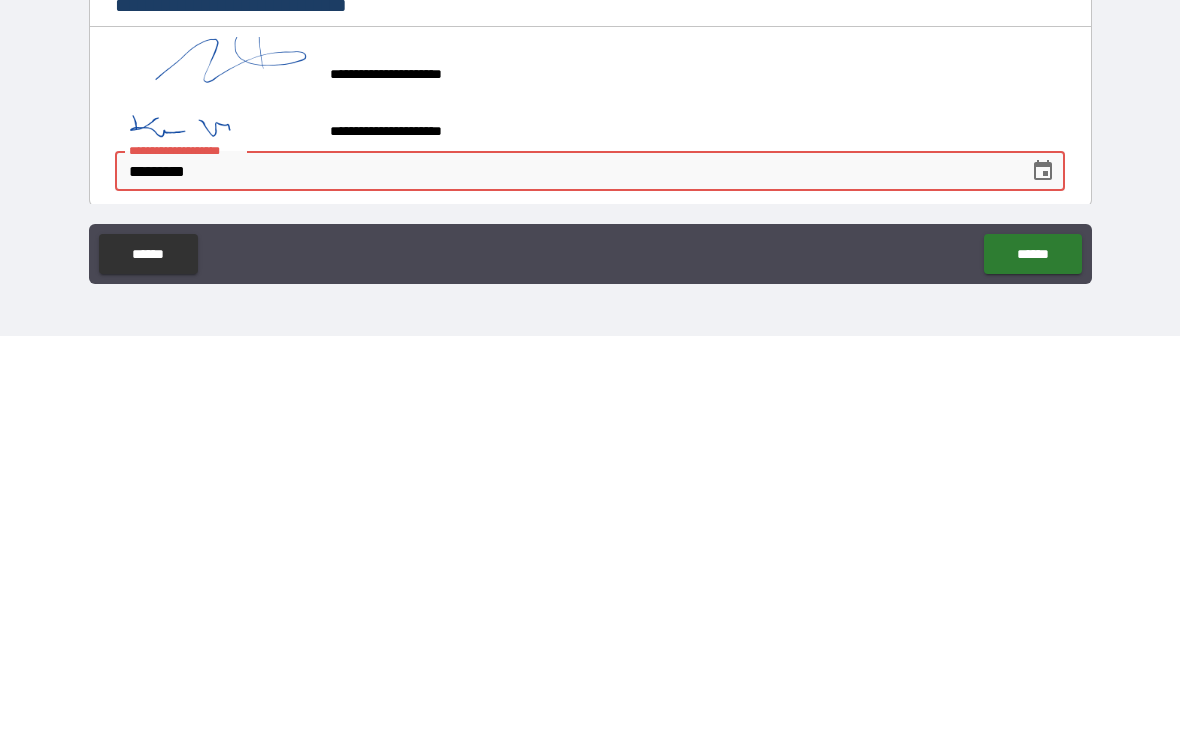 type on "*" 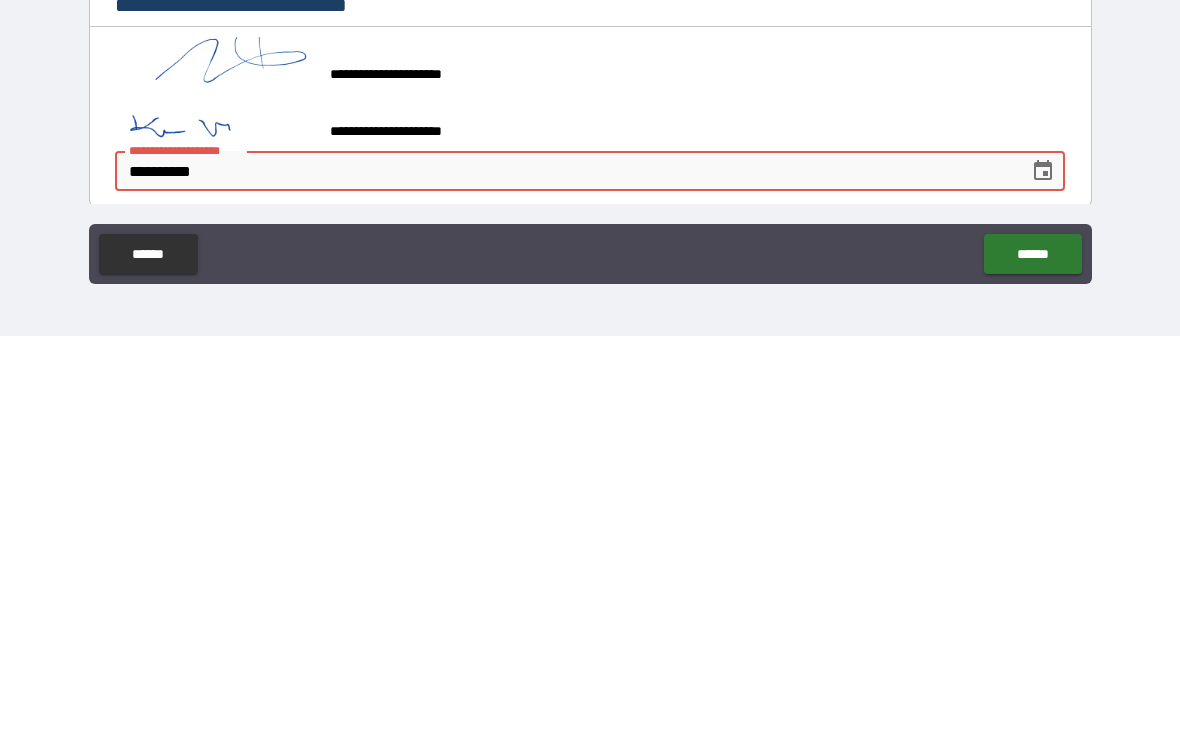 type on "*" 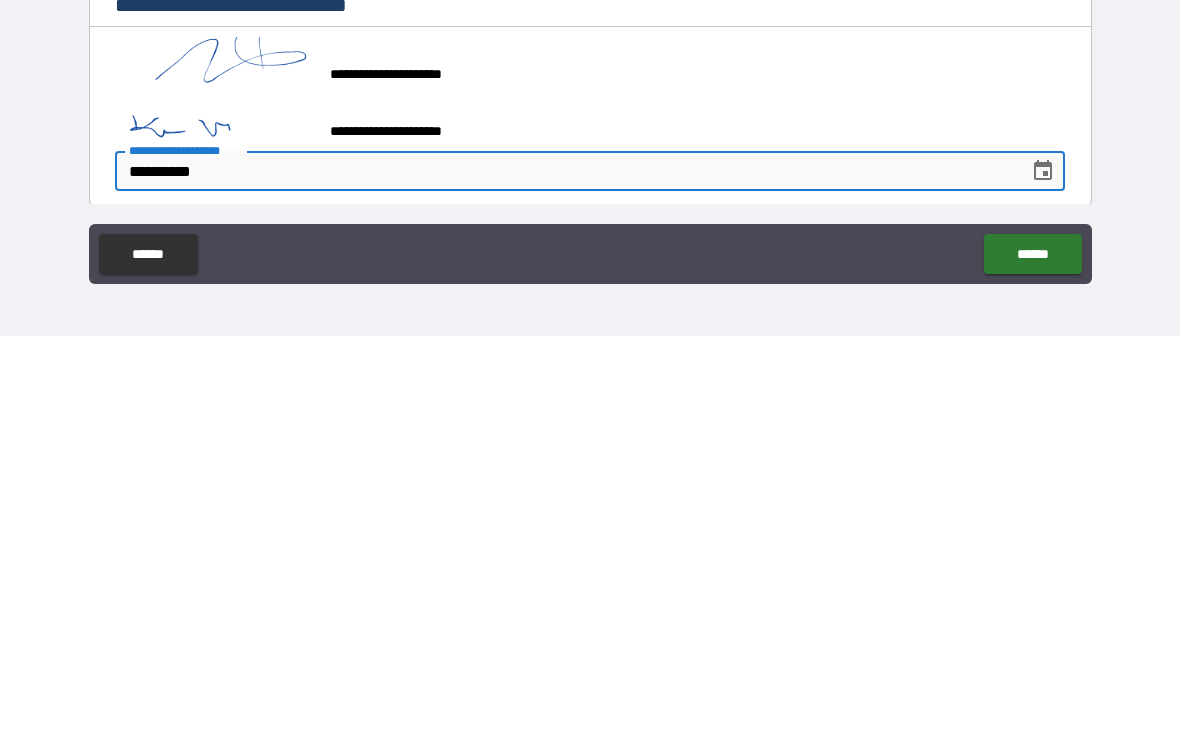 type on "*" 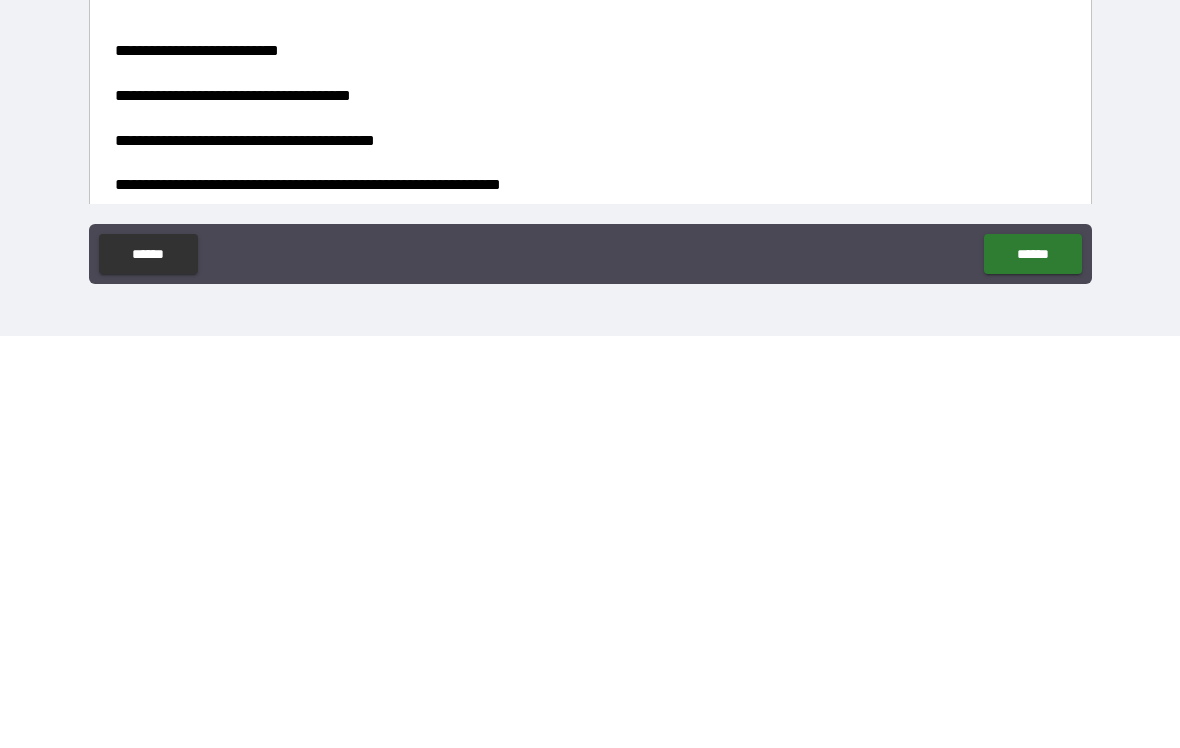 type on "**********" 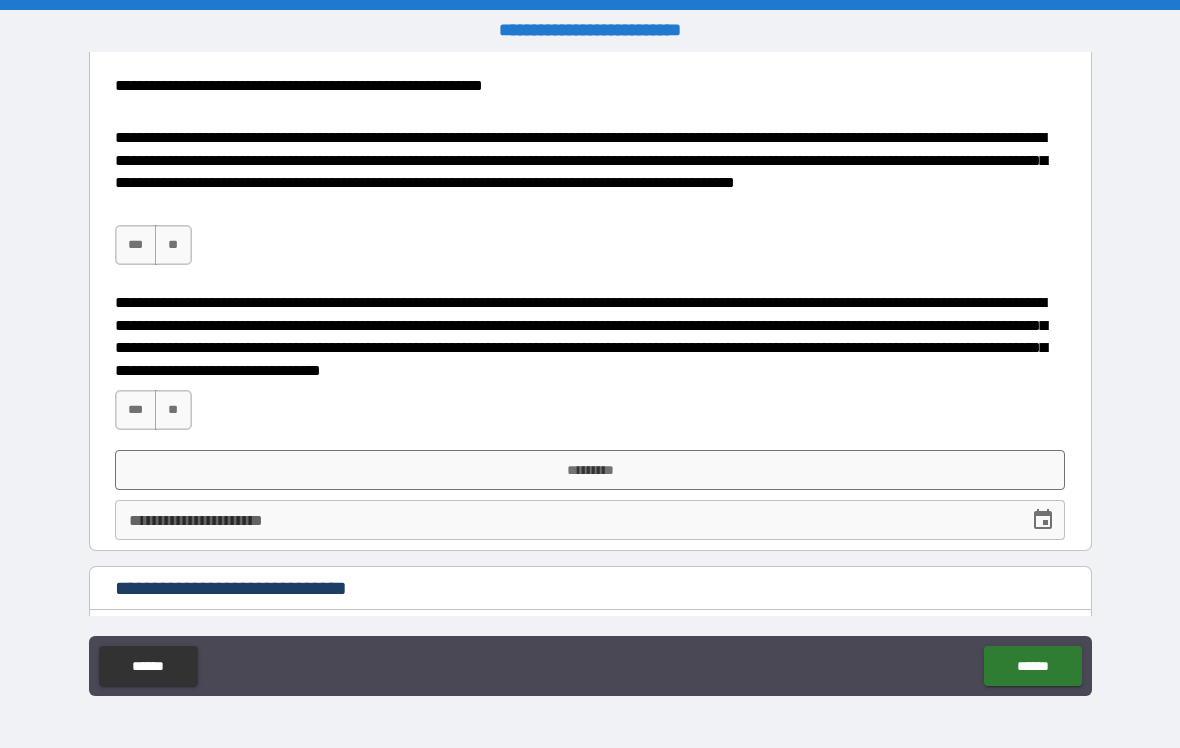 scroll, scrollTop: 1449, scrollLeft: 0, axis: vertical 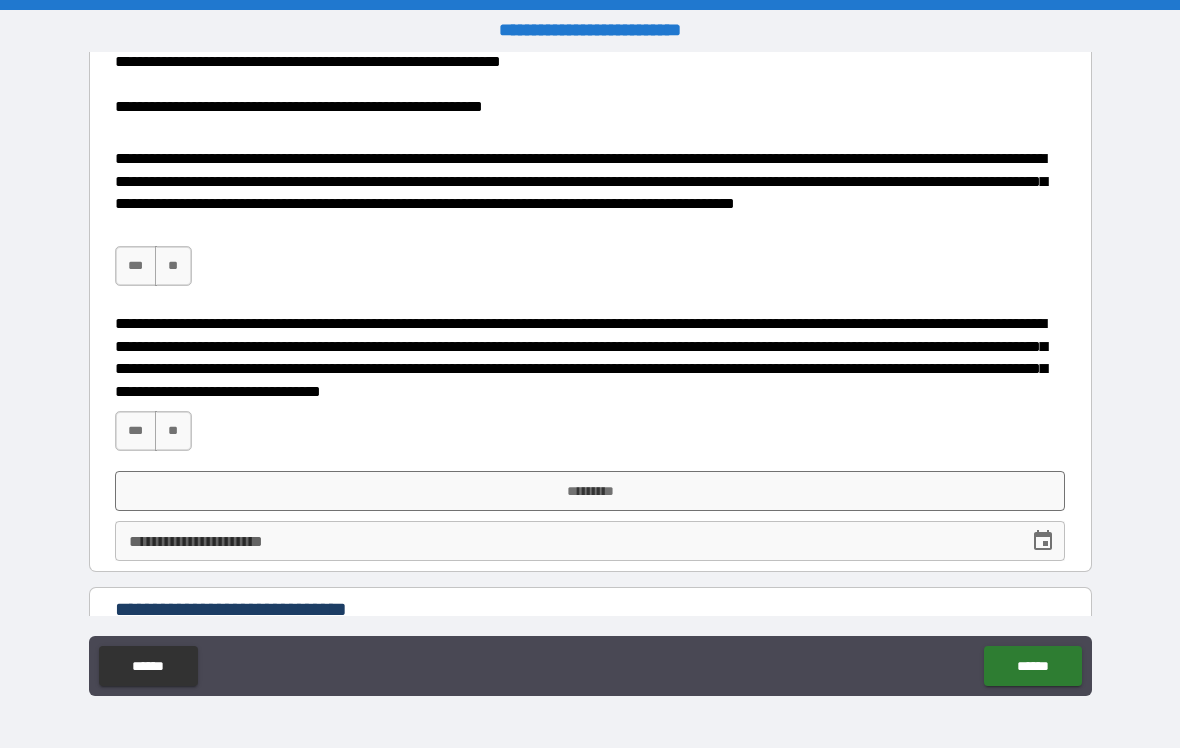 click on "***" at bounding box center [136, 266] 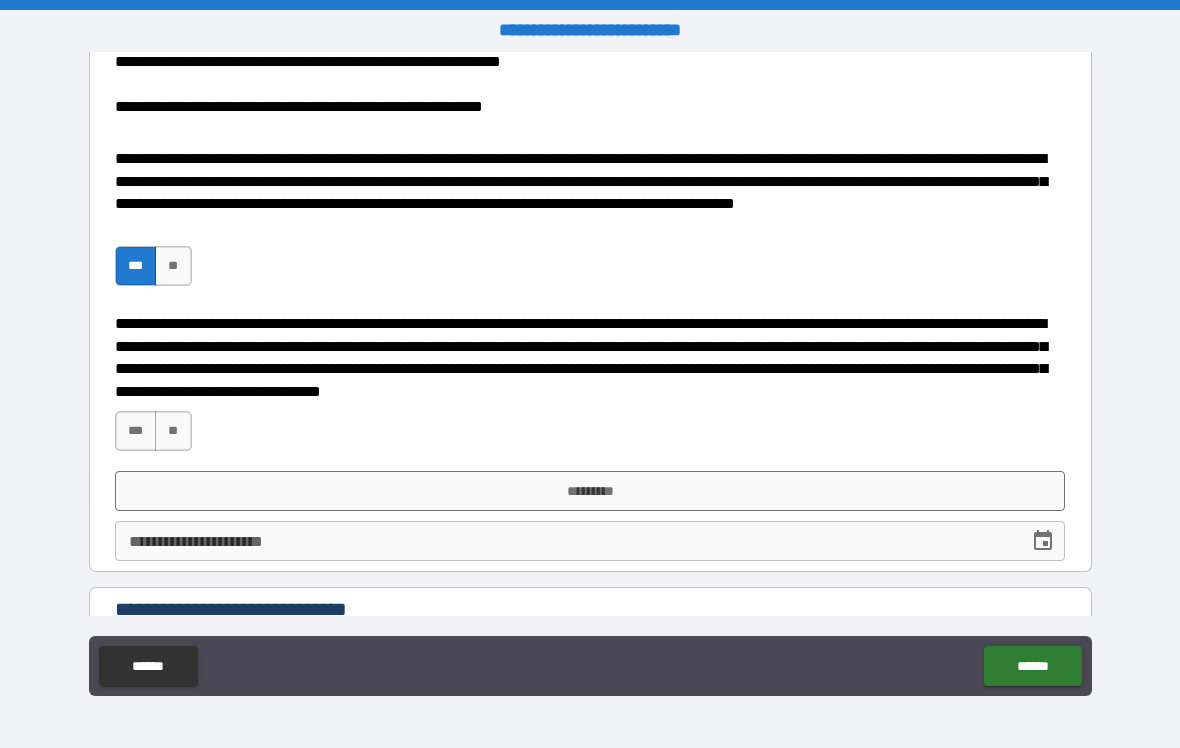 type on "*" 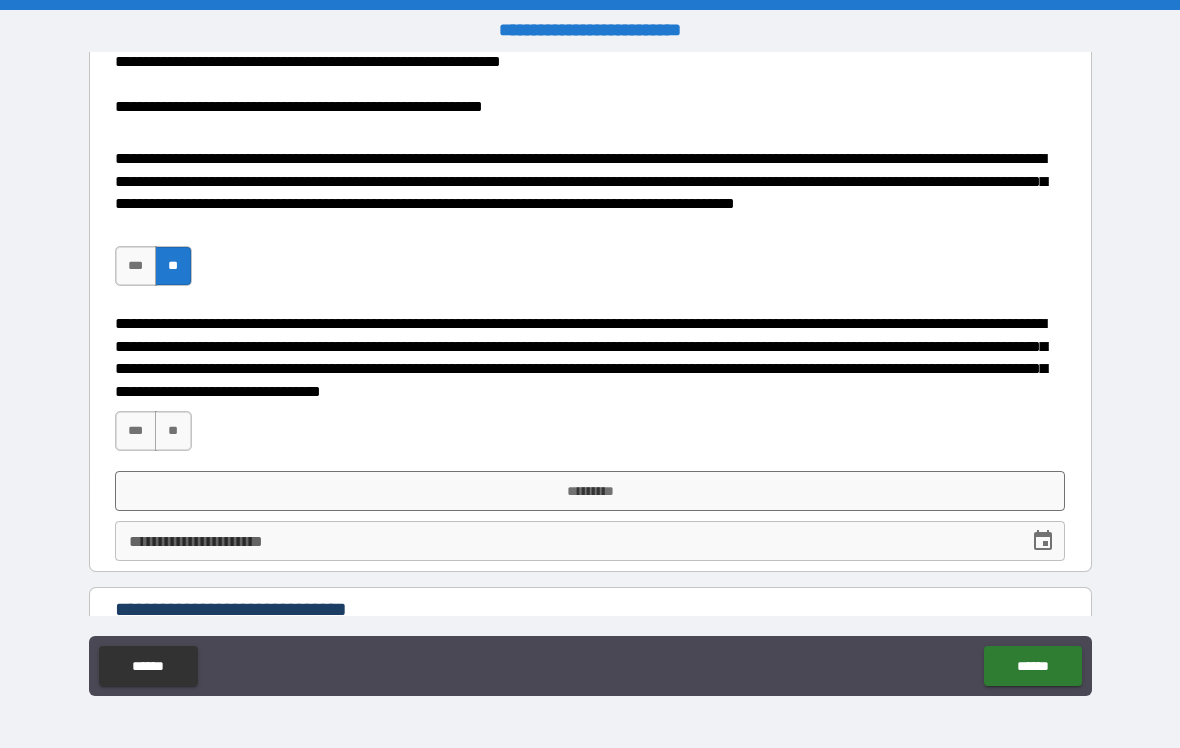 type on "*" 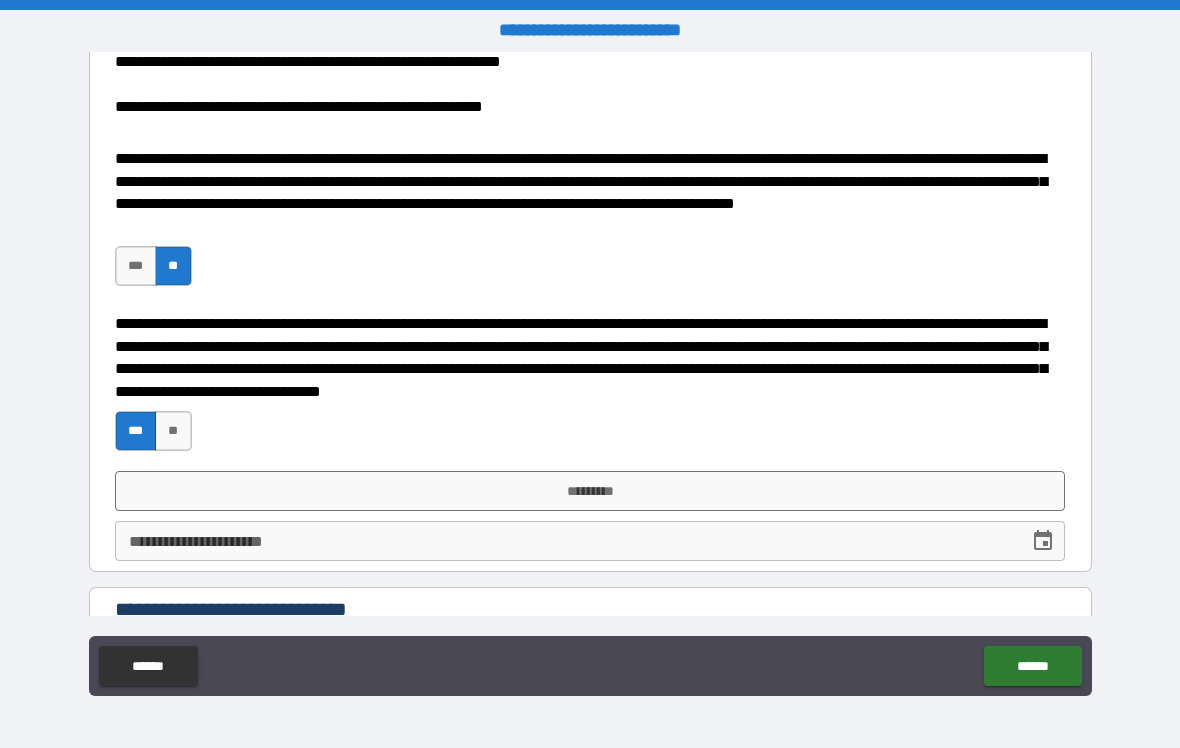type on "*" 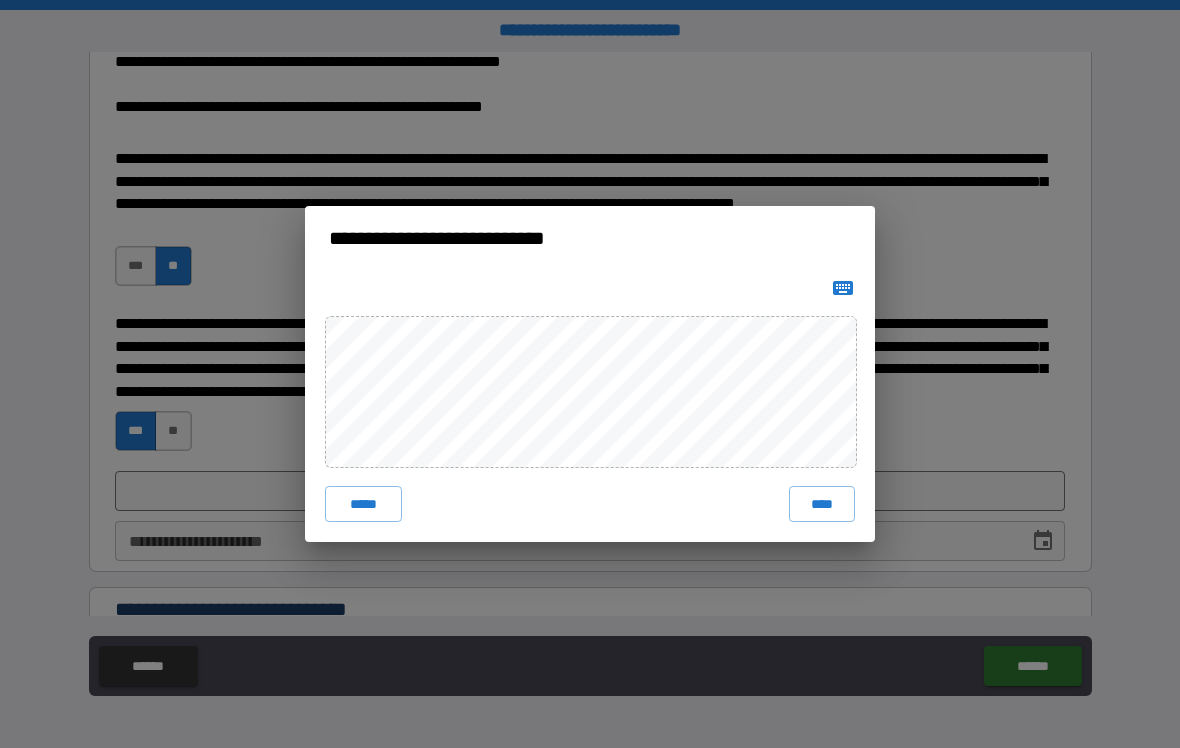 click on "****" at bounding box center (822, 504) 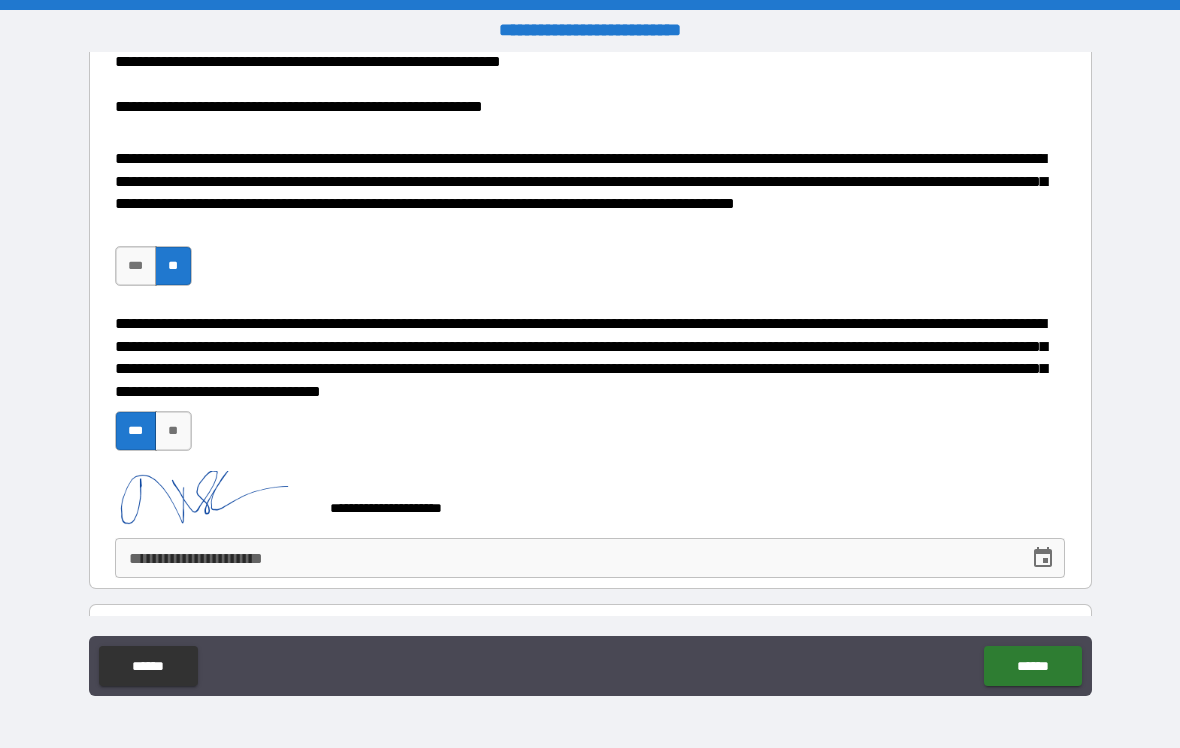 click on "******" at bounding box center [1032, 666] 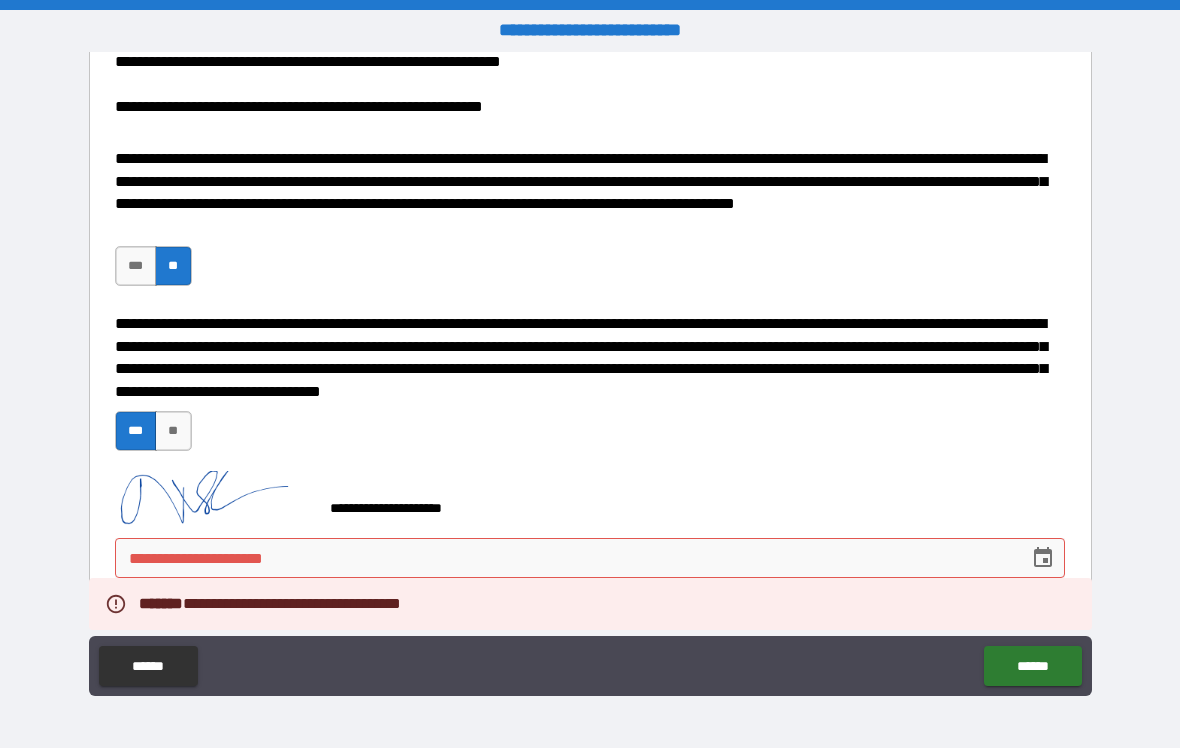 type on "*" 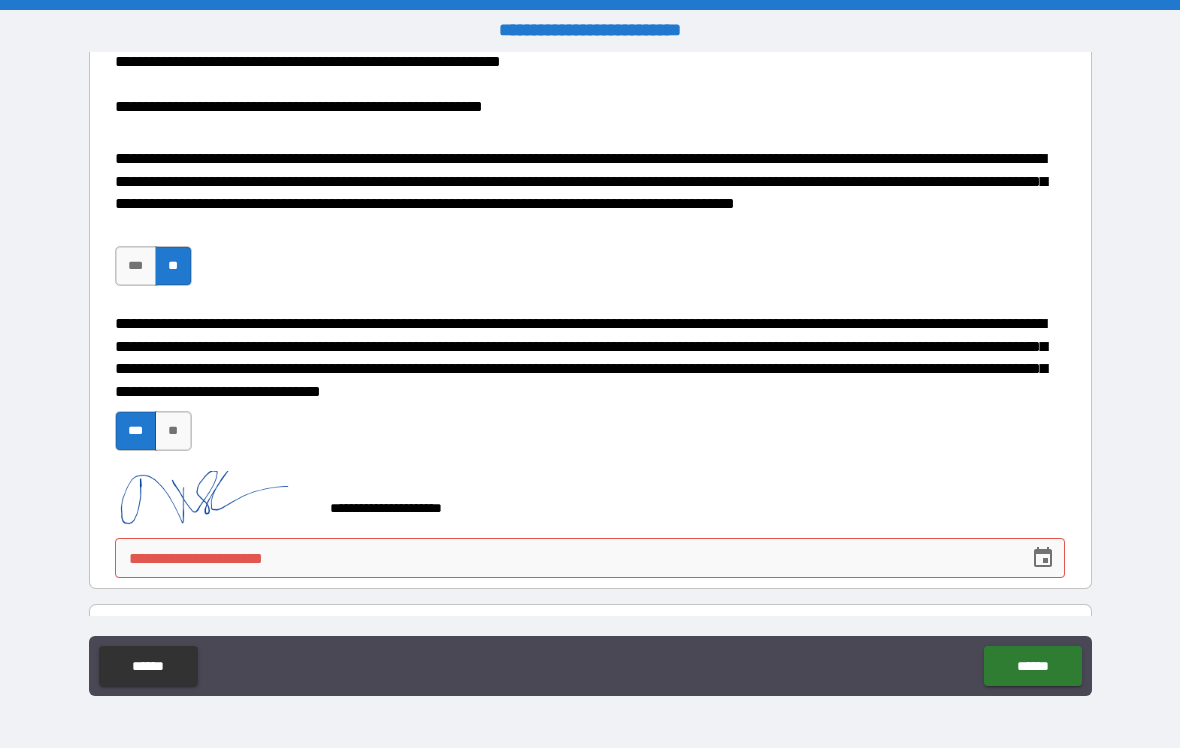 click on "**********" at bounding box center (565, 558) 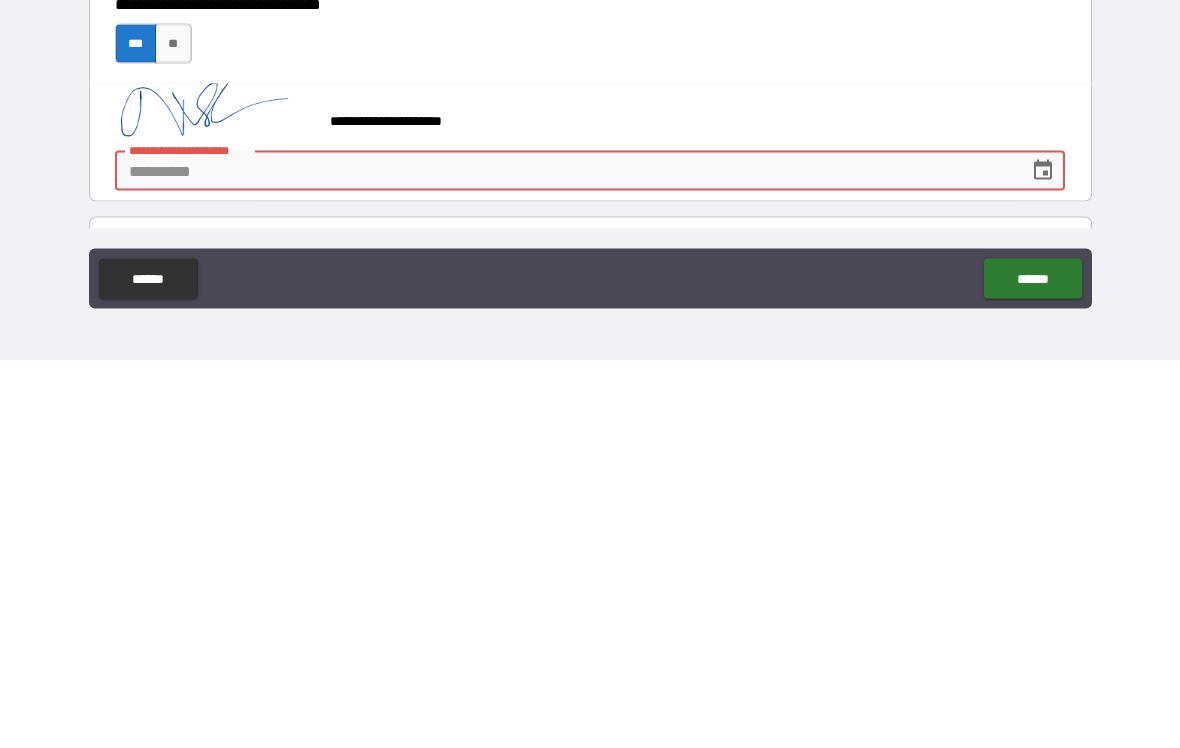 type on "*" 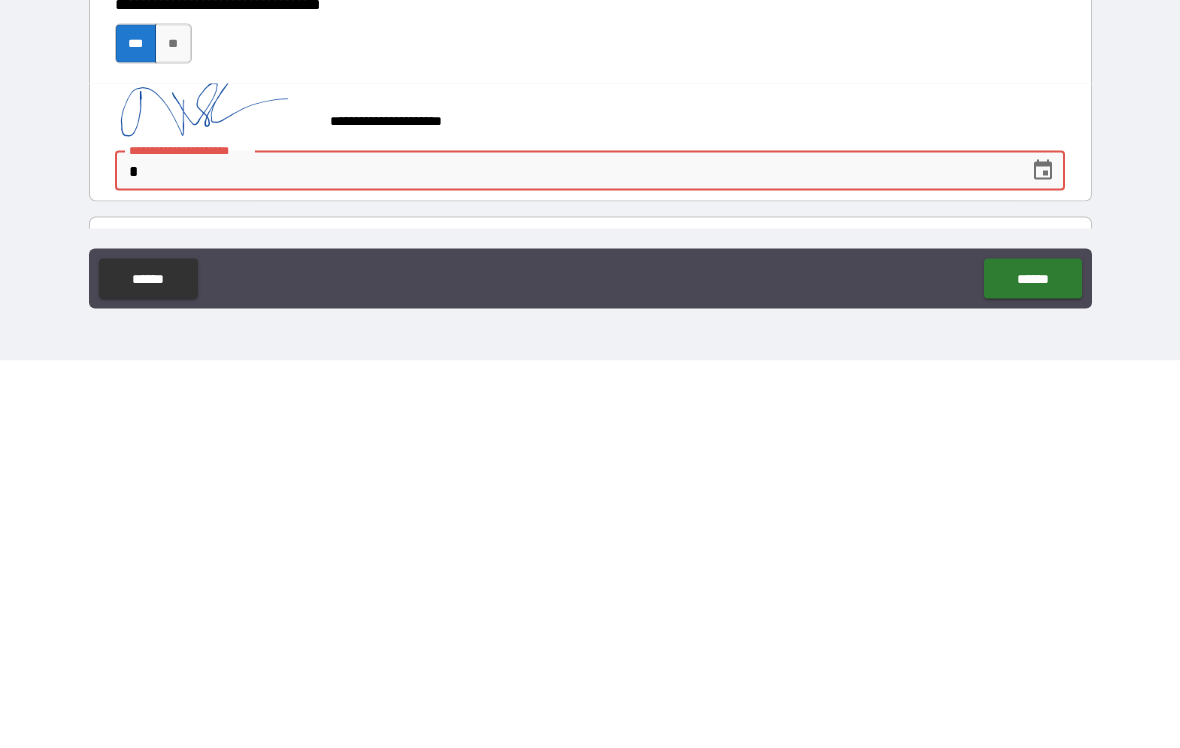 type on "*" 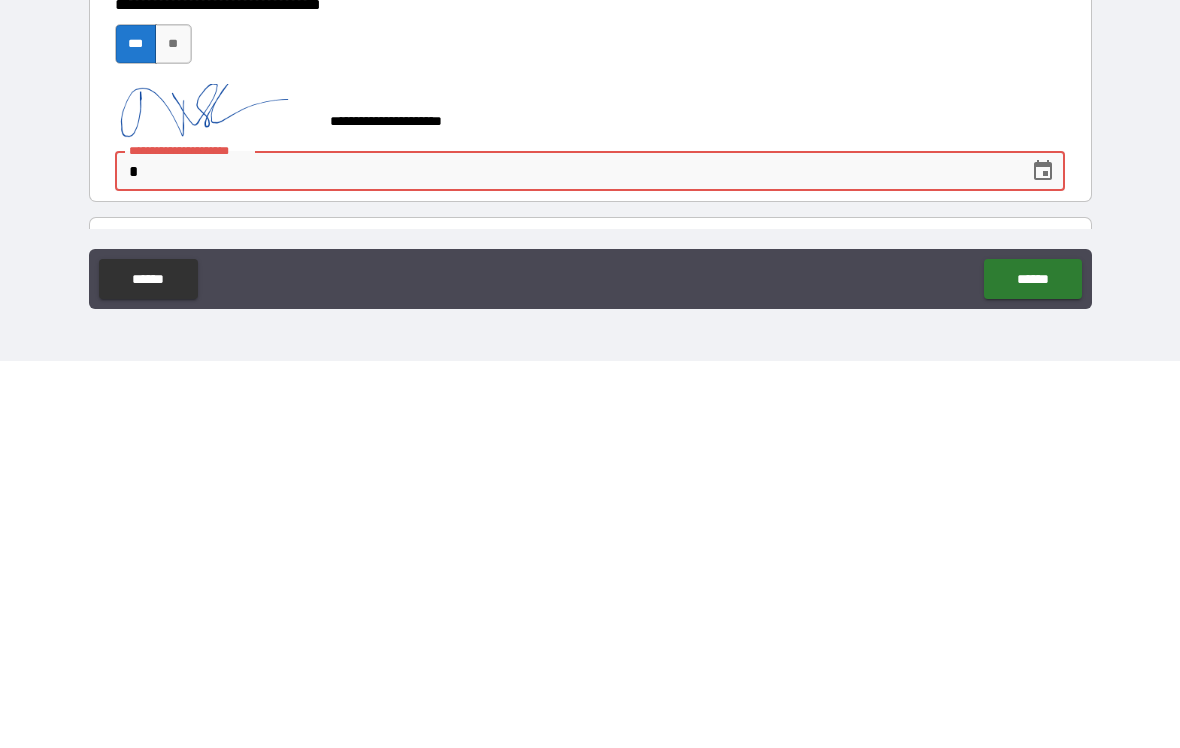 type on "*" 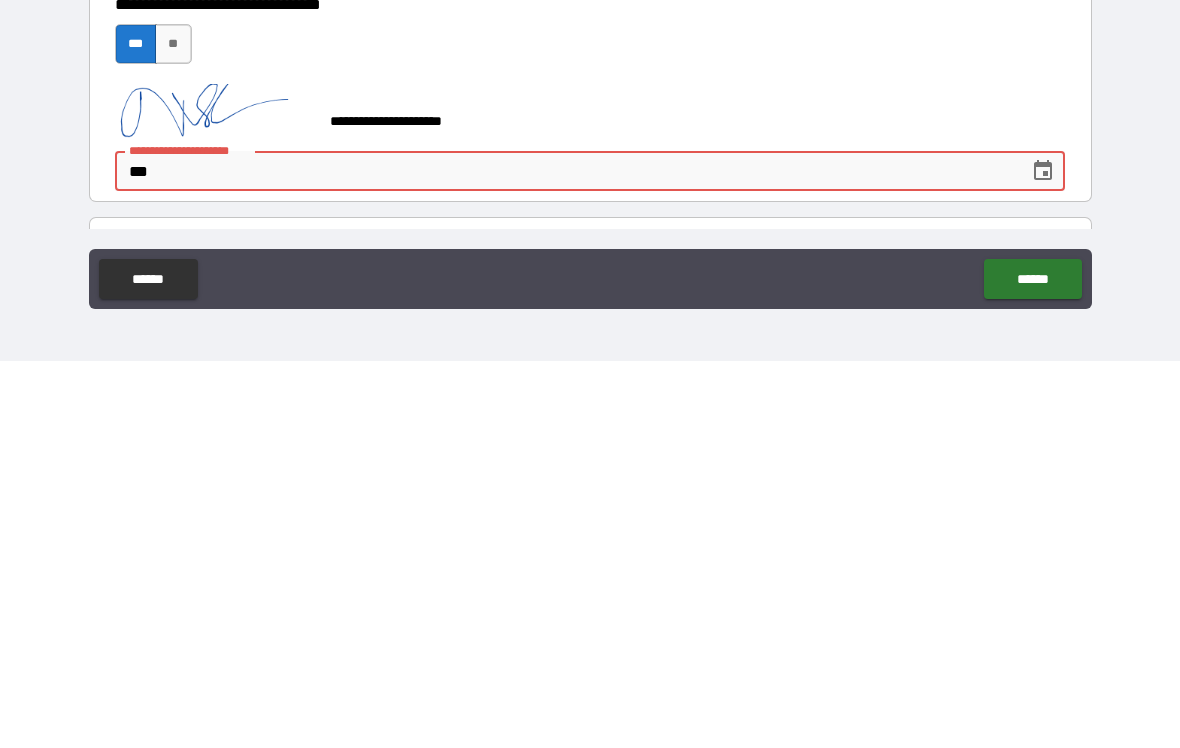 type on "*" 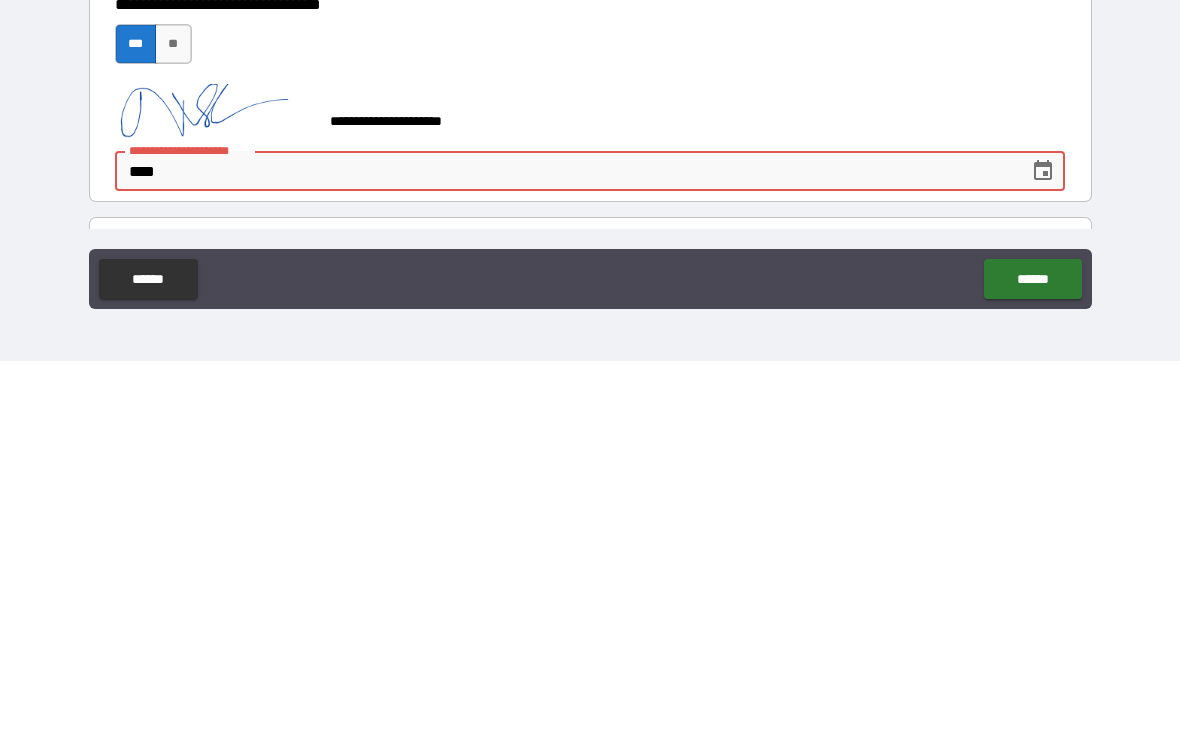 type on "*" 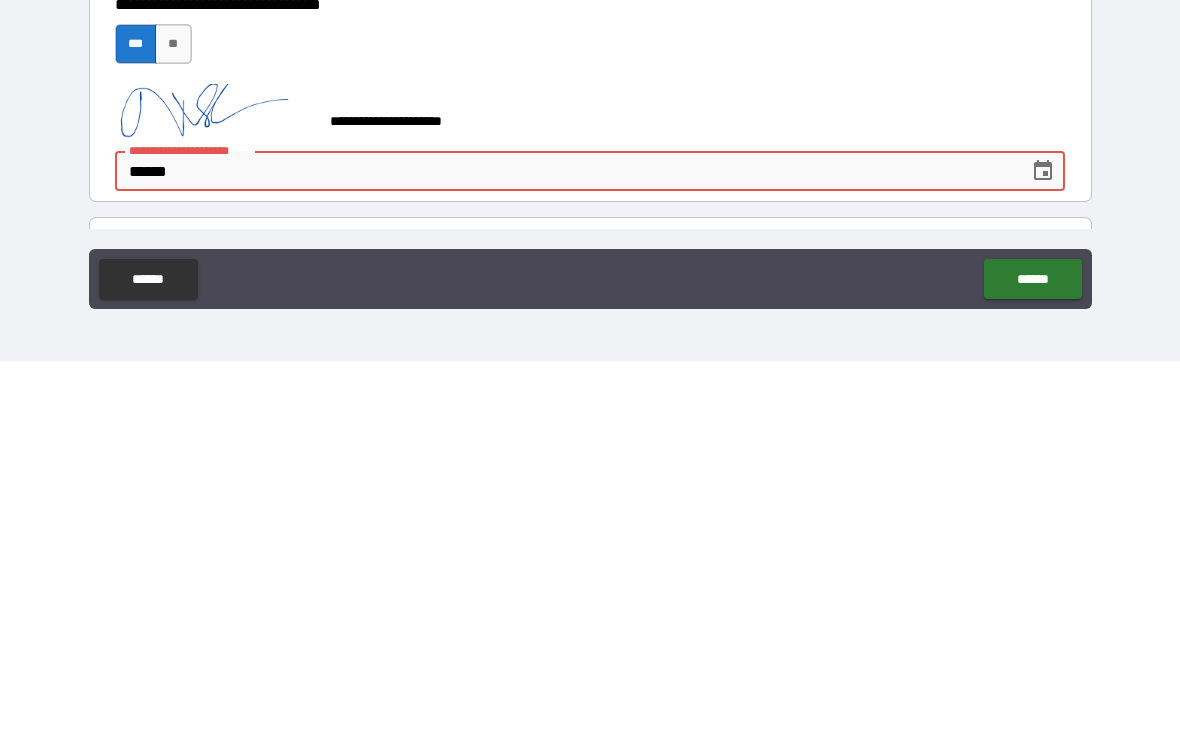type on "*" 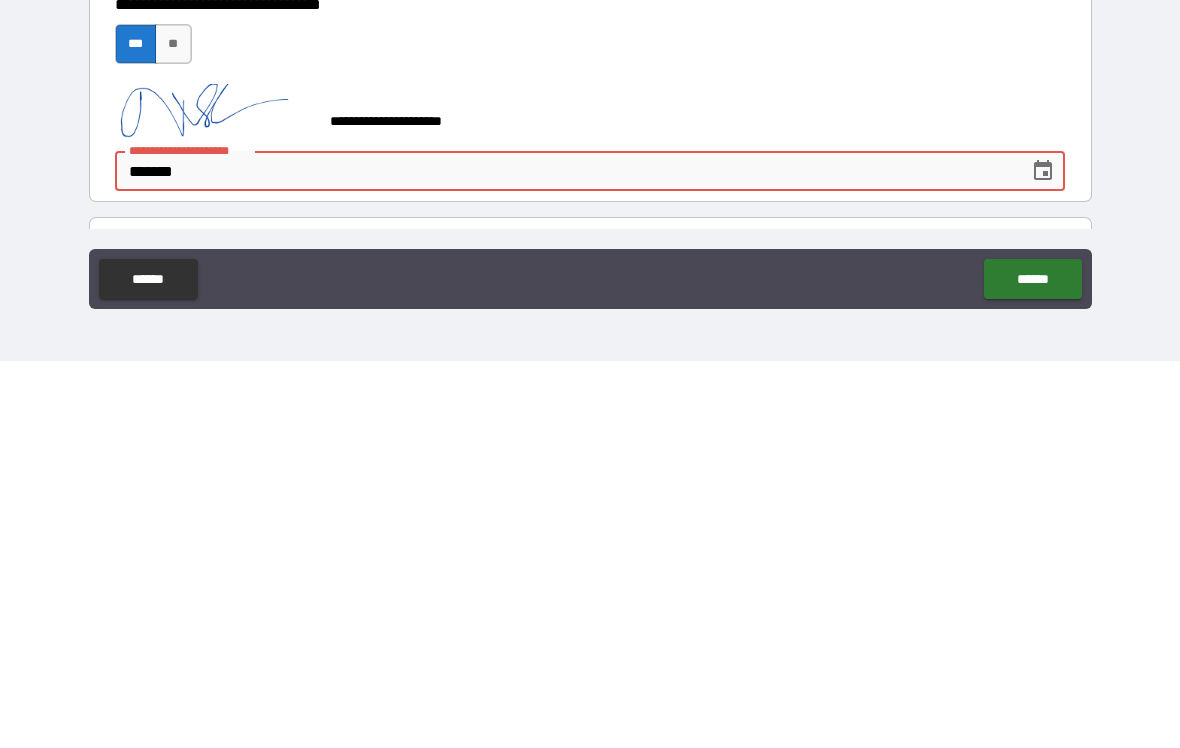 type on "*" 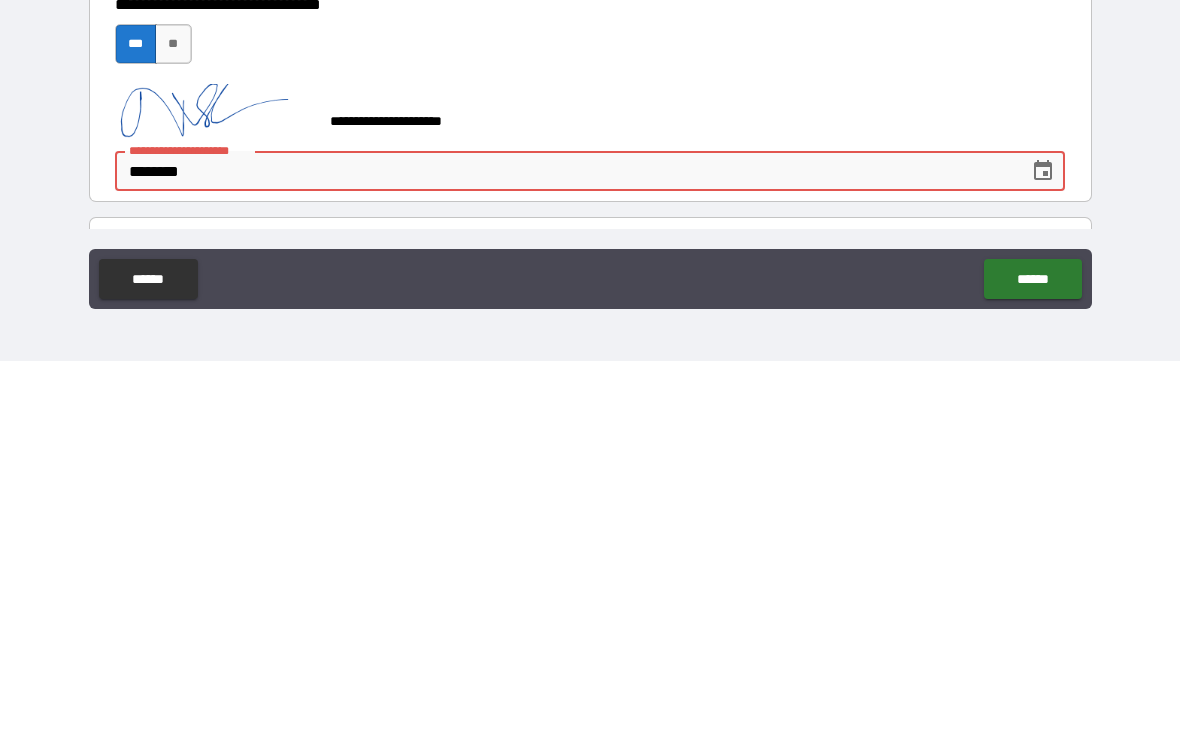 type on "*" 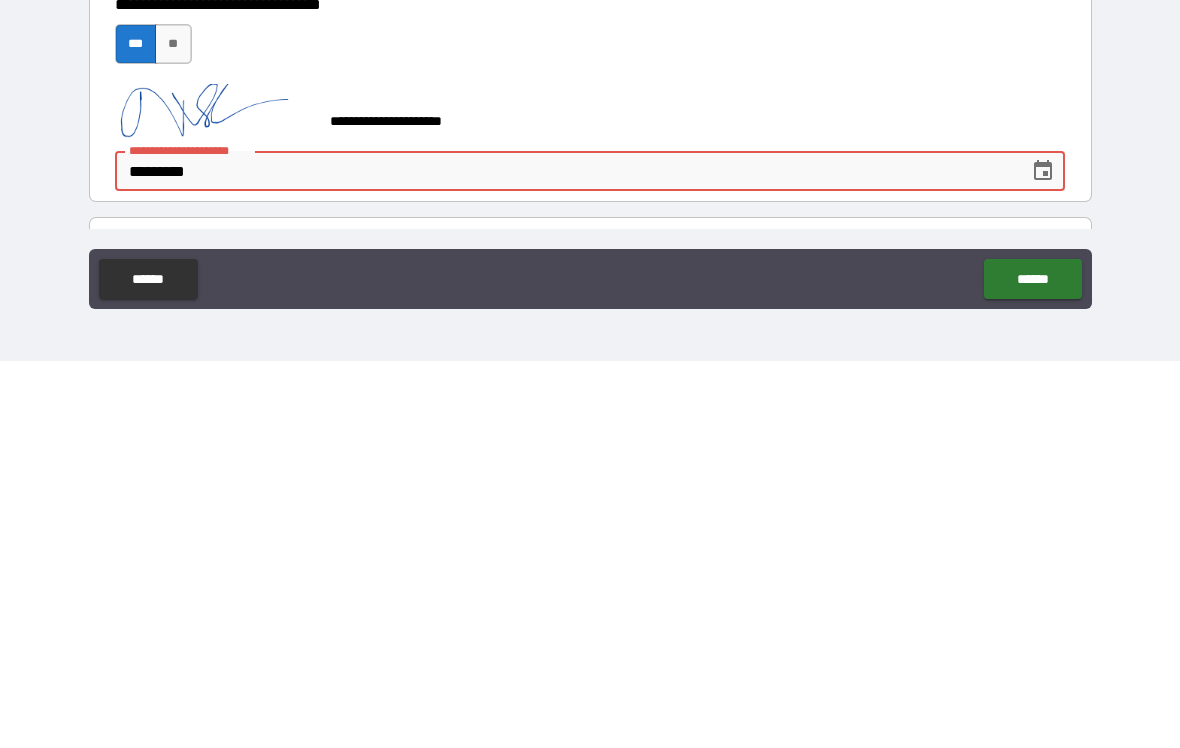 type on "*" 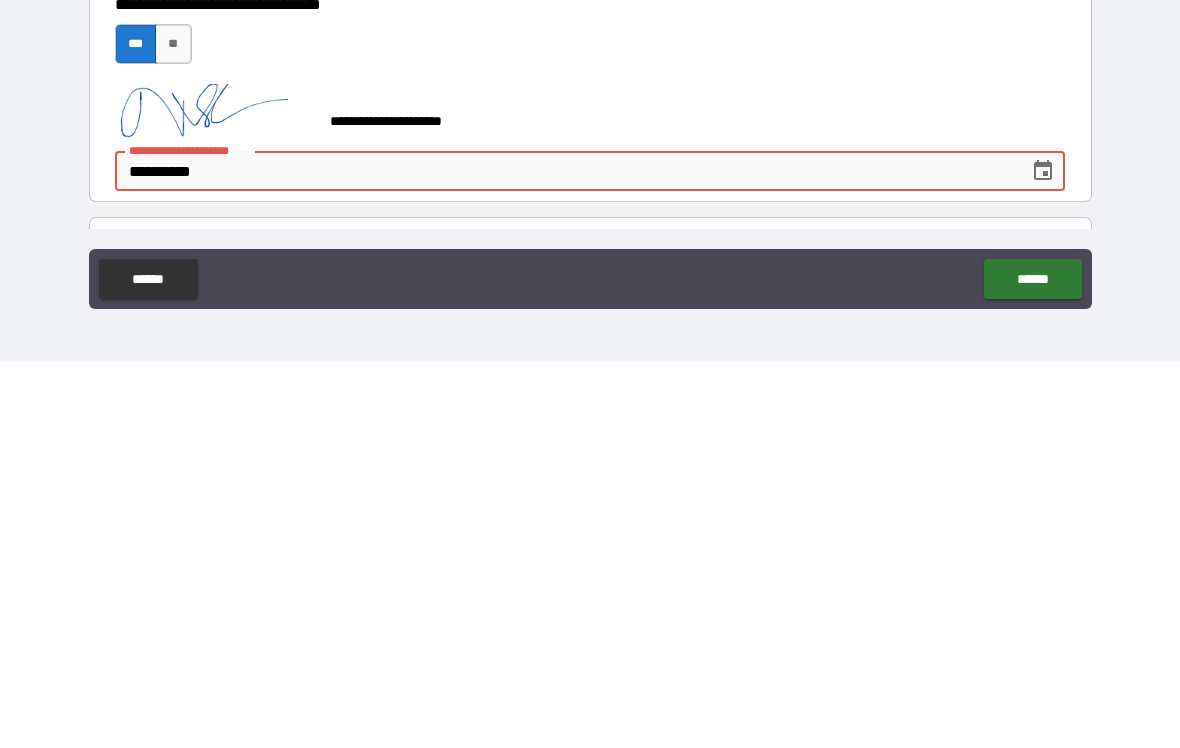 type on "*" 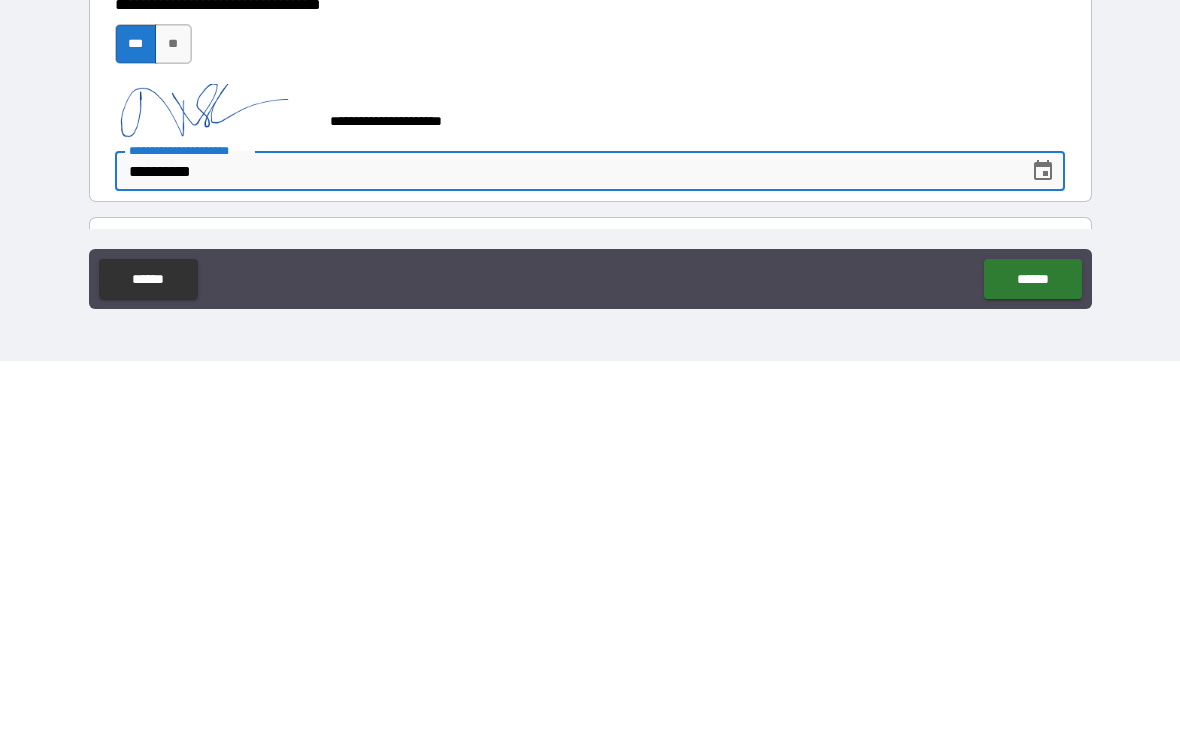 type on "*" 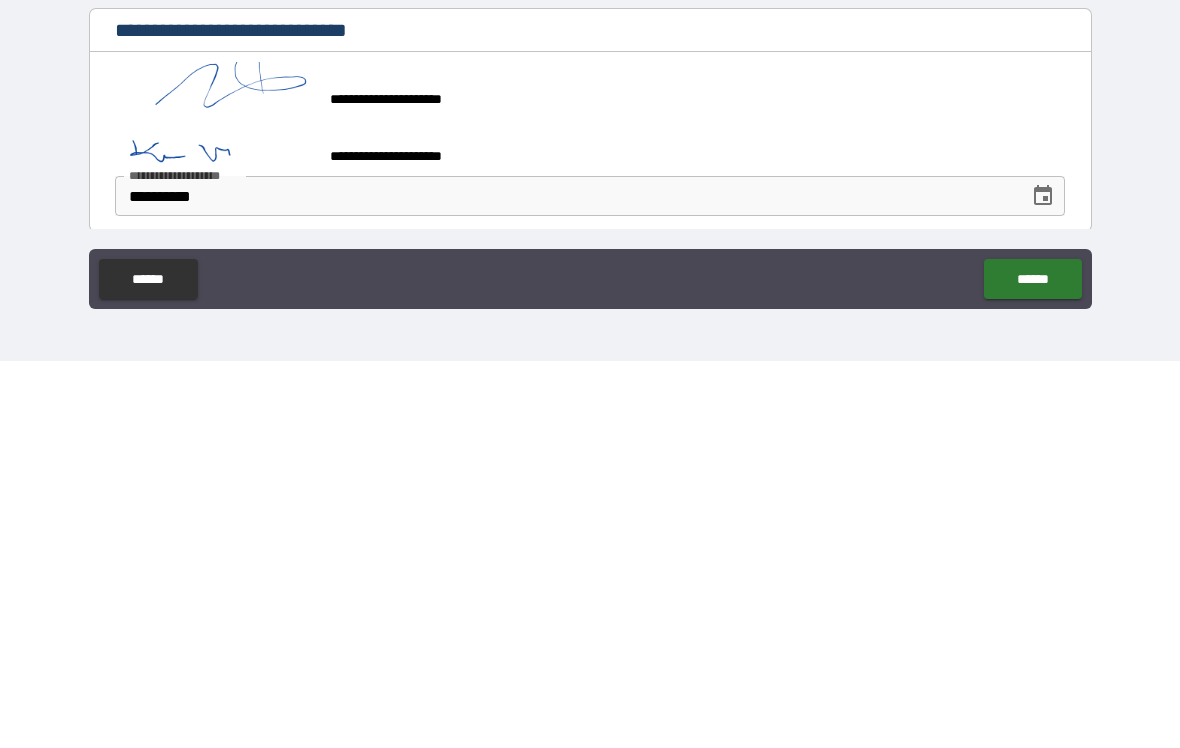 scroll, scrollTop: 1658, scrollLeft: 0, axis: vertical 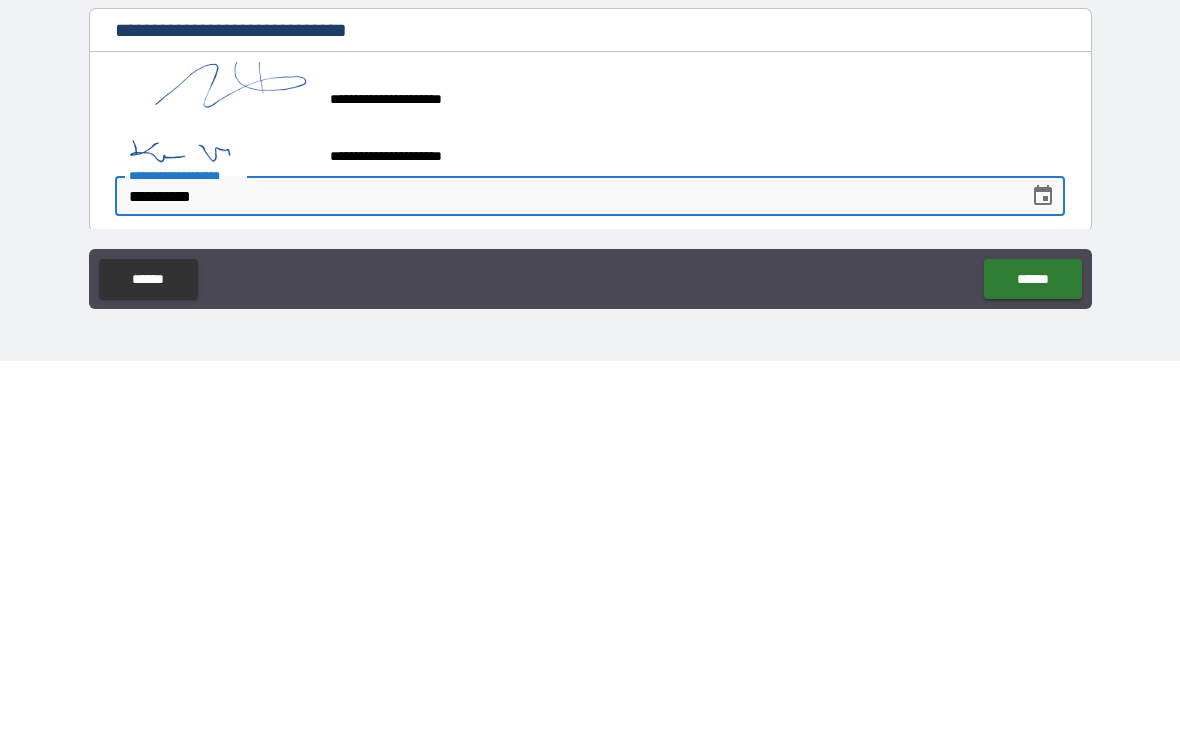 type on "*********" 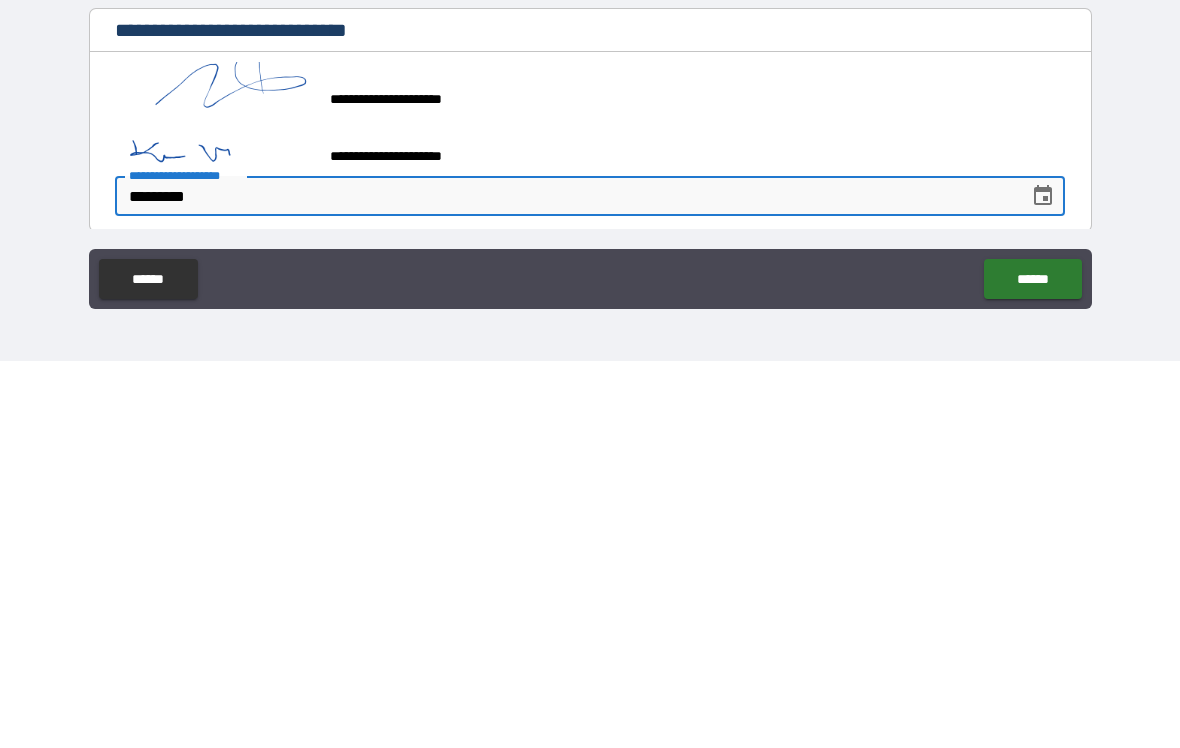 type on "*" 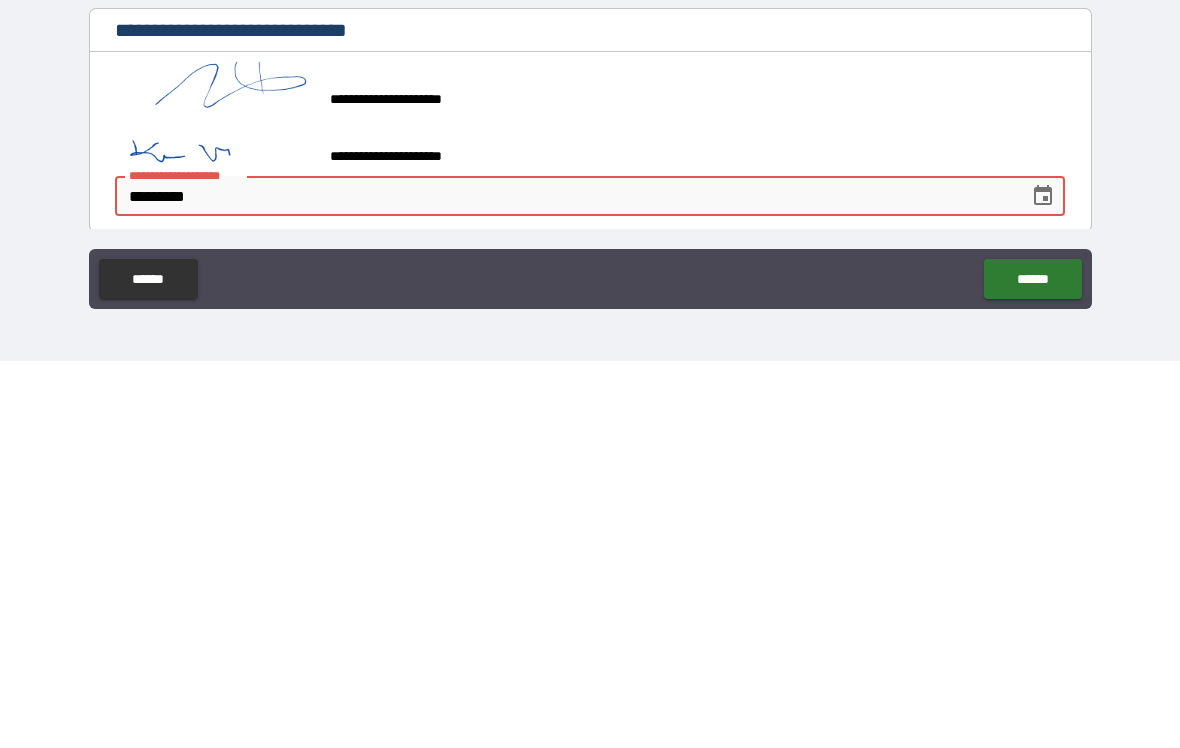 type on "*" 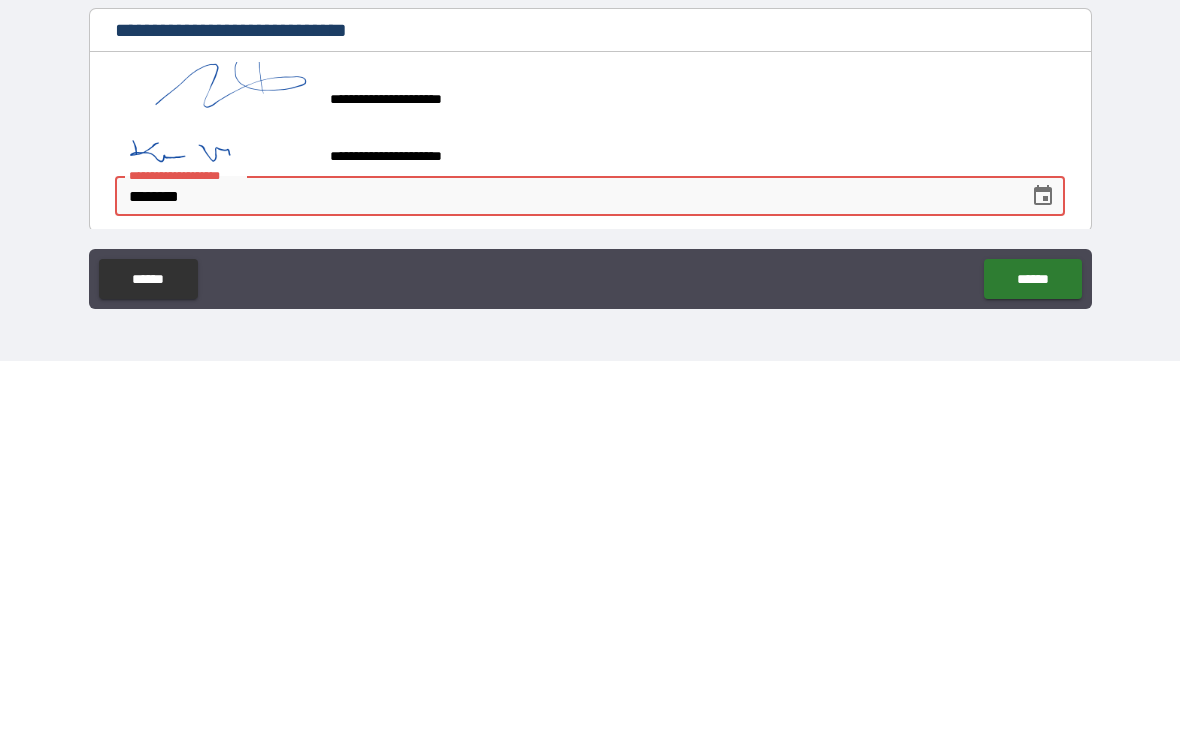 type on "*" 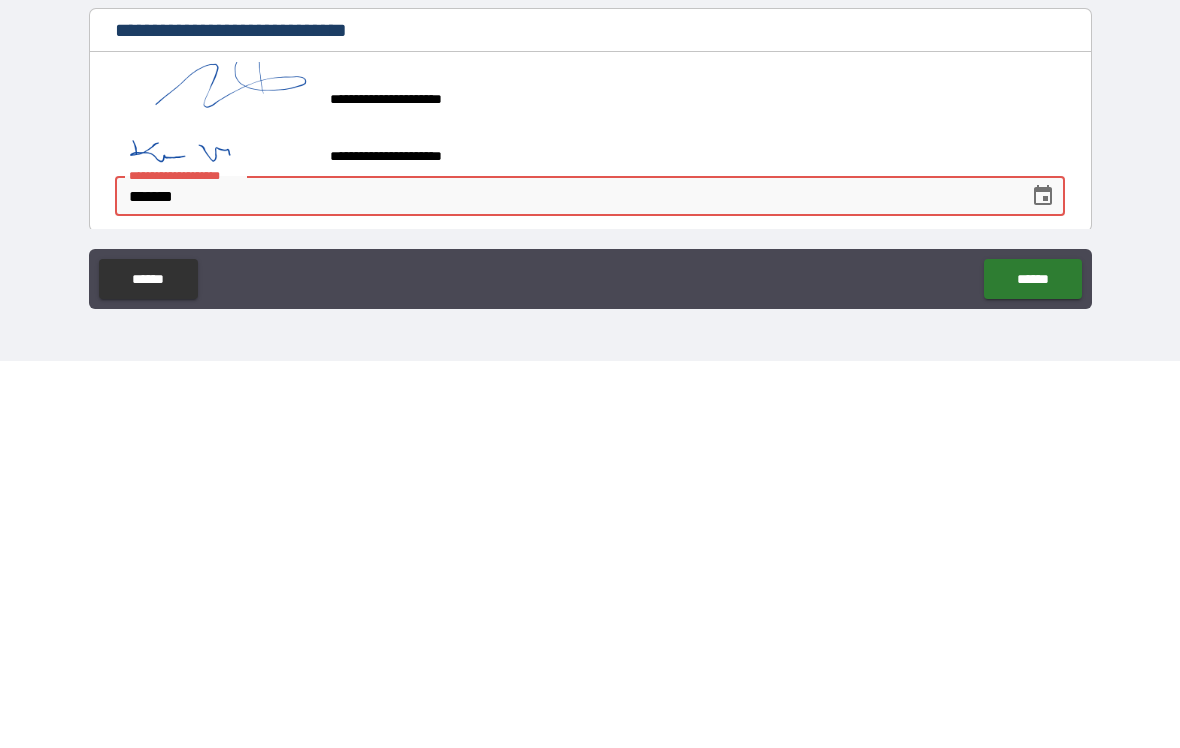 type on "*" 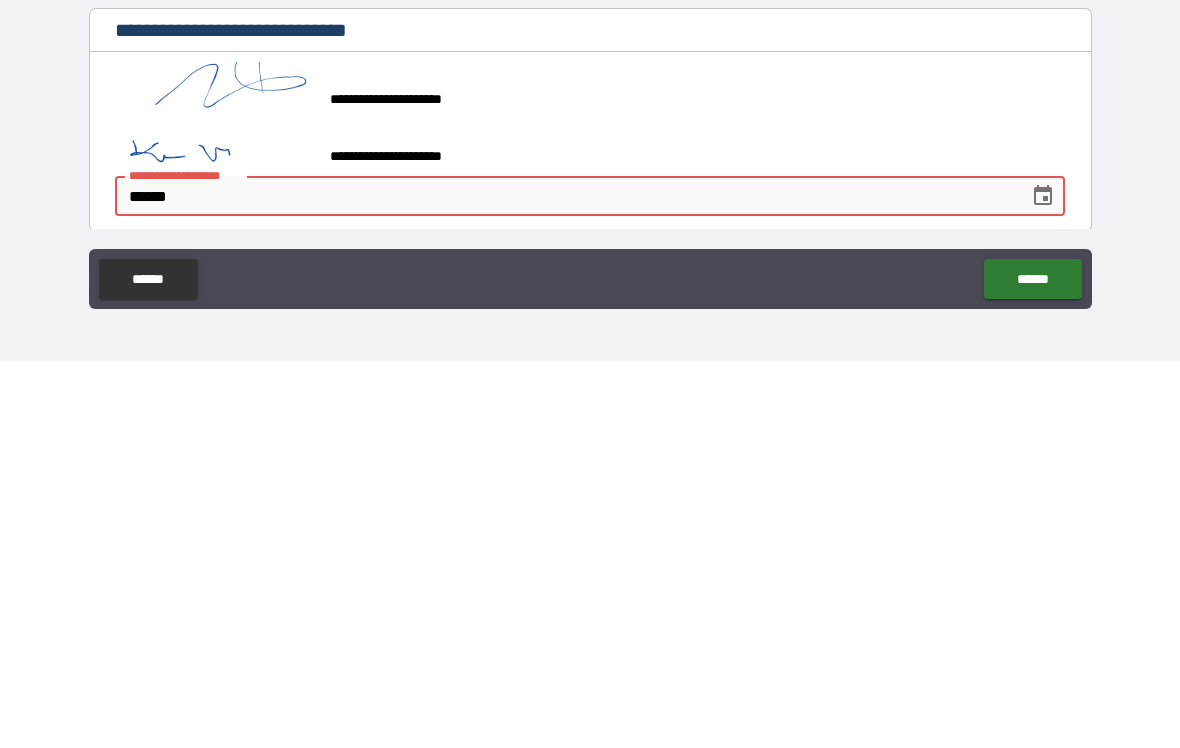 type on "*" 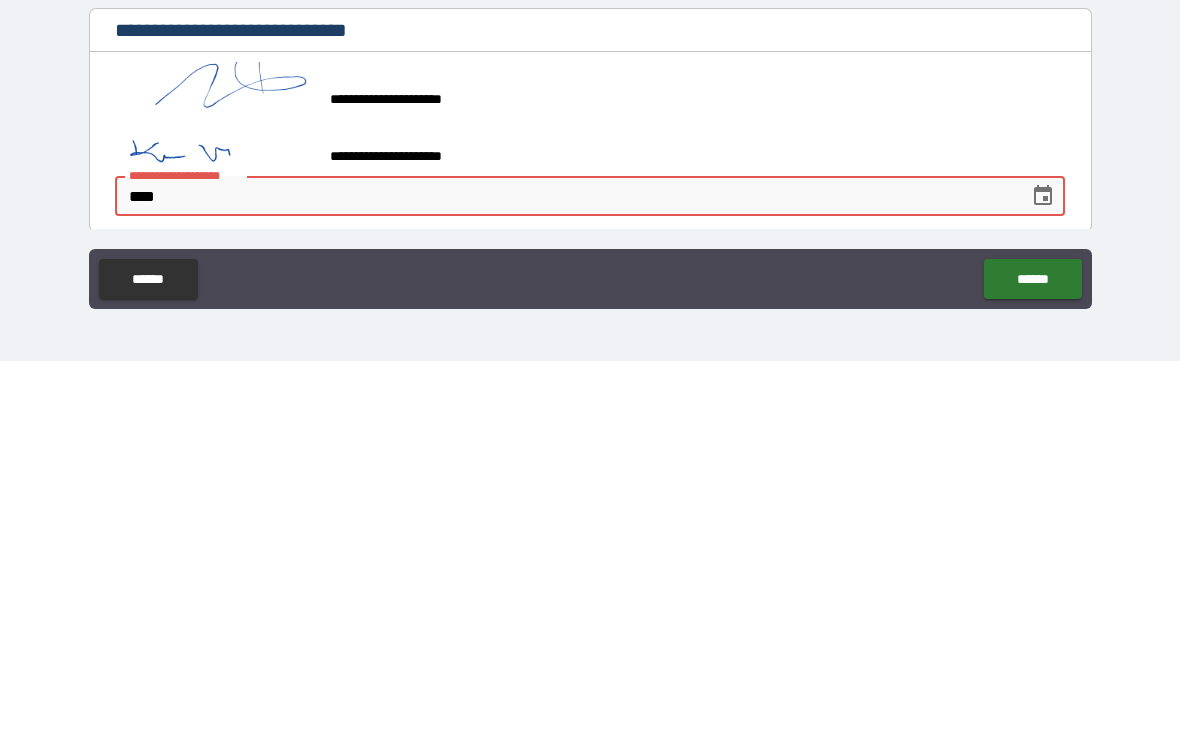 type on "*" 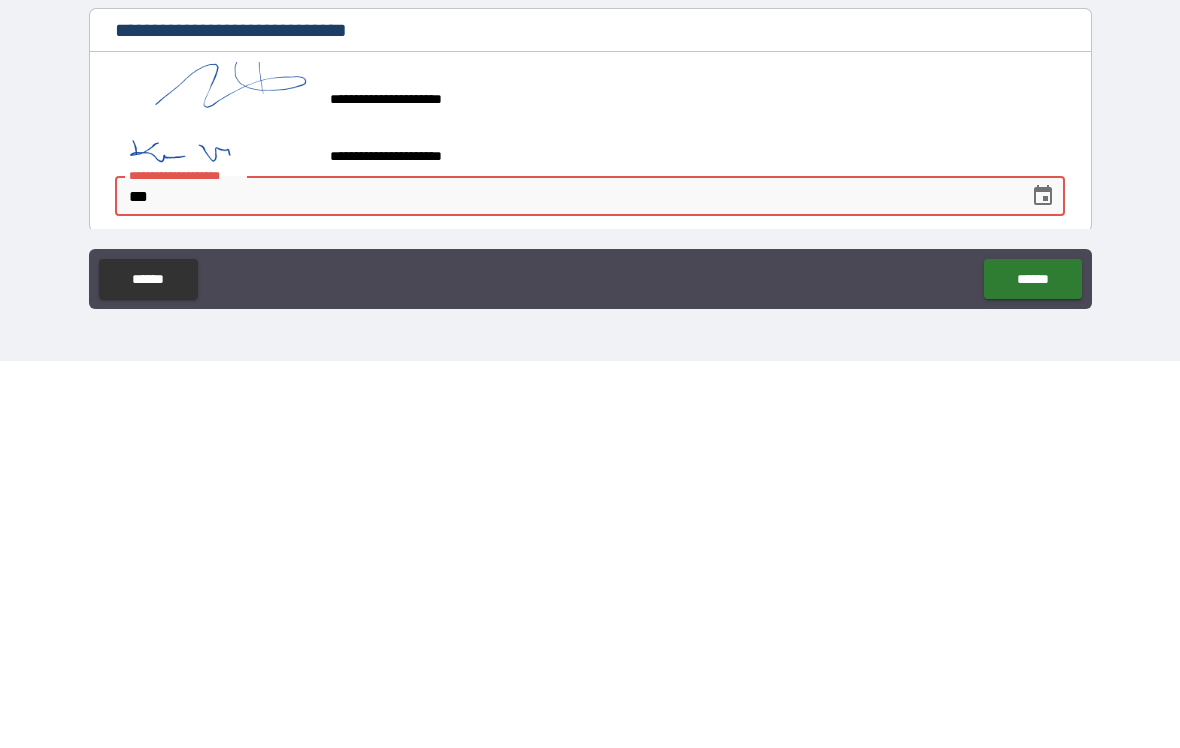 type on "*" 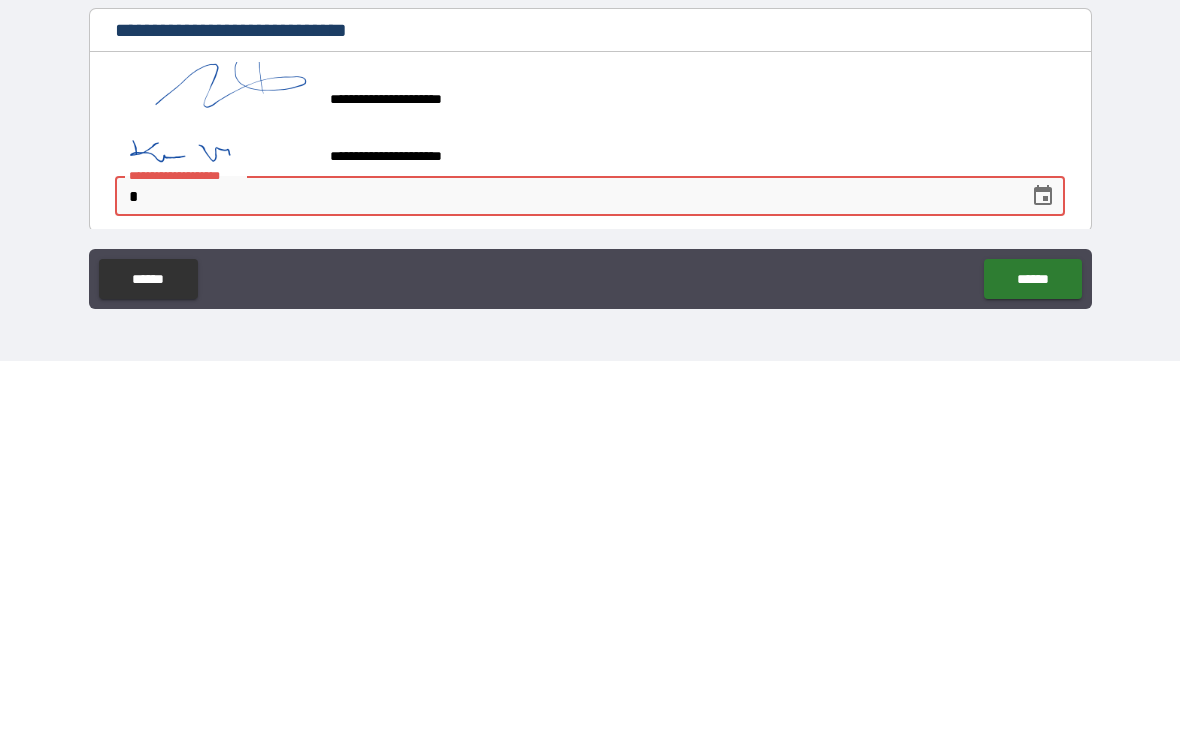 type on "*" 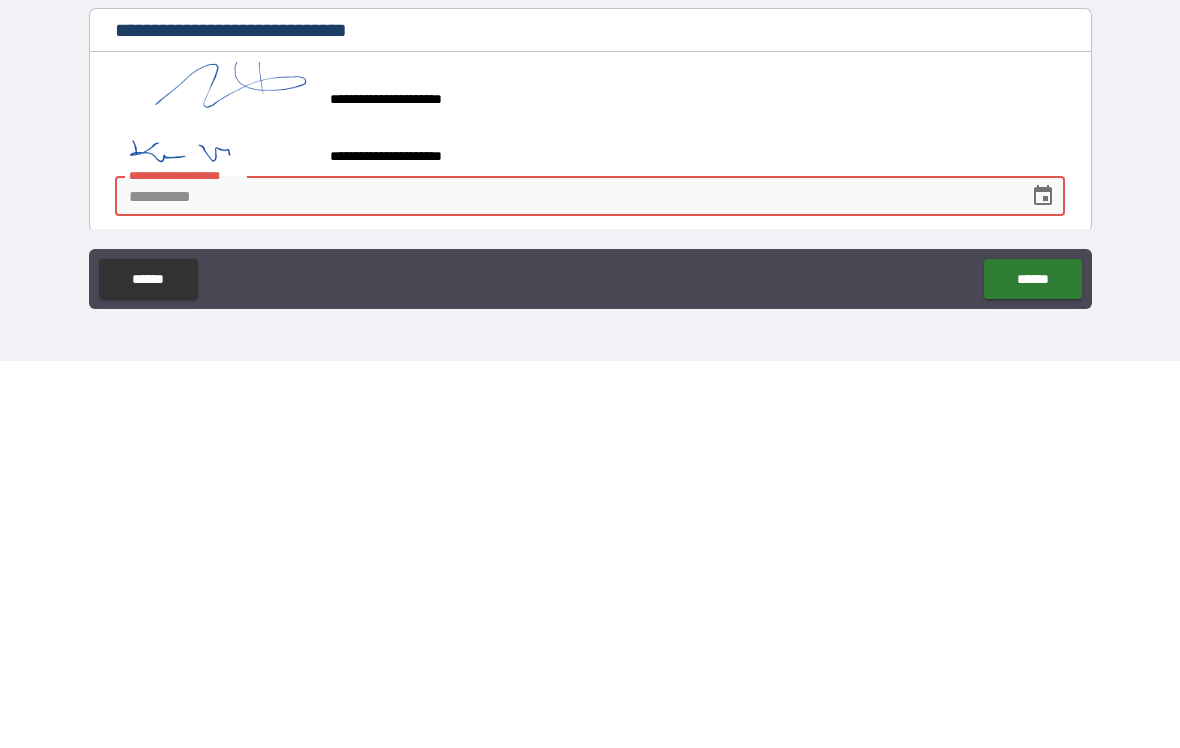 type on "*" 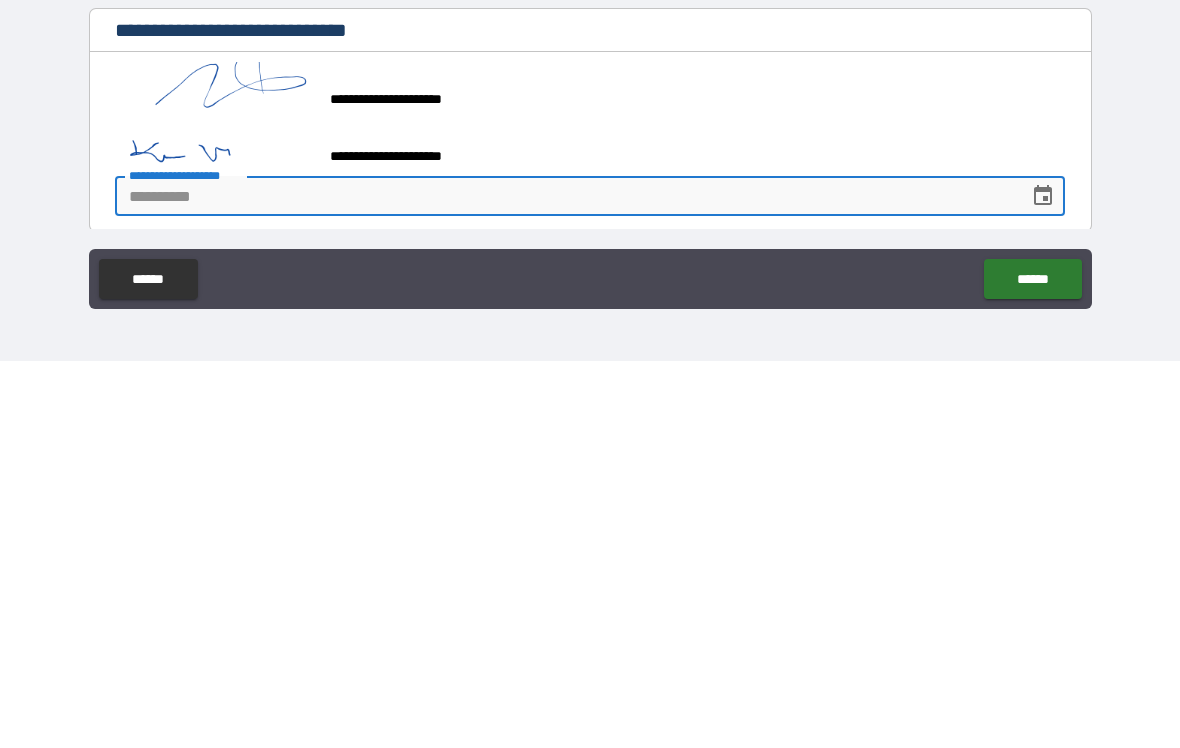 type on "*" 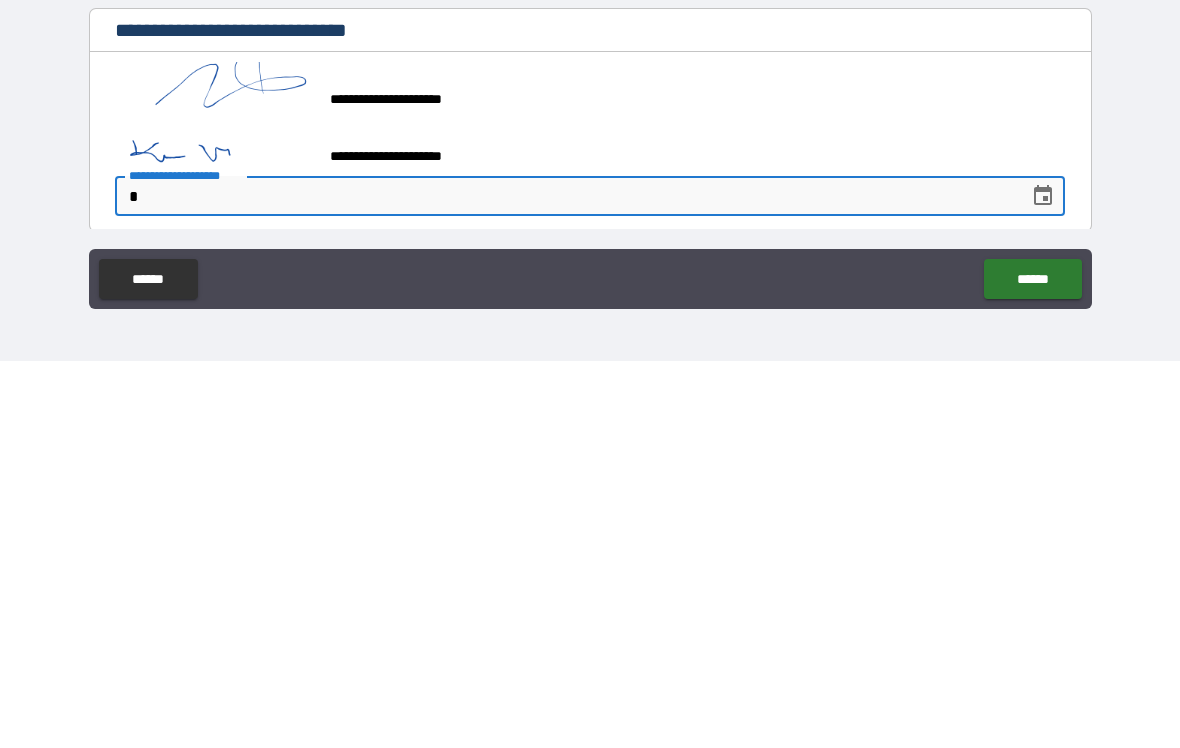 type on "*" 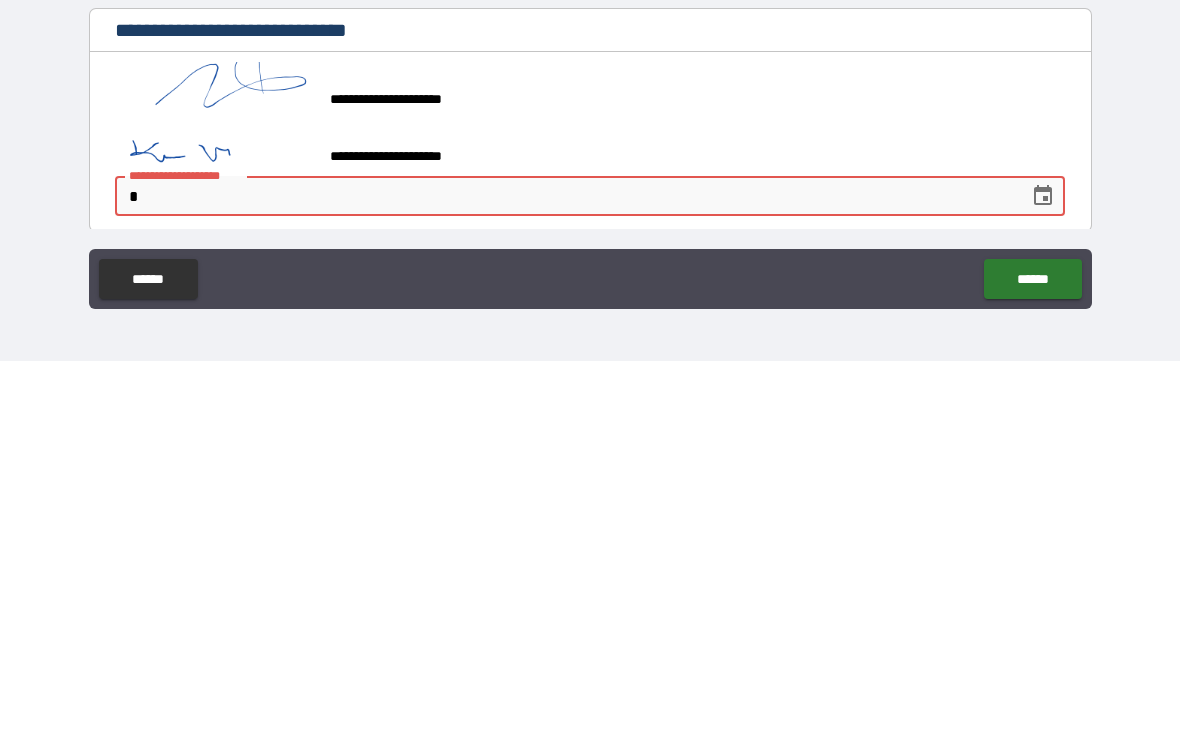 type on "*" 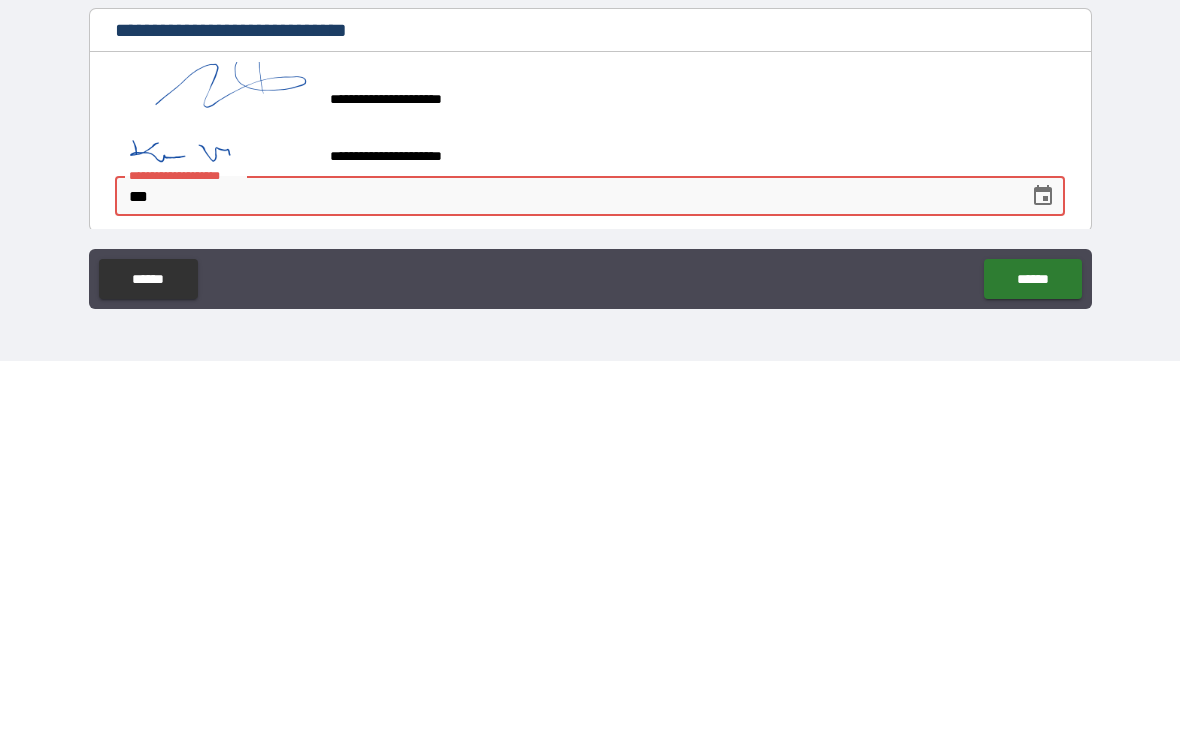 type on "*" 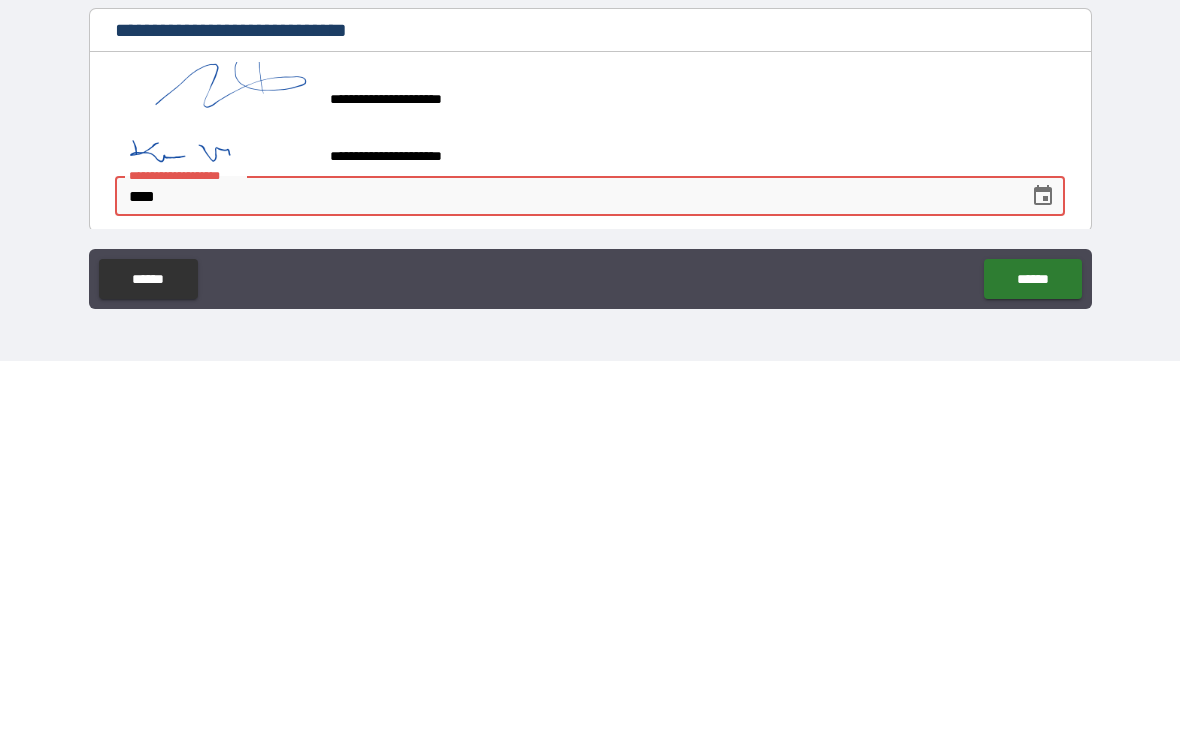 type on "*" 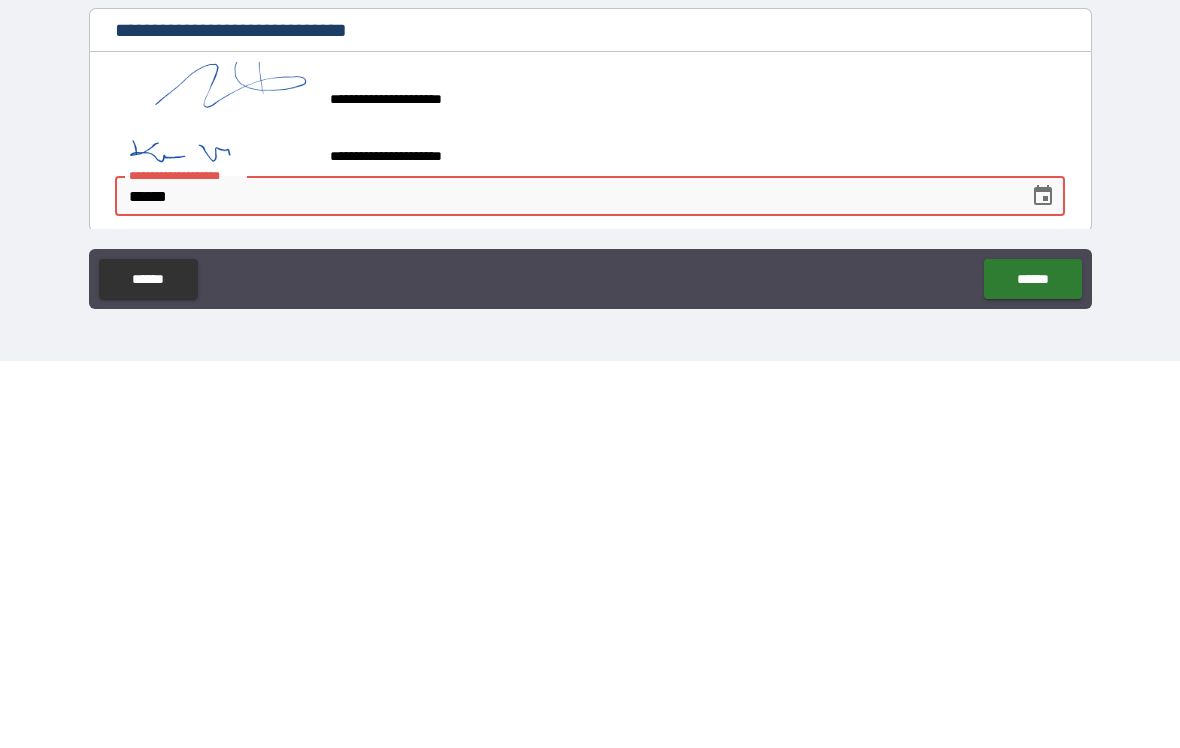type on "*" 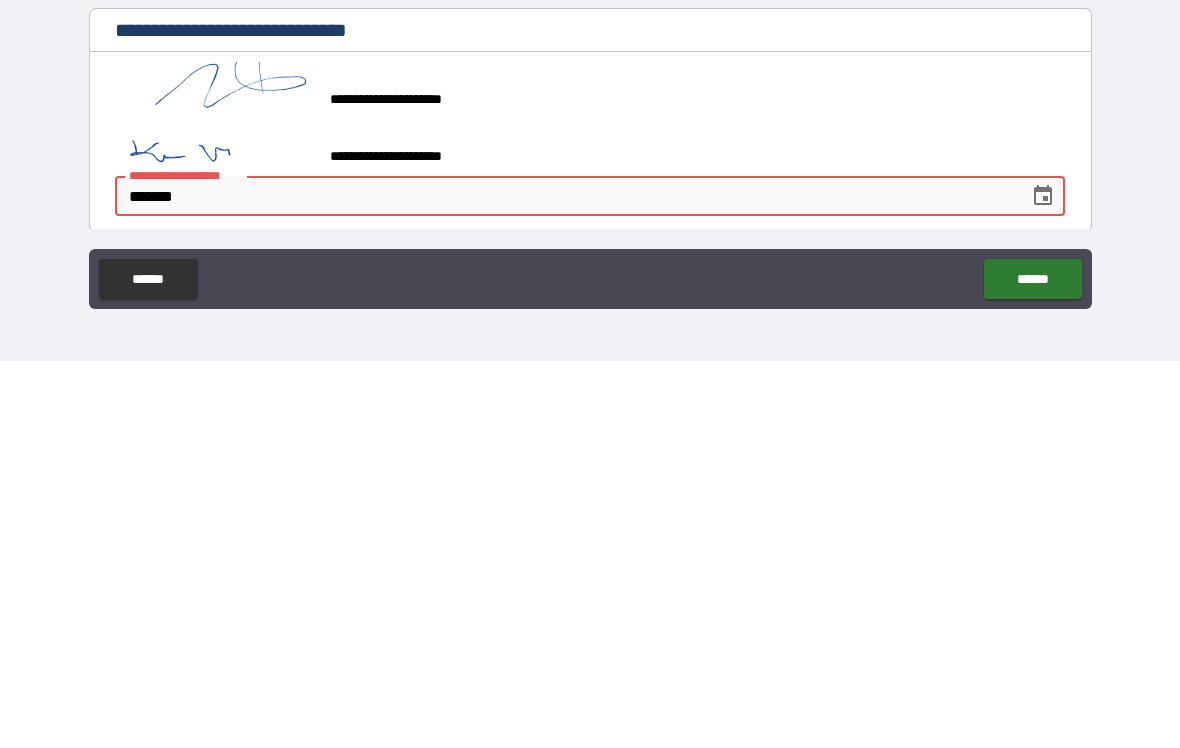 type on "*" 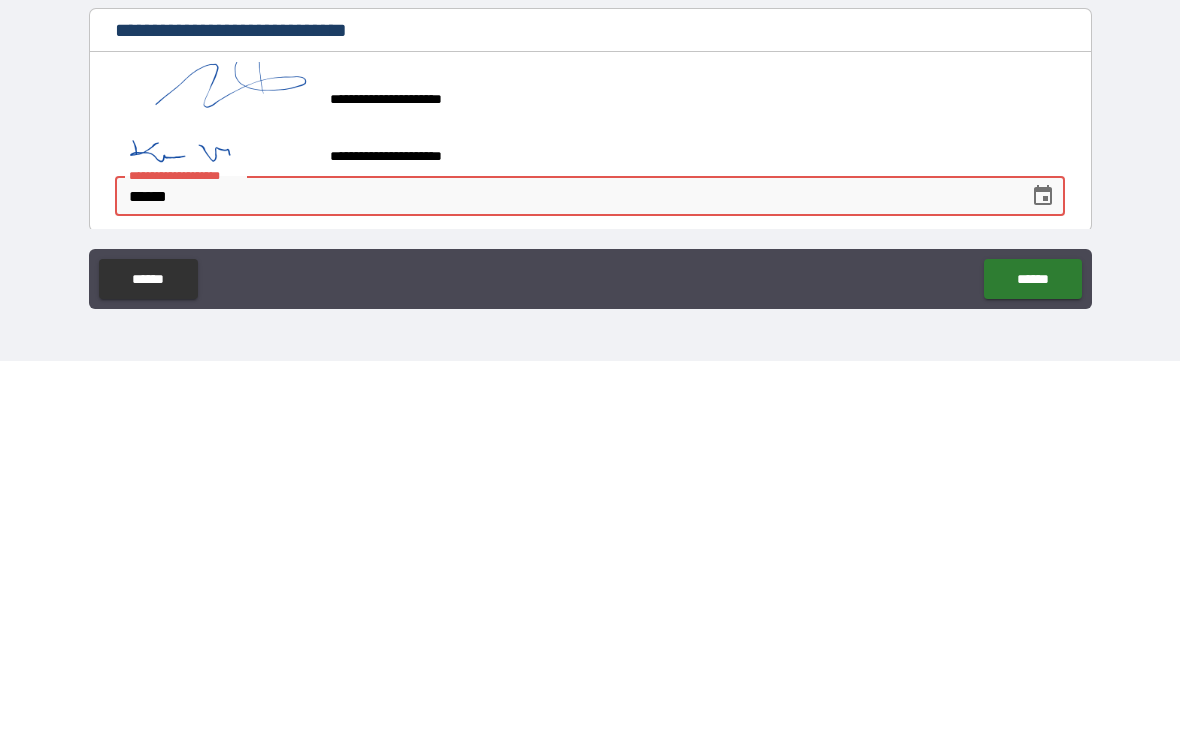 type on "*" 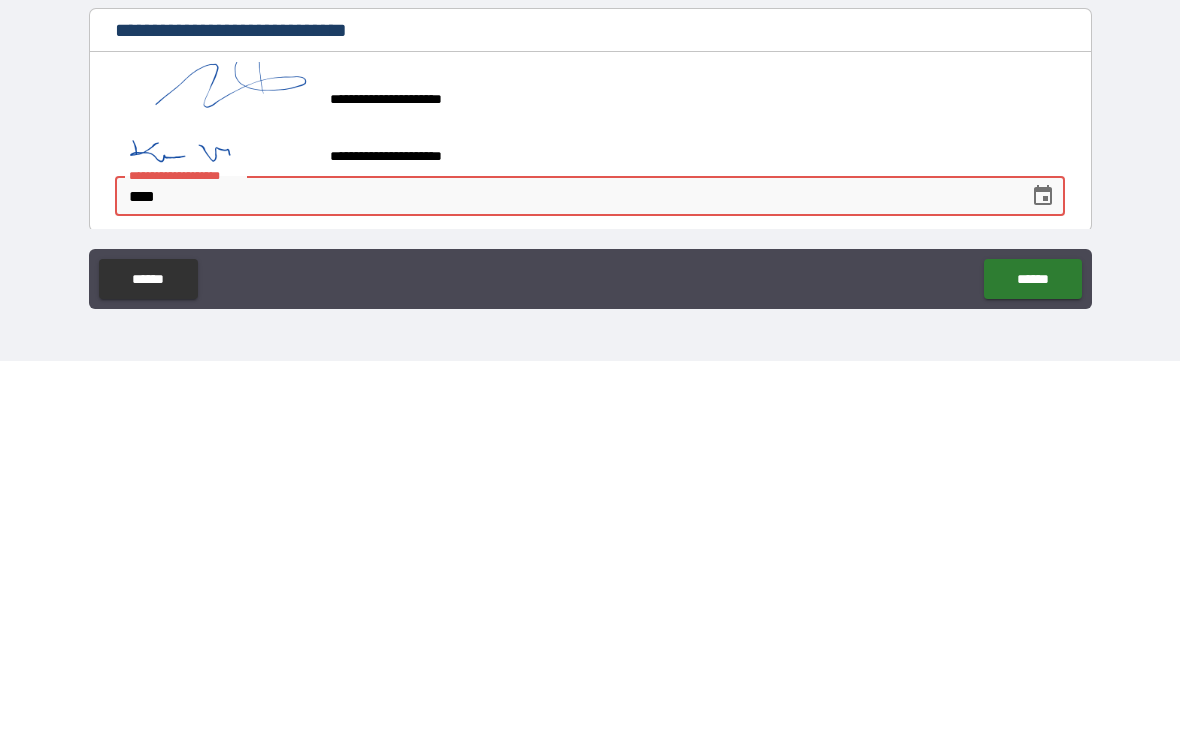 type on "*" 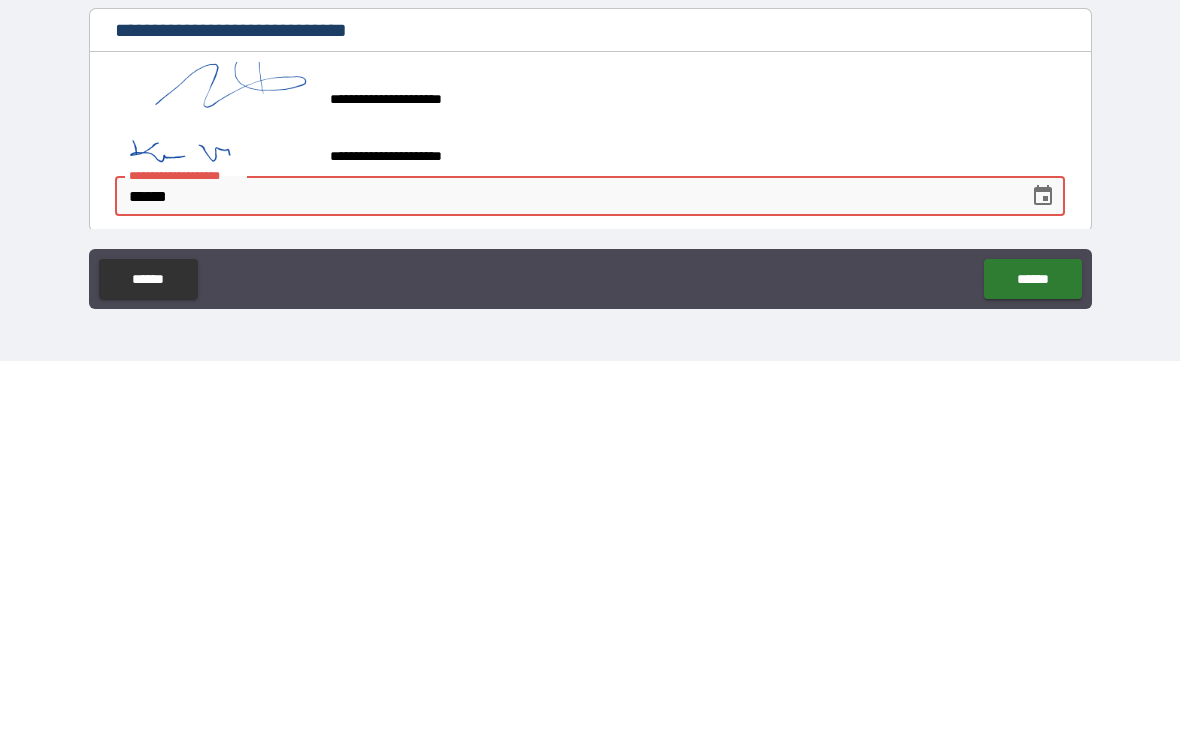type on "*" 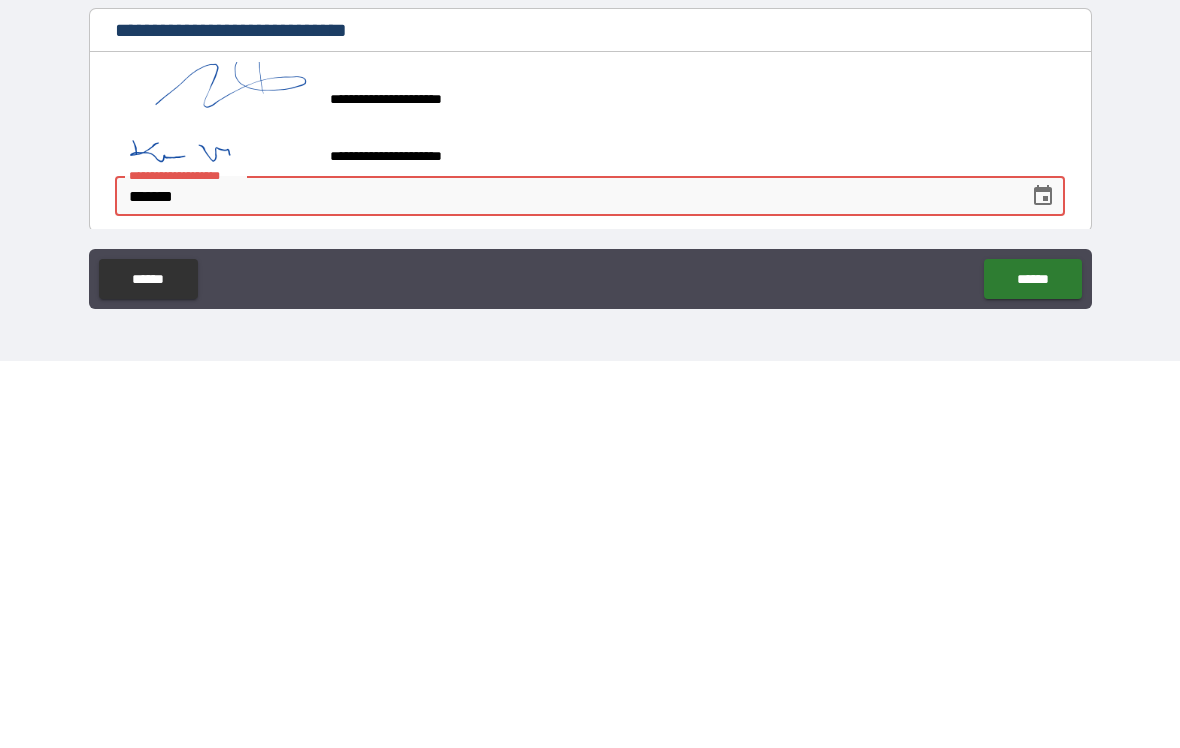 type on "*" 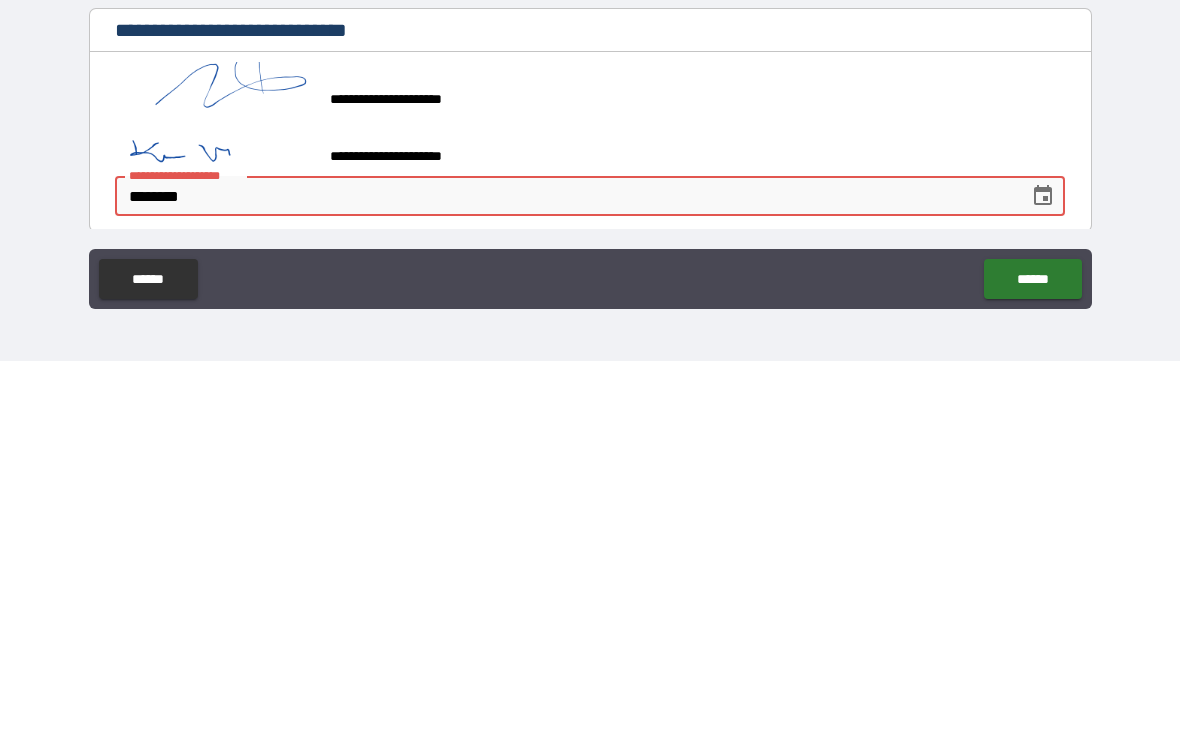 type on "*" 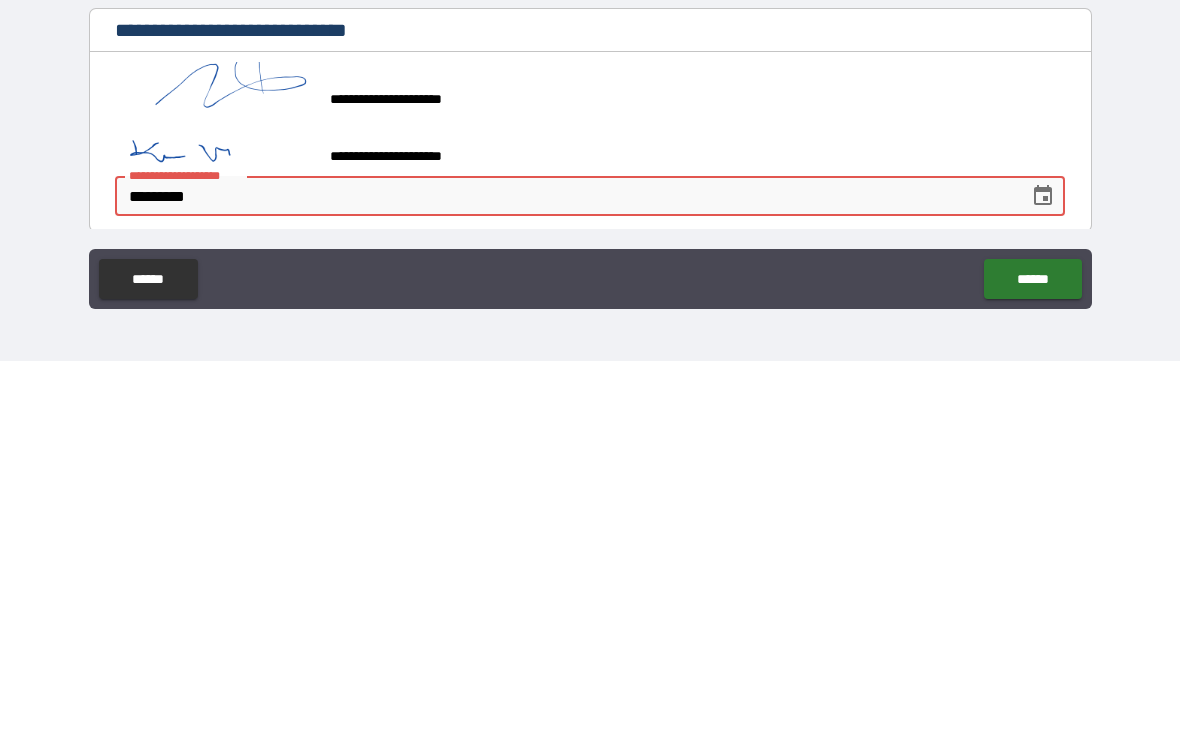 type on "*" 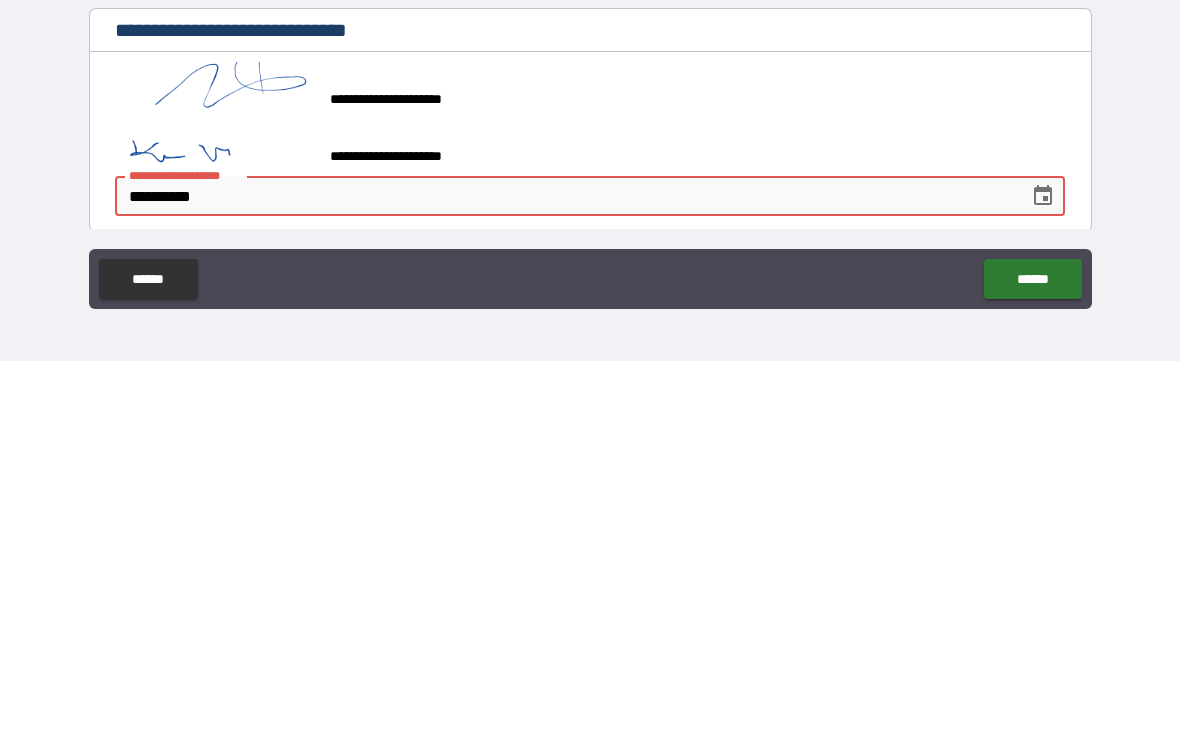 type on "*" 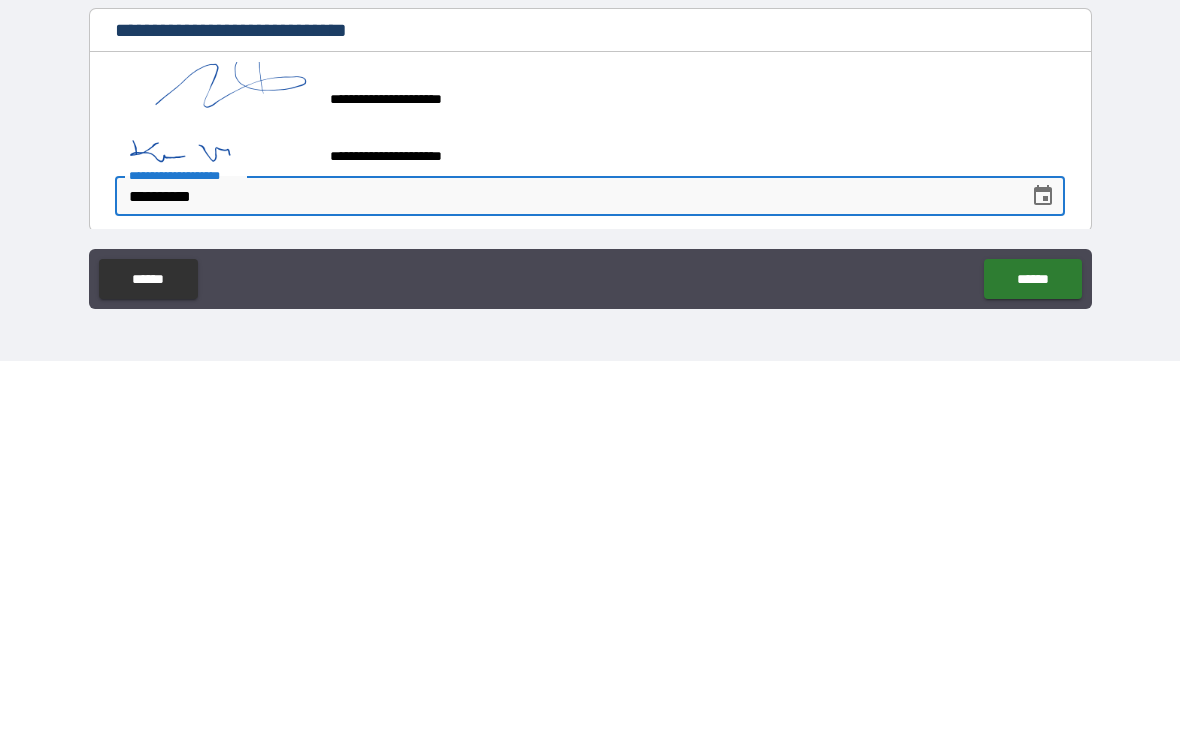type 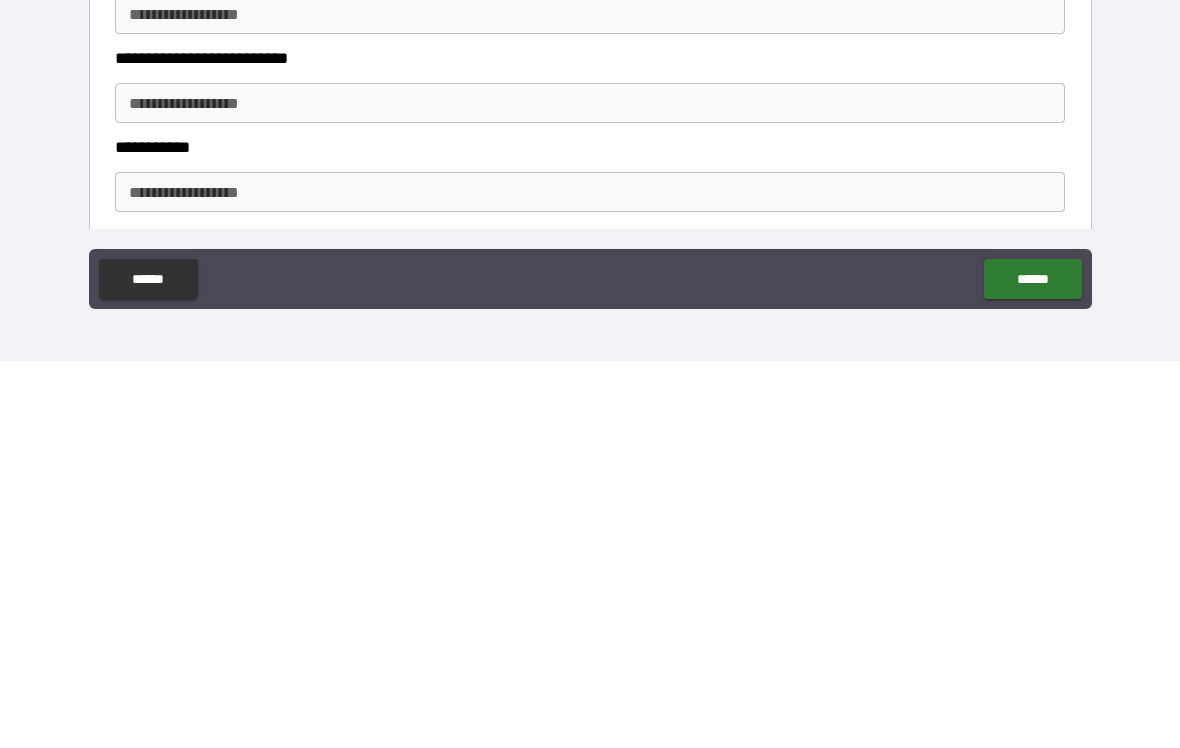 scroll, scrollTop: 0, scrollLeft: 0, axis: both 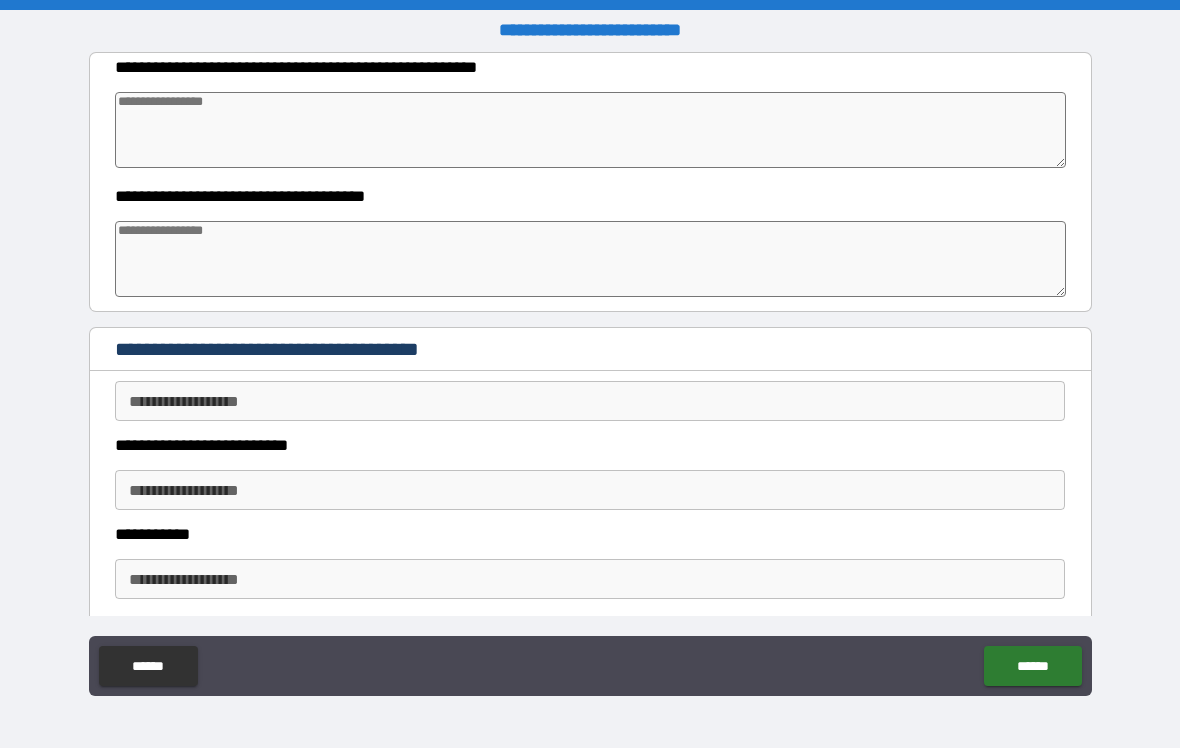 click at bounding box center (591, 130) 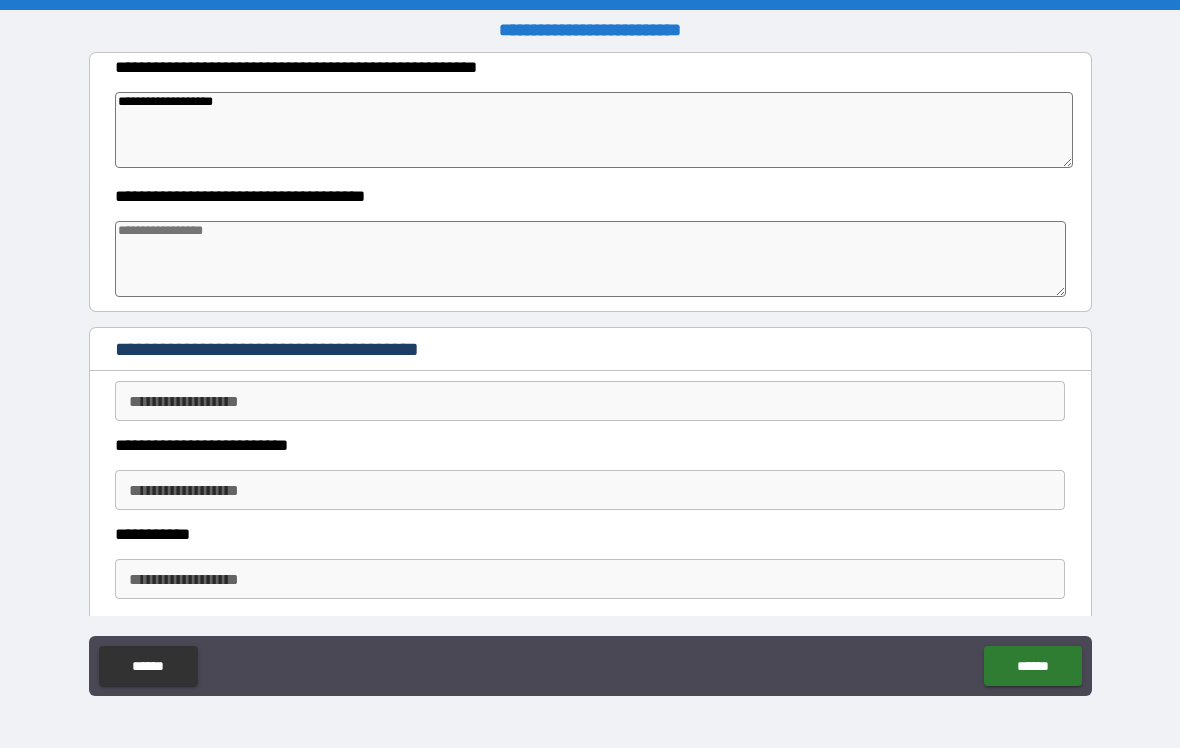 click at bounding box center [591, 259] 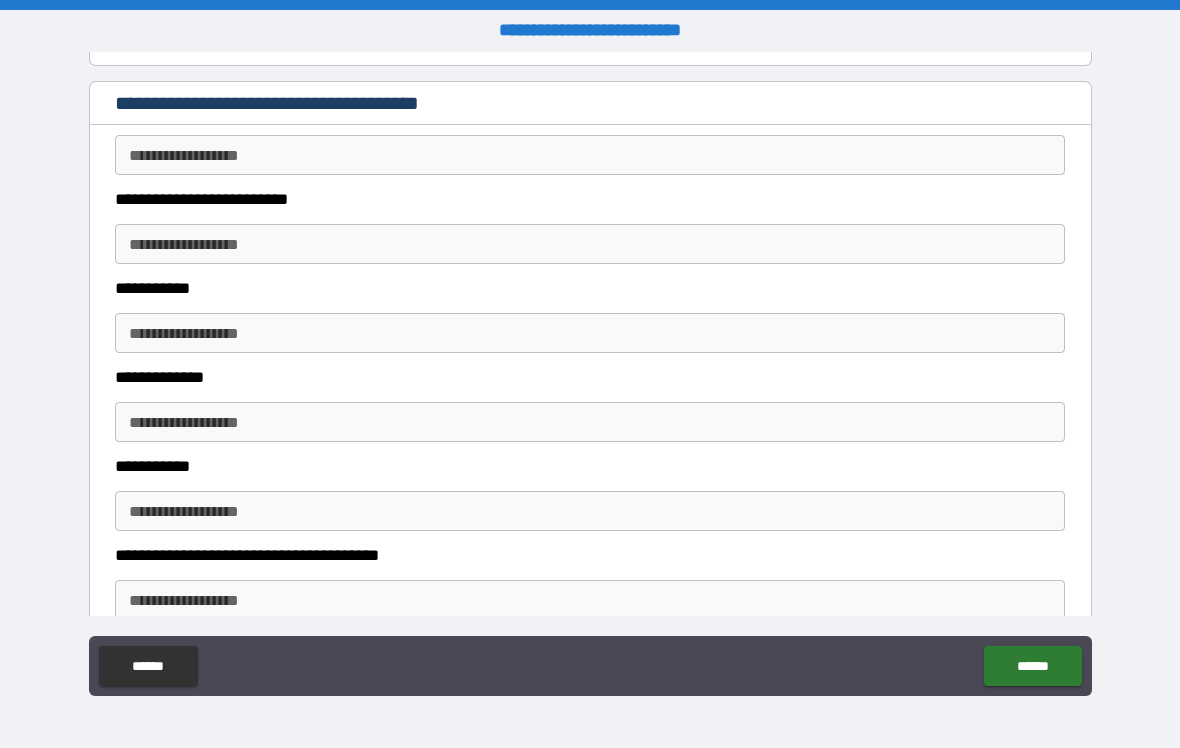 scroll, scrollTop: 236, scrollLeft: 0, axis: vertical 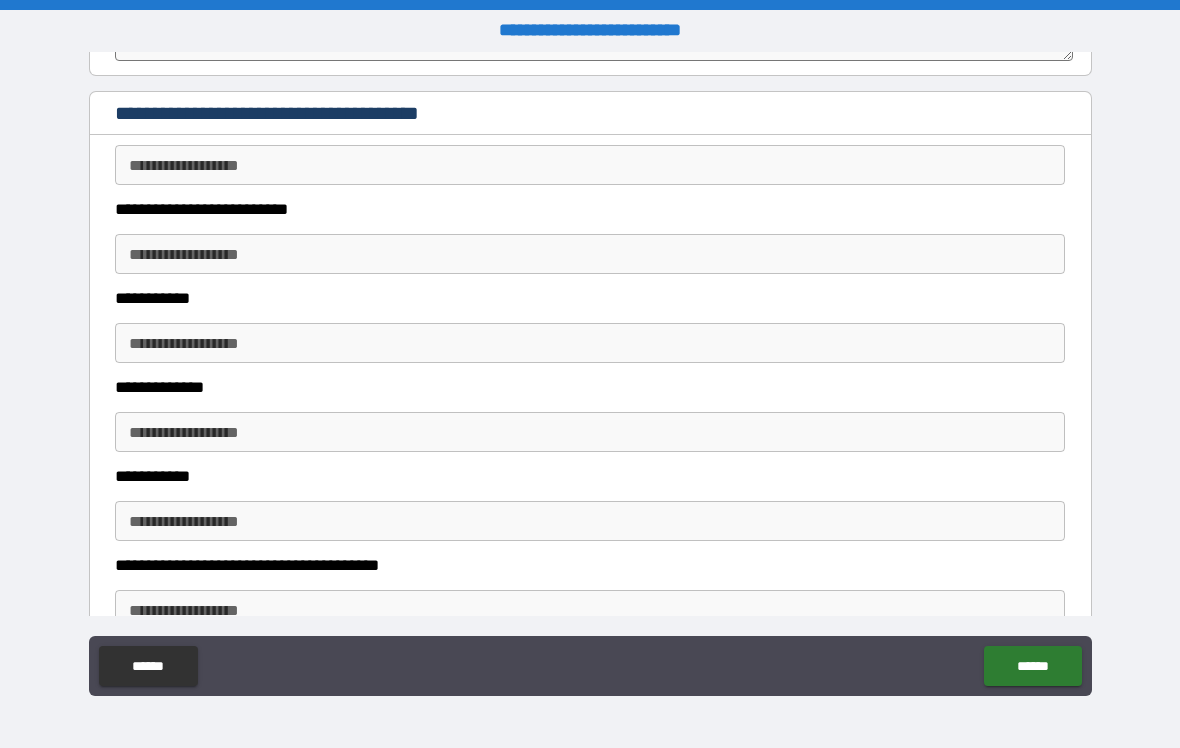 click on "**********" at bounding box center (590, 165) 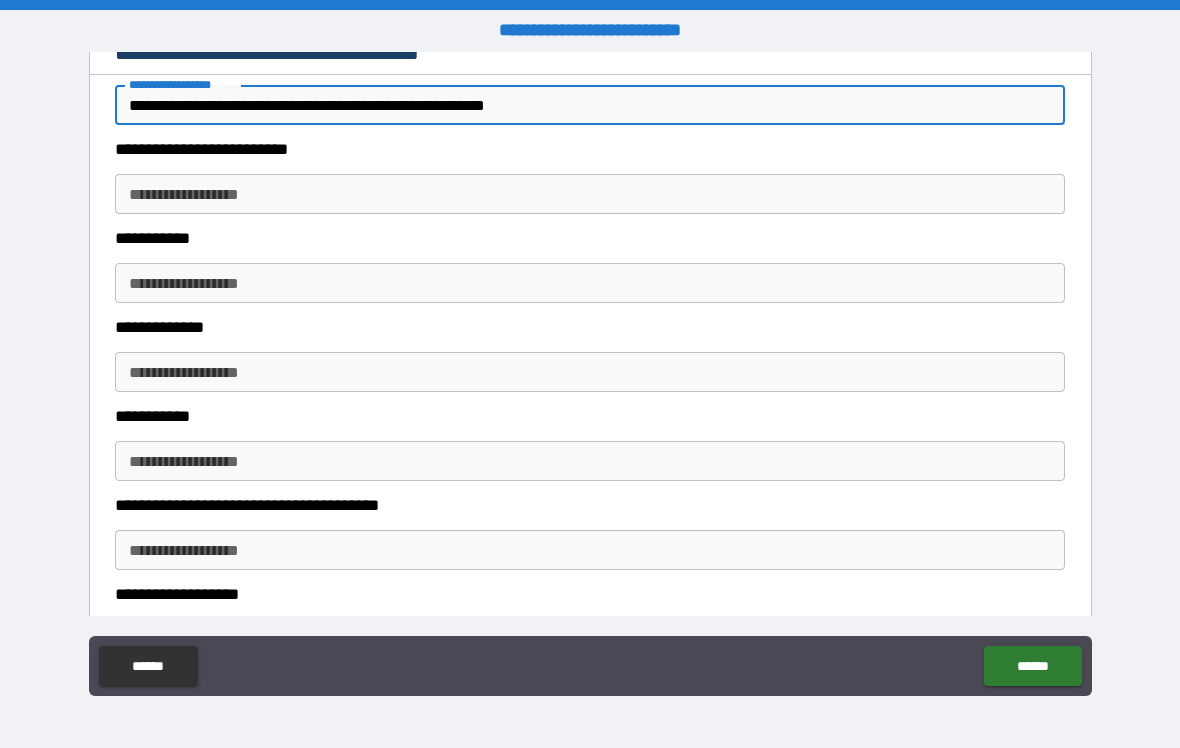 scroll, scrollTop: 299, scrollLeft: 0, axis: vertical 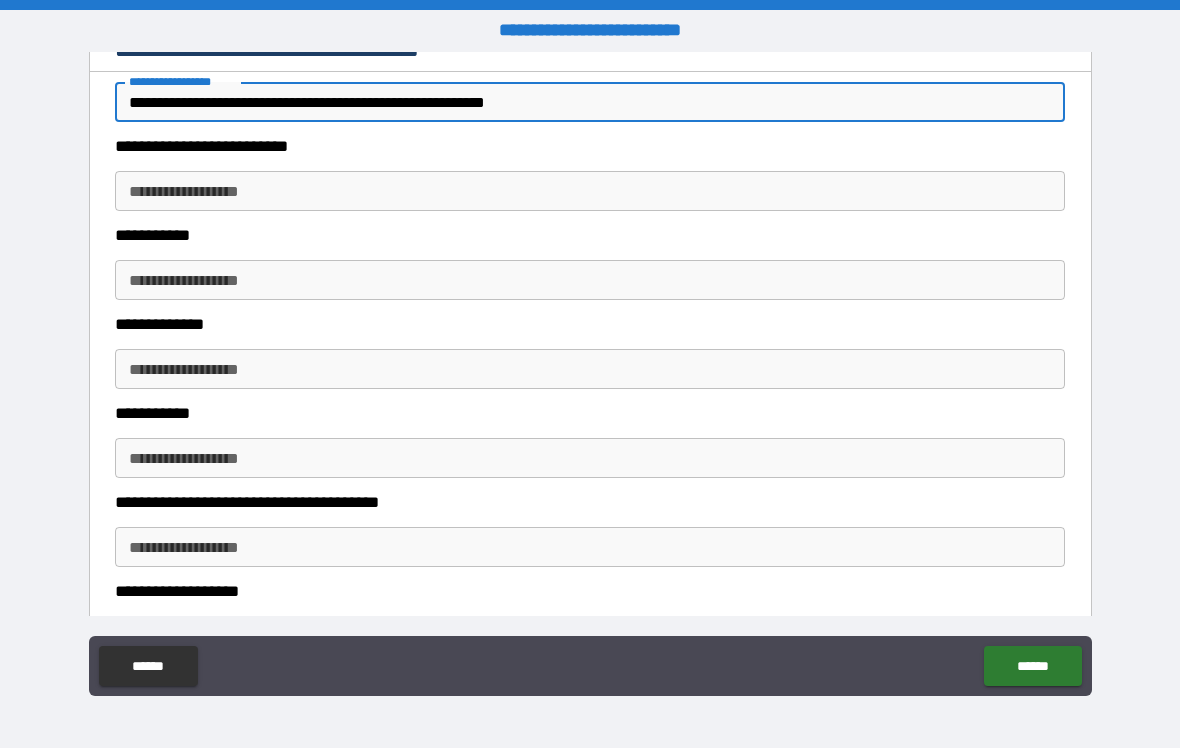 click on "**********" at bounding box center (590, 191) 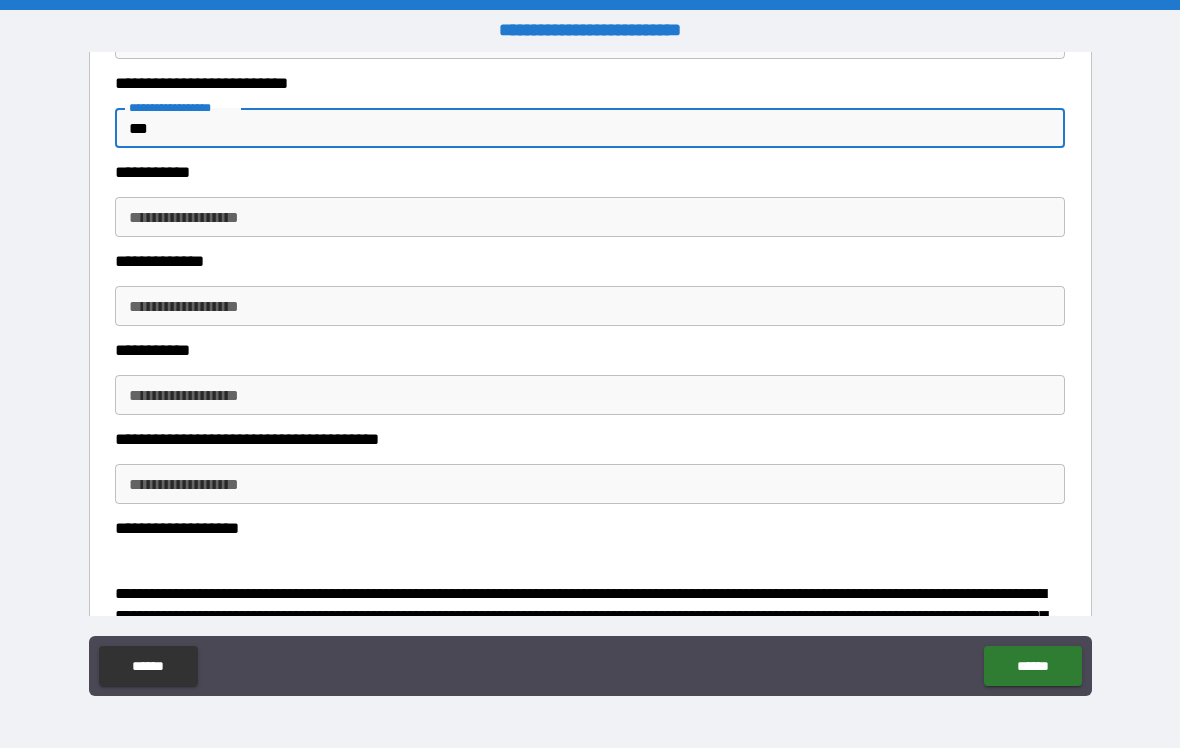 scroll, scrollTop: 366, scrollLeft: 0, axis: vertical 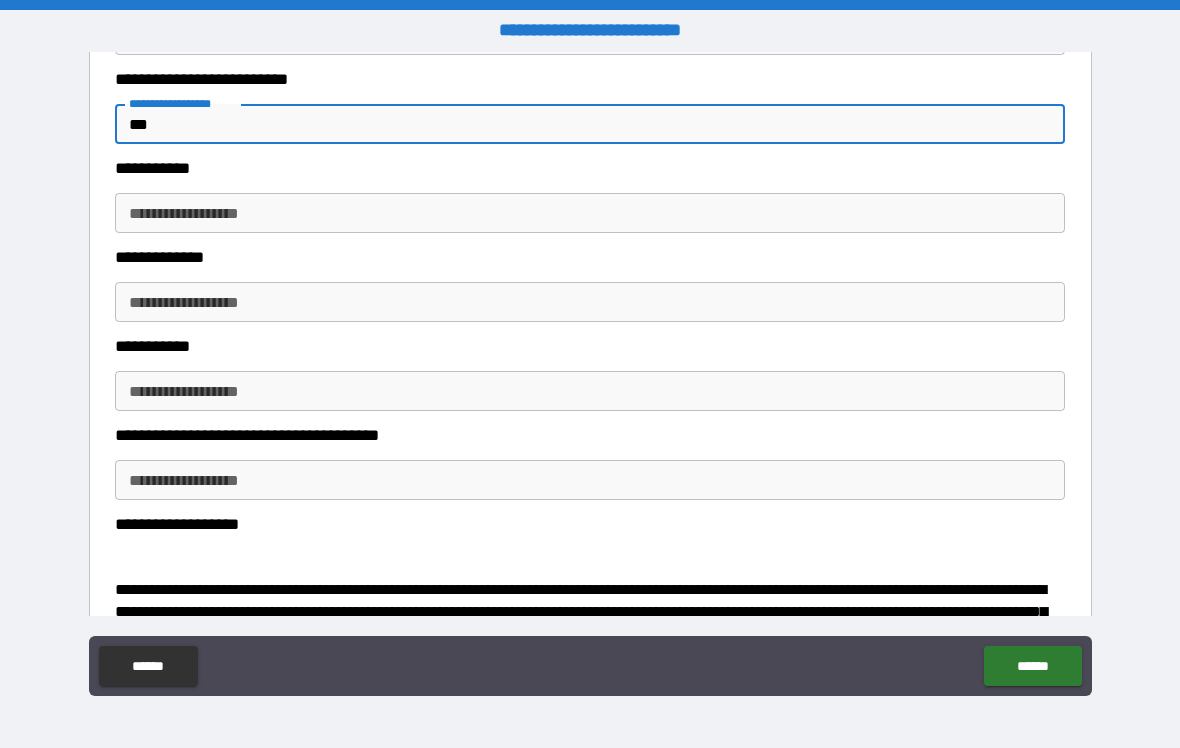 click on "**********" at bounding box center [590, 213] 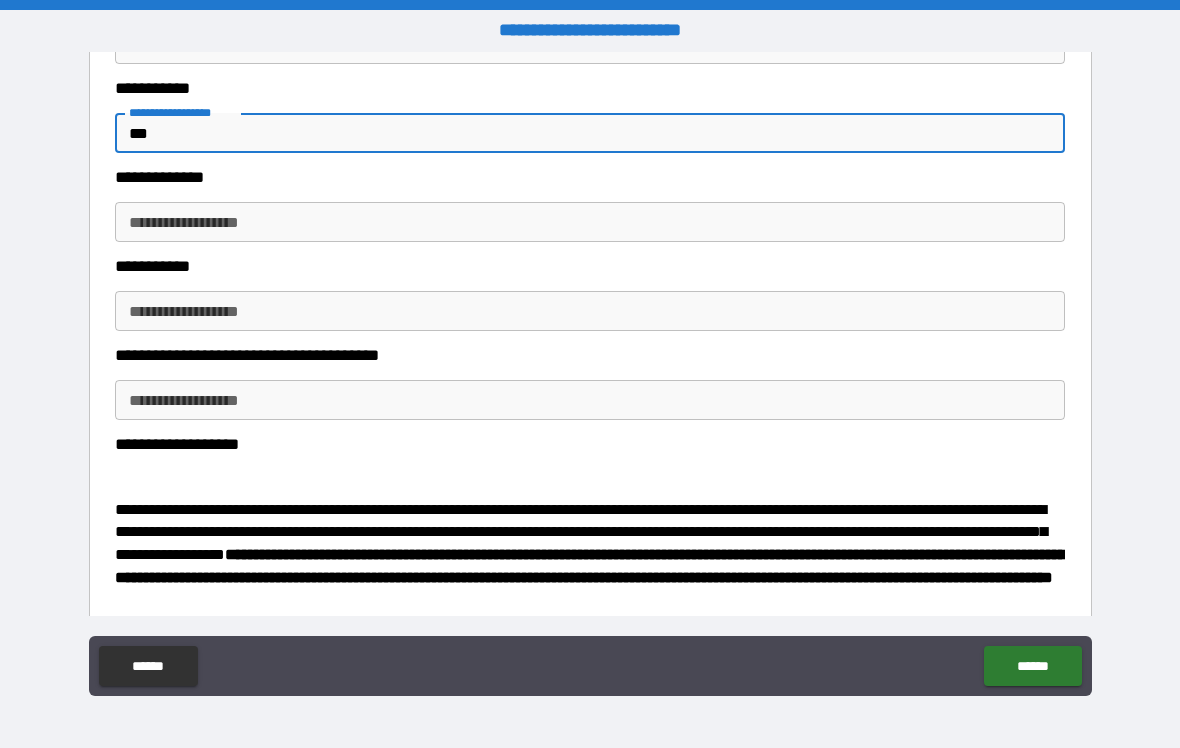 scroll, scrollTop: 449, scrollLeft: 0, axis: vertical 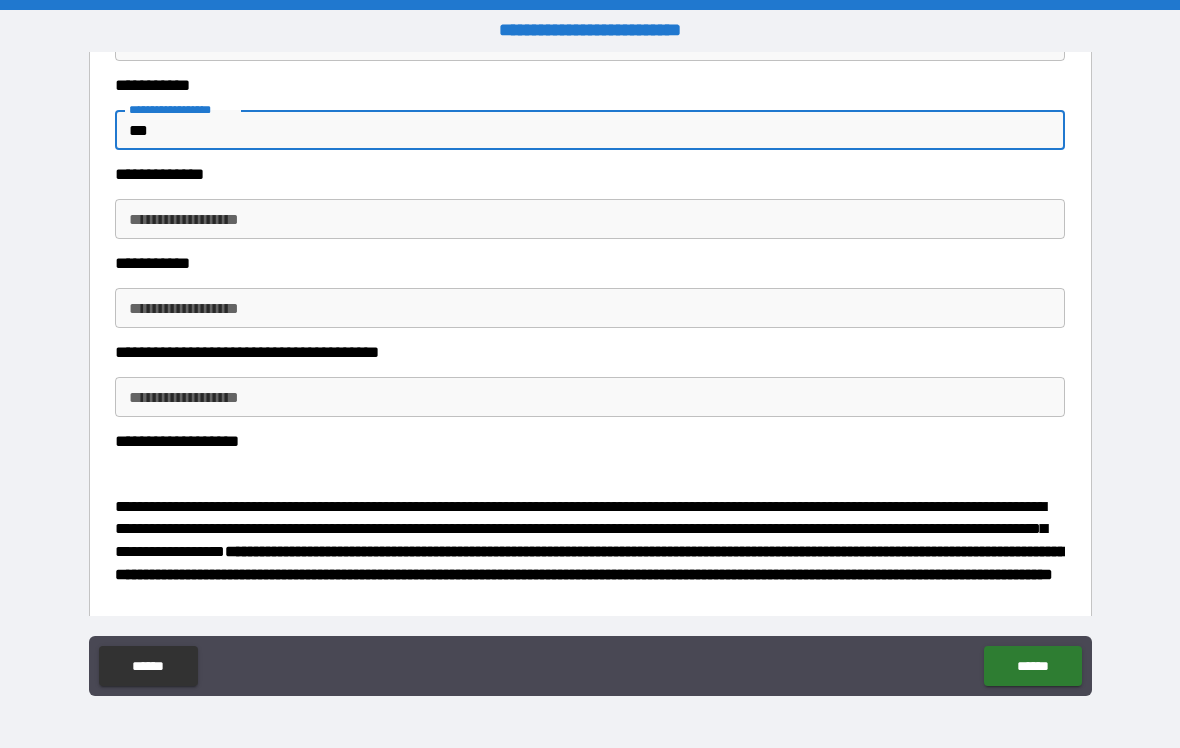 click on "**********" at bounding box center [590, 219] 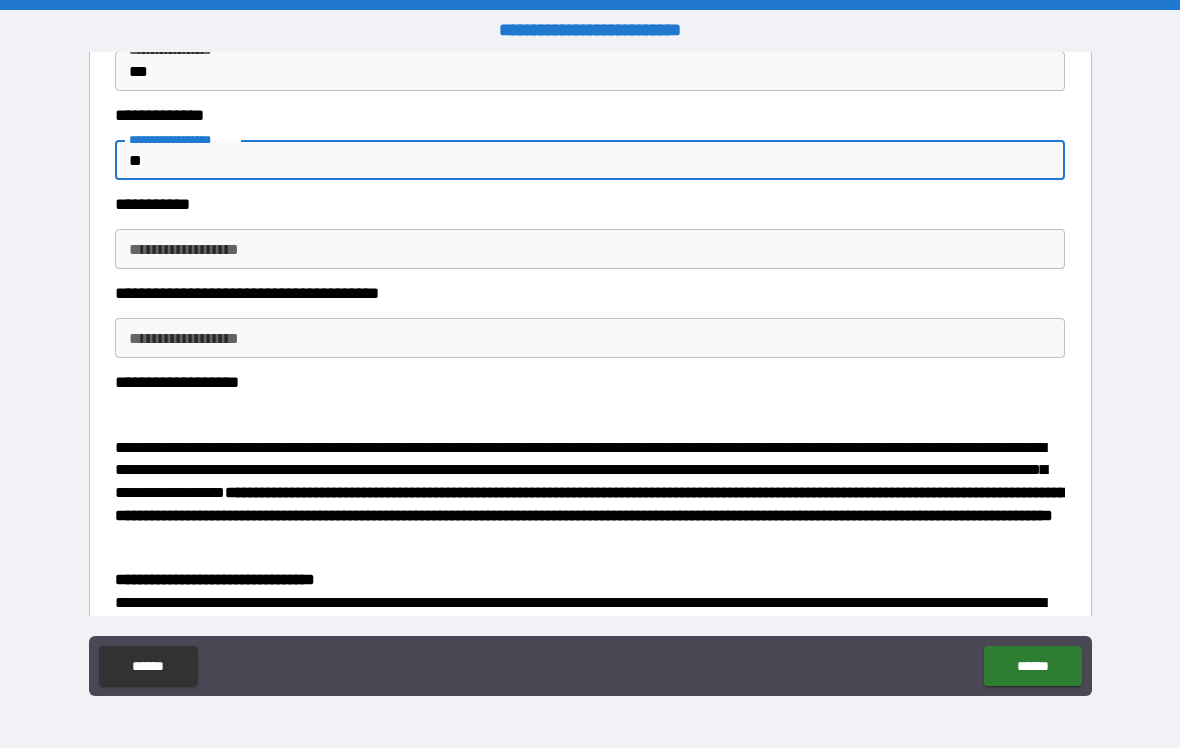 scroll, scrollTop: 526, scrollLeft: 0, axis: vertical 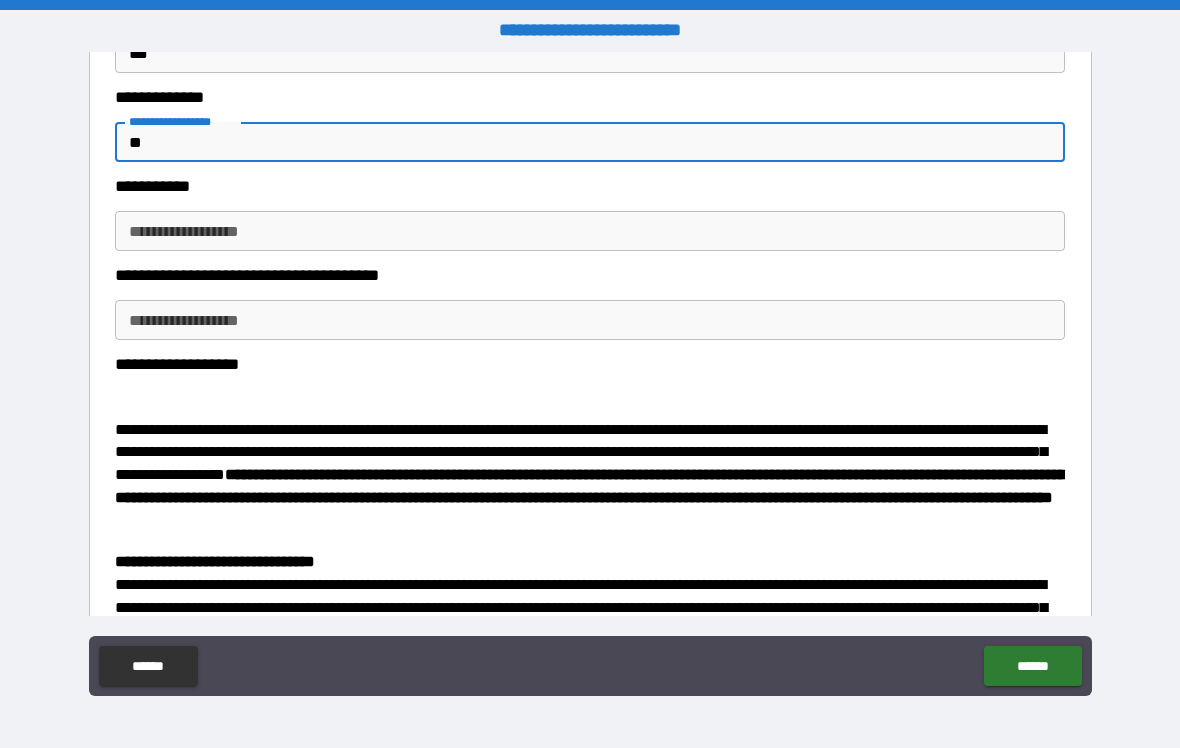 click on "**********" at bounding box center (590, 231) 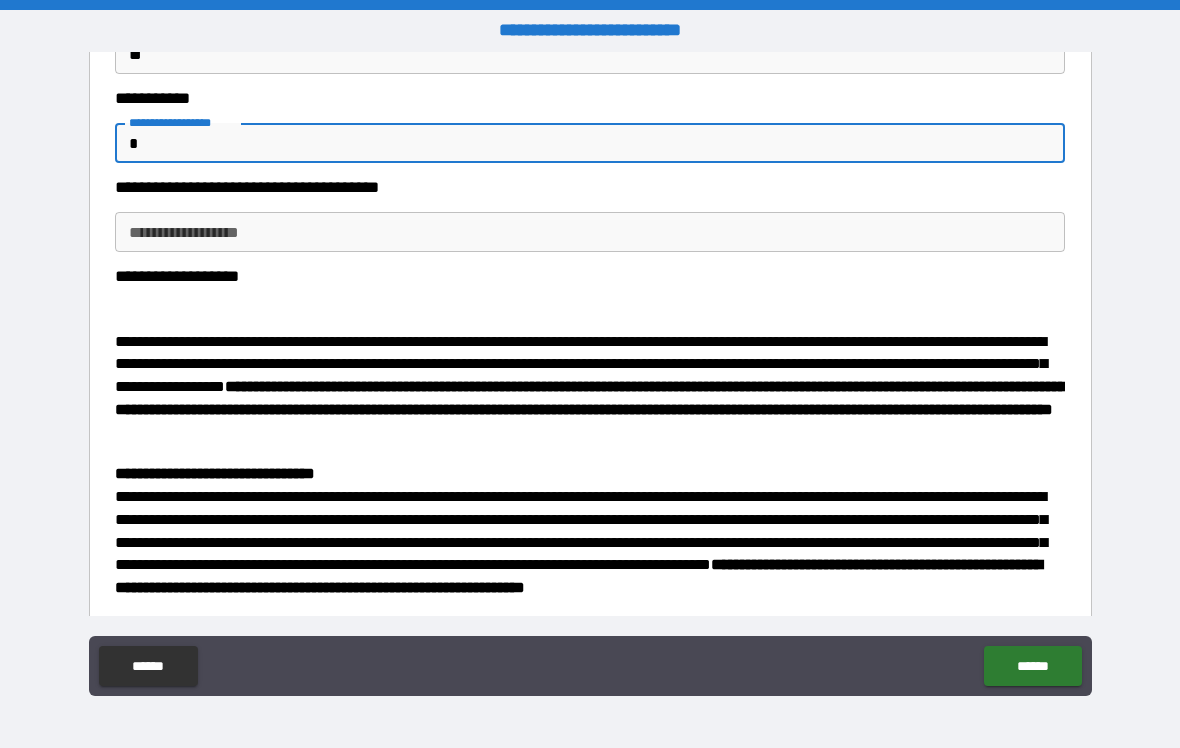 scroll, scrollTop: 622, scrollLeft: 0, axis: vertical 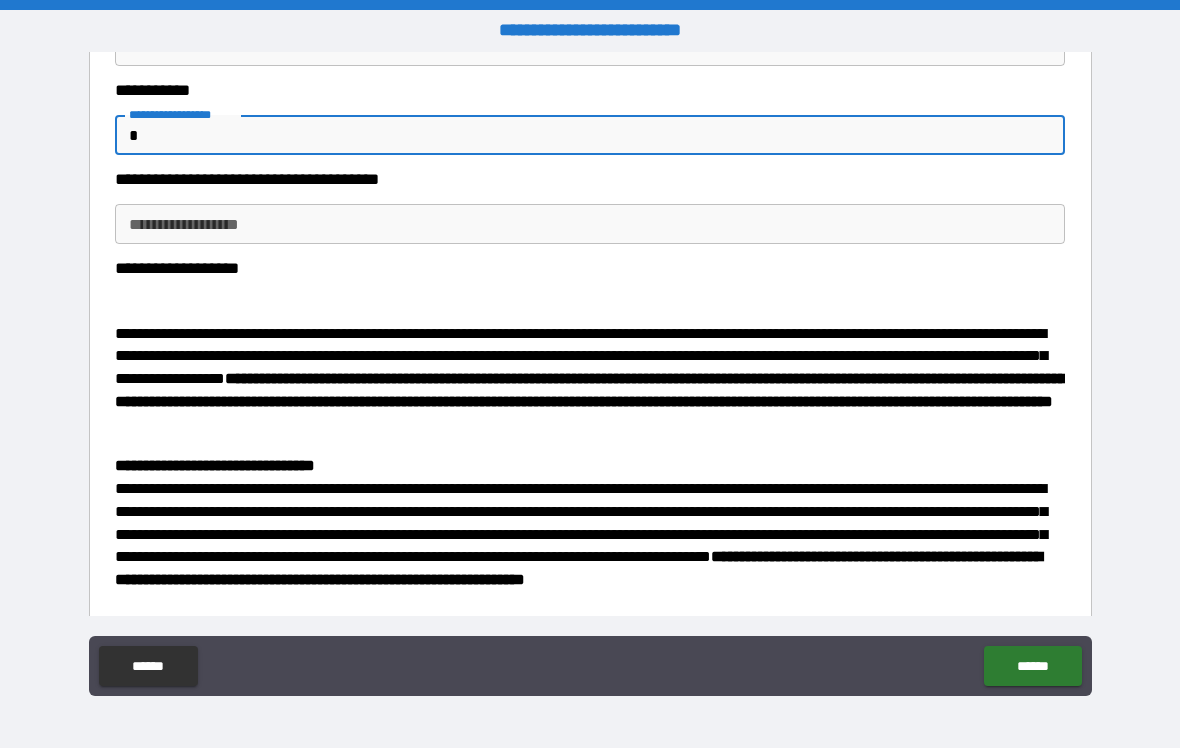 click on "**********" at bounding box center (590, 224) 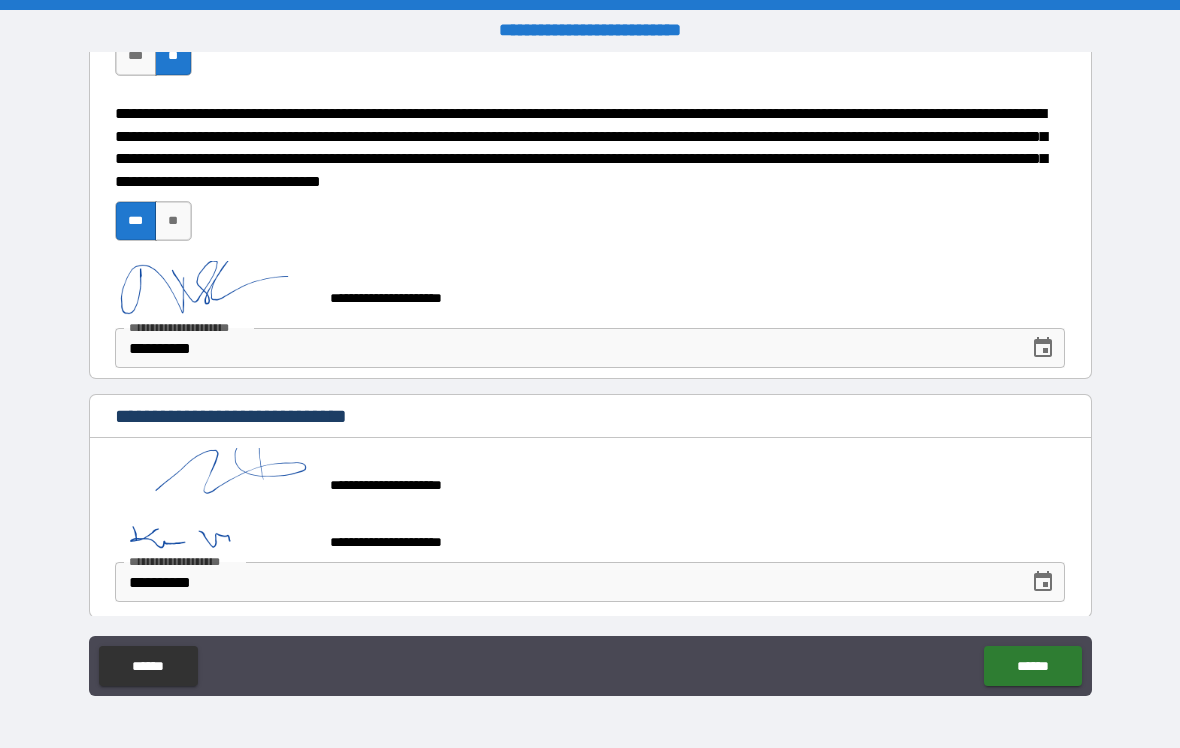 scroll, scrollTop: 1658, scrollLeft: 0, axis: vertical 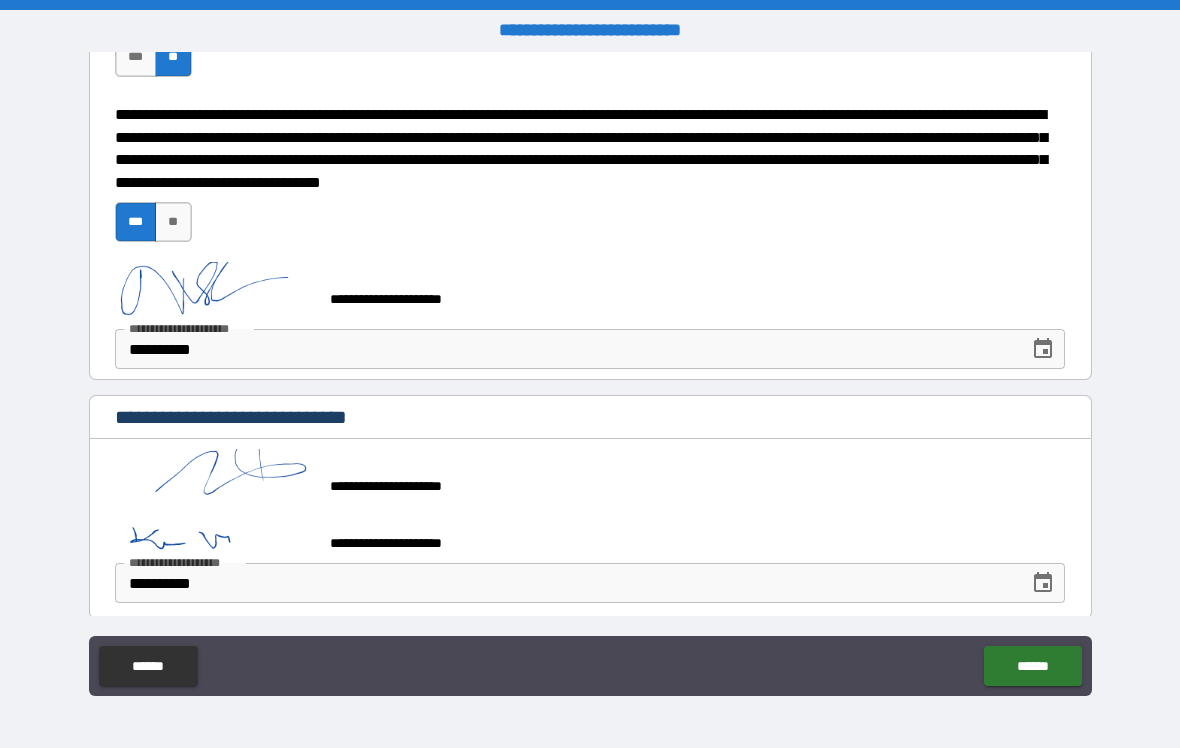 click on "**********" at bounding box center (590, 376) 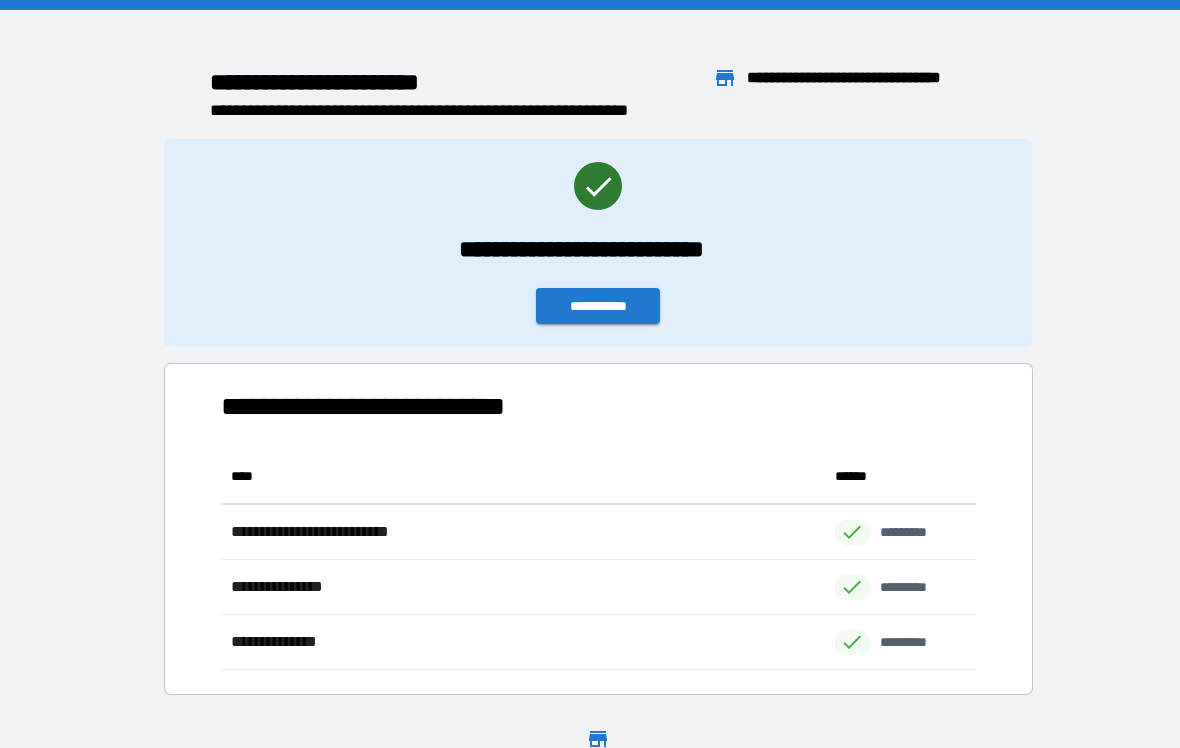 scroll, scrollTop: 221, scrollLeft: 755, axis: both 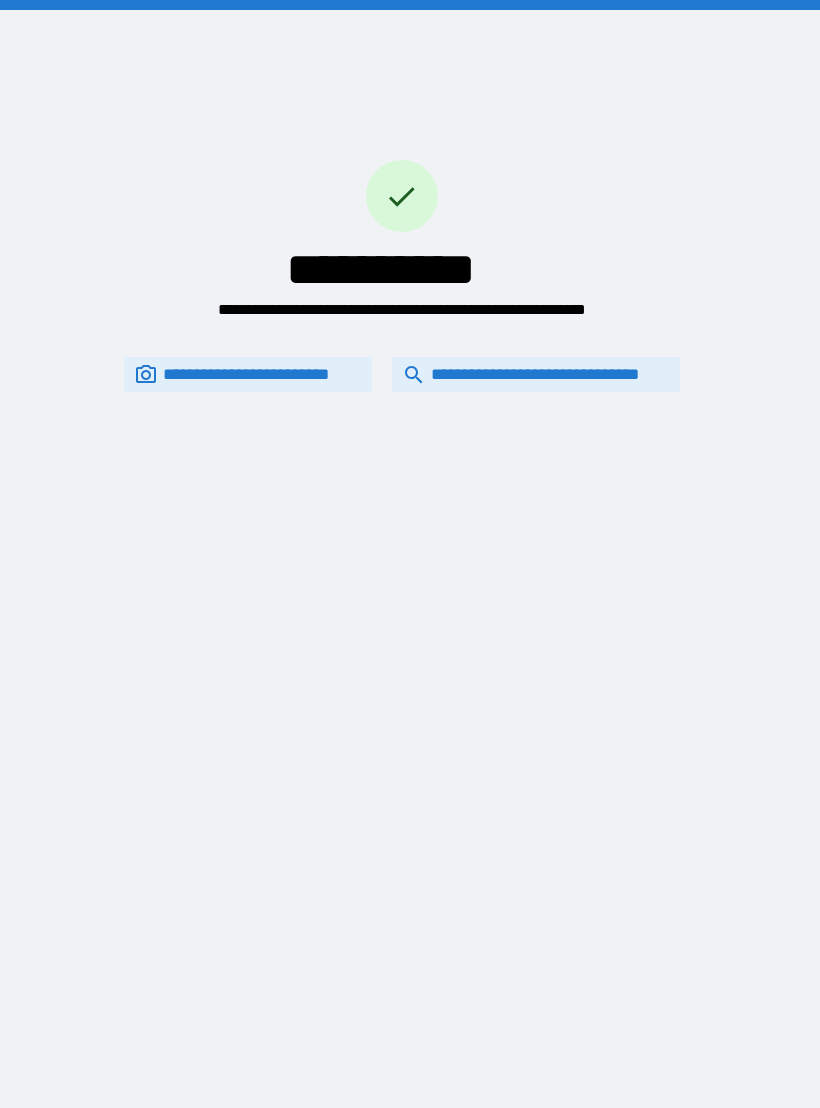 click on "**********" at bounding box center (402, 210) 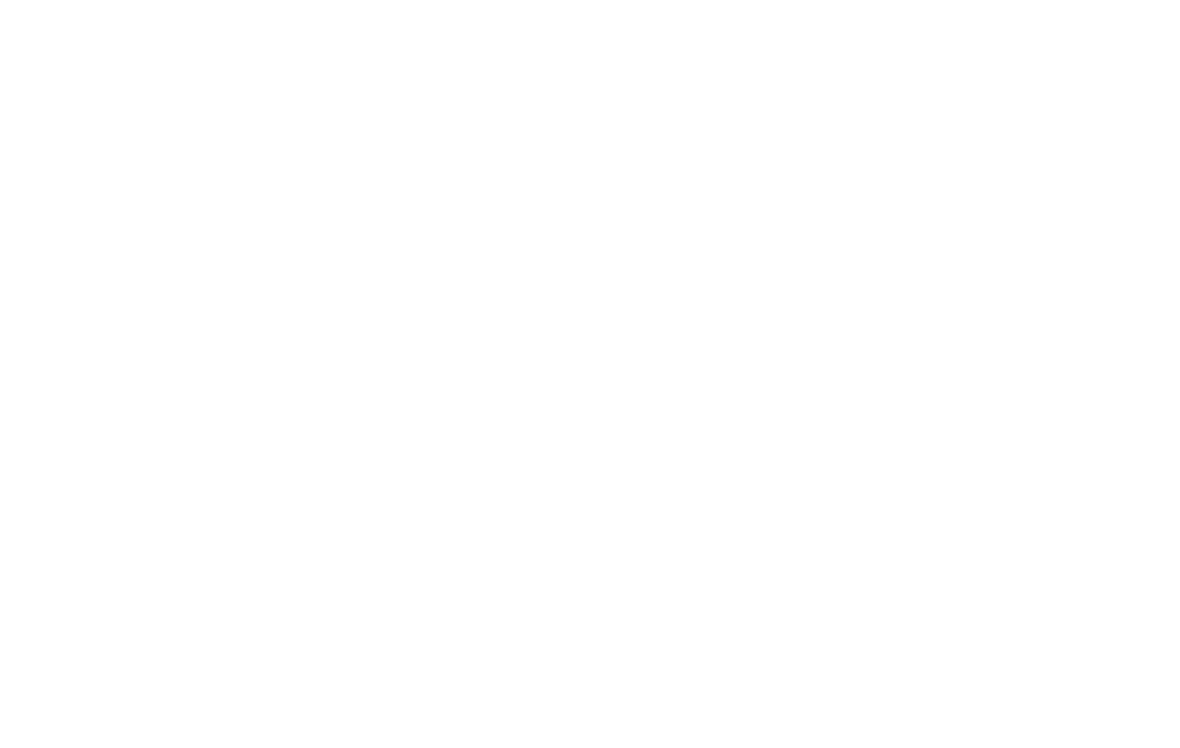 scroll, scrollTop: 0, scrollLeft: 0, axis: both 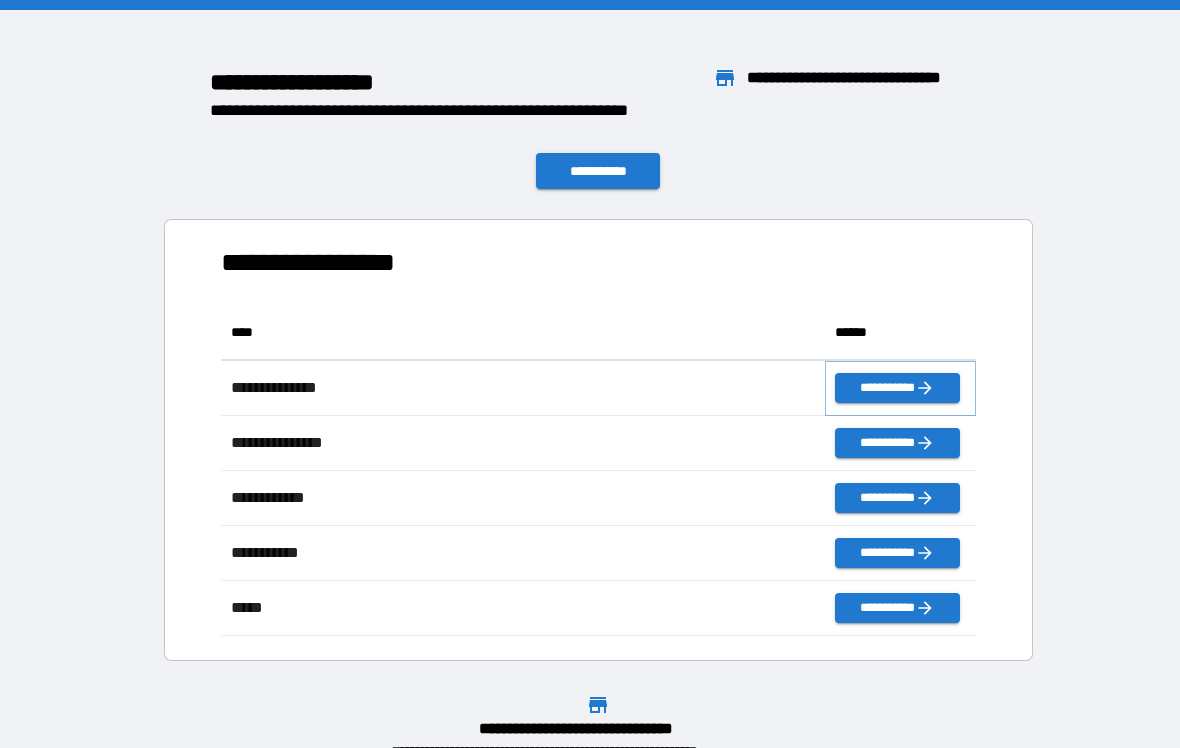 click on "**********" at bounding box center (897, 388) 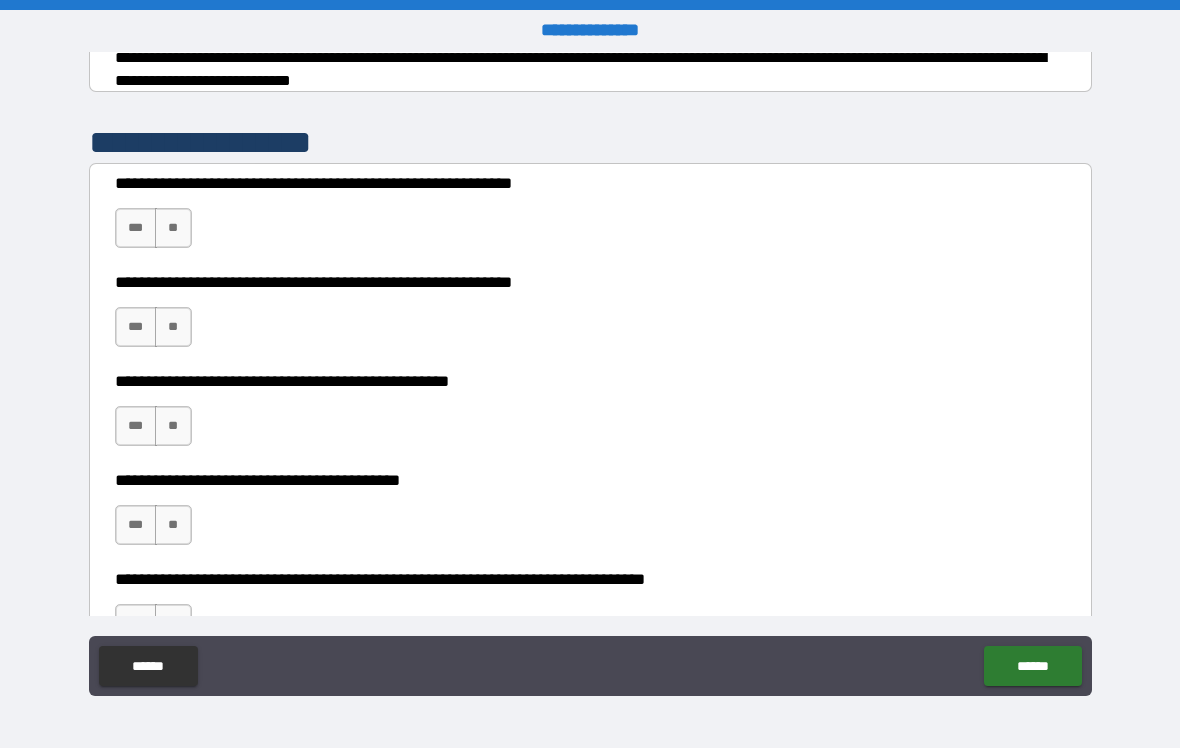 scroll, scrollTop: 337, scrollLeft: 0, axis: vertical 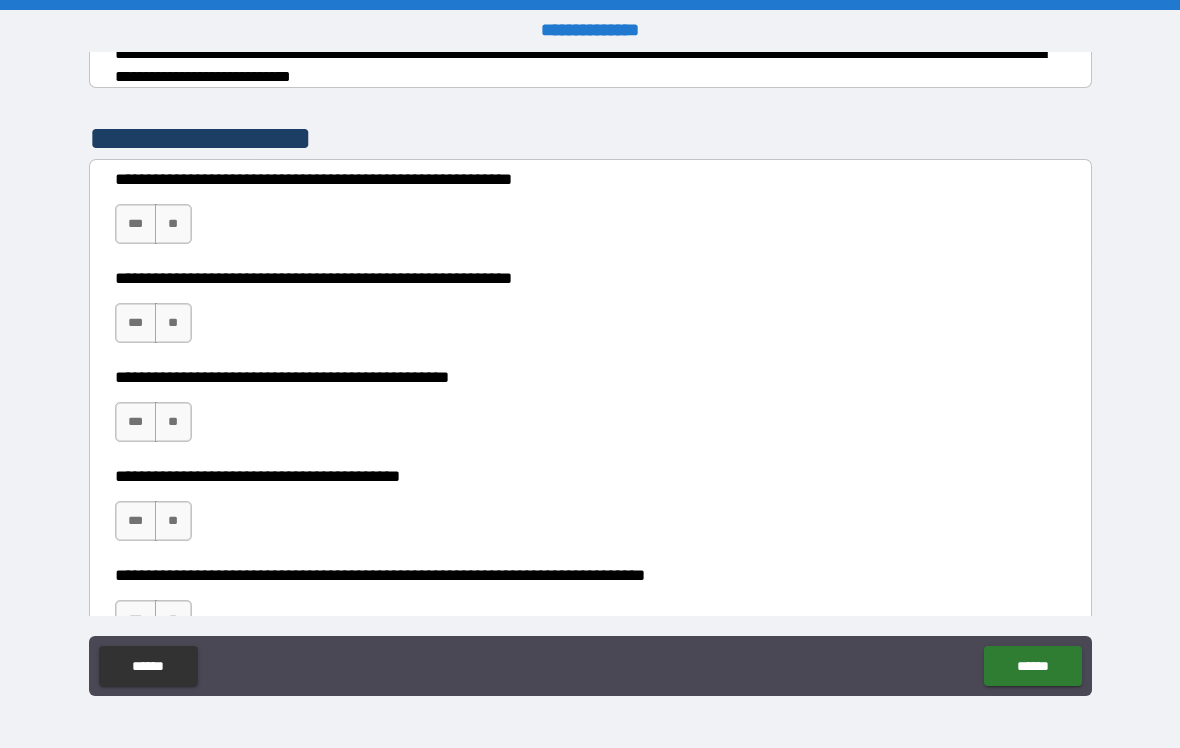 click on "**" at bounding box center (173, 224) 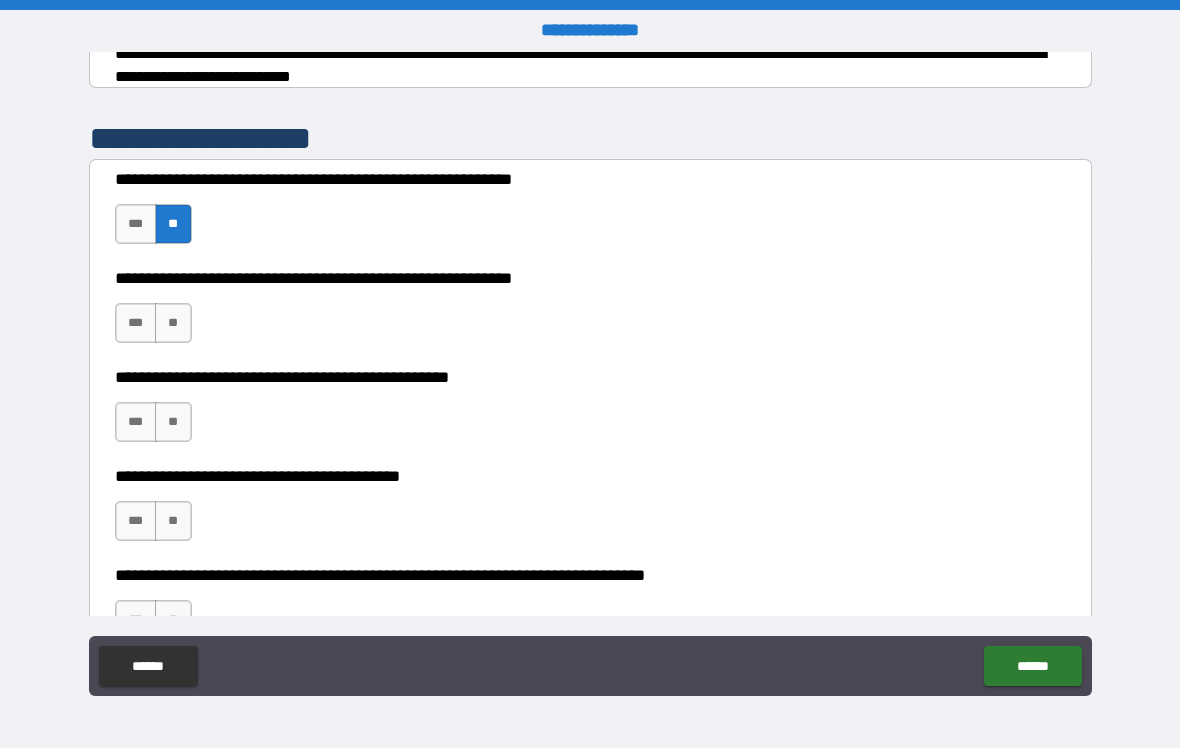 click on "**" at bounding box center [173, 323] 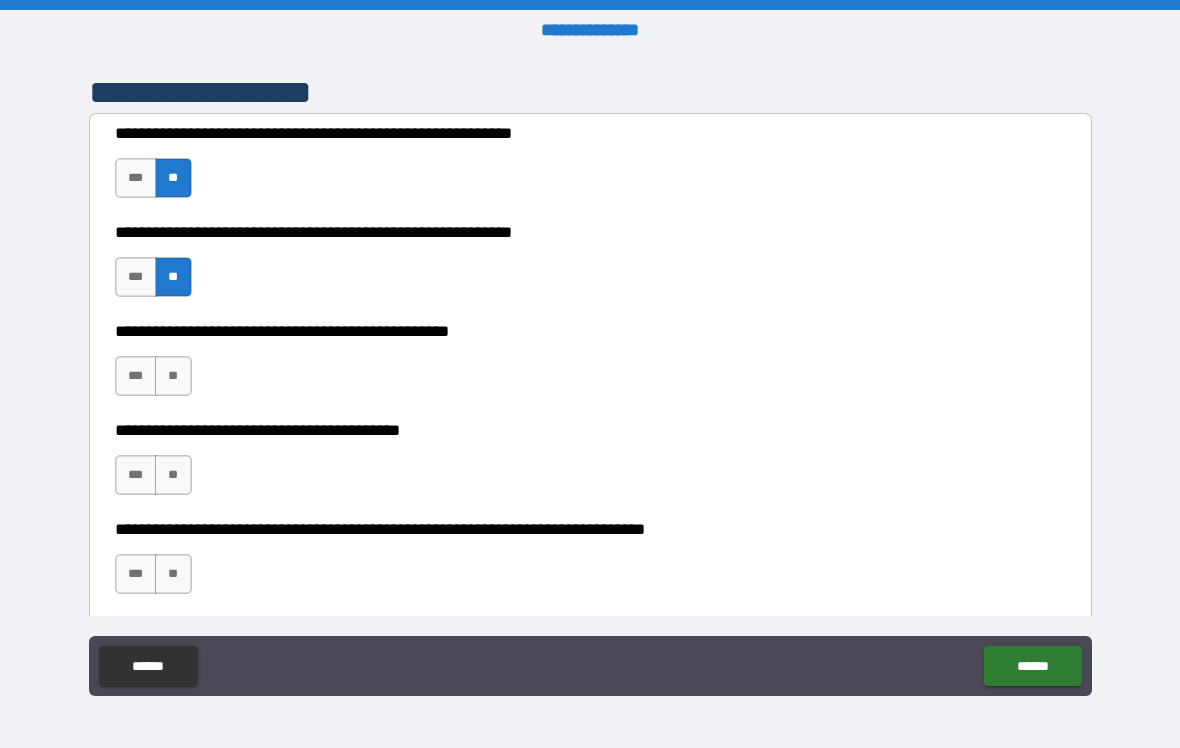scroll, scrollTop: 388, scrollLeft: 0, axis: vertical 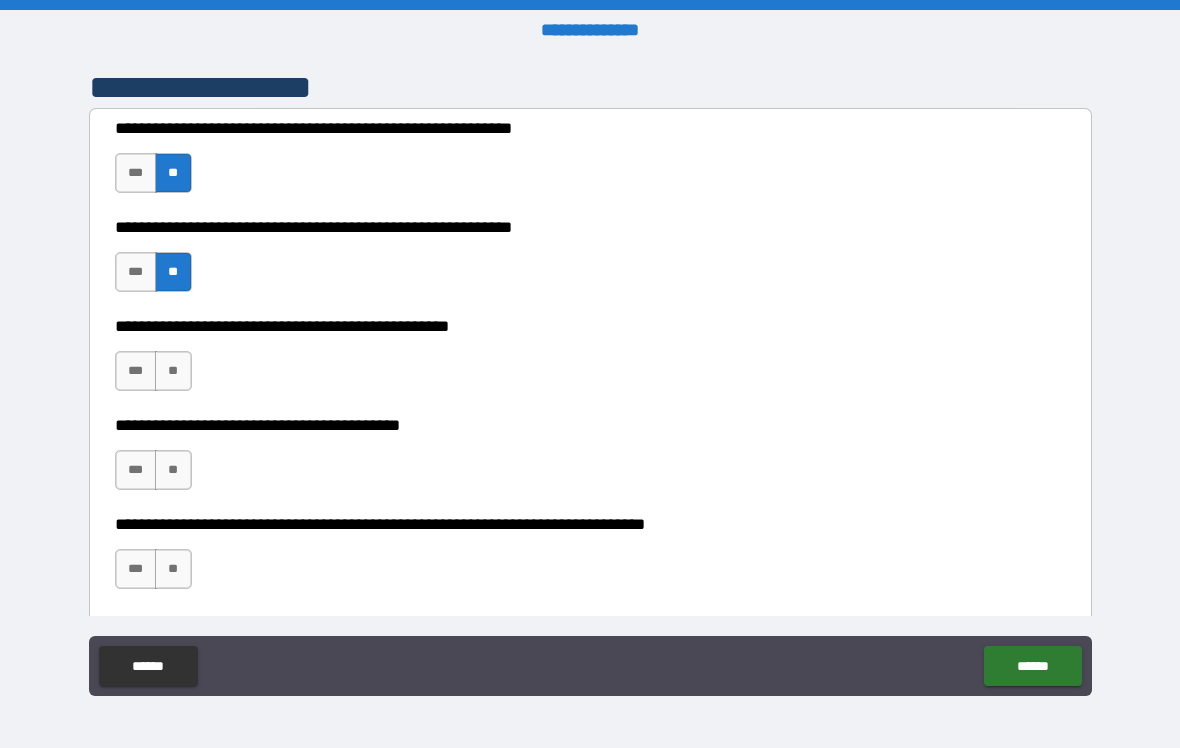 click on "**" at bounding box center (173, 371) 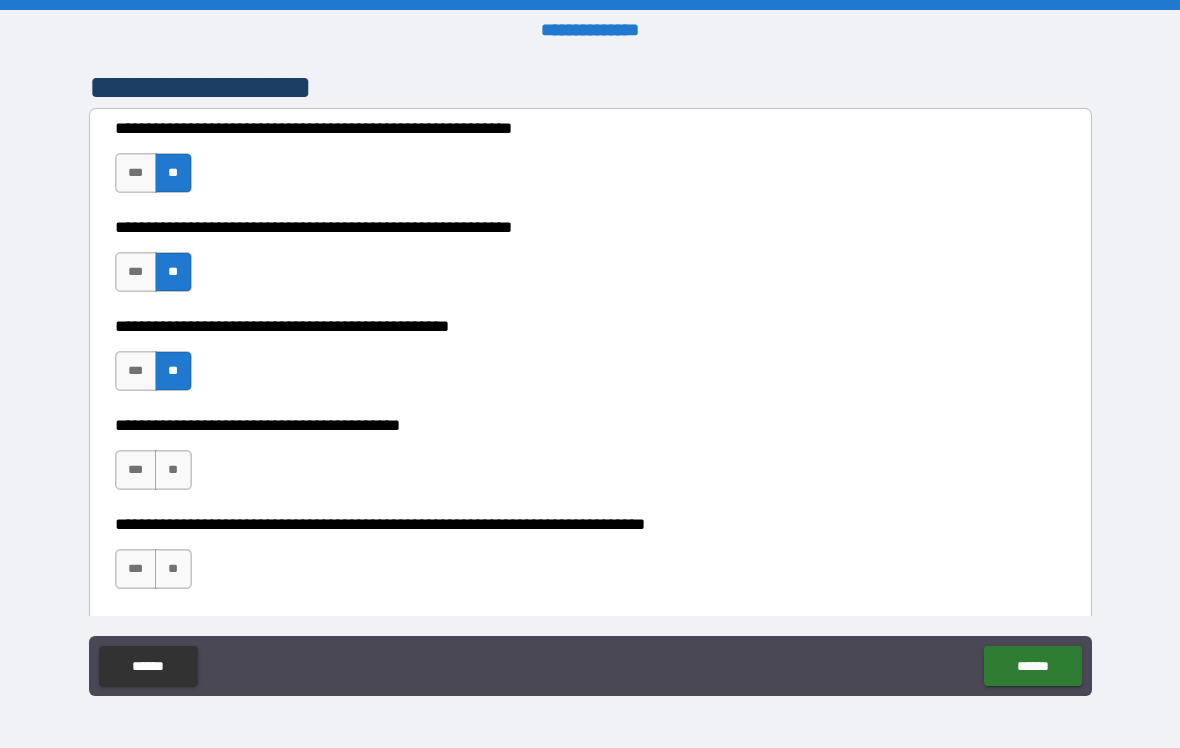 click on "**" at bounding box center (173, 470) 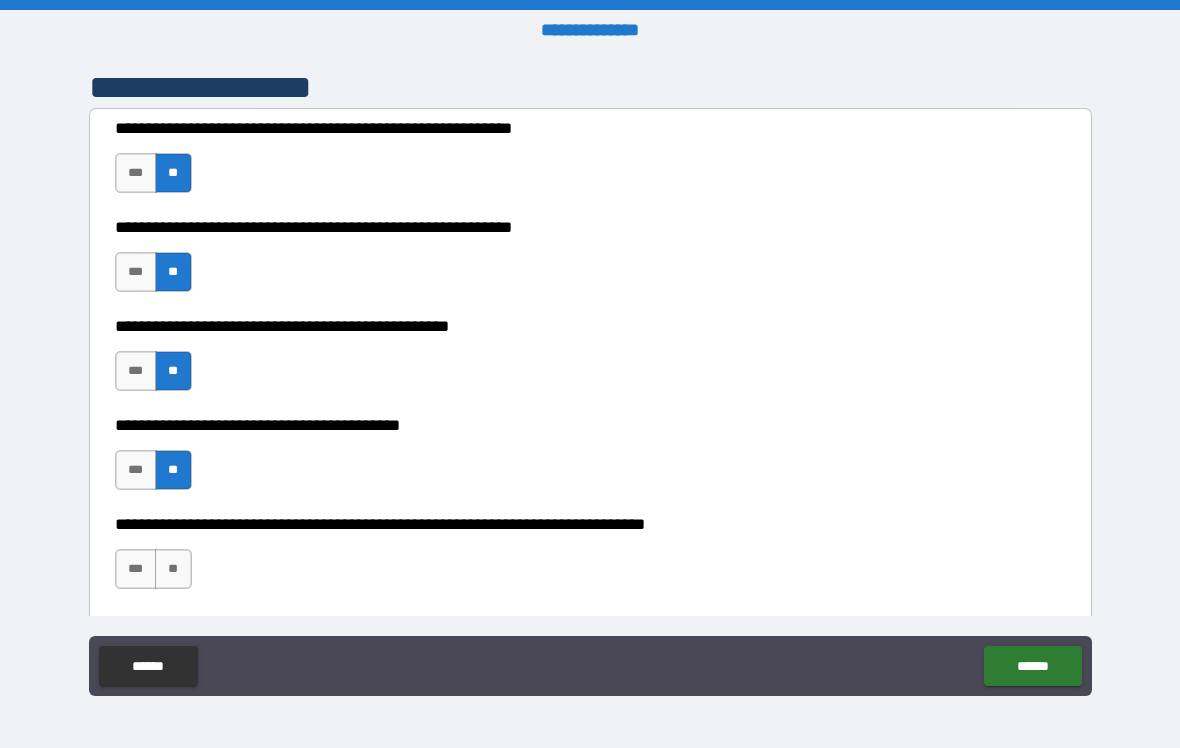 click on "**" at bounding box center (173, 569) 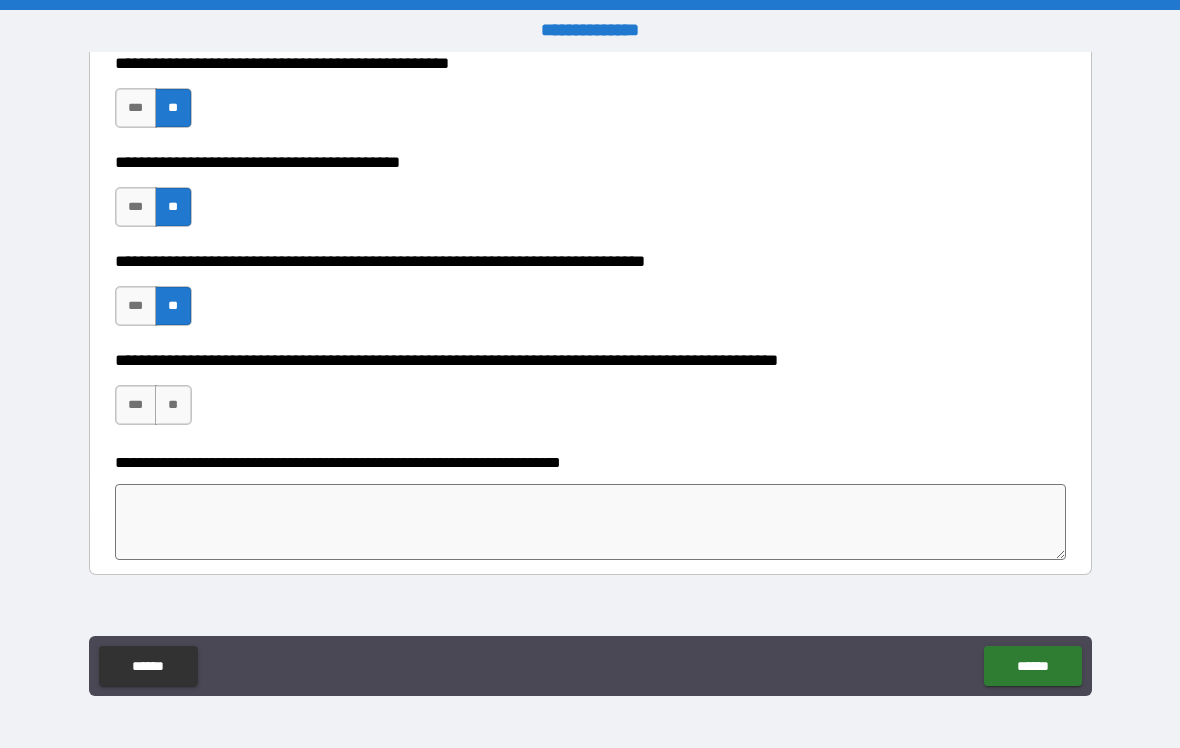scroll, scrollTop: 665, scrollLeft: 0, axis: vertical 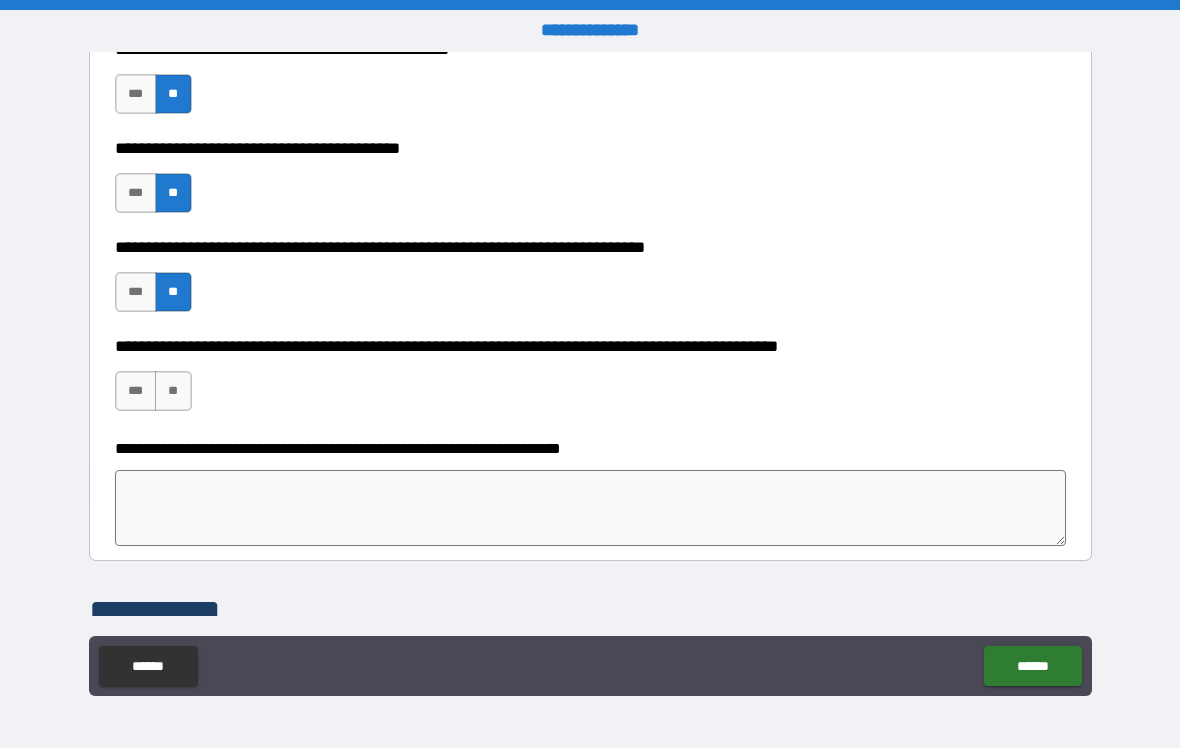 click on "**" at bounding box center [173, 391] 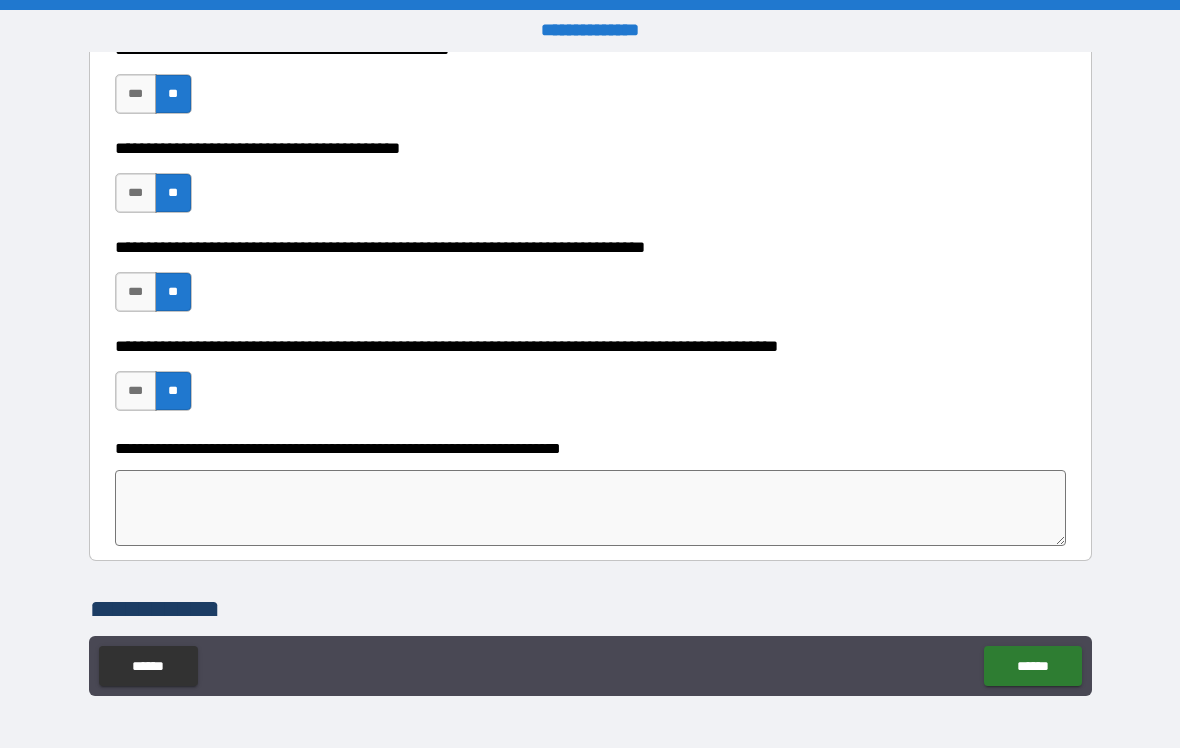 click at bounding box center [591, 508] 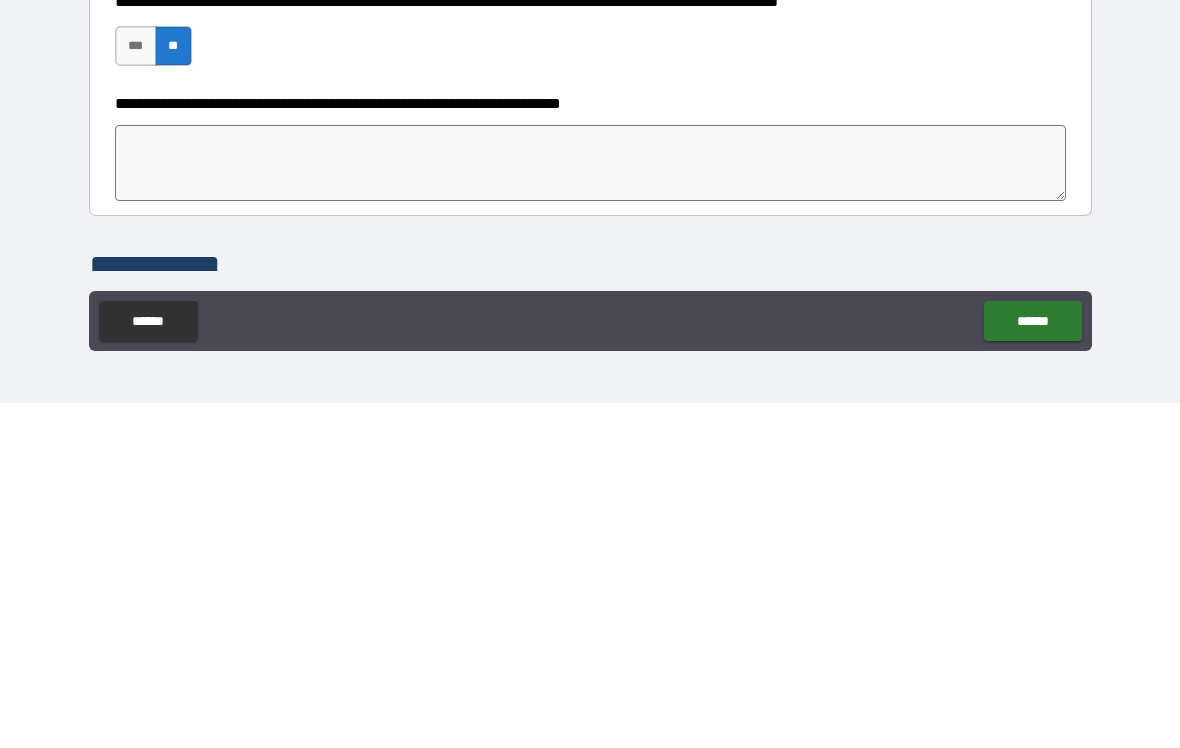 type on "*" 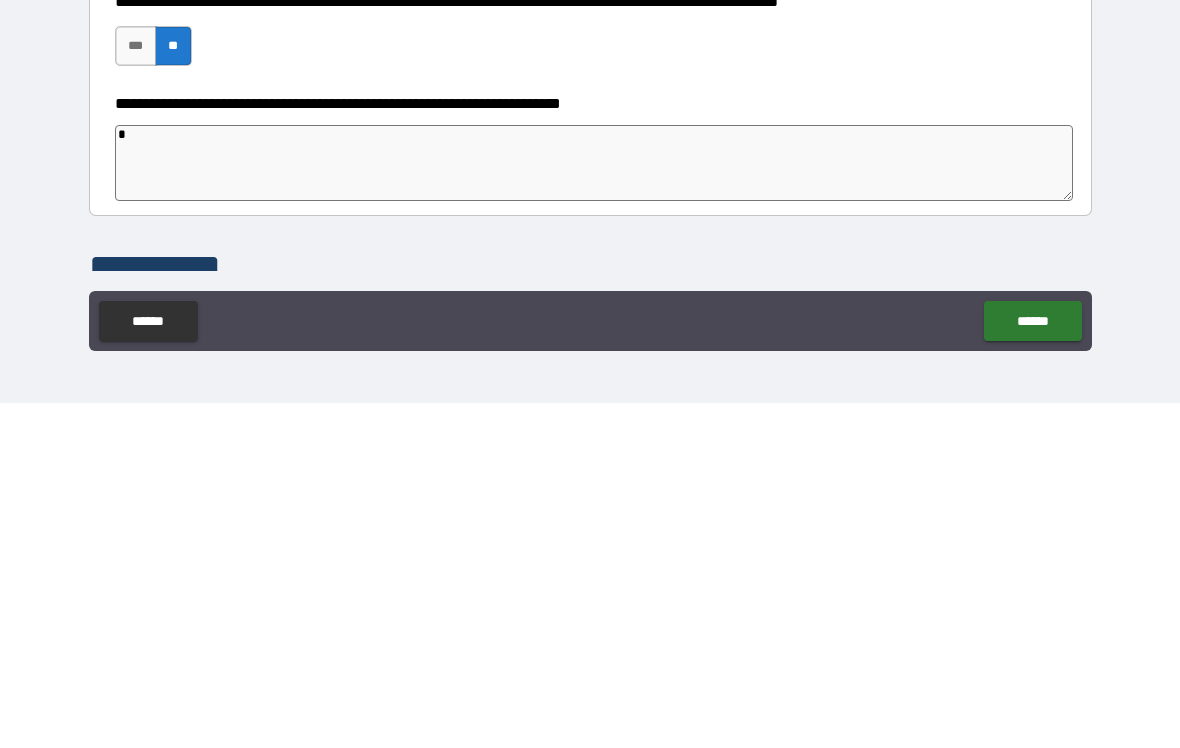type on "*" 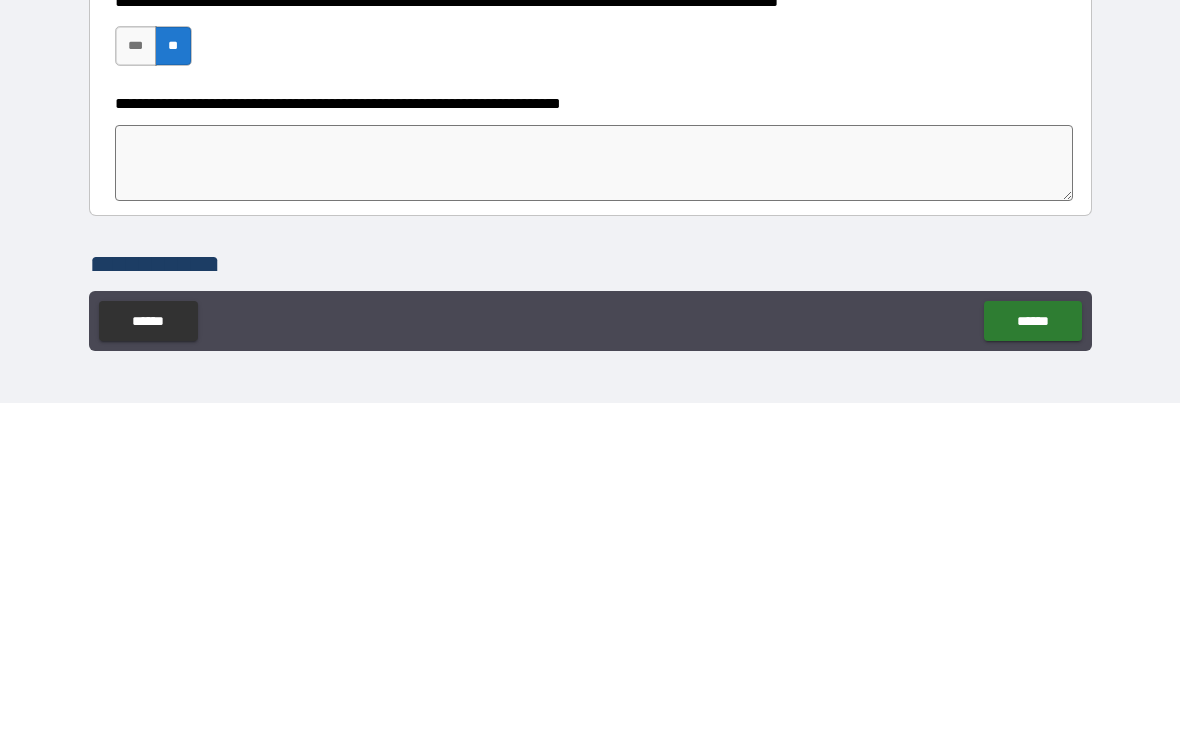 type on "*" 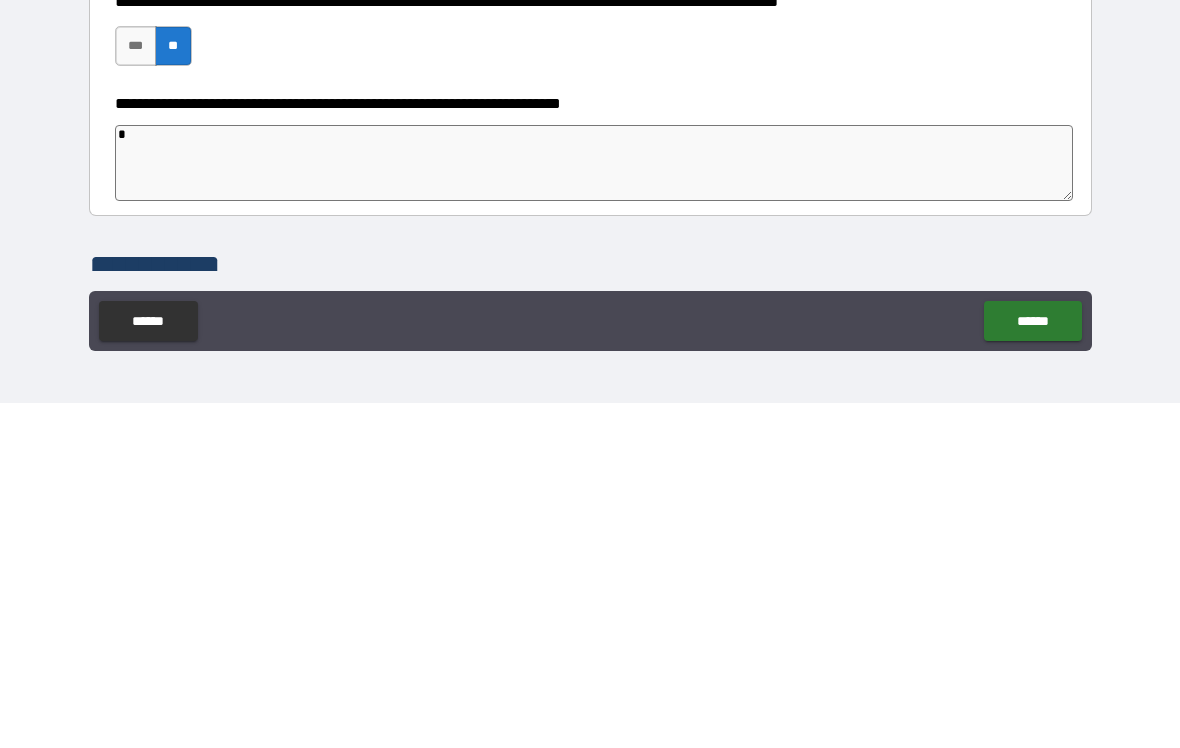 type on "*" 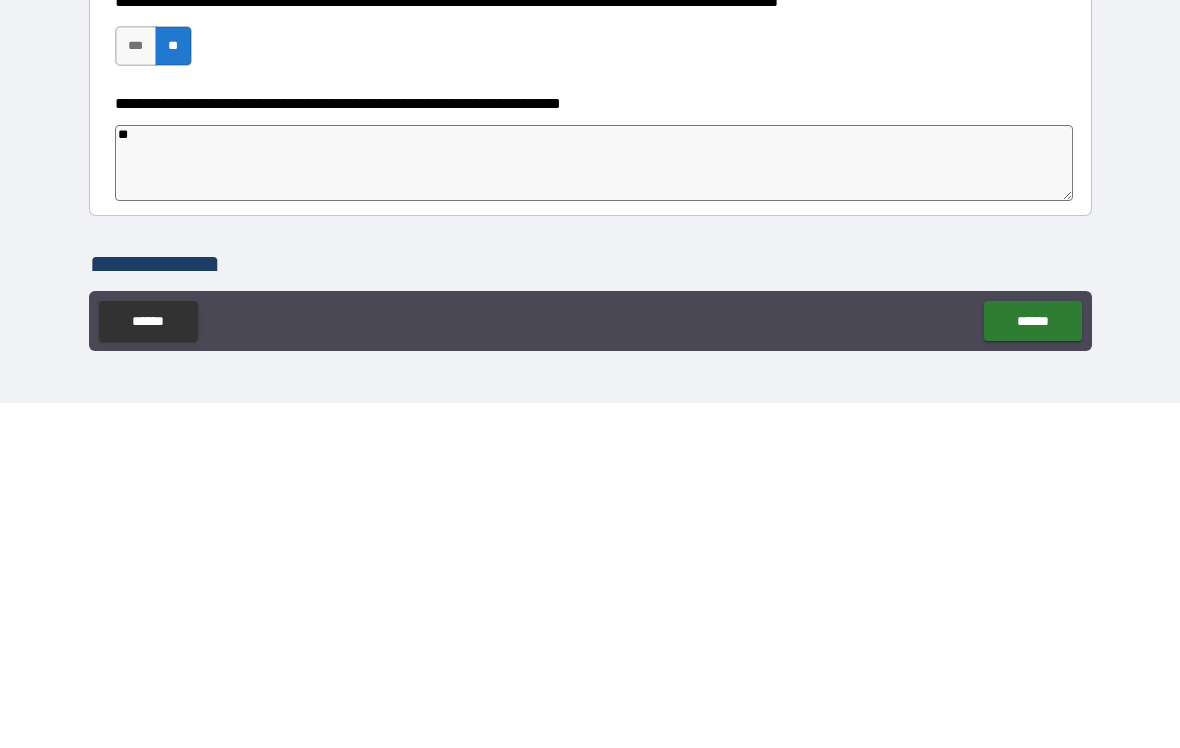type on "*" 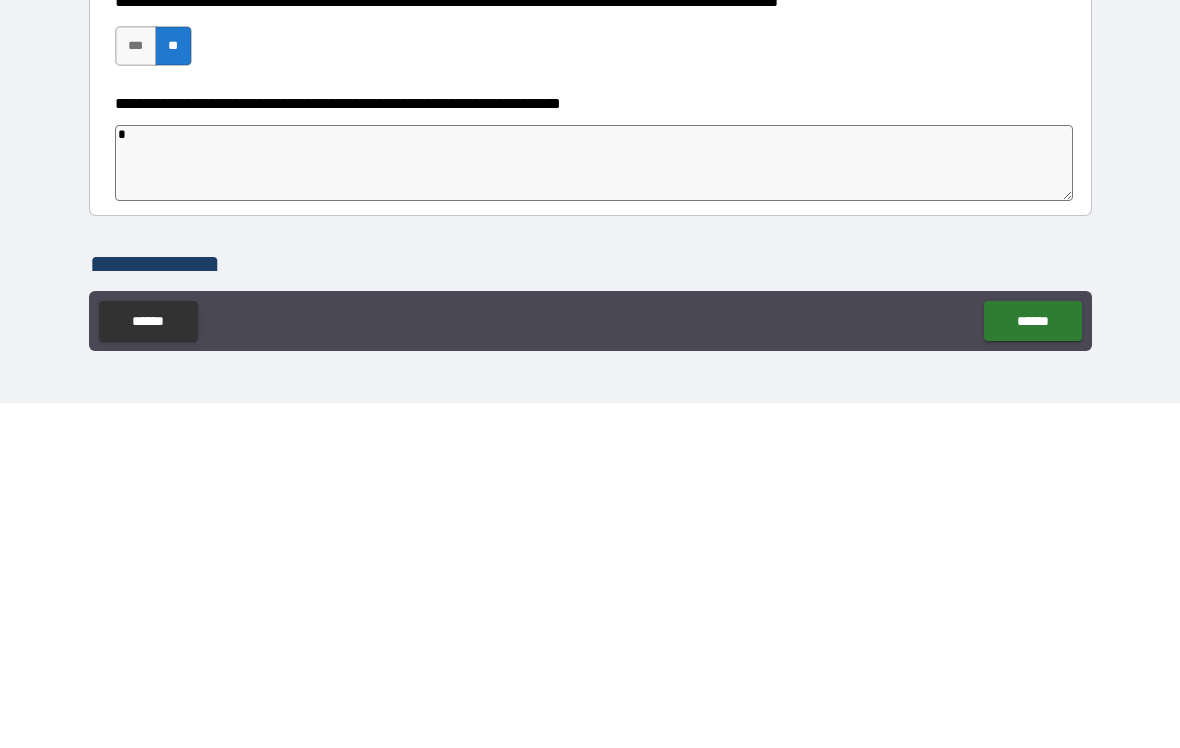 type on "*" 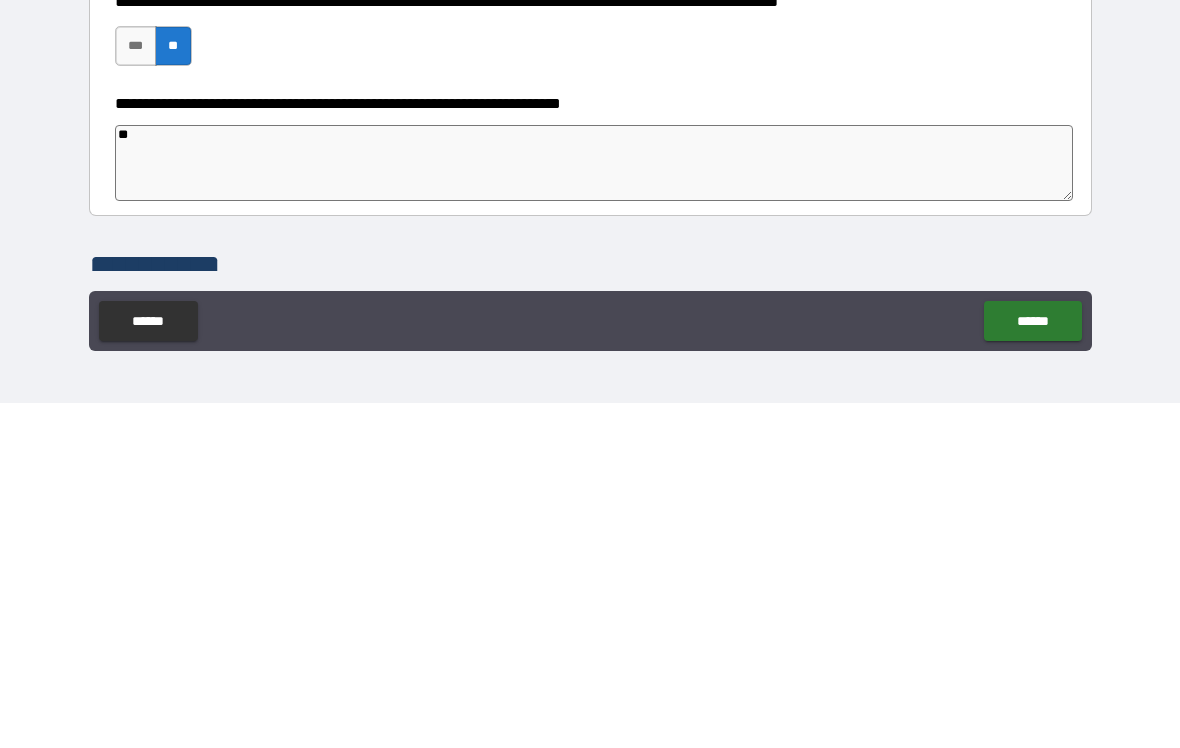 type on "*" 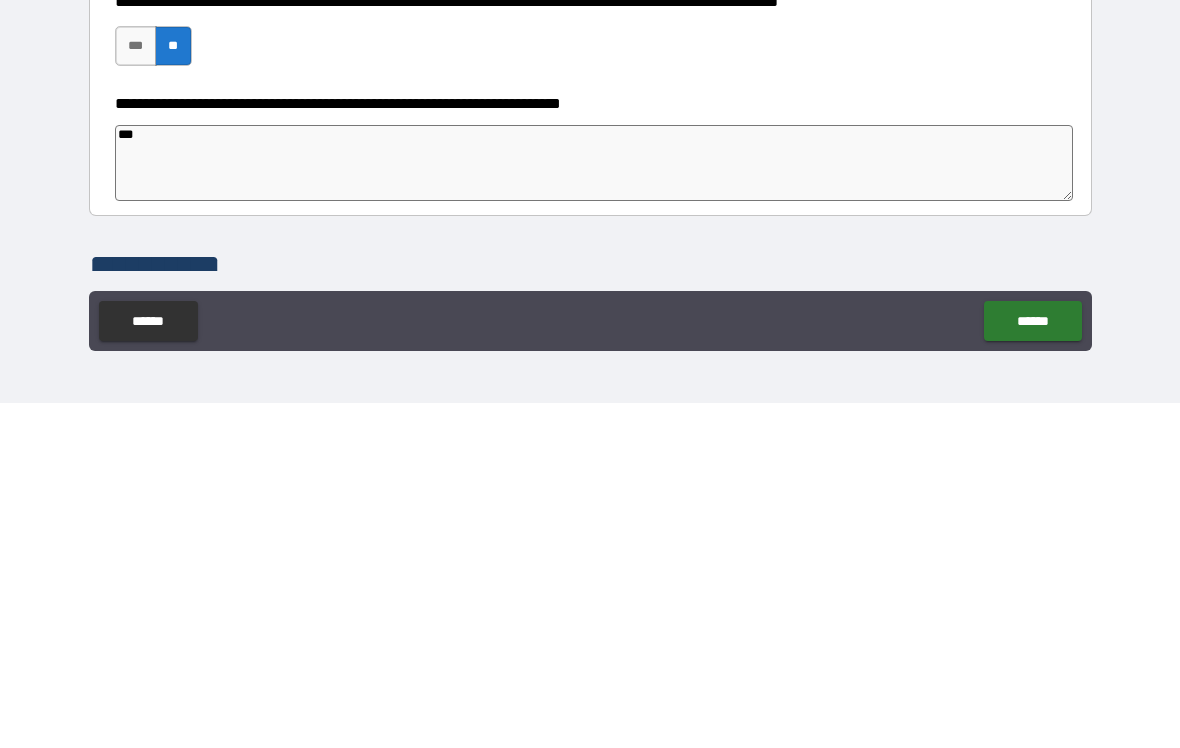 type on "*" 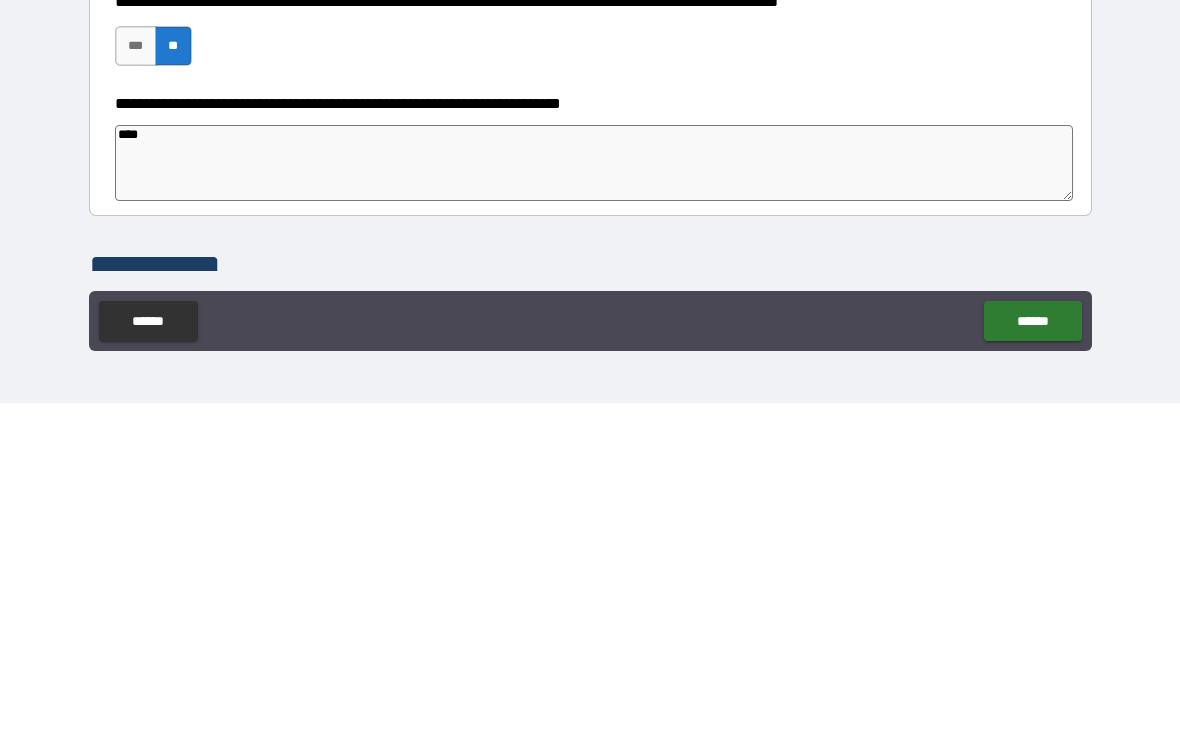 type on "*" 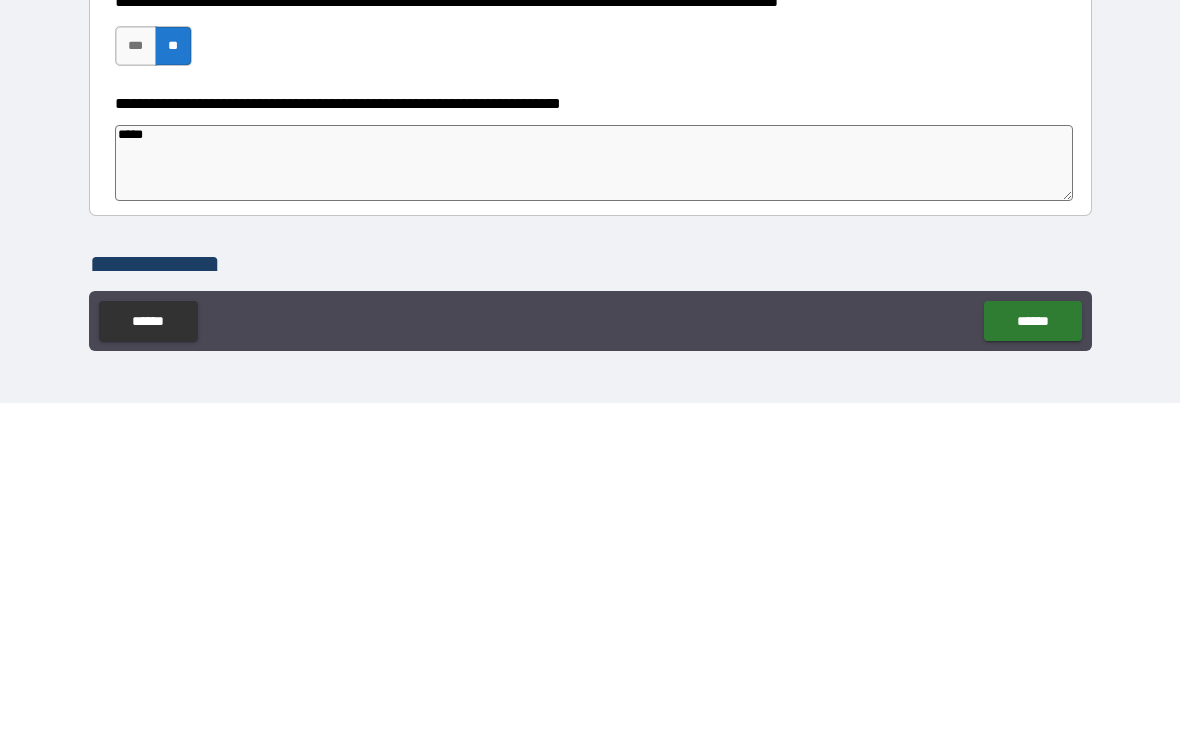 type on "*" 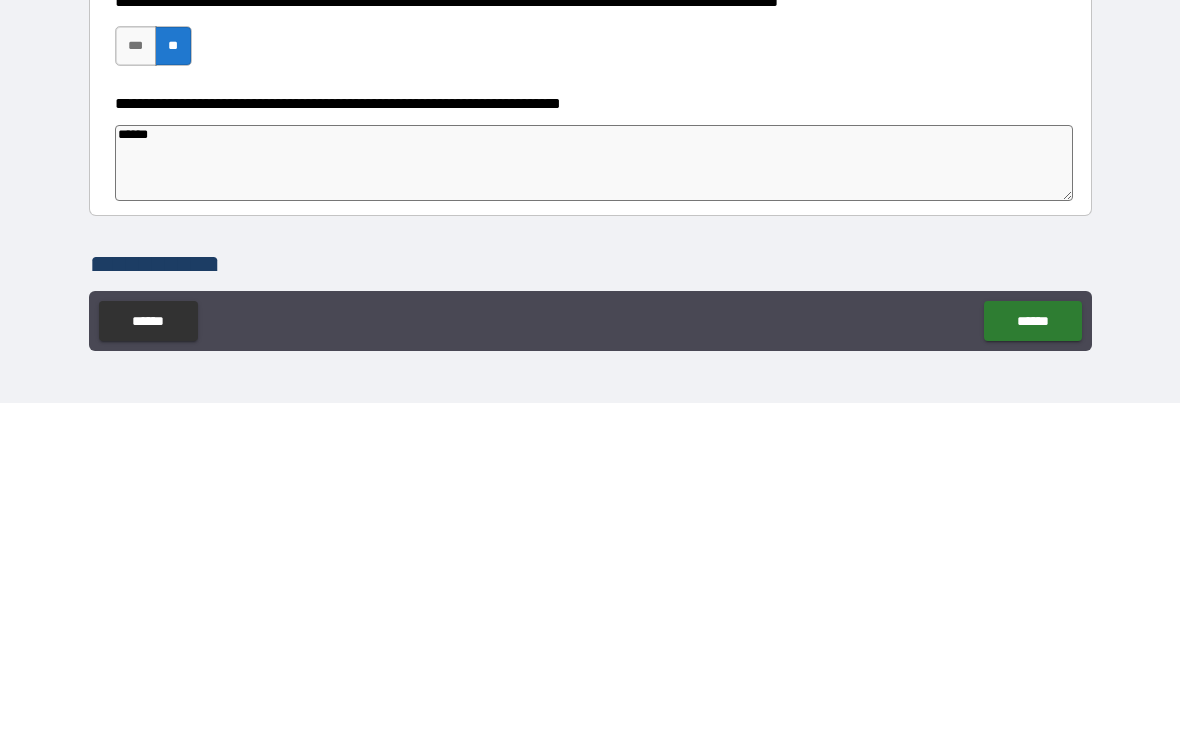 type on "*" 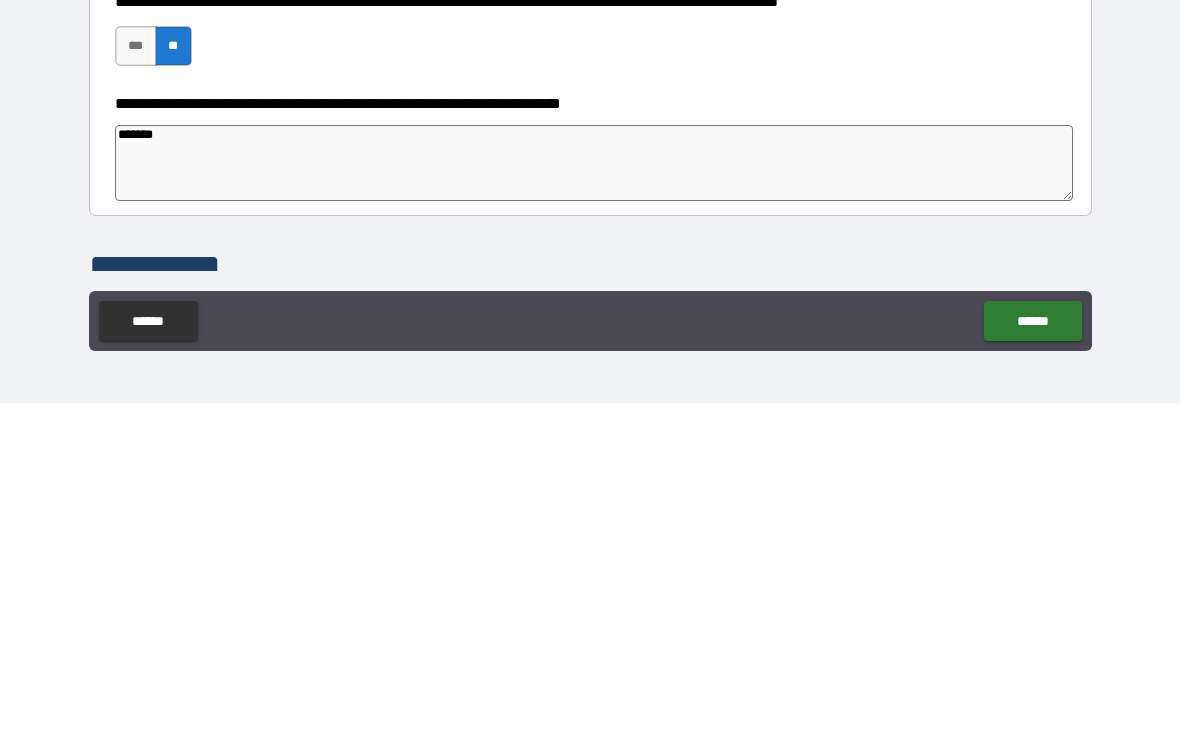 type on "*" 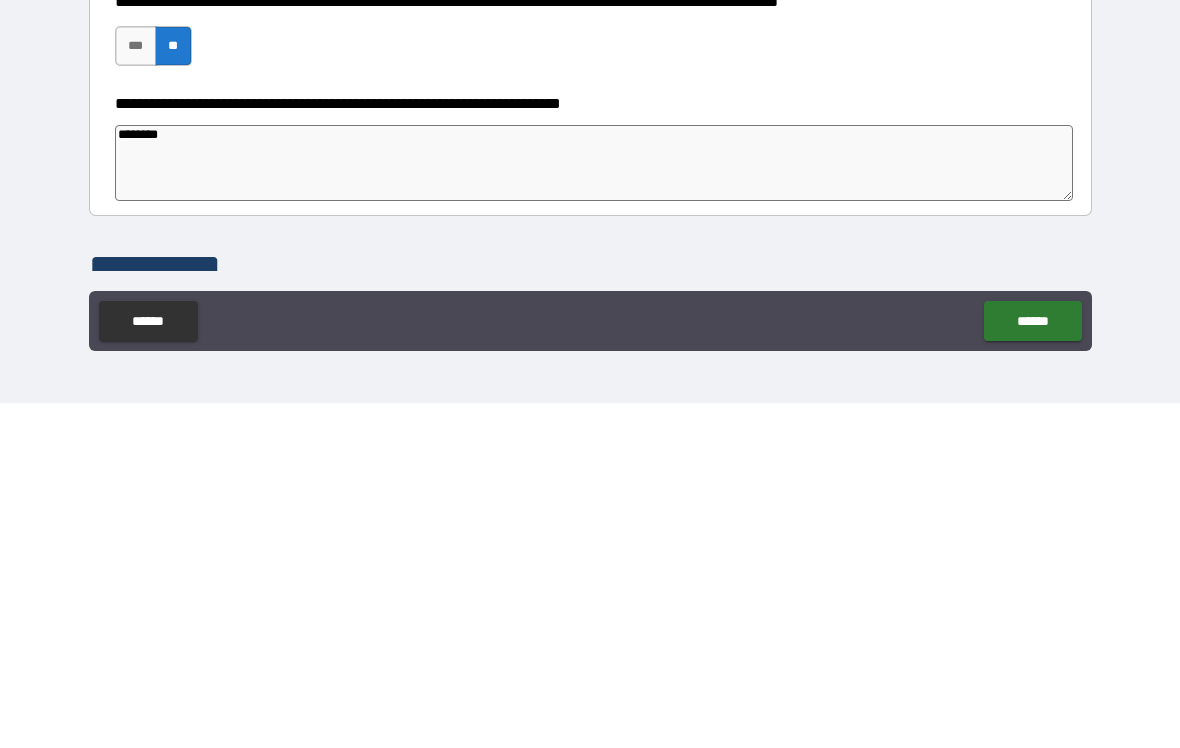 type on "*" 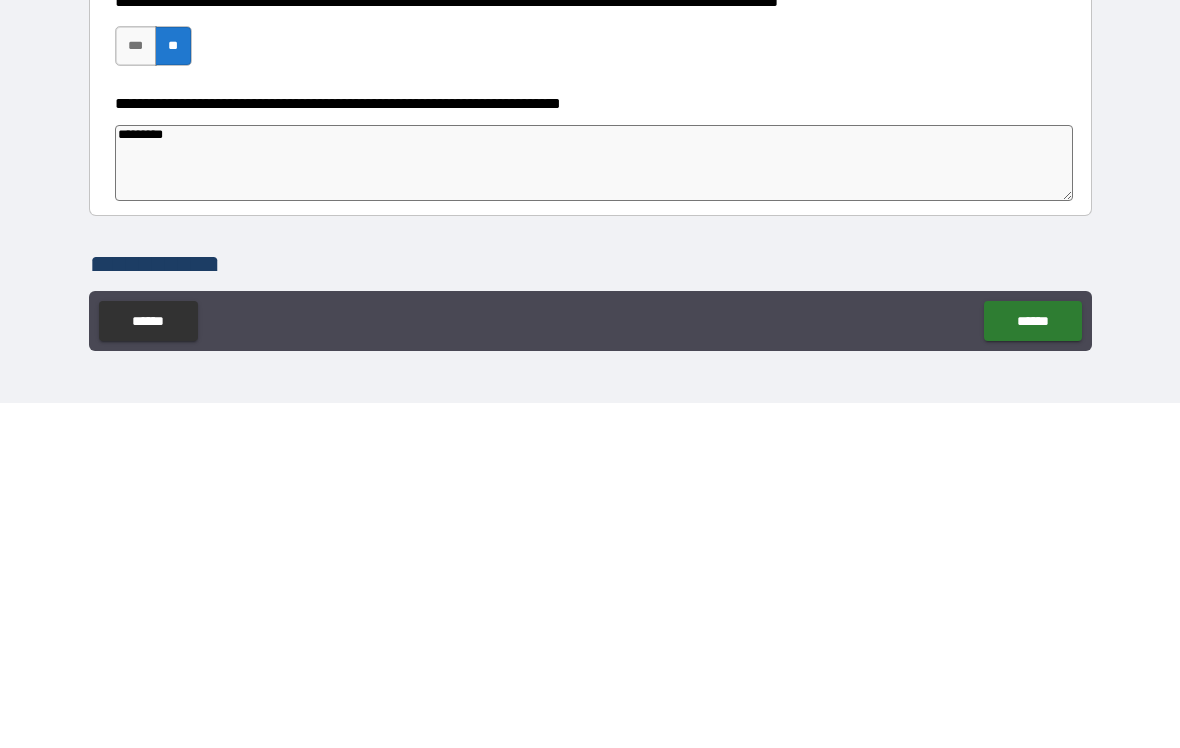 type on "*" 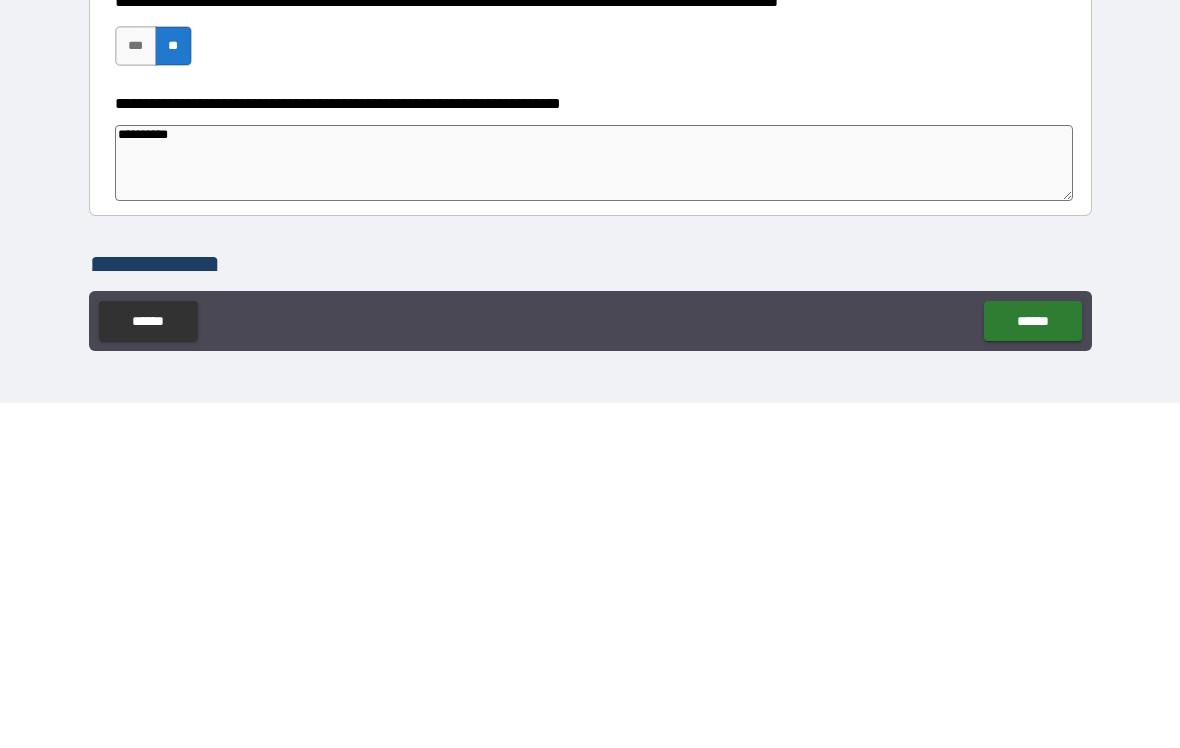 type on "*" 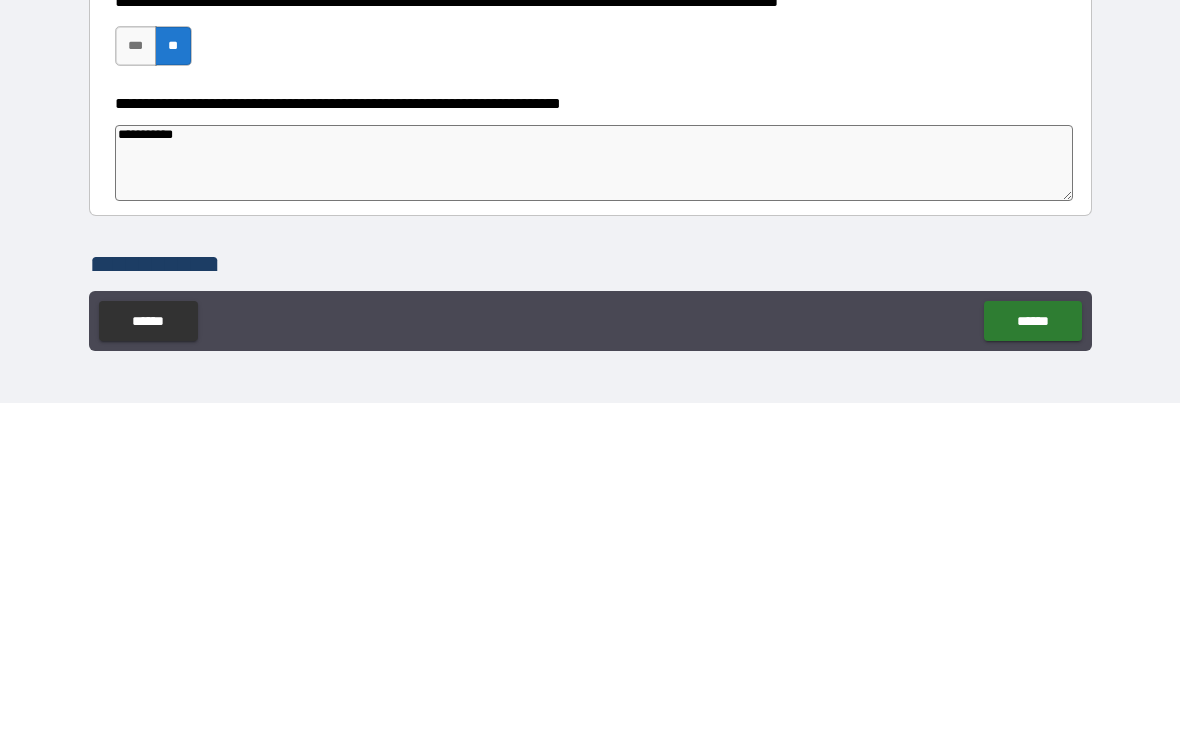 type on "*" 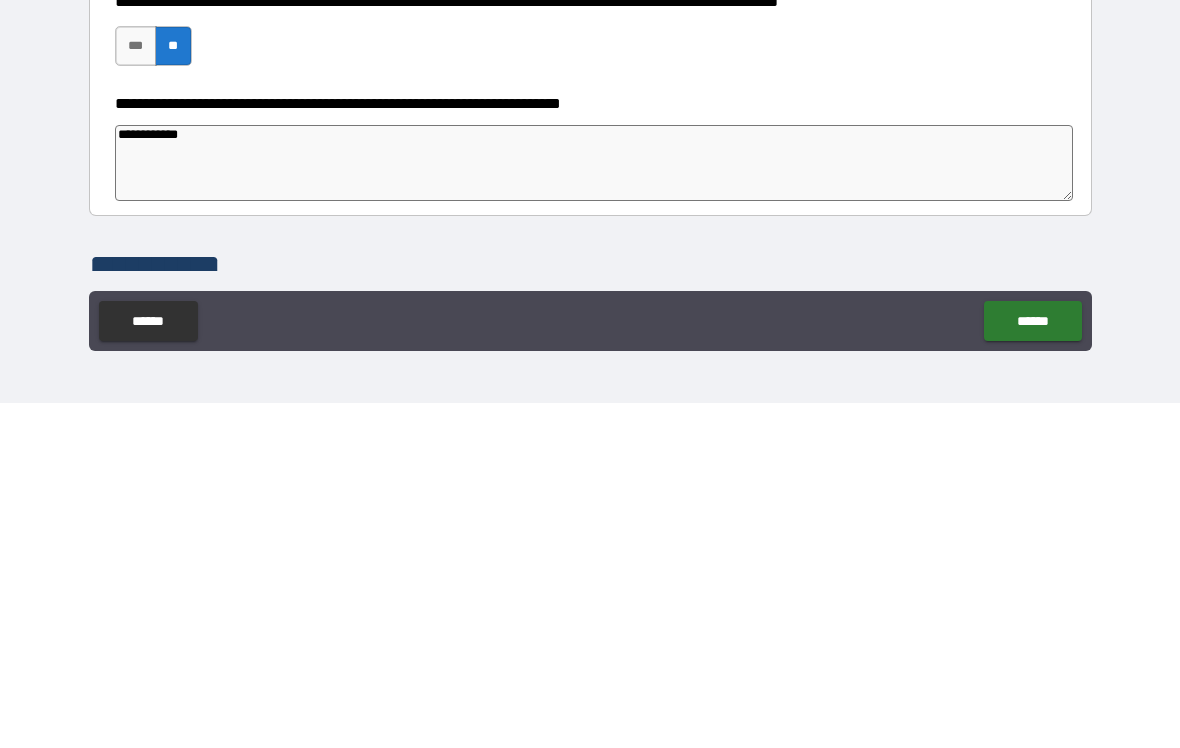 type on "*" 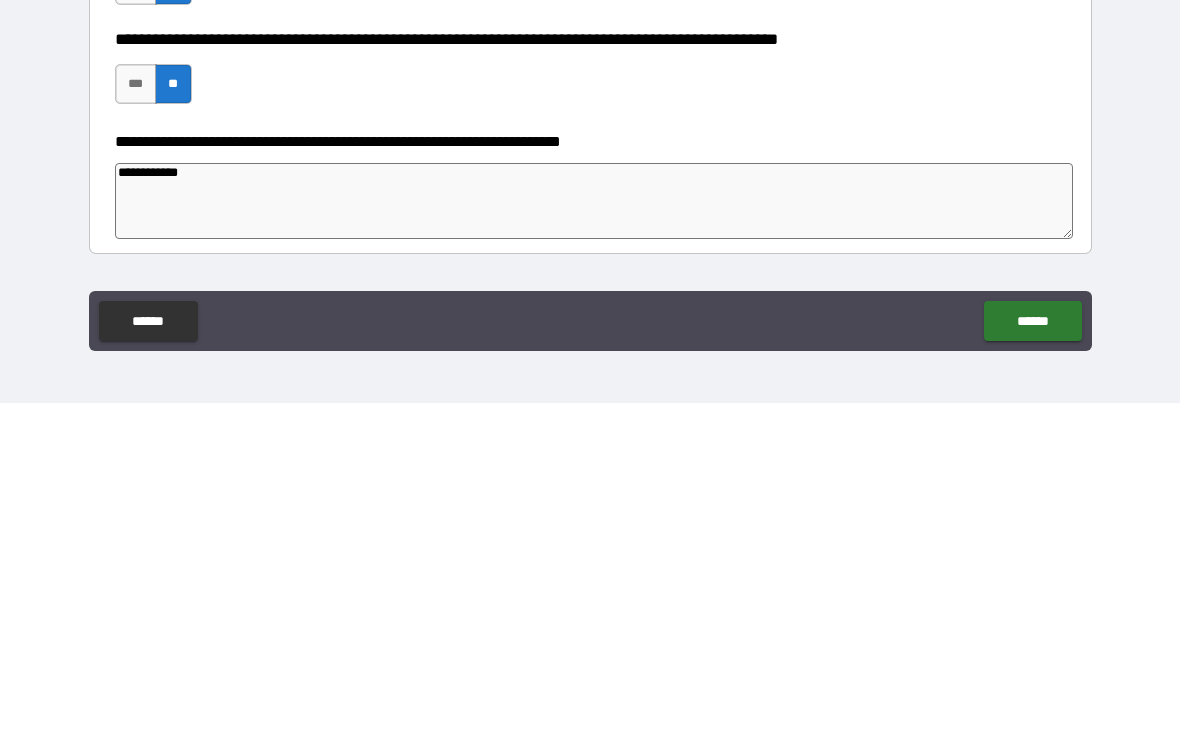 scroll, scrollTop: 622, scrollLeft: 0, axis: vertical 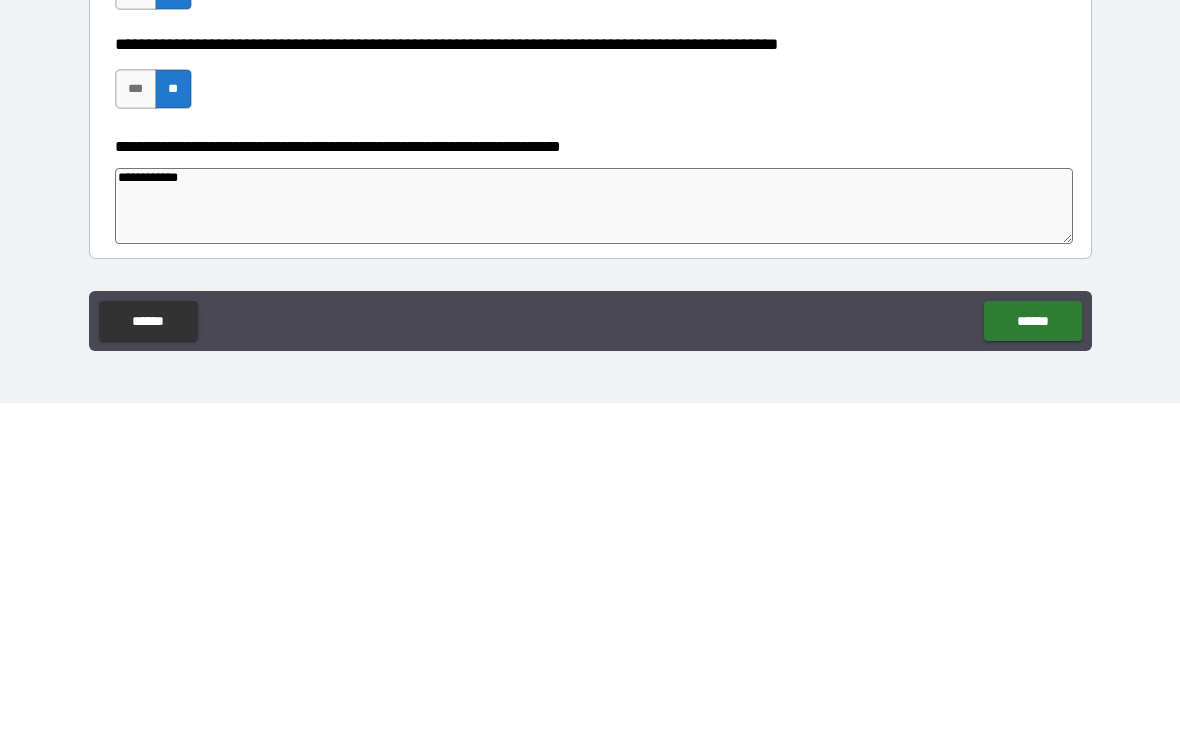 click on "**********" at bounding box center [594, 551] 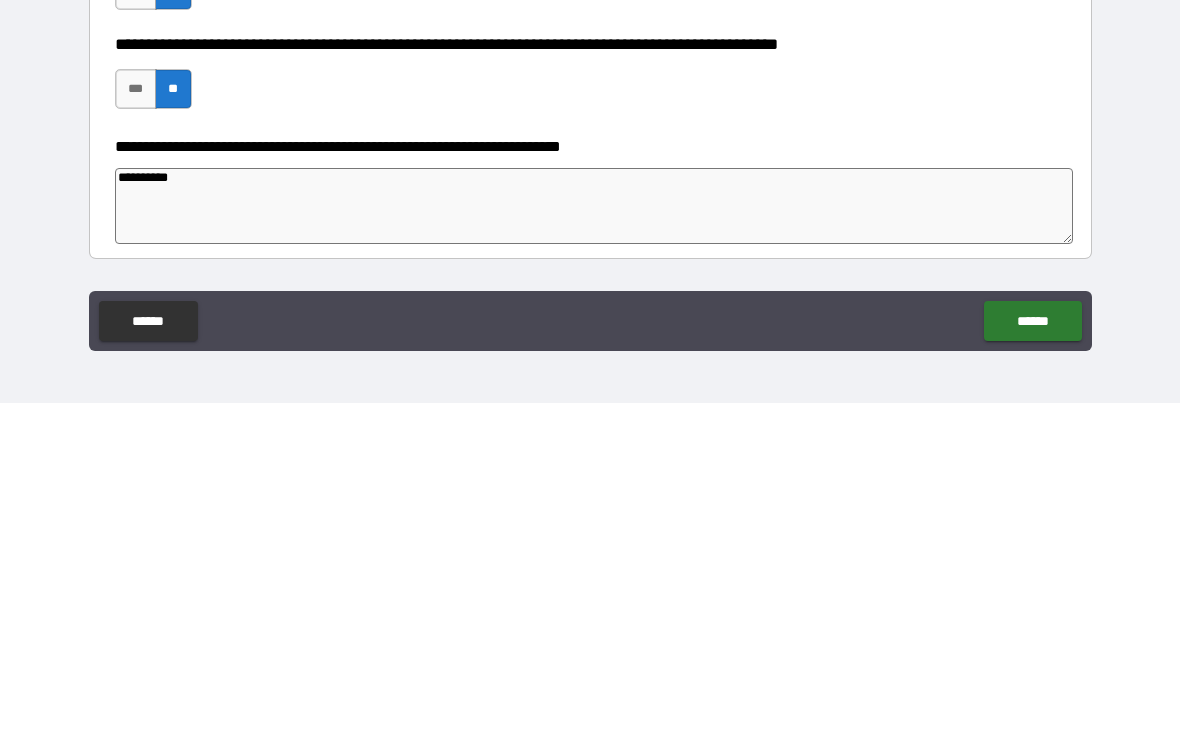 type on "*********" 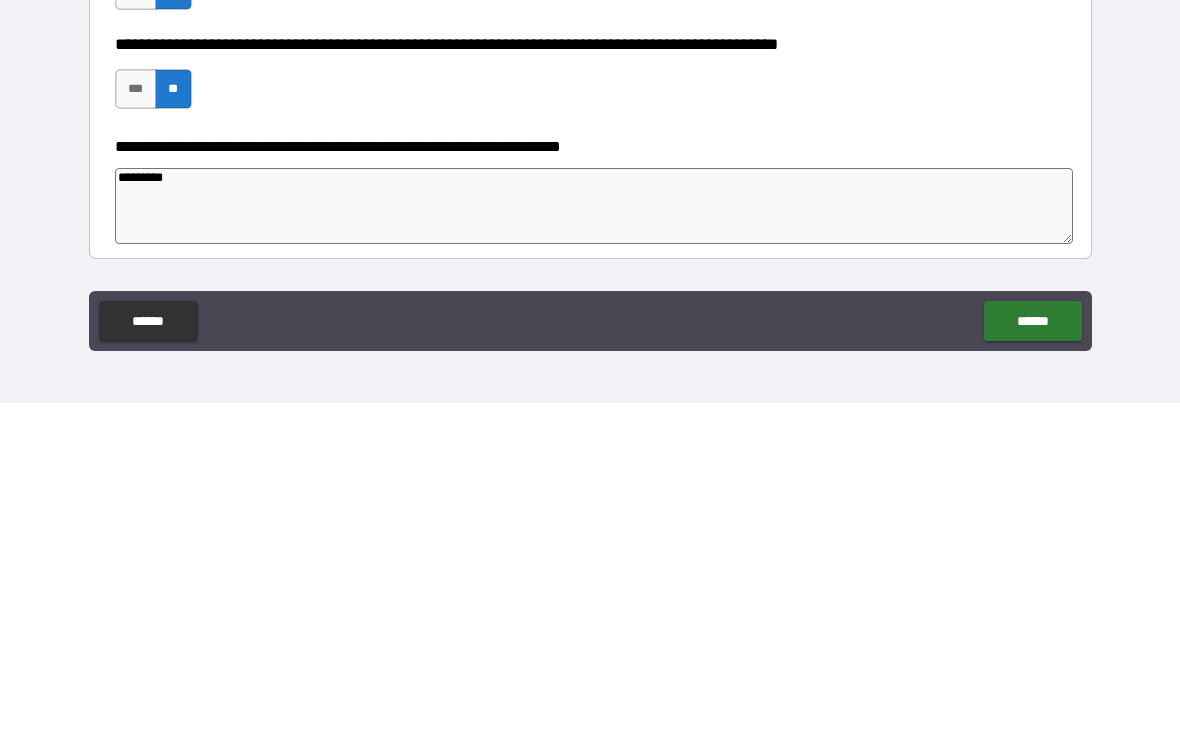 type on "*" 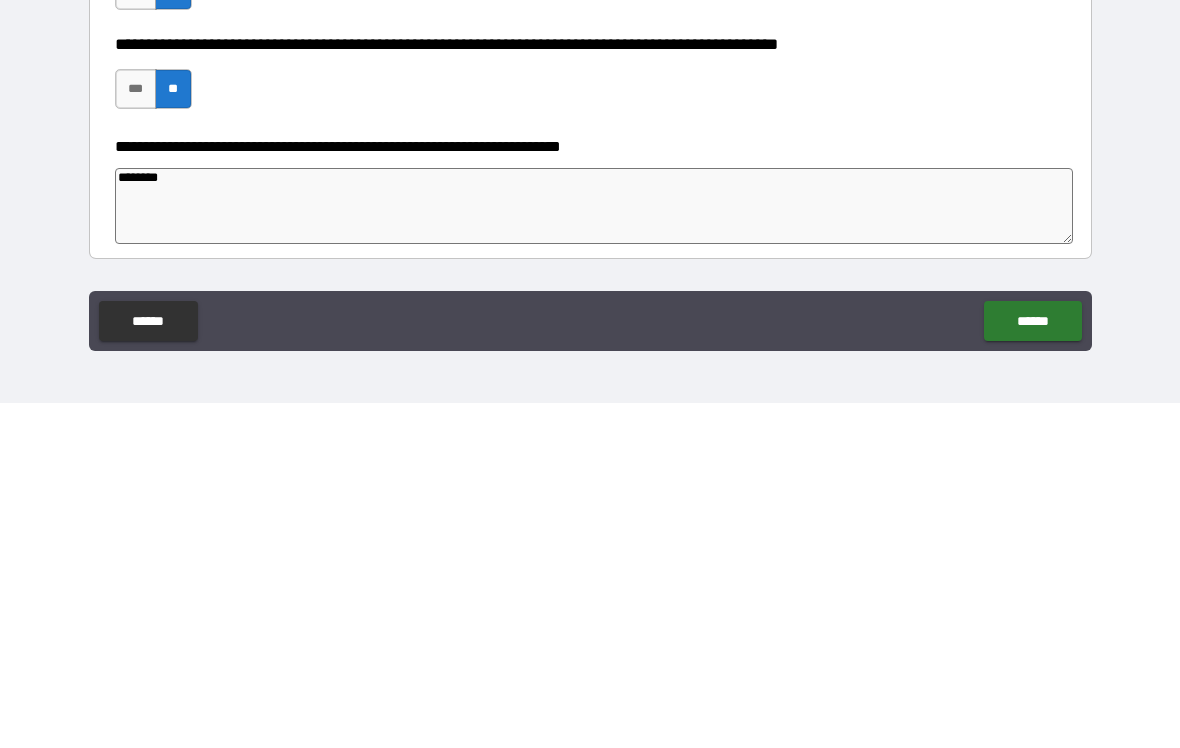 type on "*" 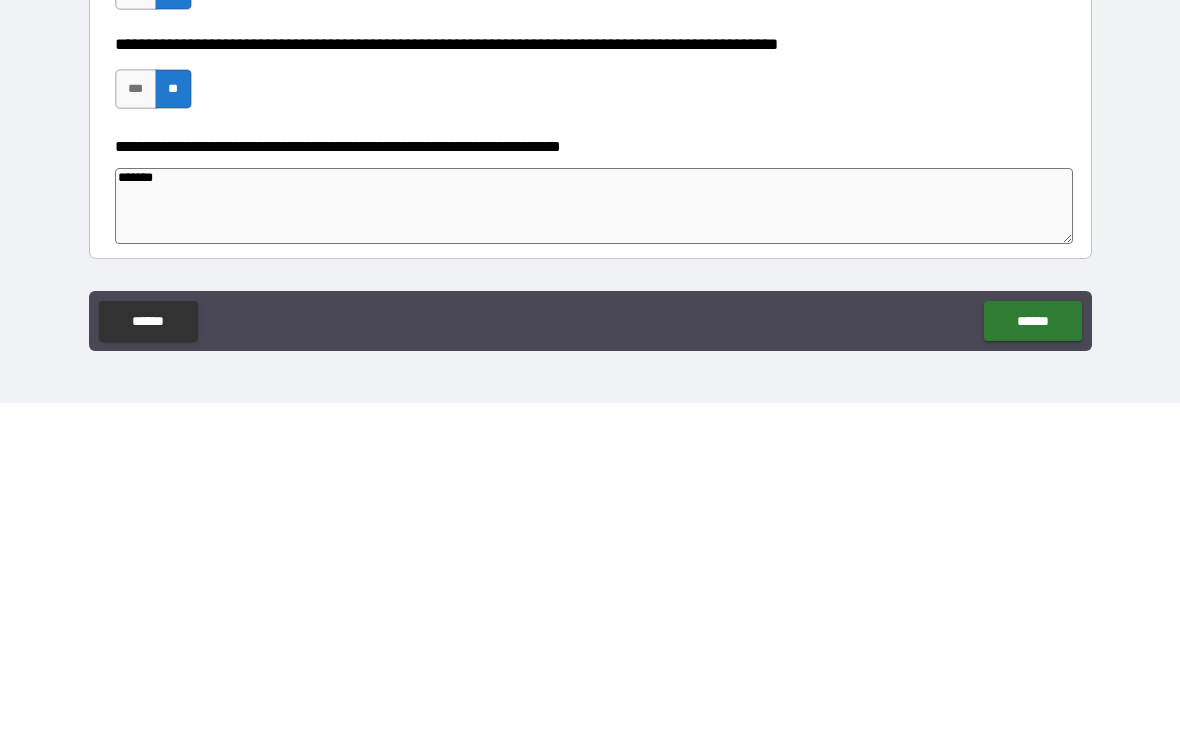 type on "*" 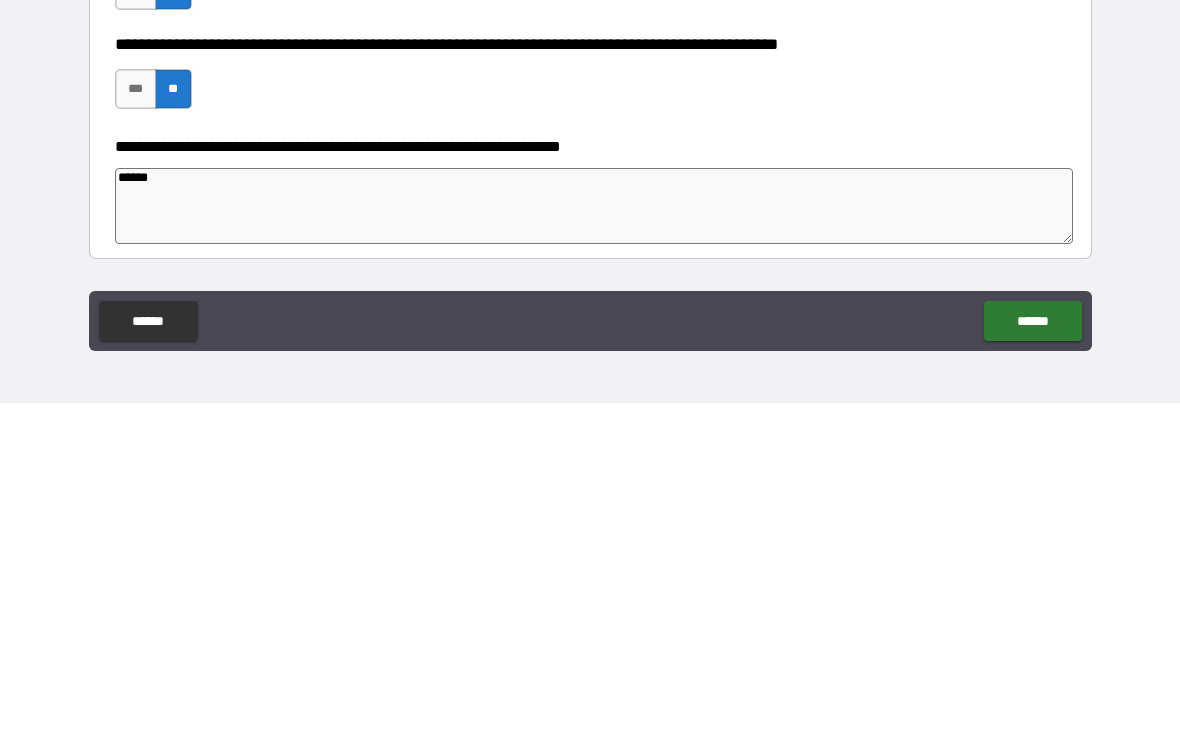 type on "*" 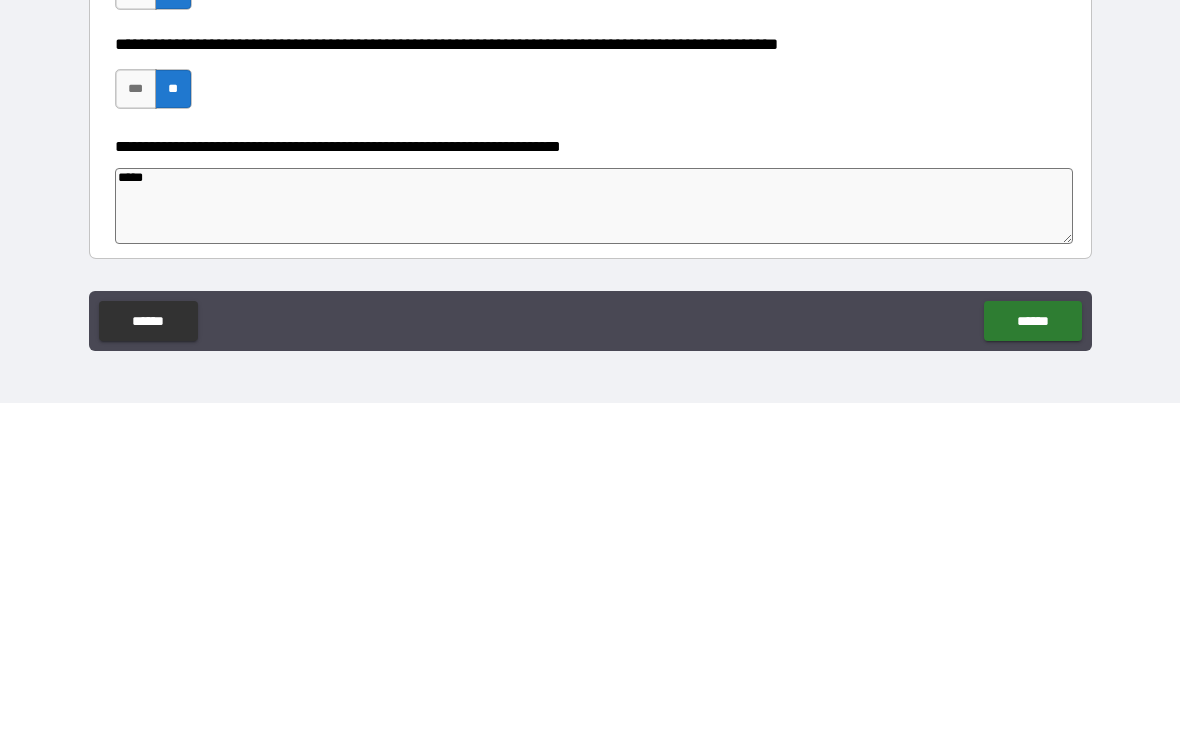 type on "****" 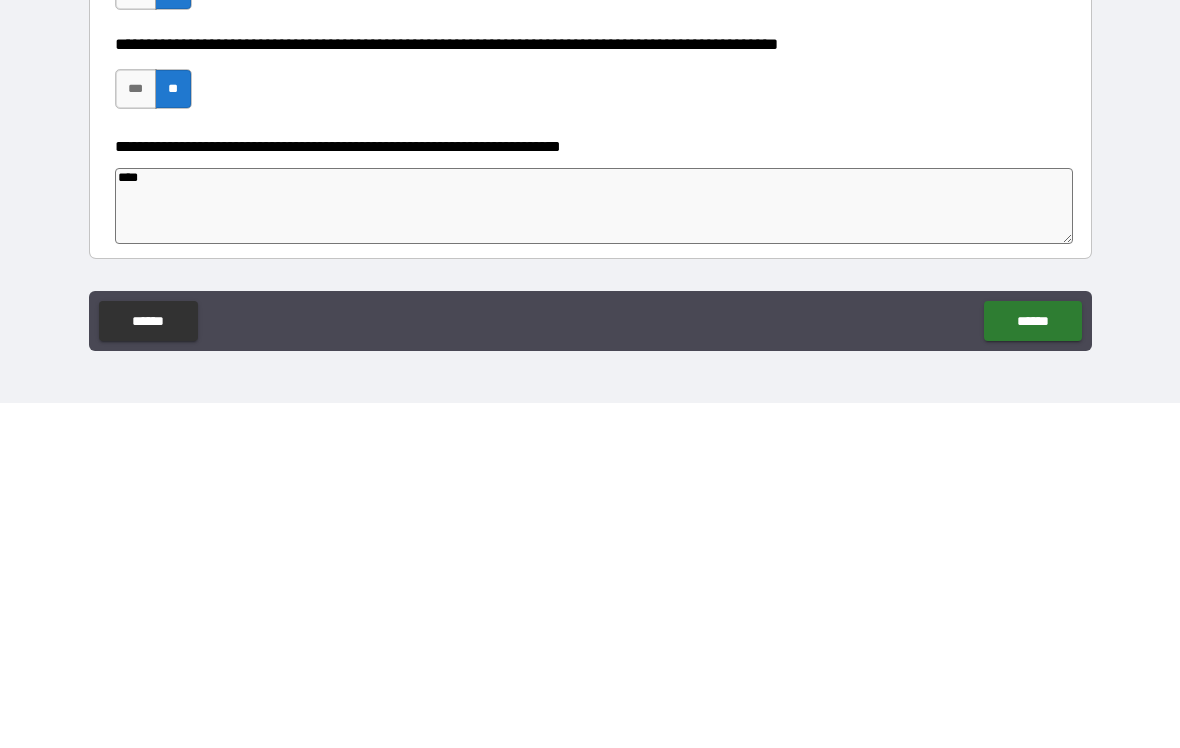 type on "*" 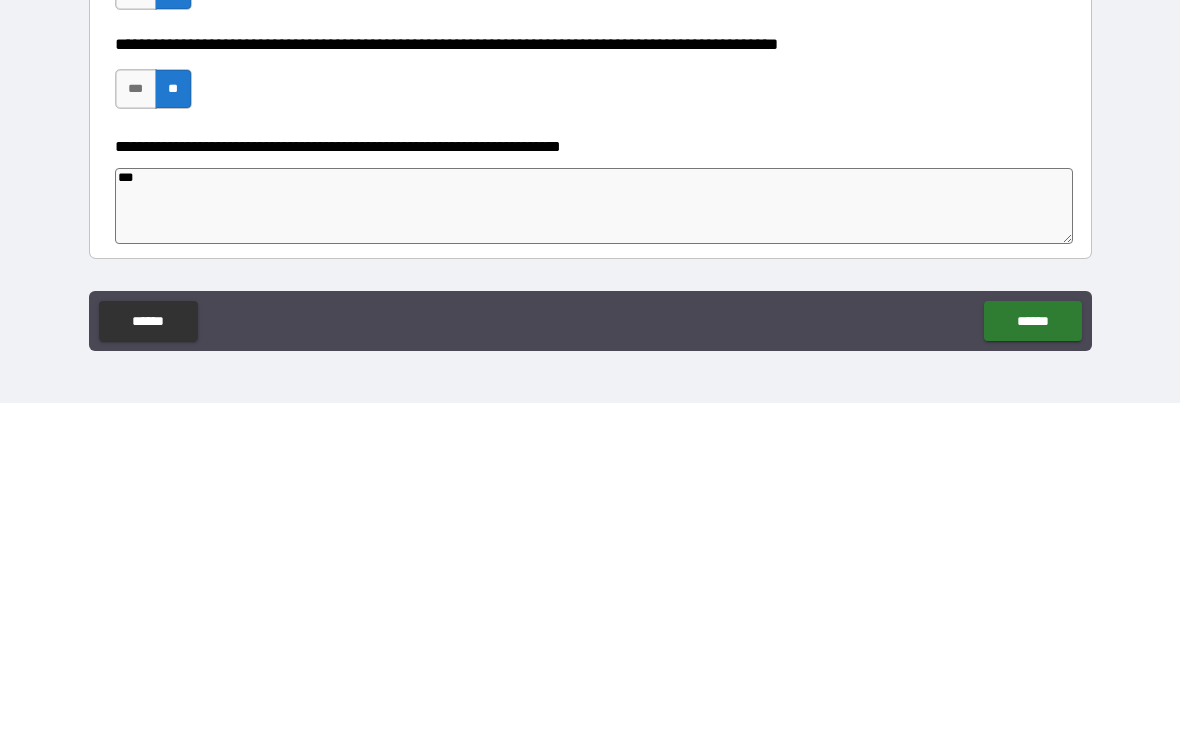 type on "**" 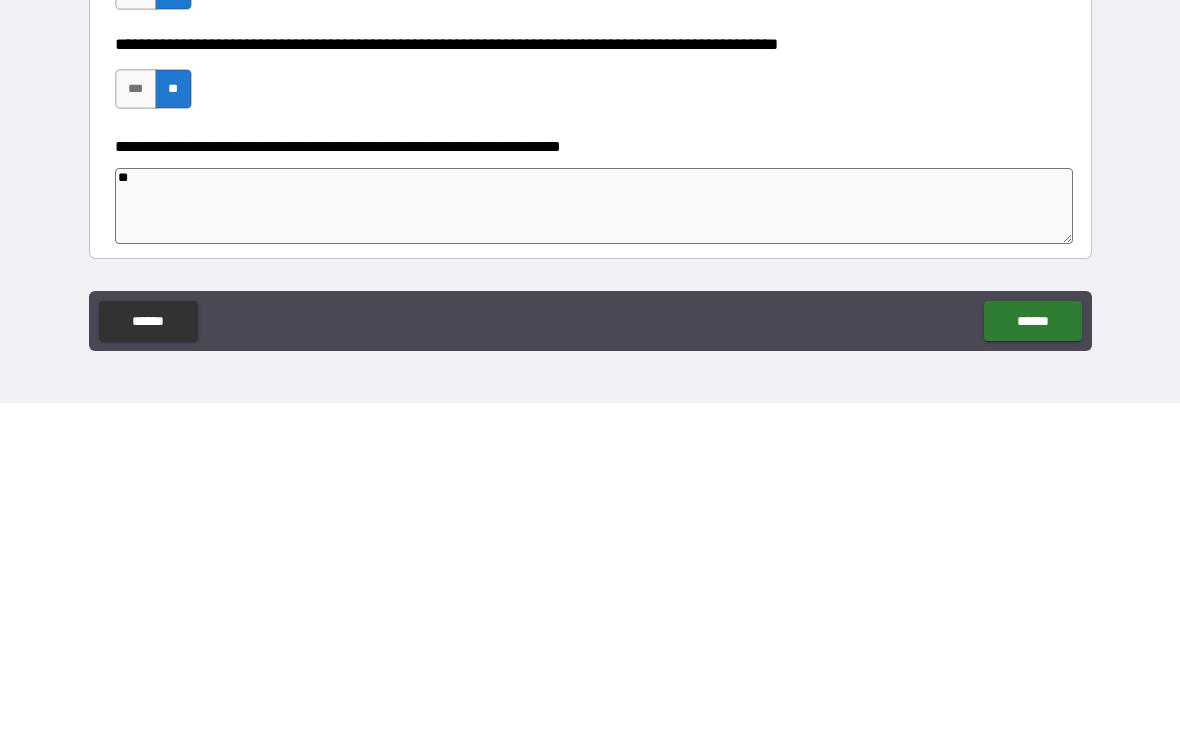 type on "*" 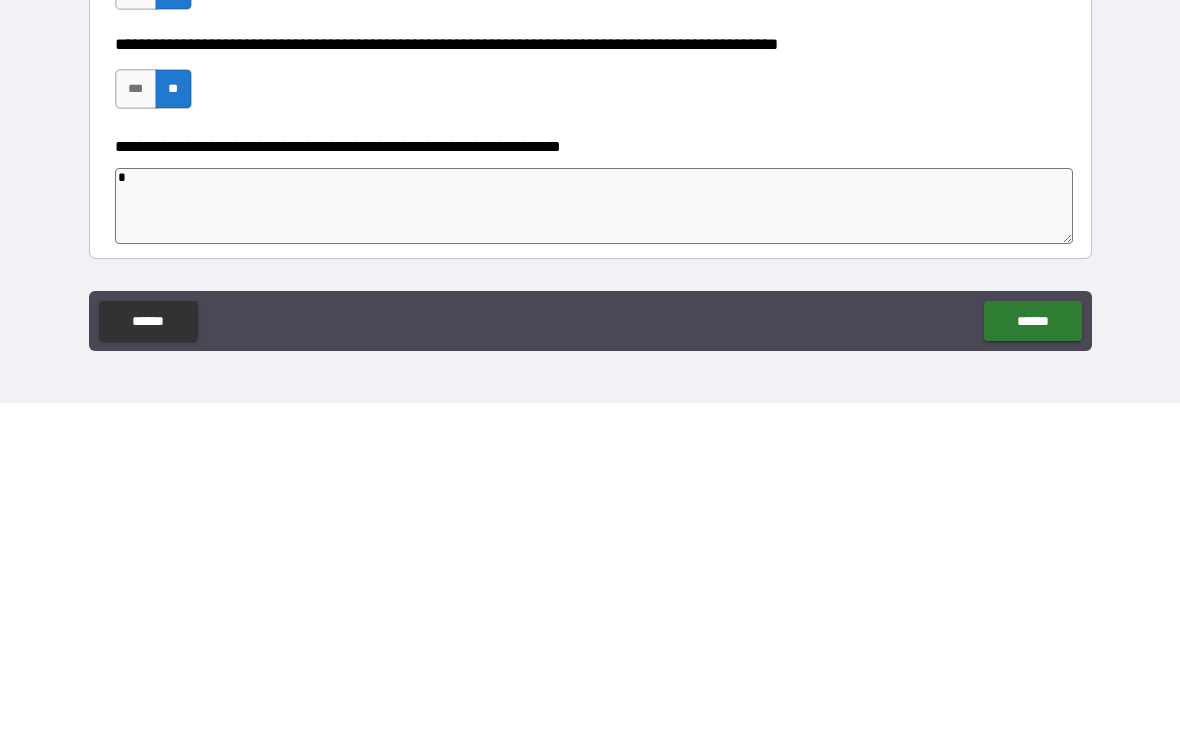type on "*" 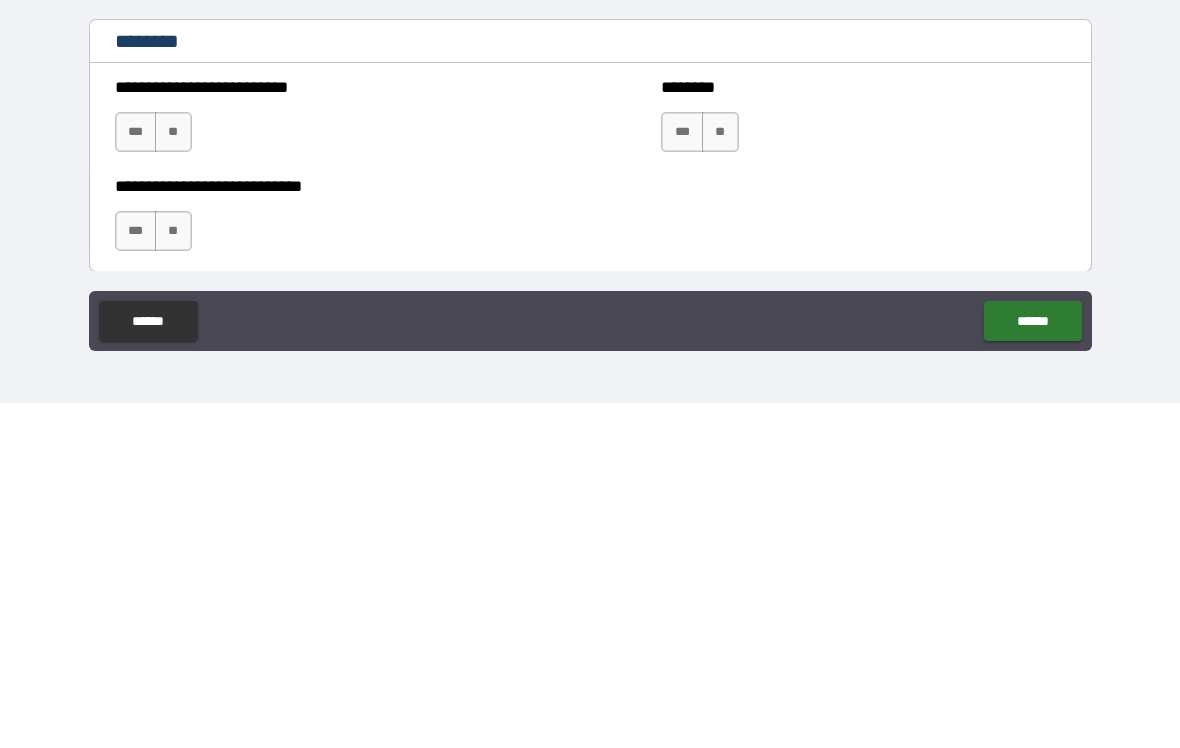 scroll, scrollTop: 972, scrollLeft: 0, axis: vertical 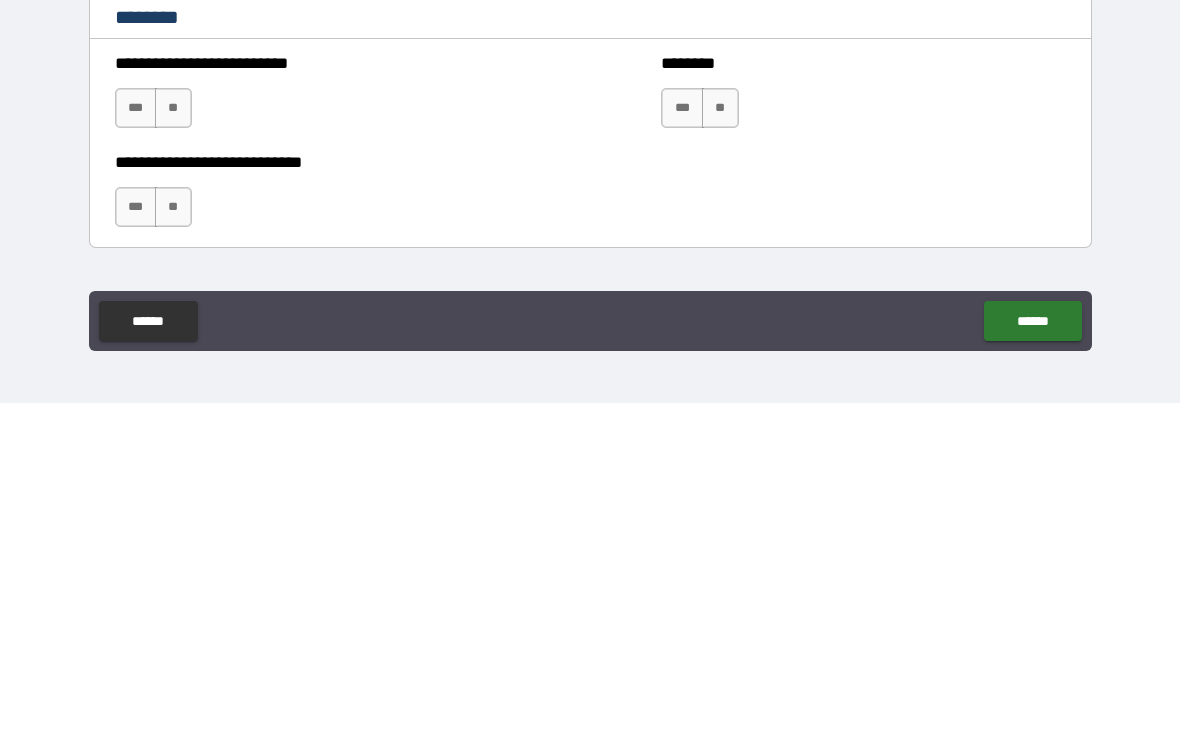 click on "**" at bounding box center [173, 453] 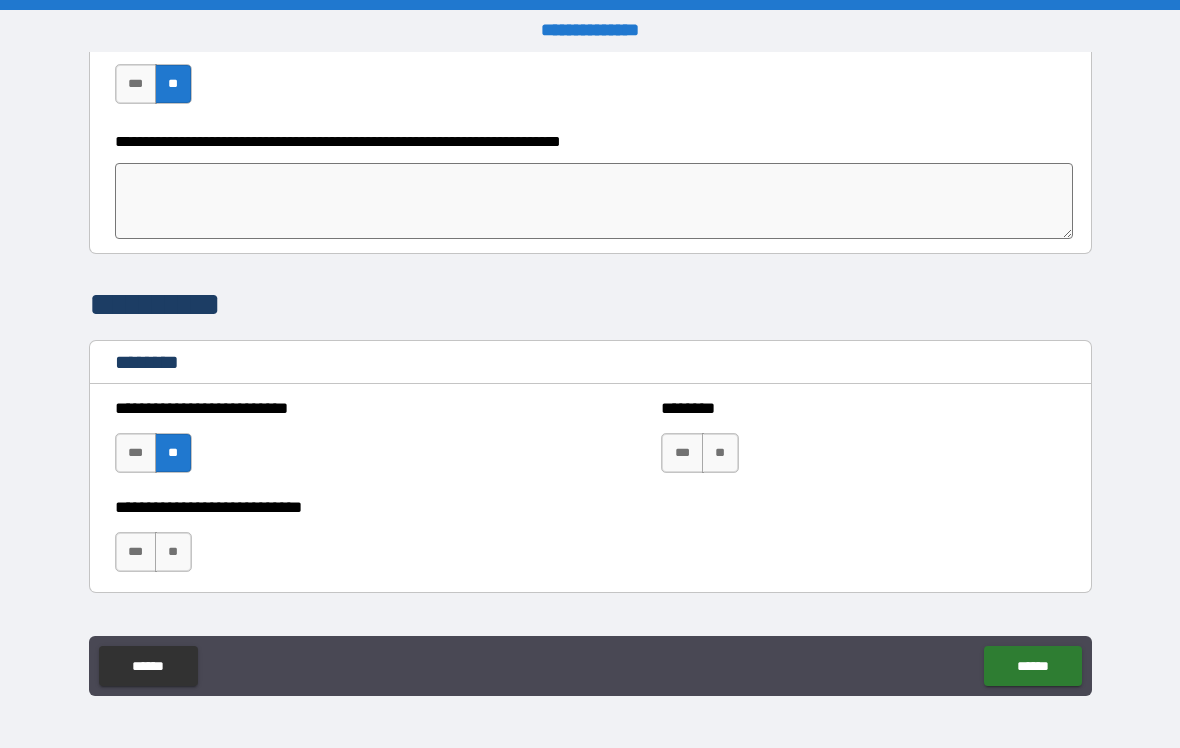 click on "***" at bounding box center (136, 552) 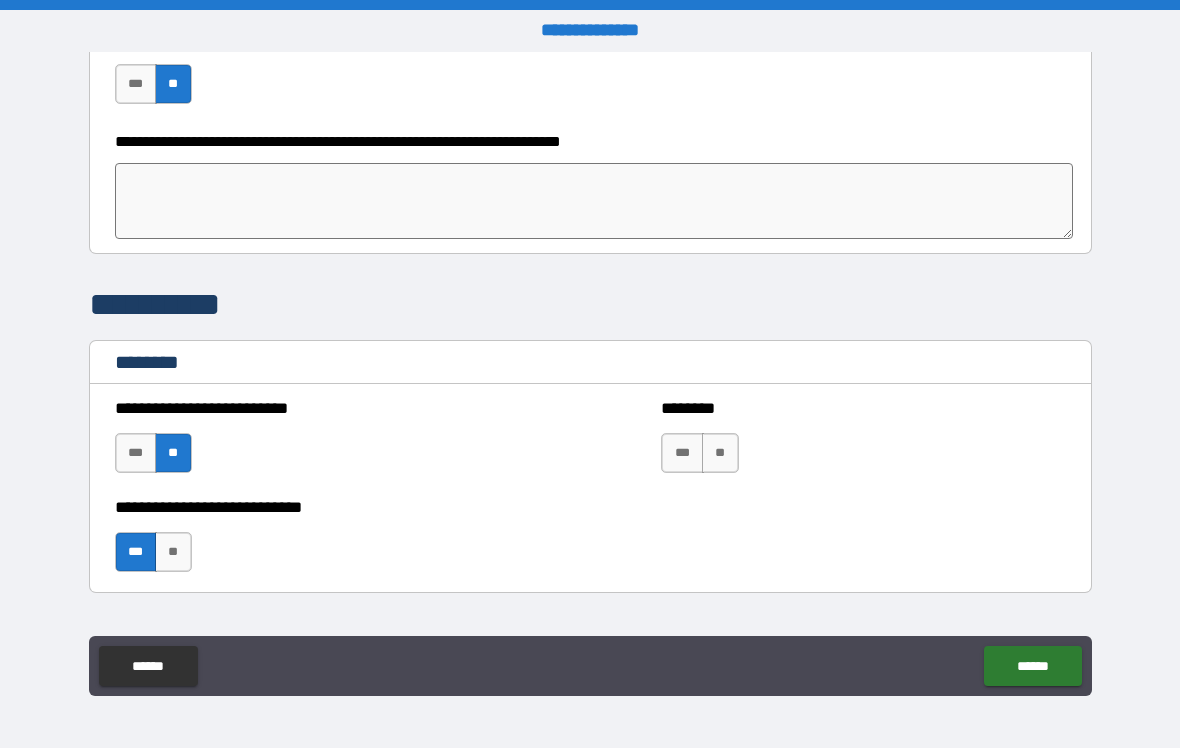 click on "**" at bounding box center [720, 453] 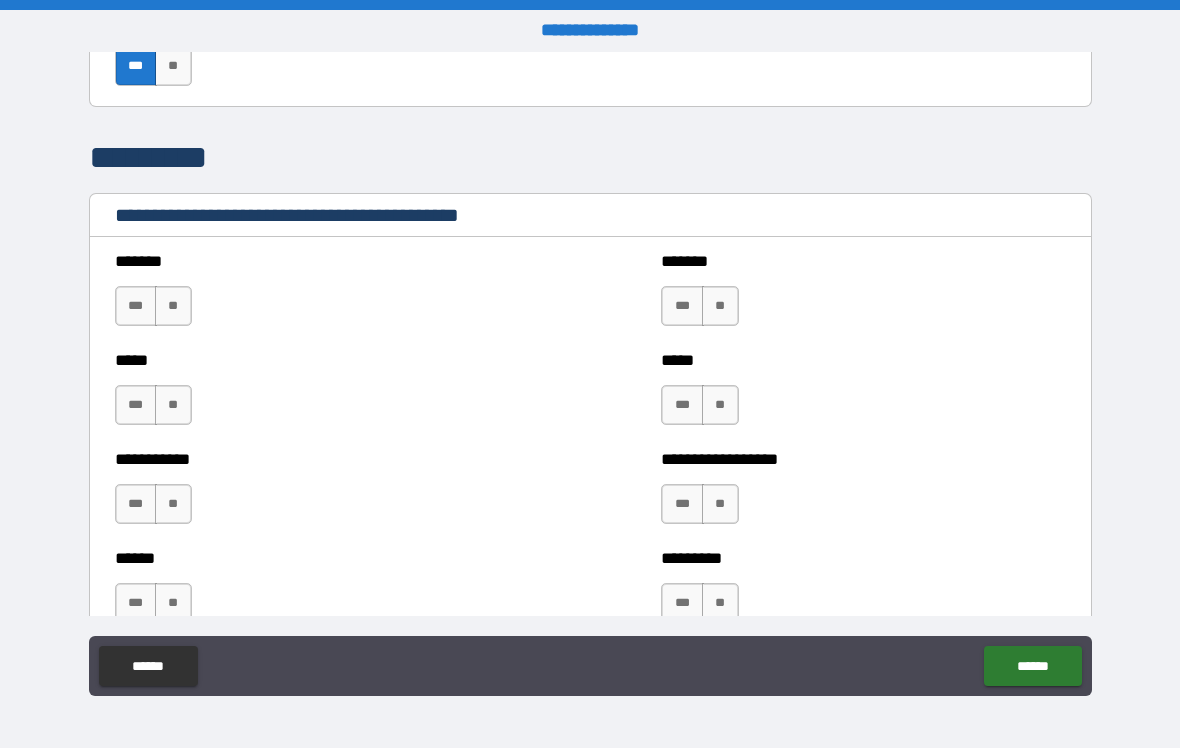 scroll, scrollTop: 1461, scrollLeft: 0, axis: vertical 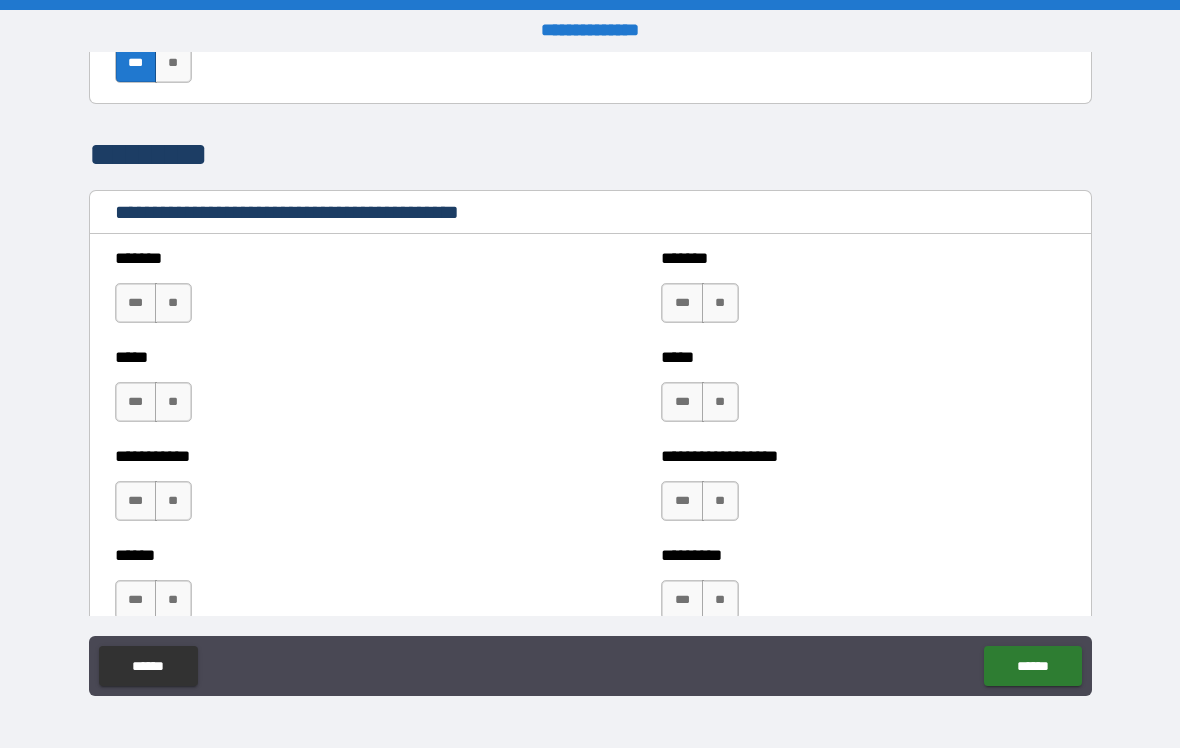 click on "**" at bounding box center [173, 303] 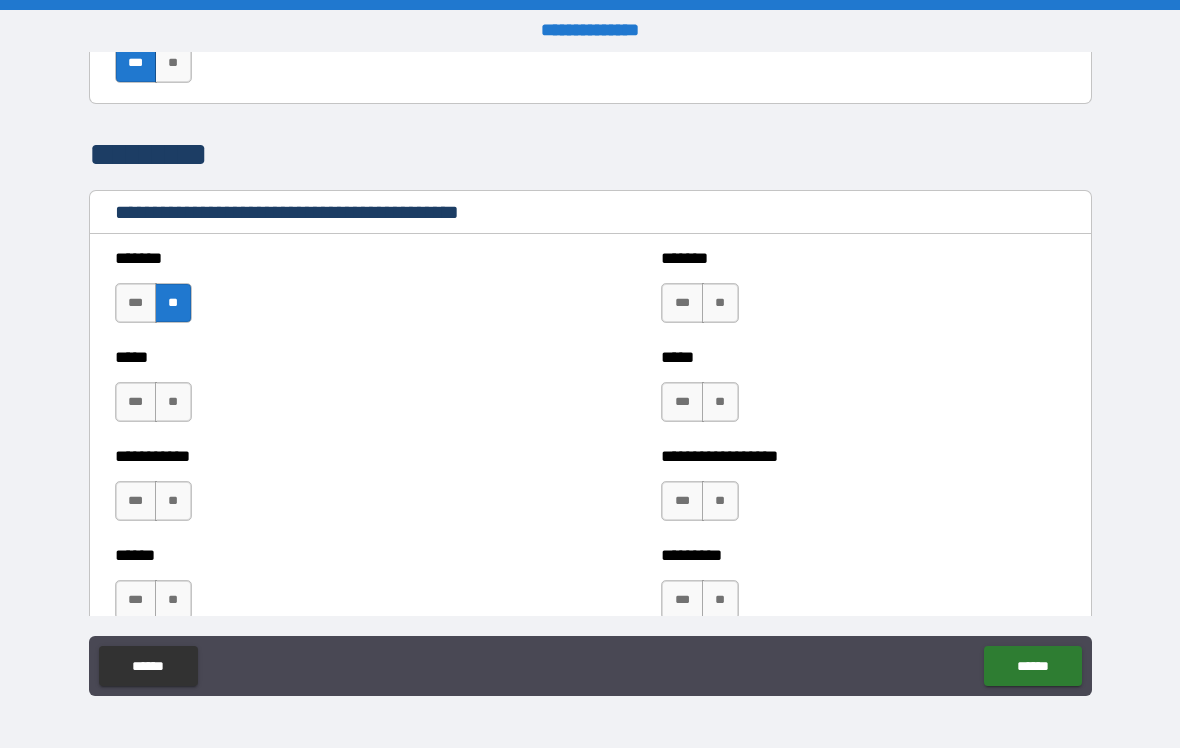click on "**" at bounding box center (173, 402) 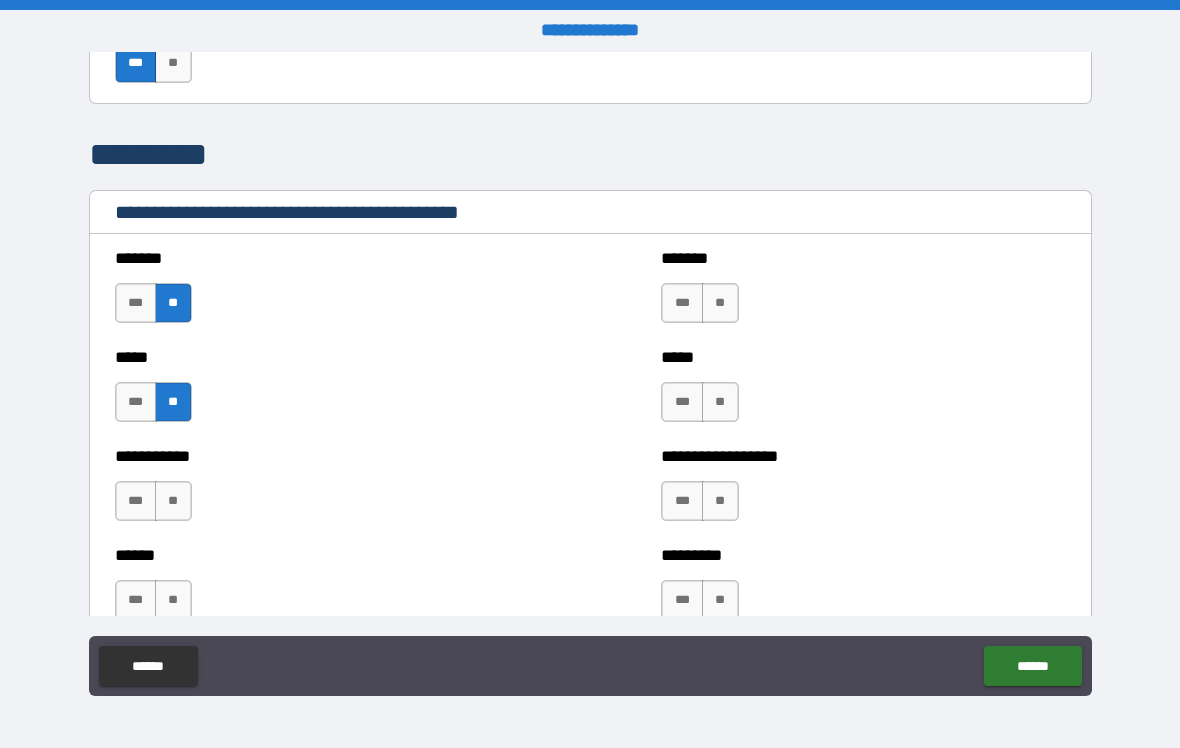 click on "**" at bounding box center [720, 303] 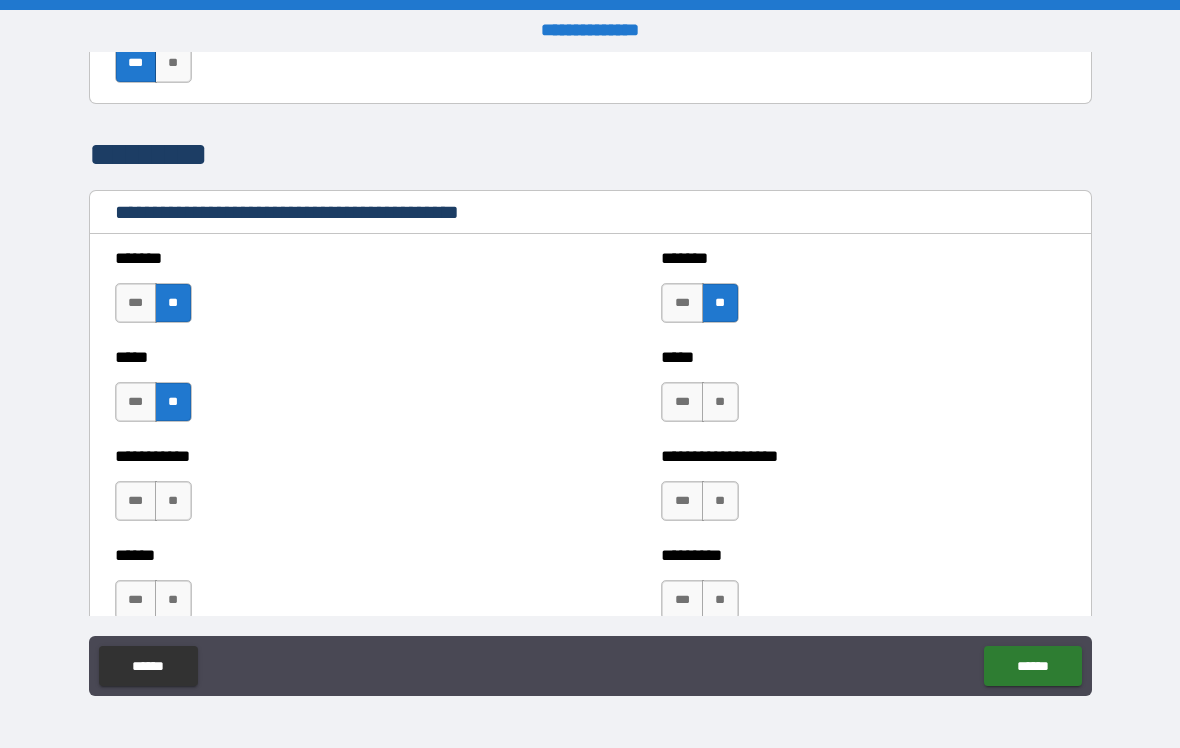 click on "**" at bounding box center (720, 402) 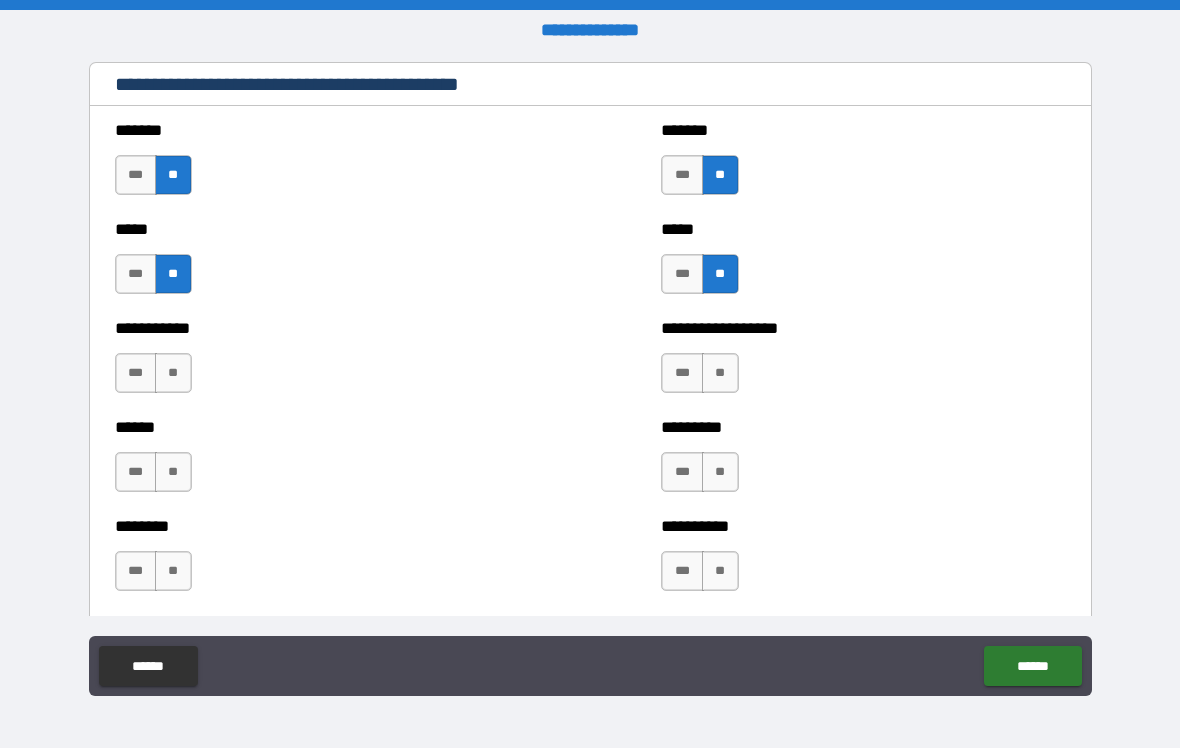 scroll, scrollTop: 1591, scrollLeft: 0, axis: vertical 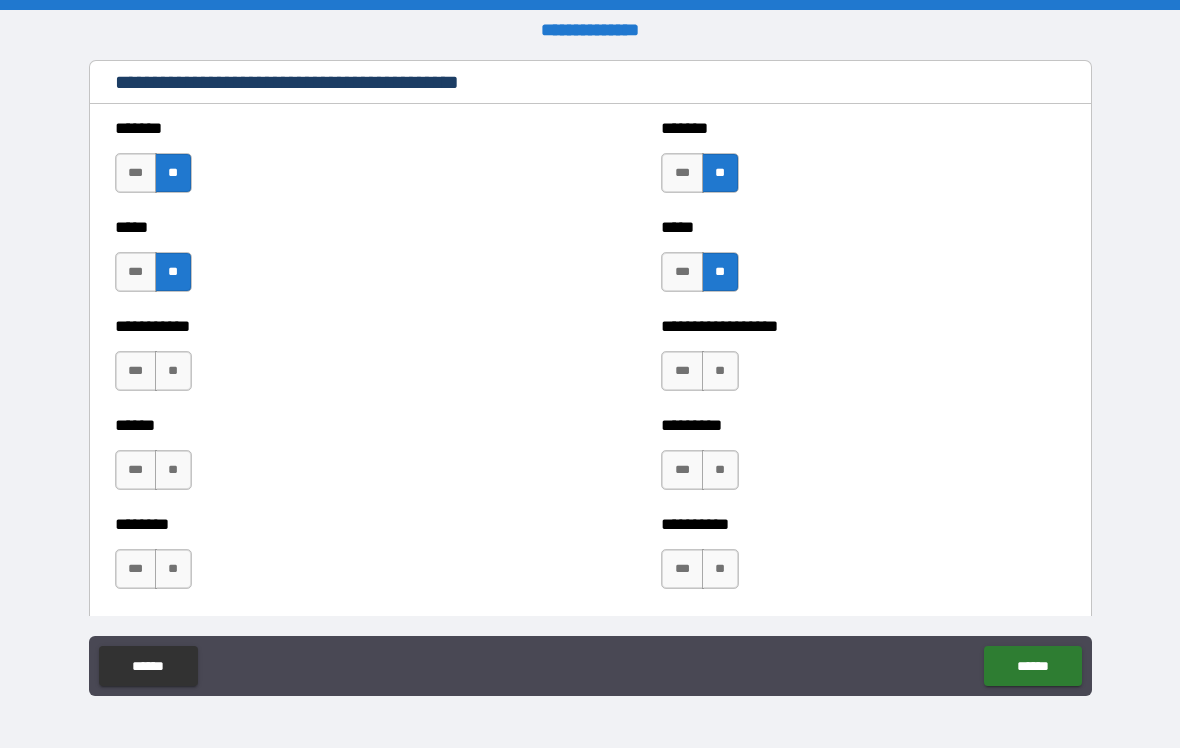 click on "**" at bounding box center [720, 371] 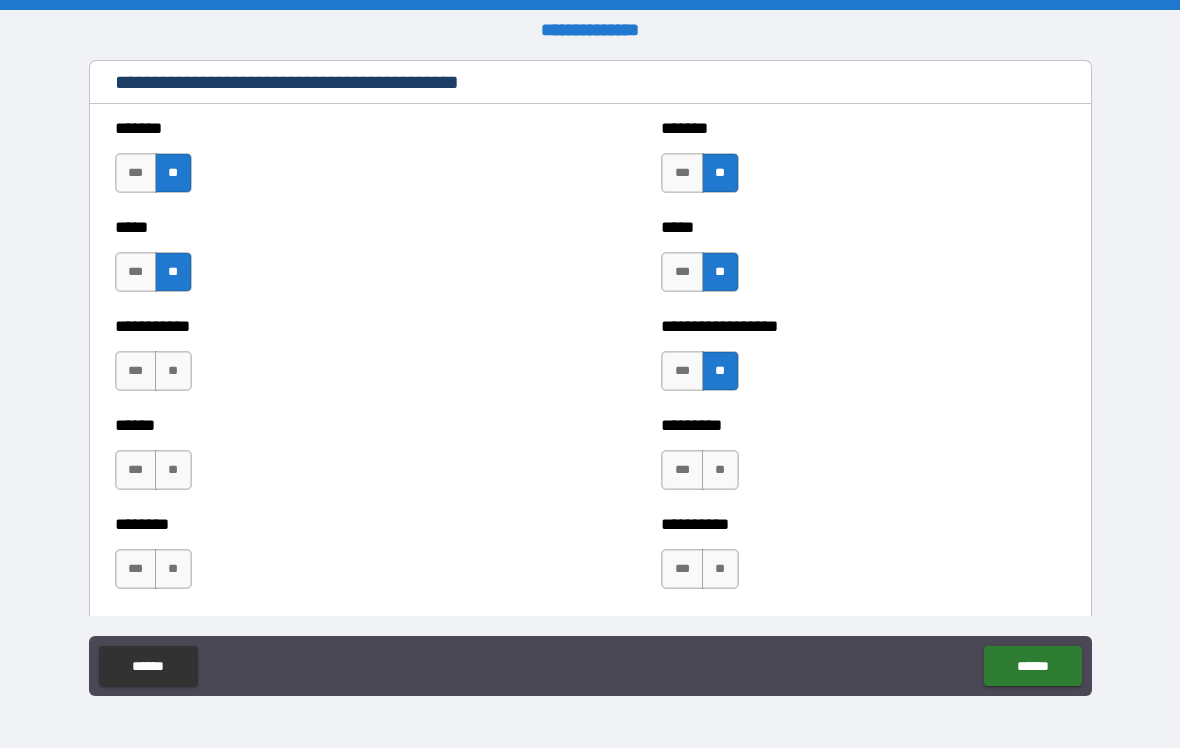 click on "**" at bounding box center (173, 371) 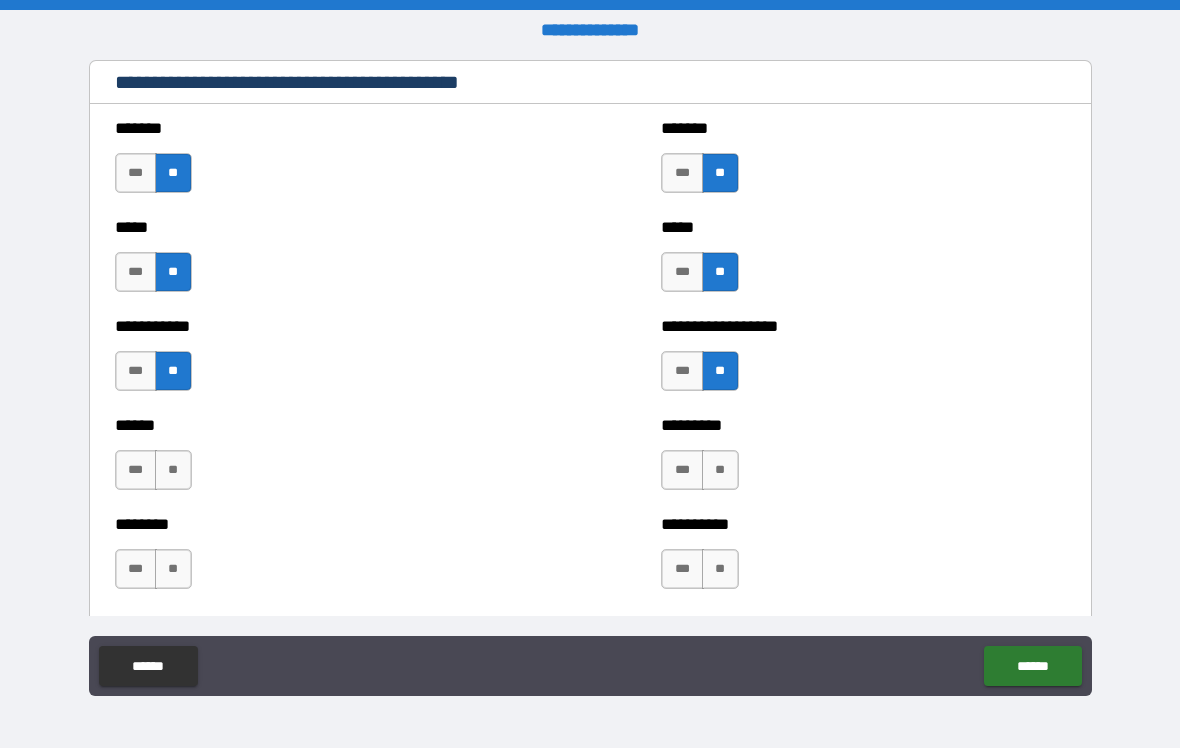click on "**" at bounding box center [173, 470] 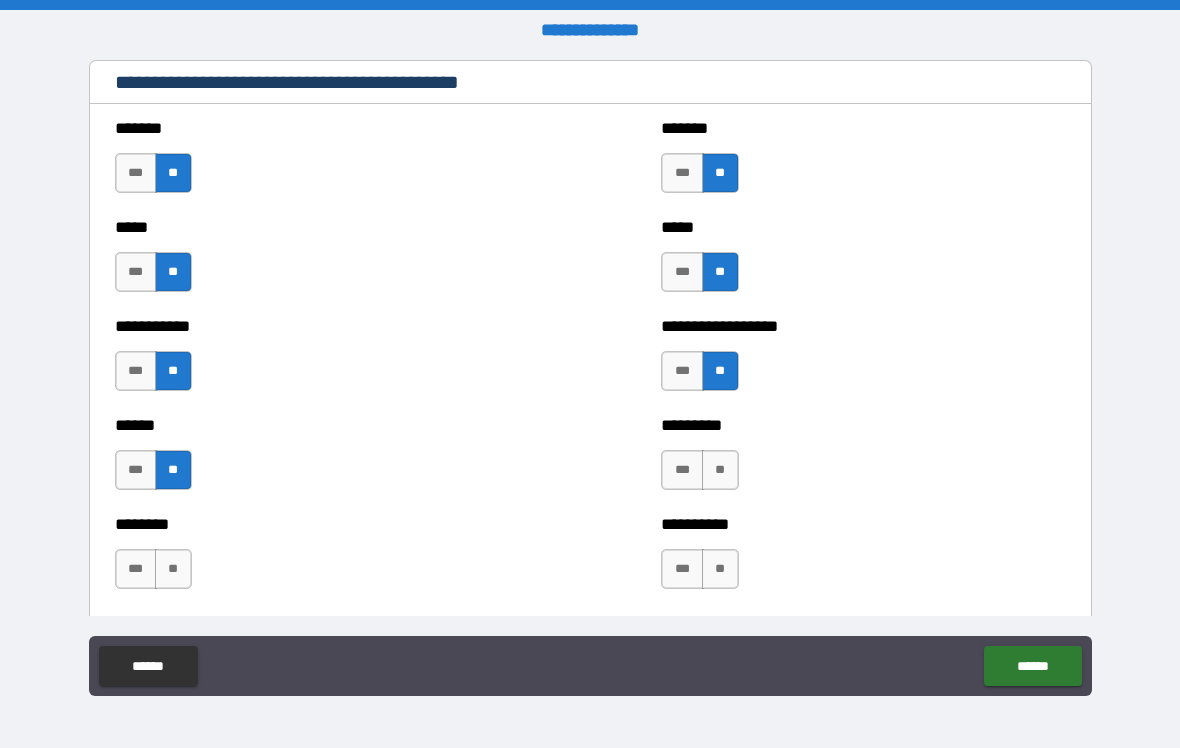 click on "**" at bounding box center (720, 470) 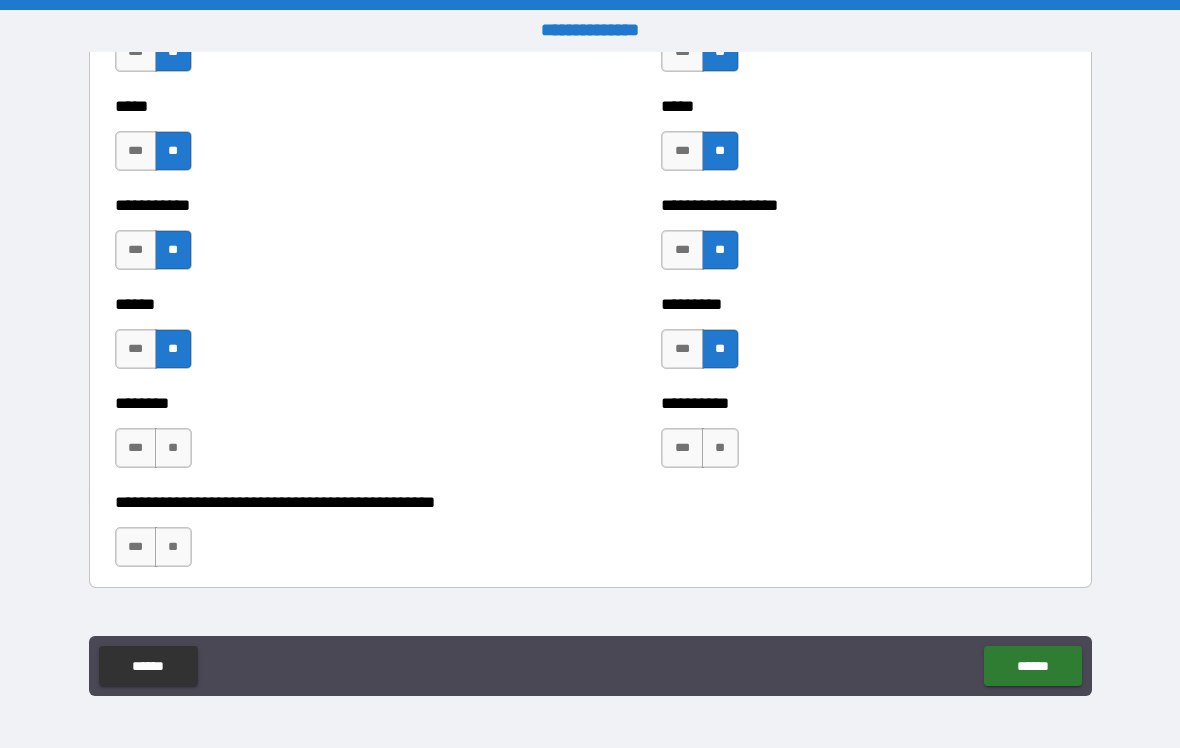 scroll, scrollTop: 1826, scrollLeft: 0, axis: vertical 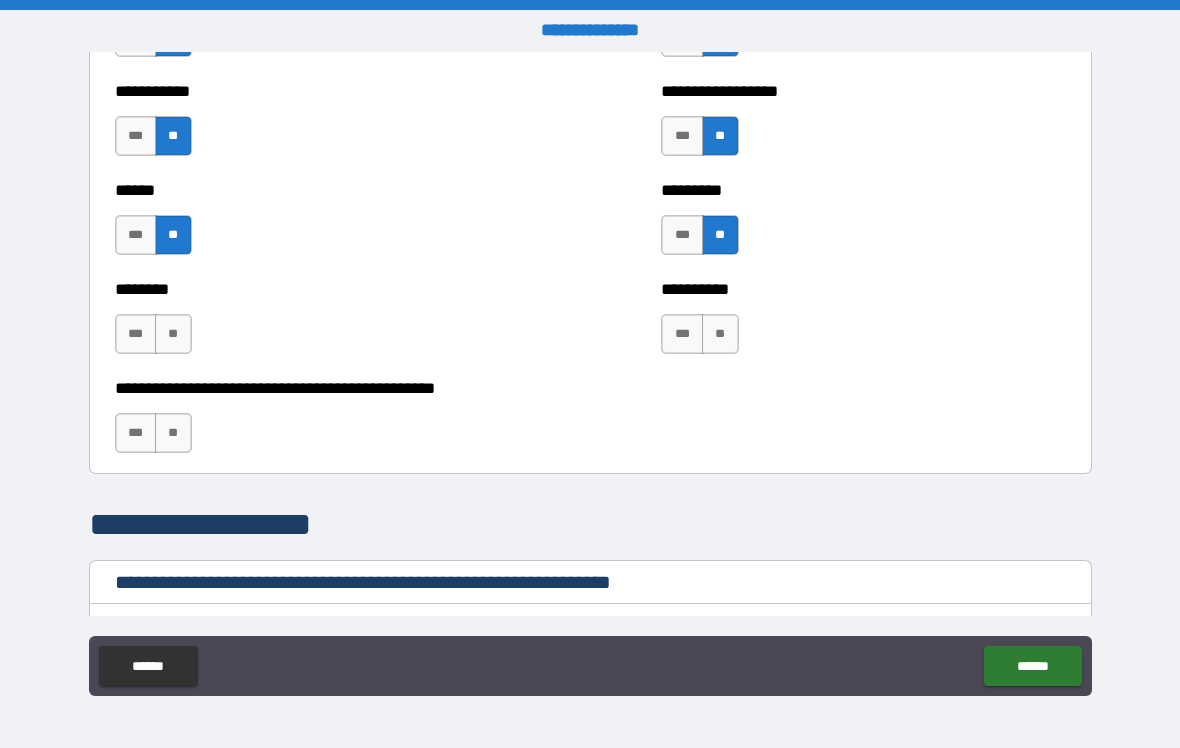 click on "***" at bounding box center (136, 334) 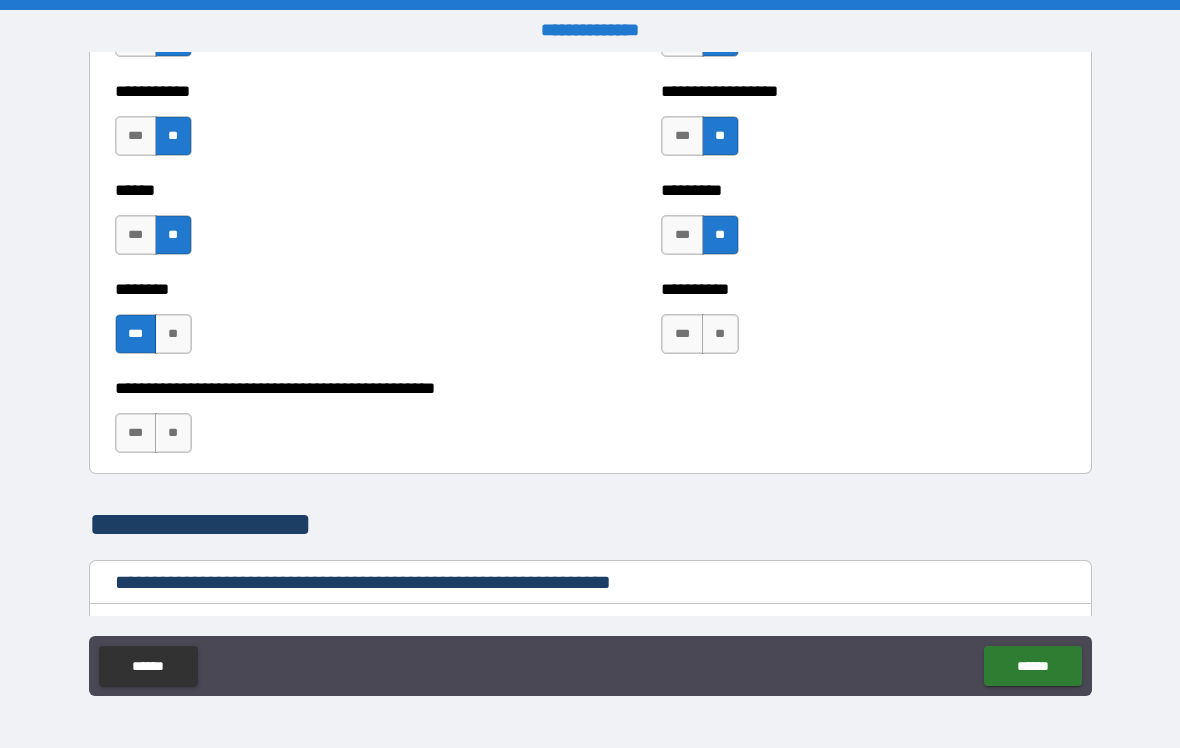 click on "**" at bounding box center (720, 334) 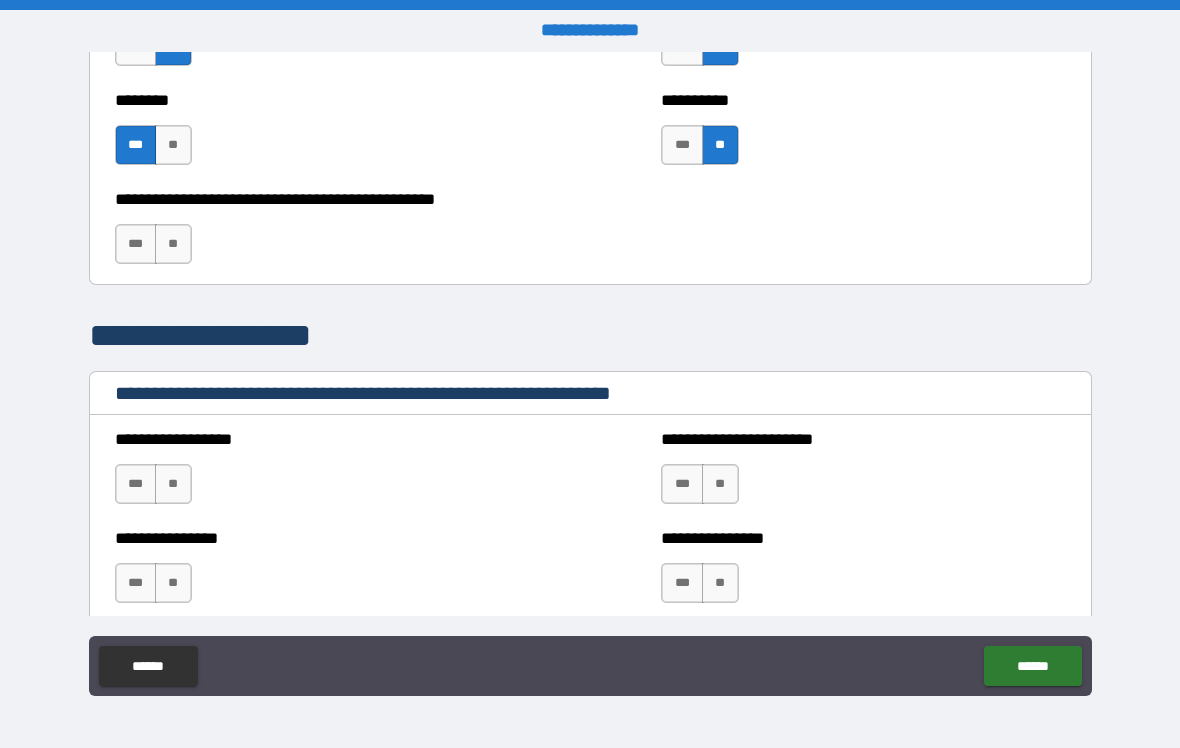 scroll, scrollTop: 2017, scrollLeft: 0, axis: vertical 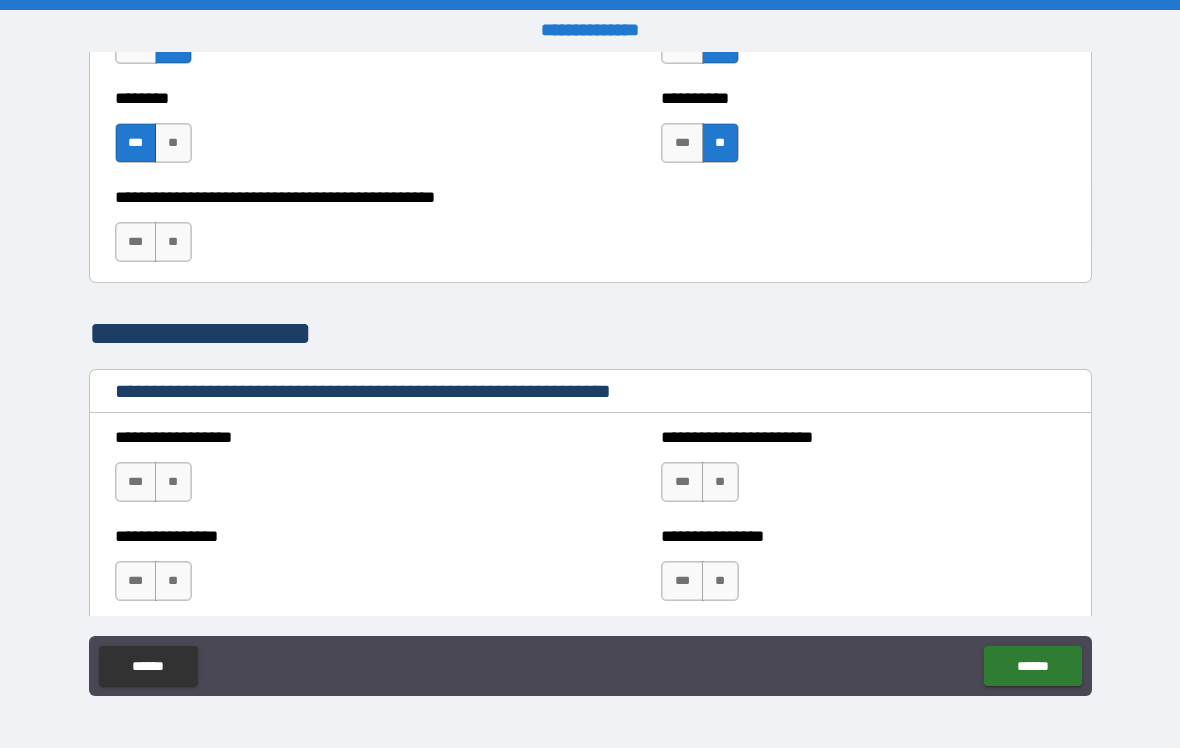 click on "***" at bounding box center (136, 242) 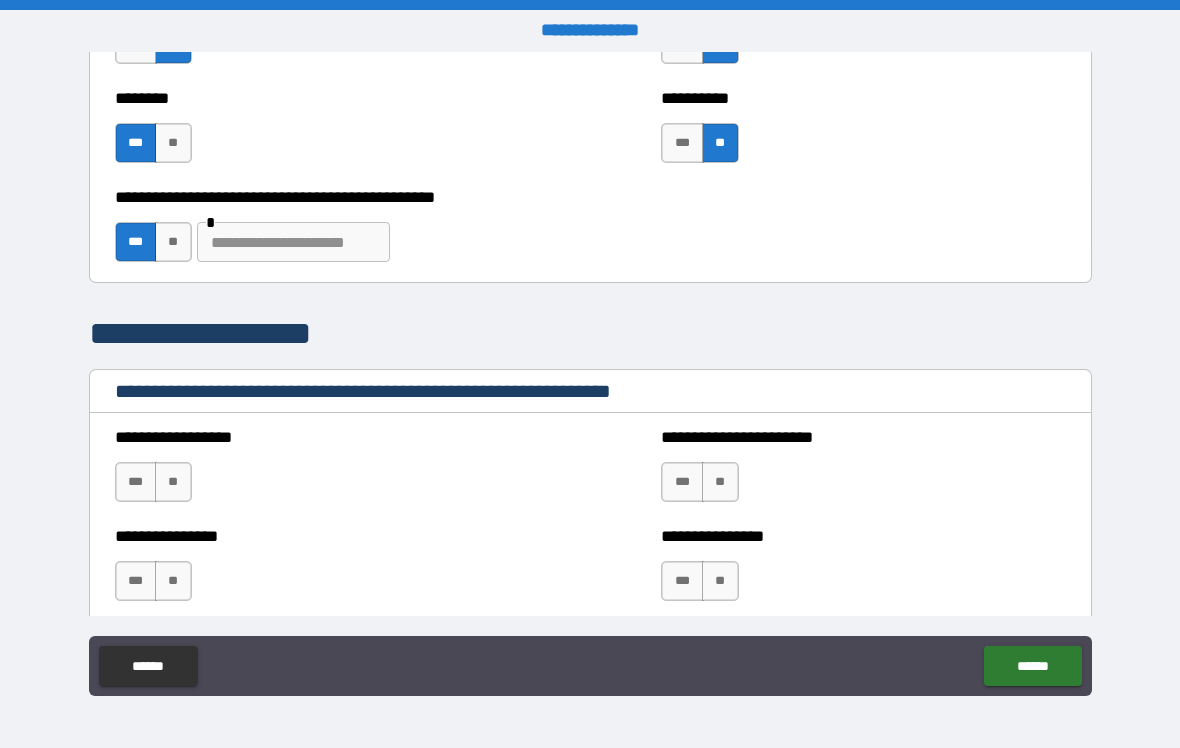 click at bounding box center [293, 242] 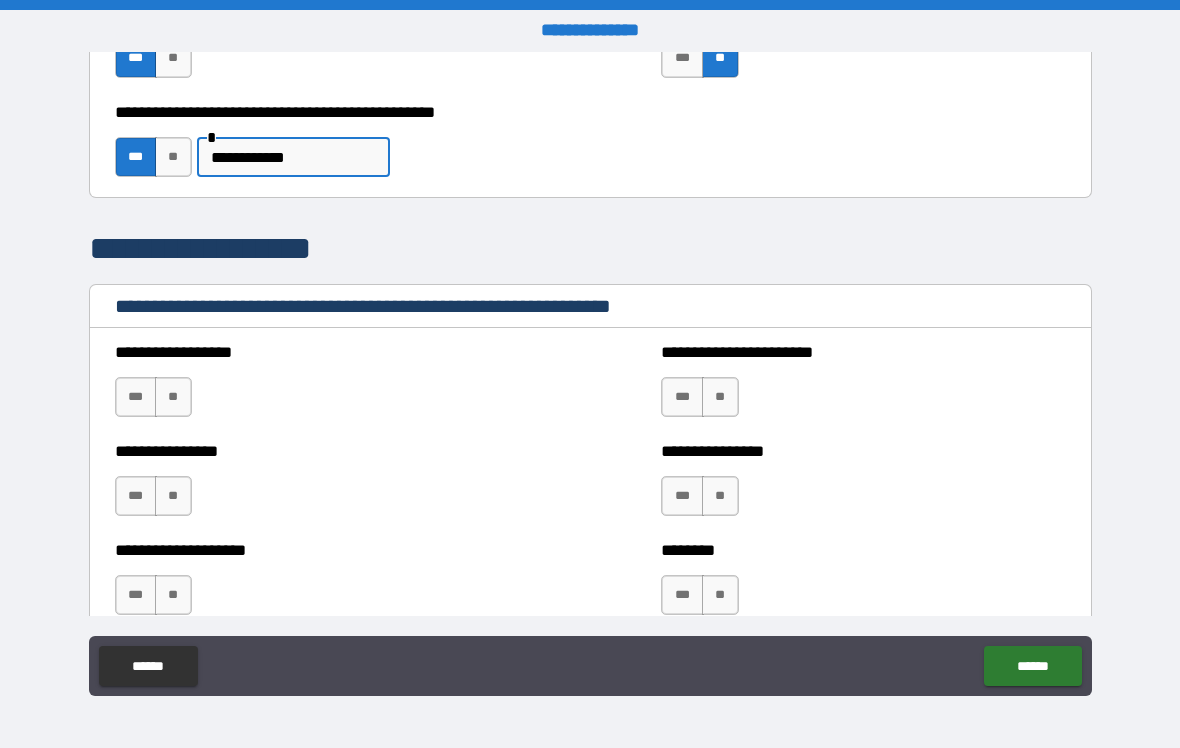 scroll, scrollTop: 2179, scrollLeft: 0, axis: vertical 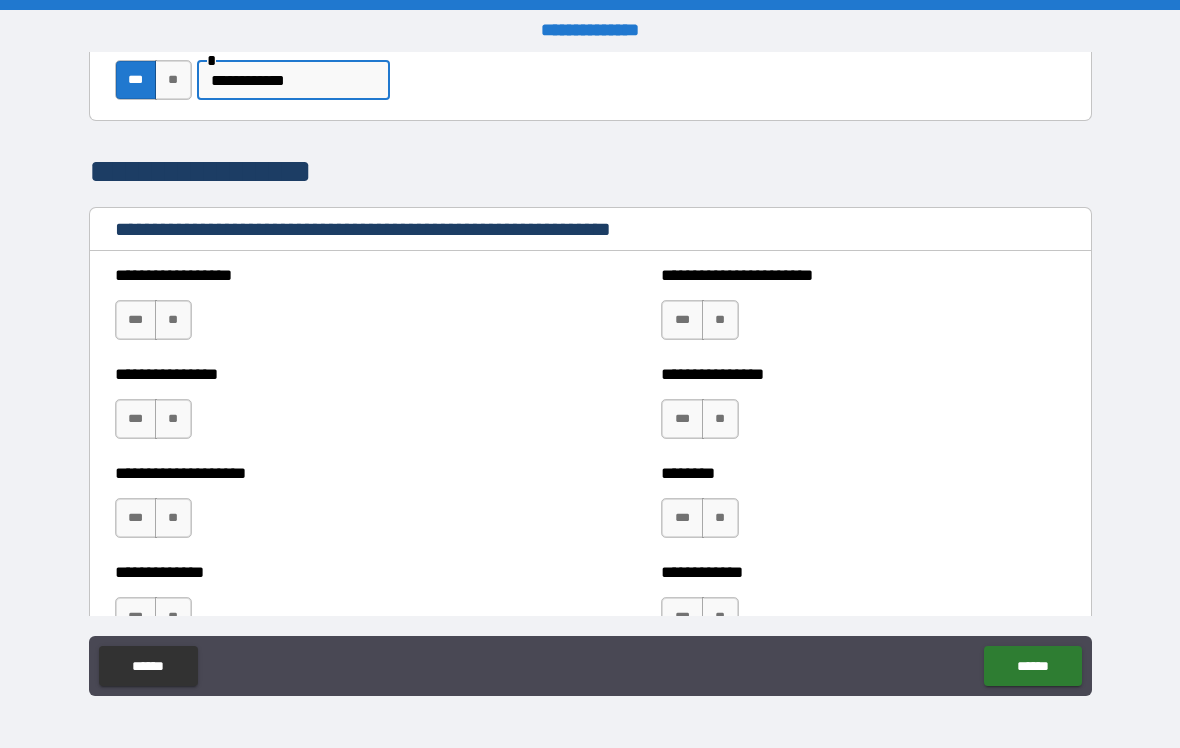 type on "**********" 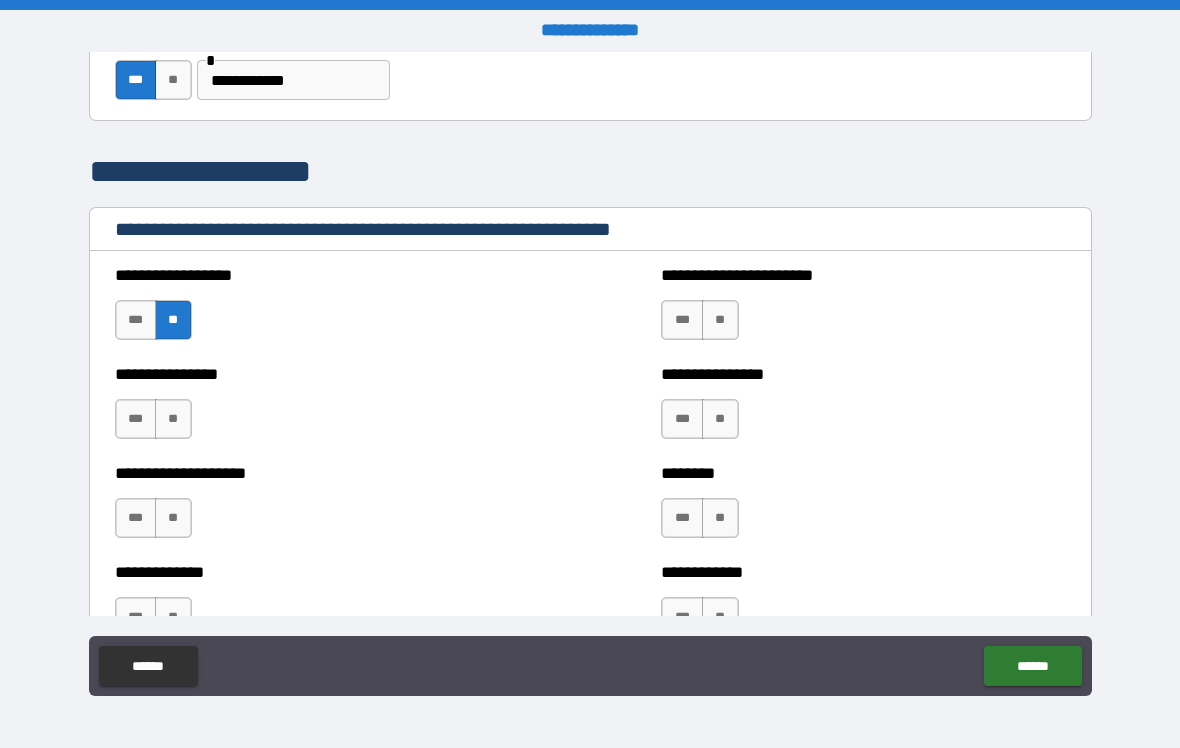 click on "**" at bounding box center [720, 320] 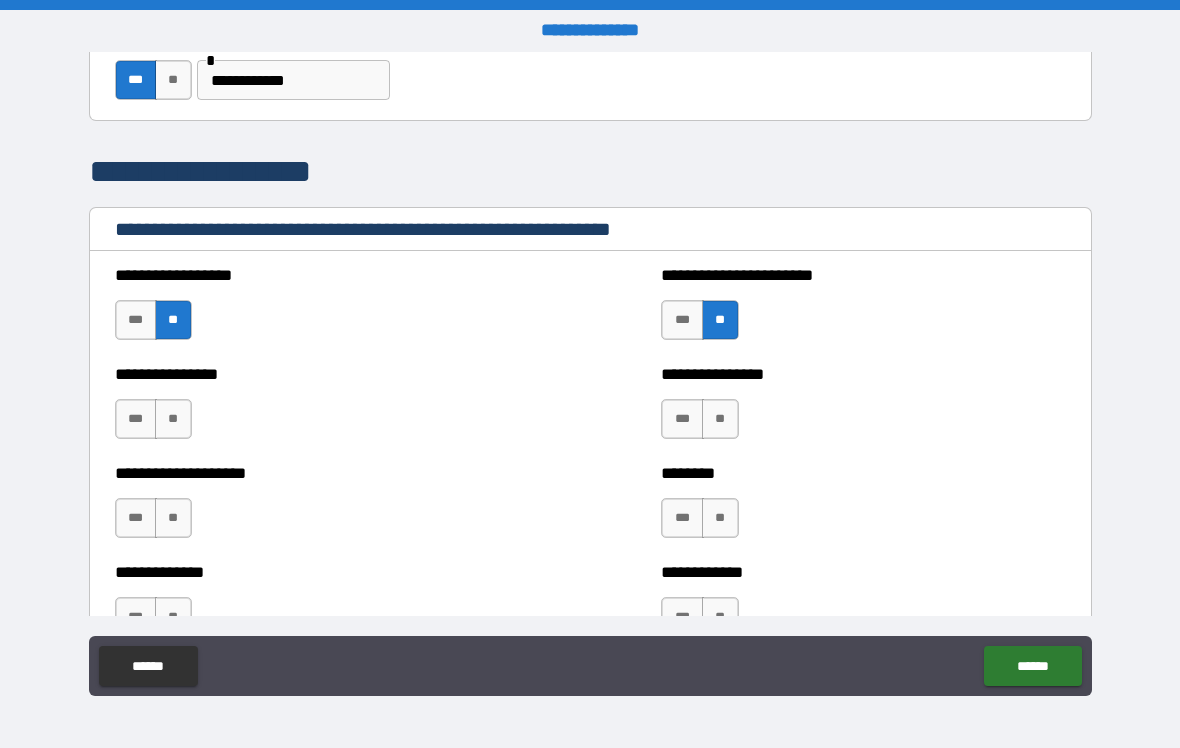 click on "**" at bounding box center [720, 419] 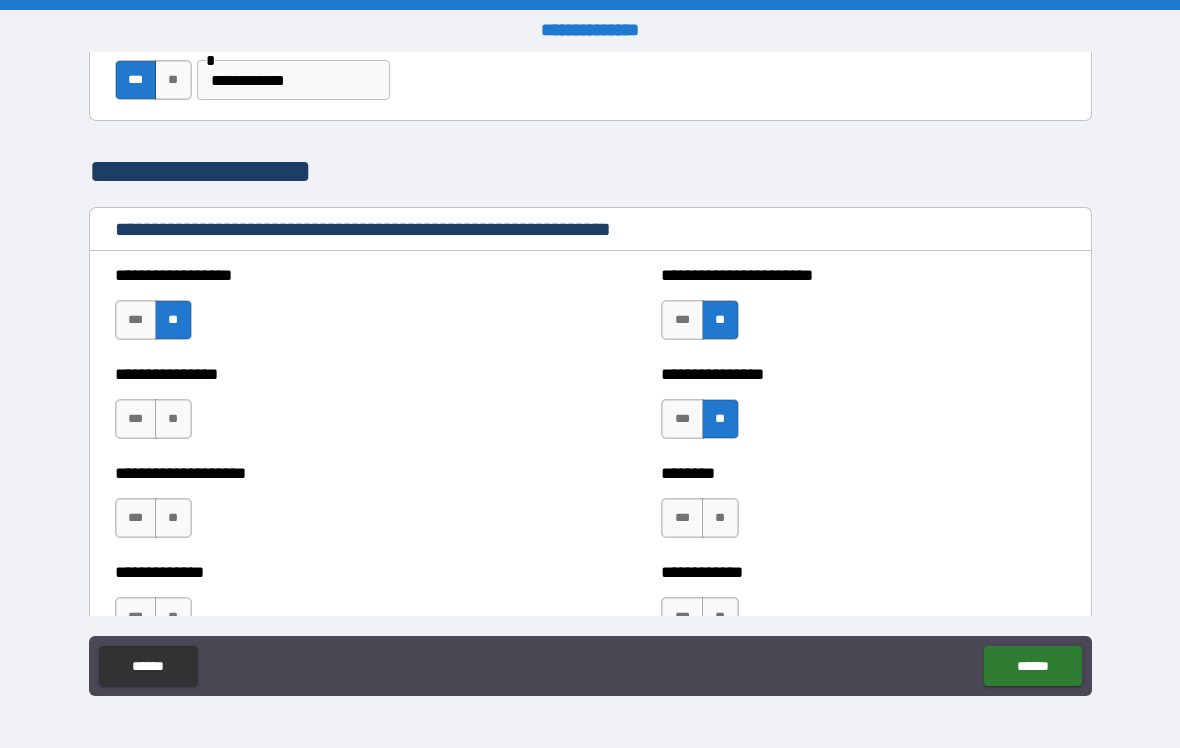 click on "**" at bounding box center [173, 419] 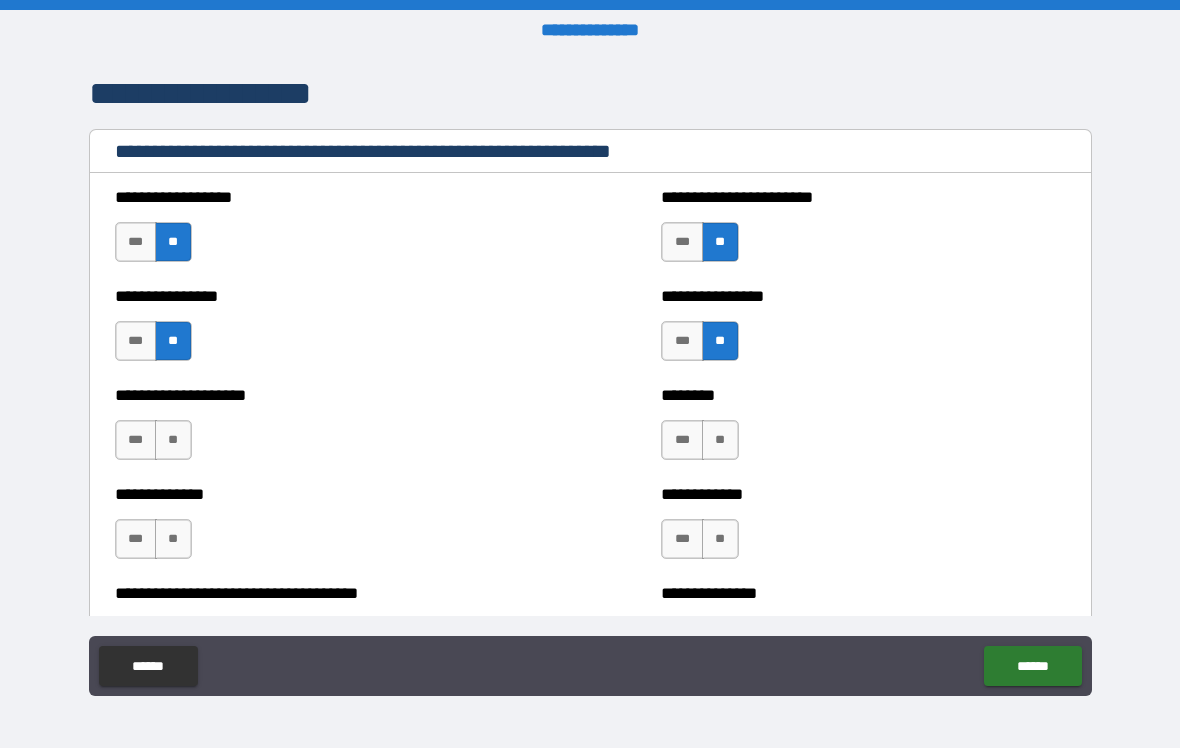 scroll, scrollTop: 2325, scrollLeft: 0, axis: vertical 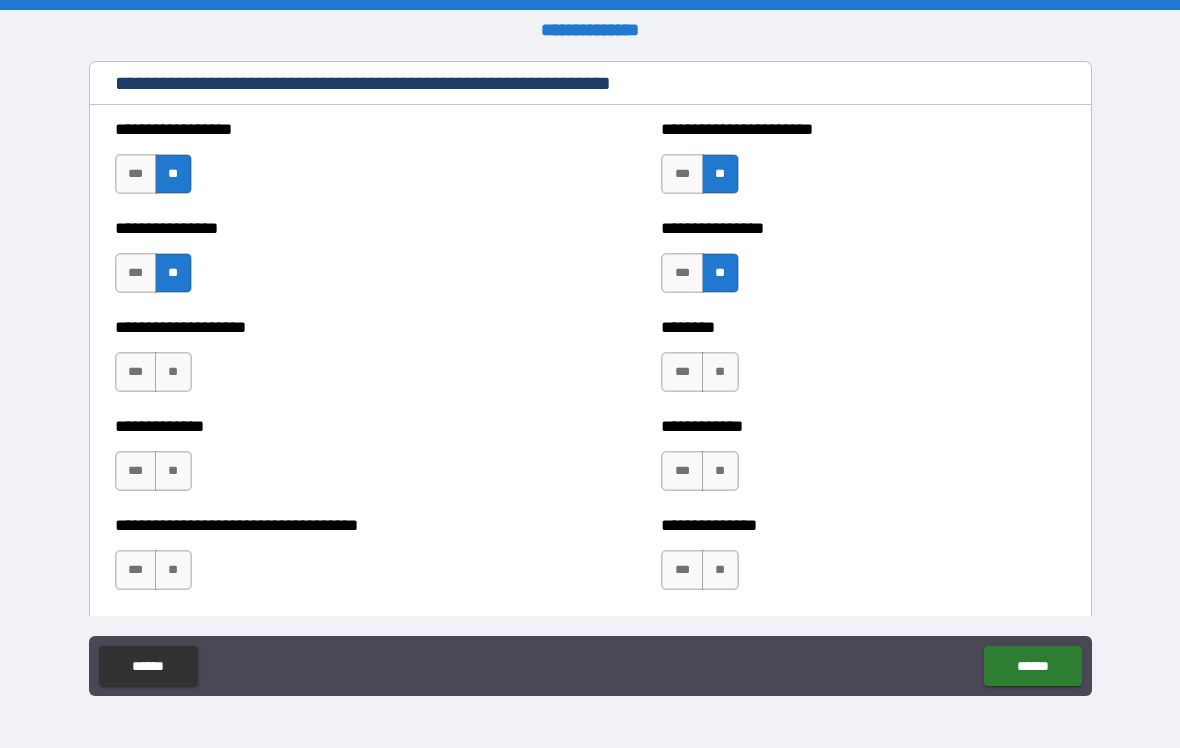 click on "**" at bounding box center (173, 372) 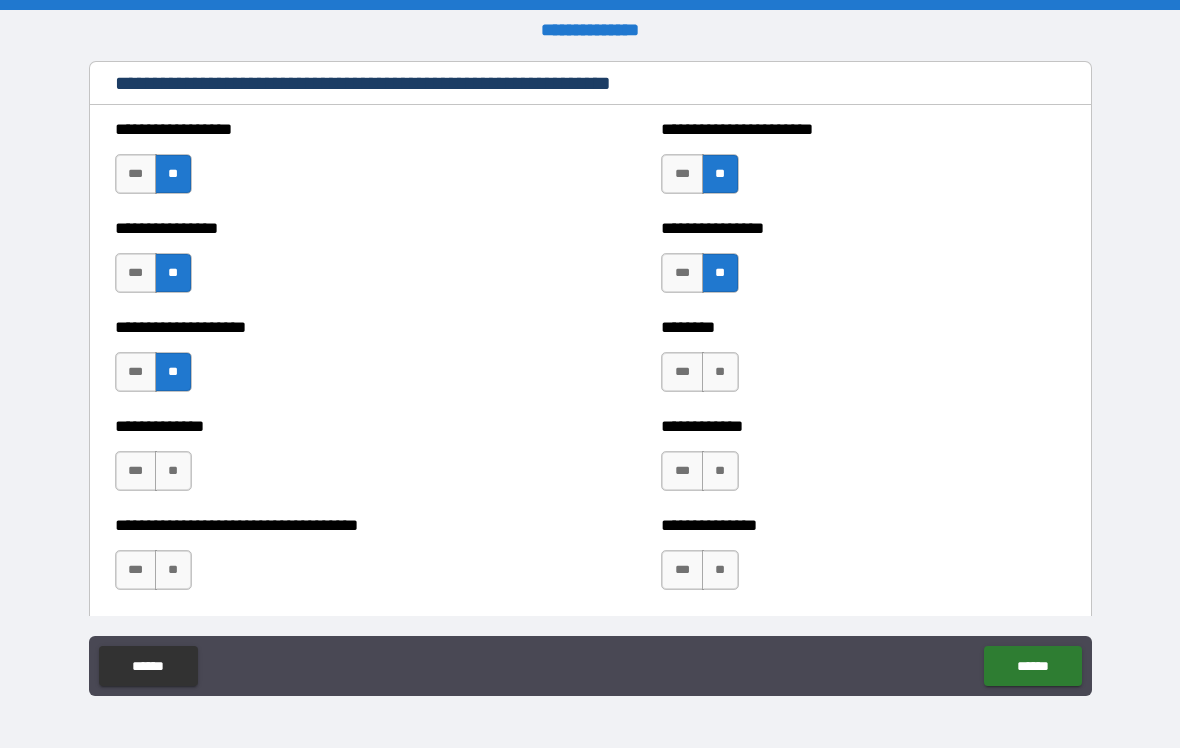 click on "**" at bounding box center (720, 372) 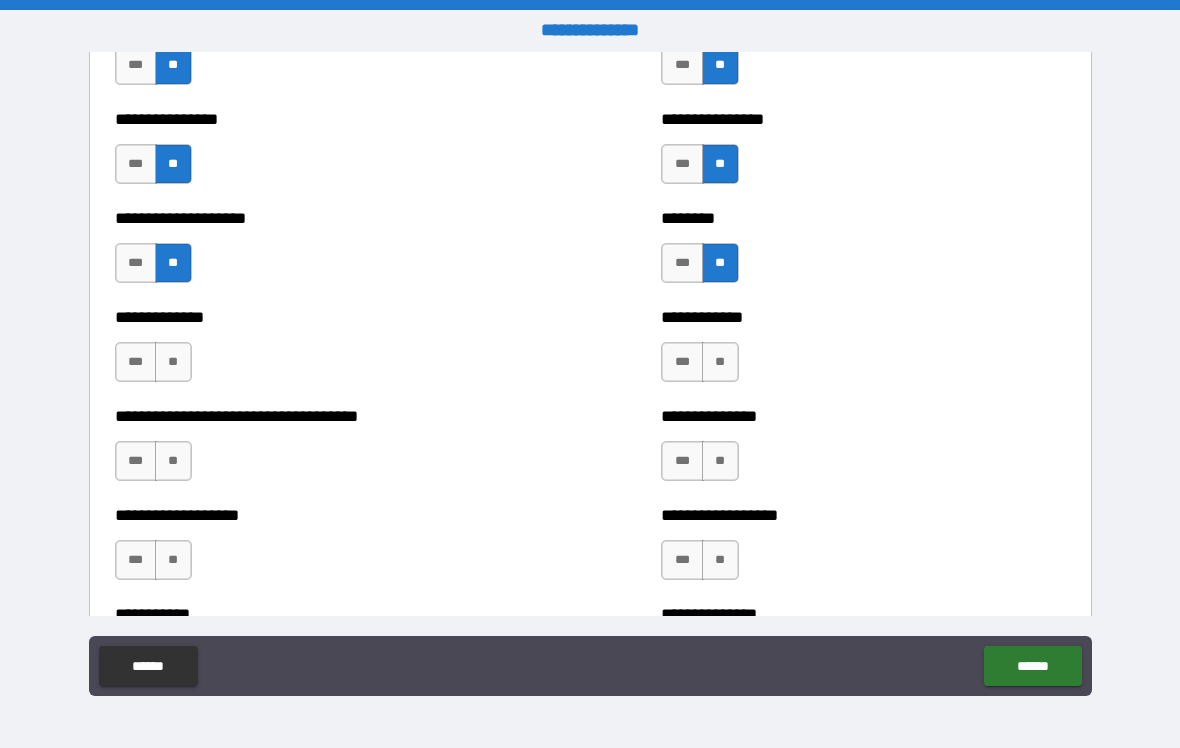 scroll, scrollTop: 2445, scrollLeft: 0, axis: vertical 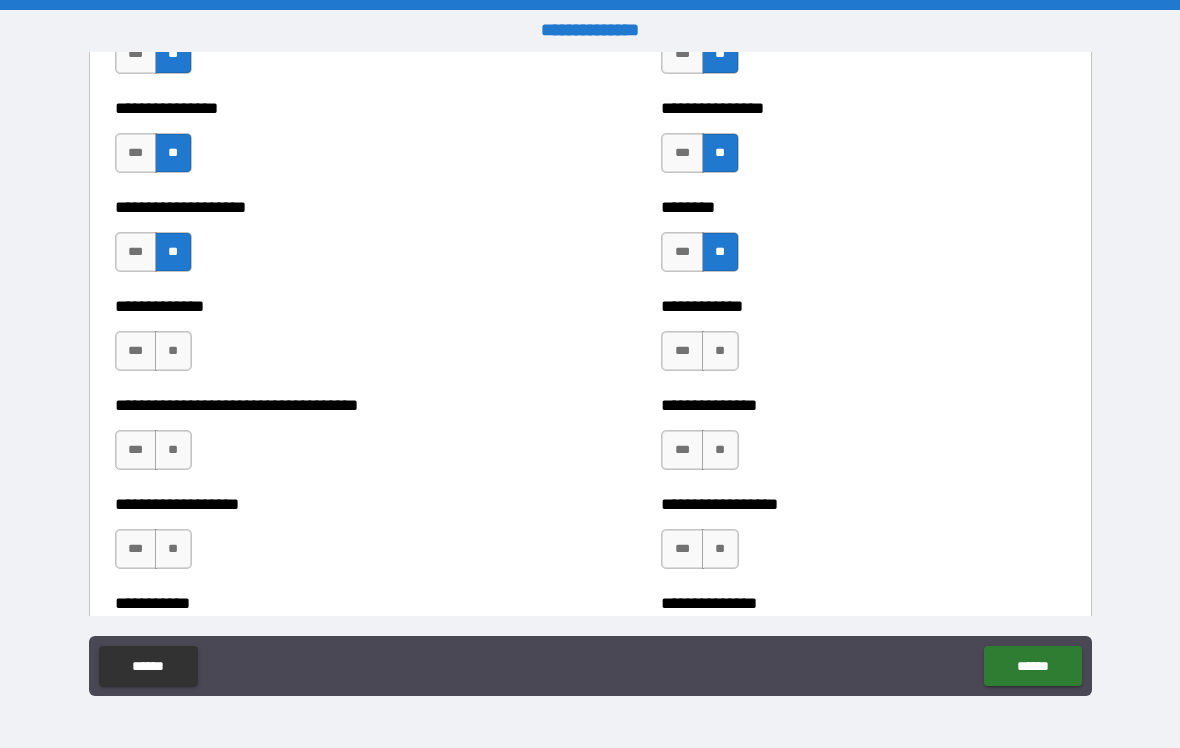 click on "**" at bounding box center [720, 351] 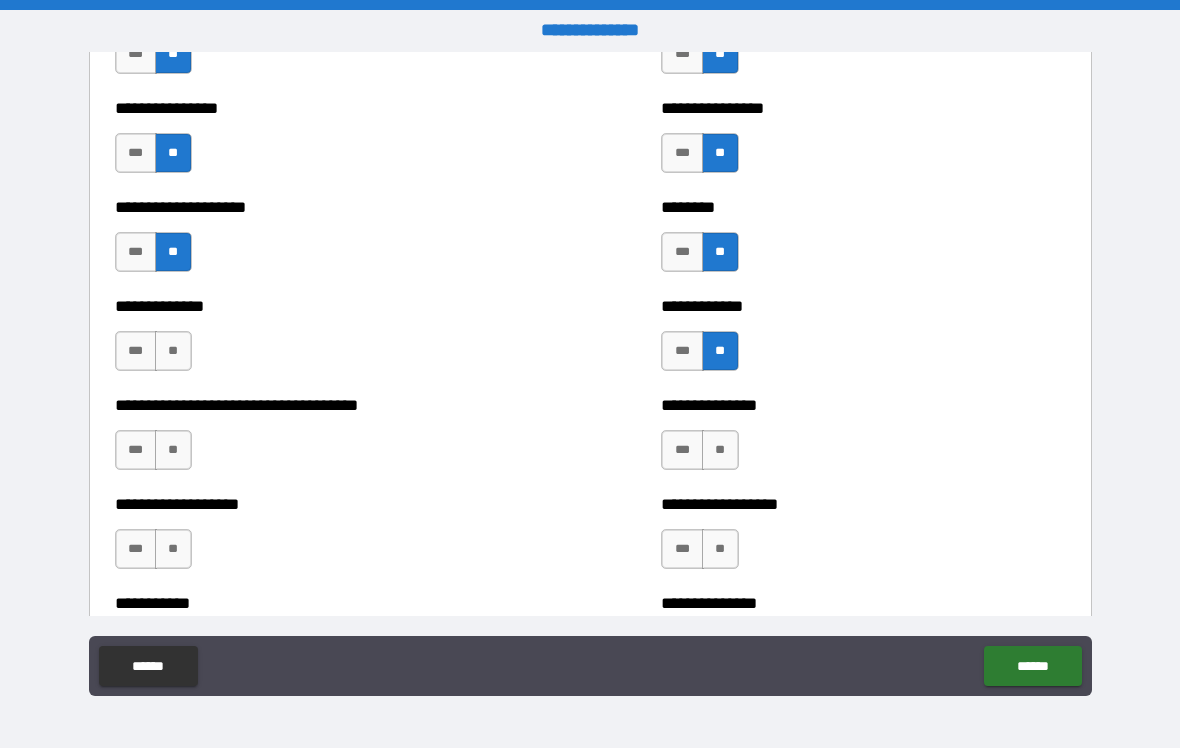 click on "**" at bounding box center [720, 450] 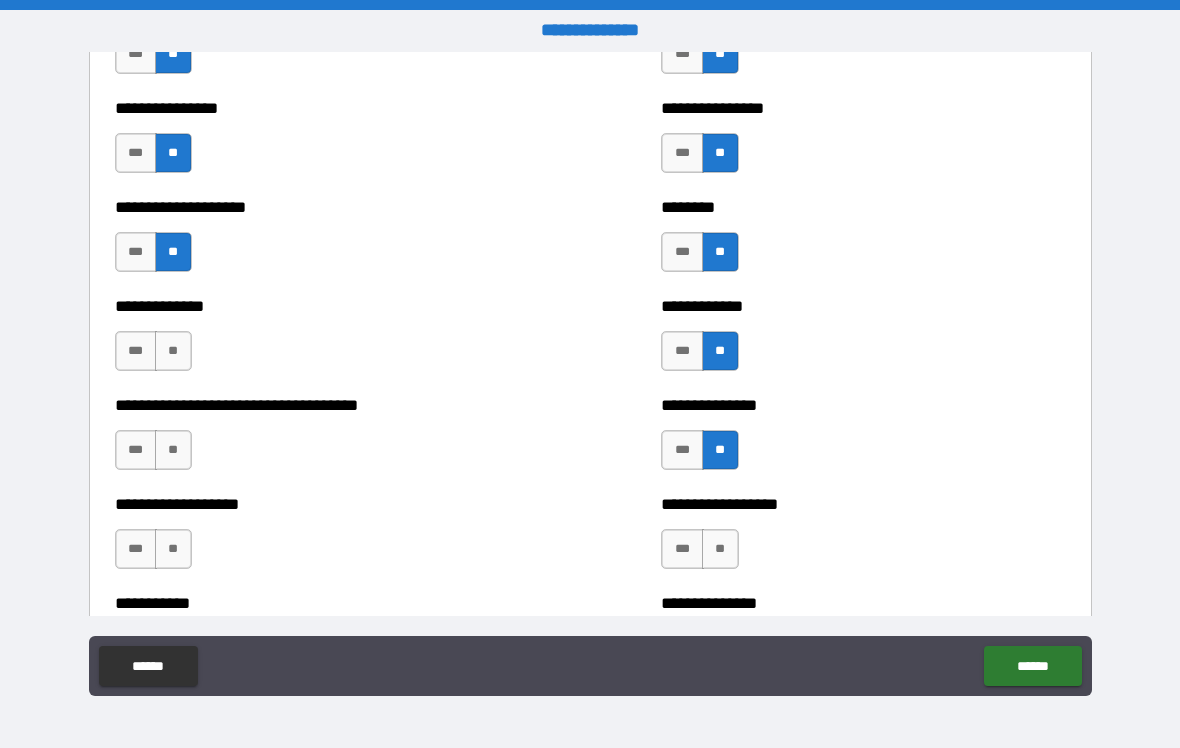 click on "**" at bounding box center (173, 351) 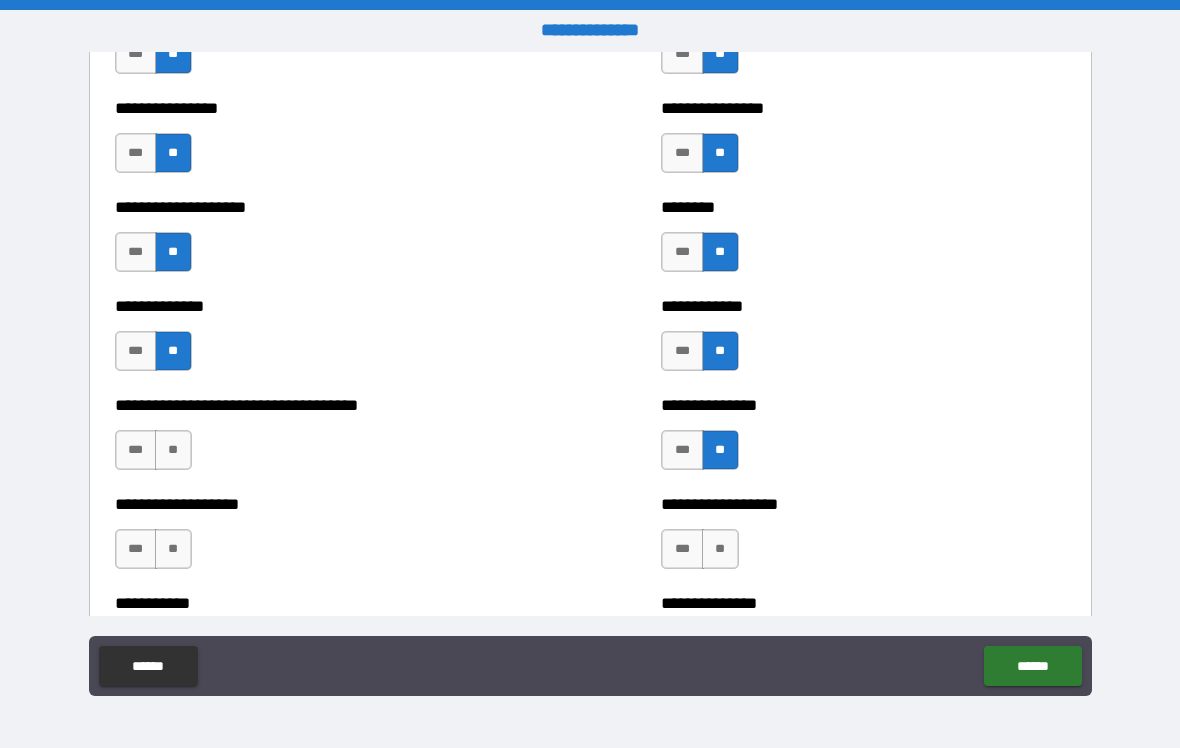 click on "**" at bounding box center [173, 450] 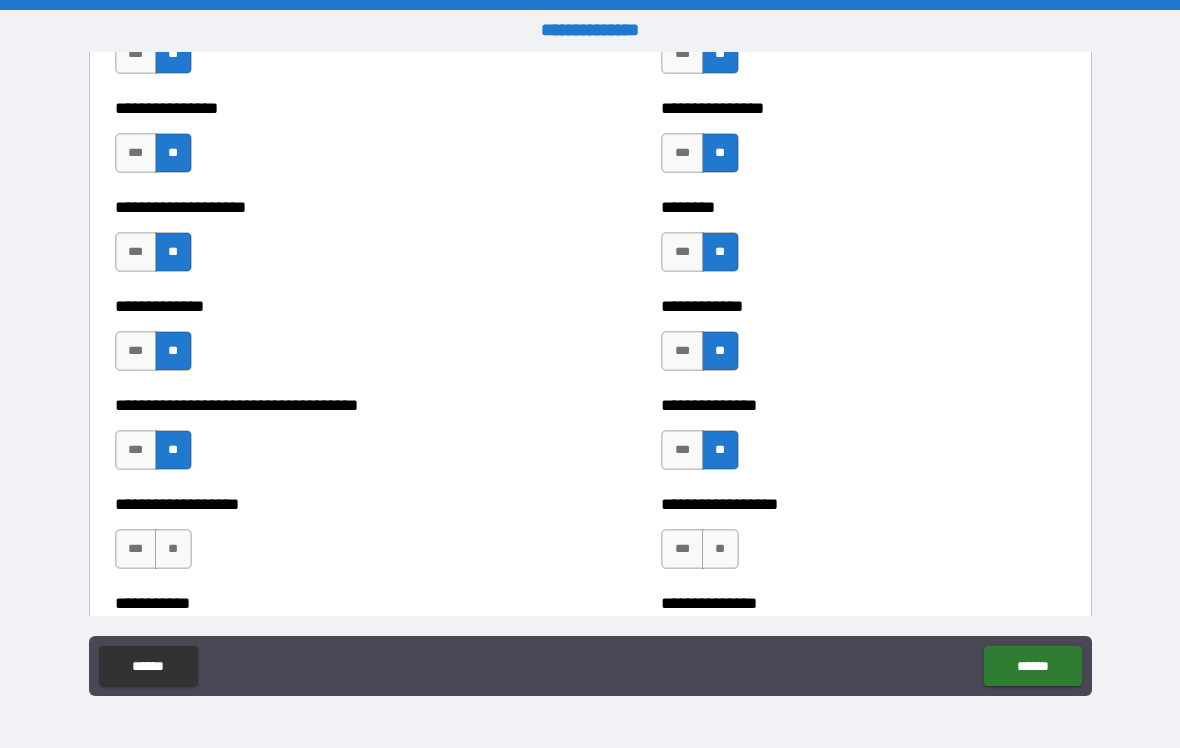 click on "**" at bounding box center (173, 549) 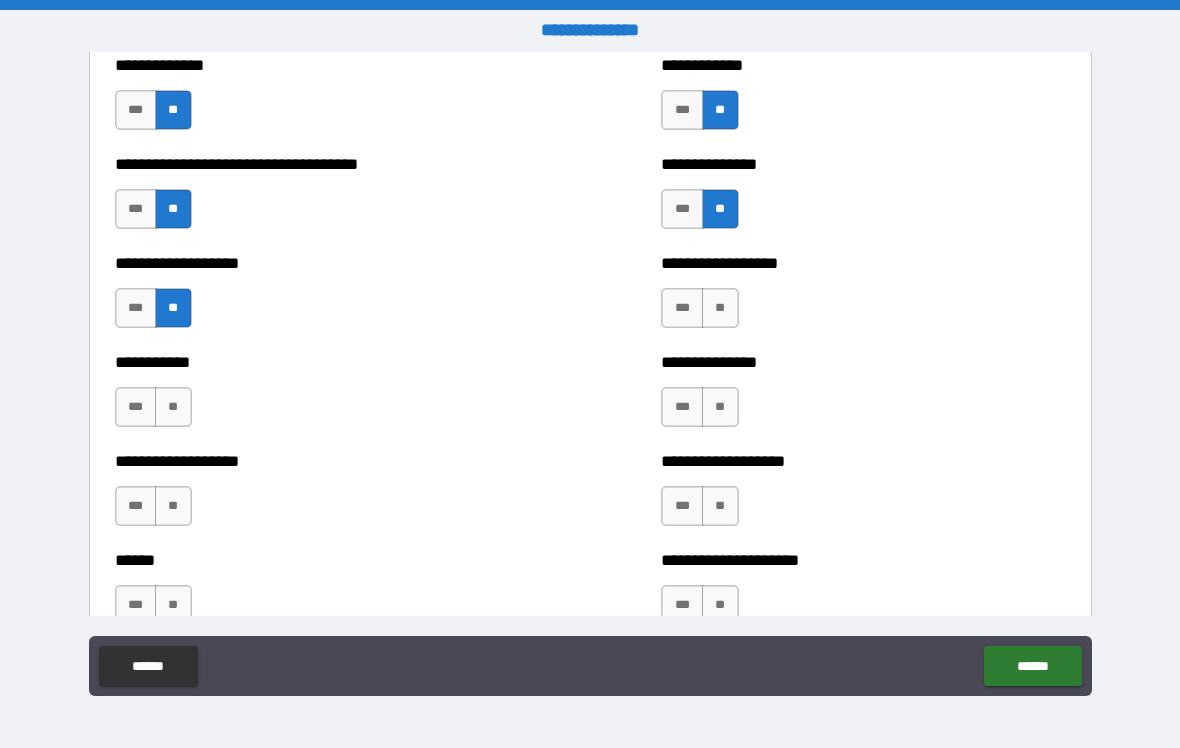 scroll, scrollTop: 2698, scrollLeft: 0, axis: vertical 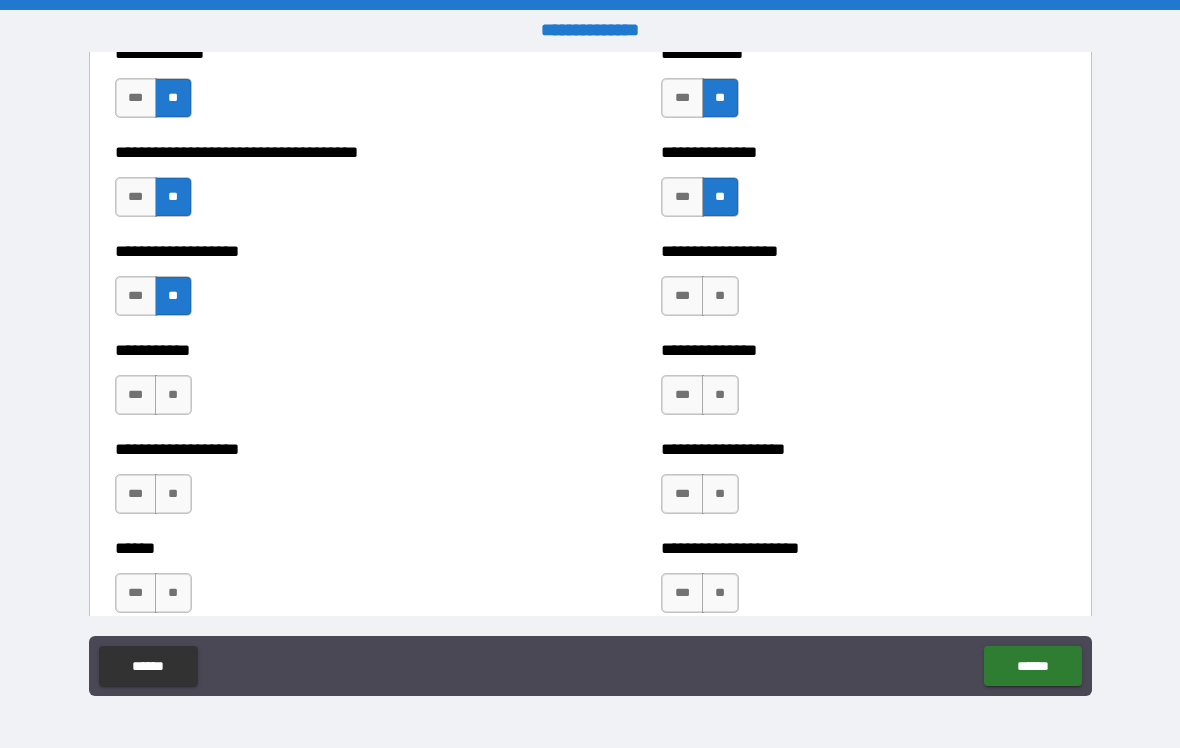 click on "**" at bounding box center (720, 296) 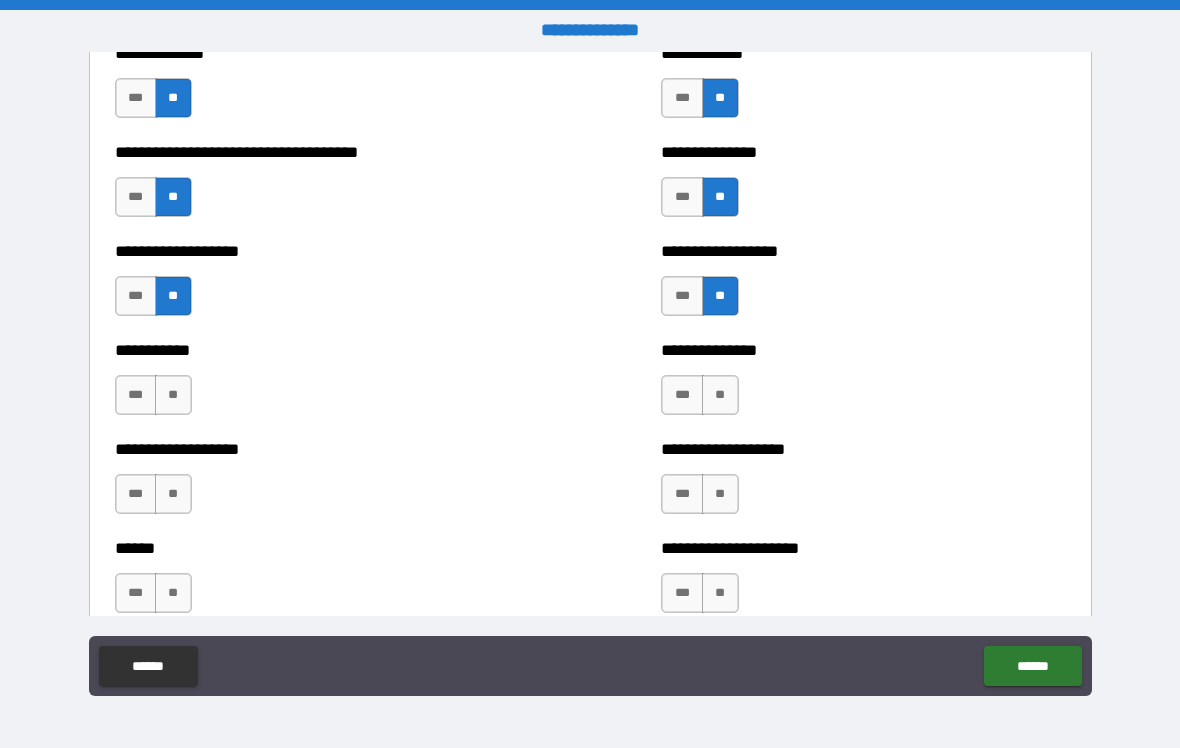 click on "**" at bounding box center [720, 395] 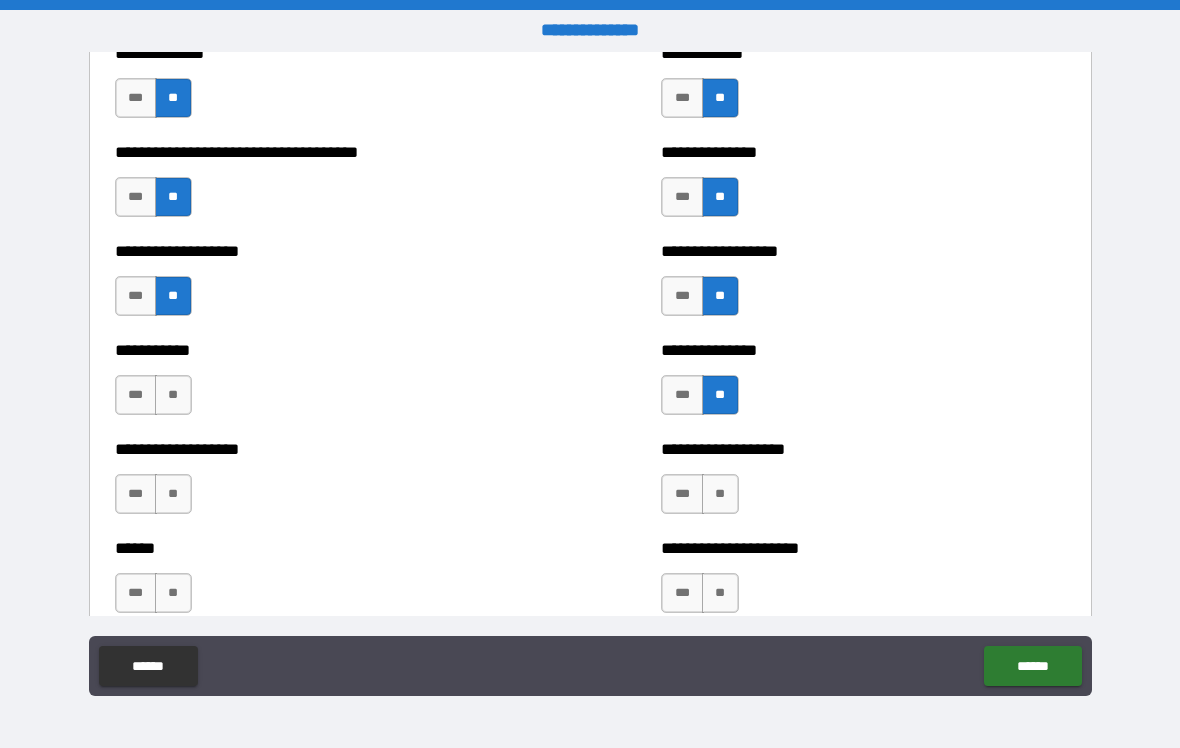 click on "**" at bounding box center (720, 494) 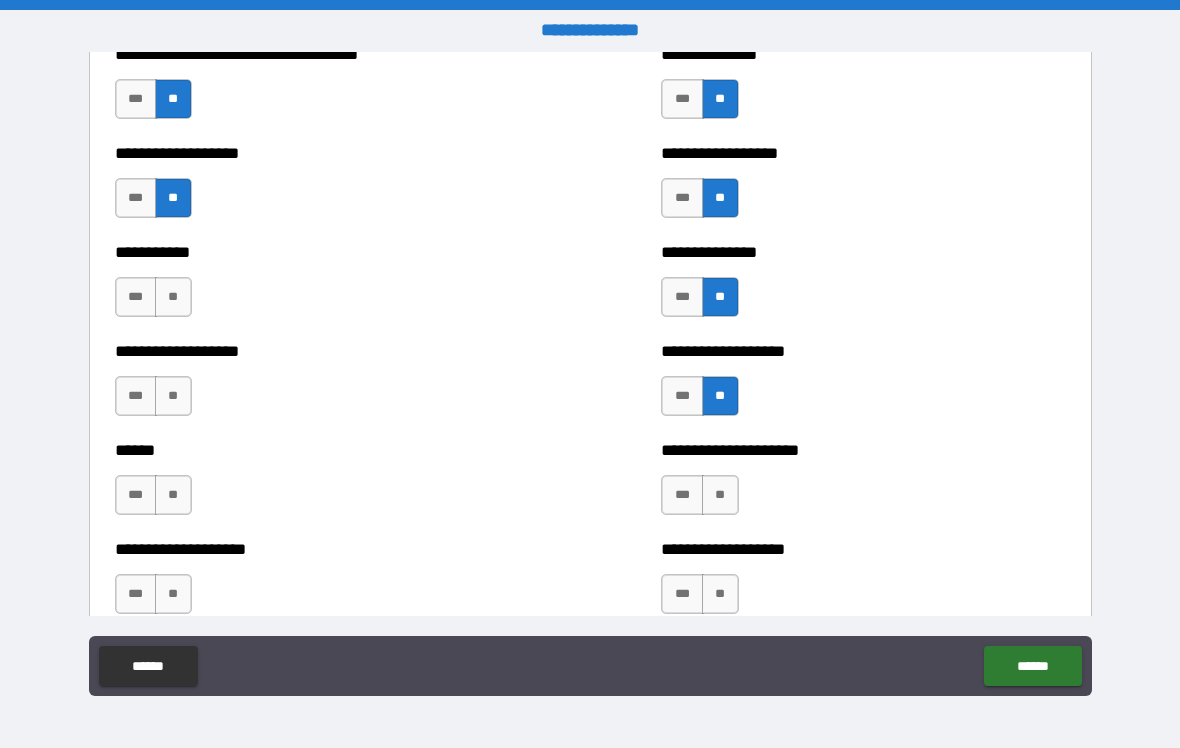 scroll, scrollTop: 2801, scrollLeft: 0, axis: vertical 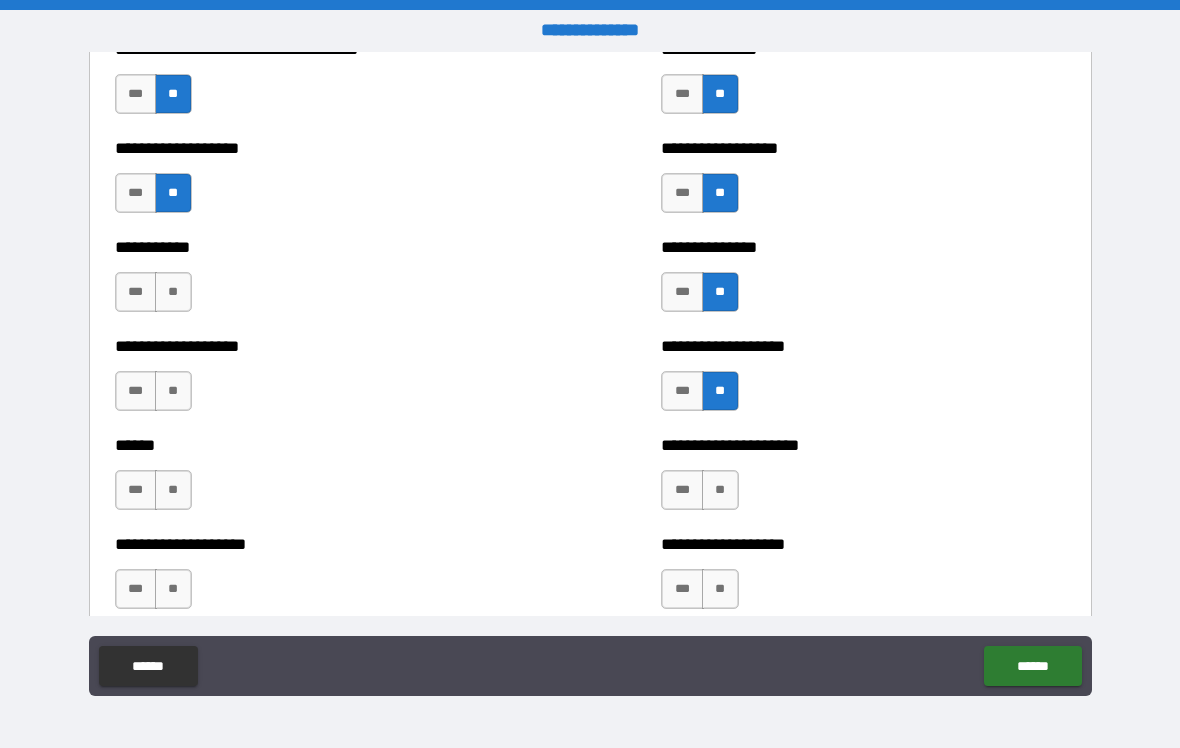click on "**" at bounding box center (720, 490) 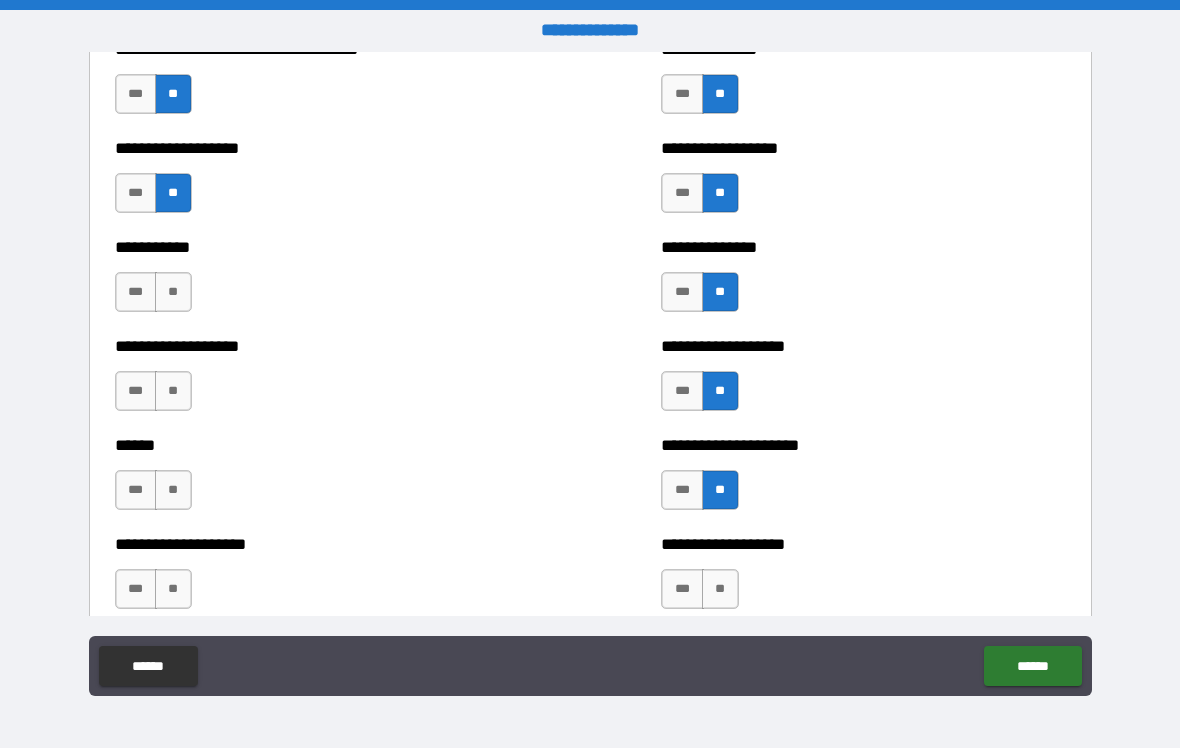 click on "**" at bounding box center (173, 292) 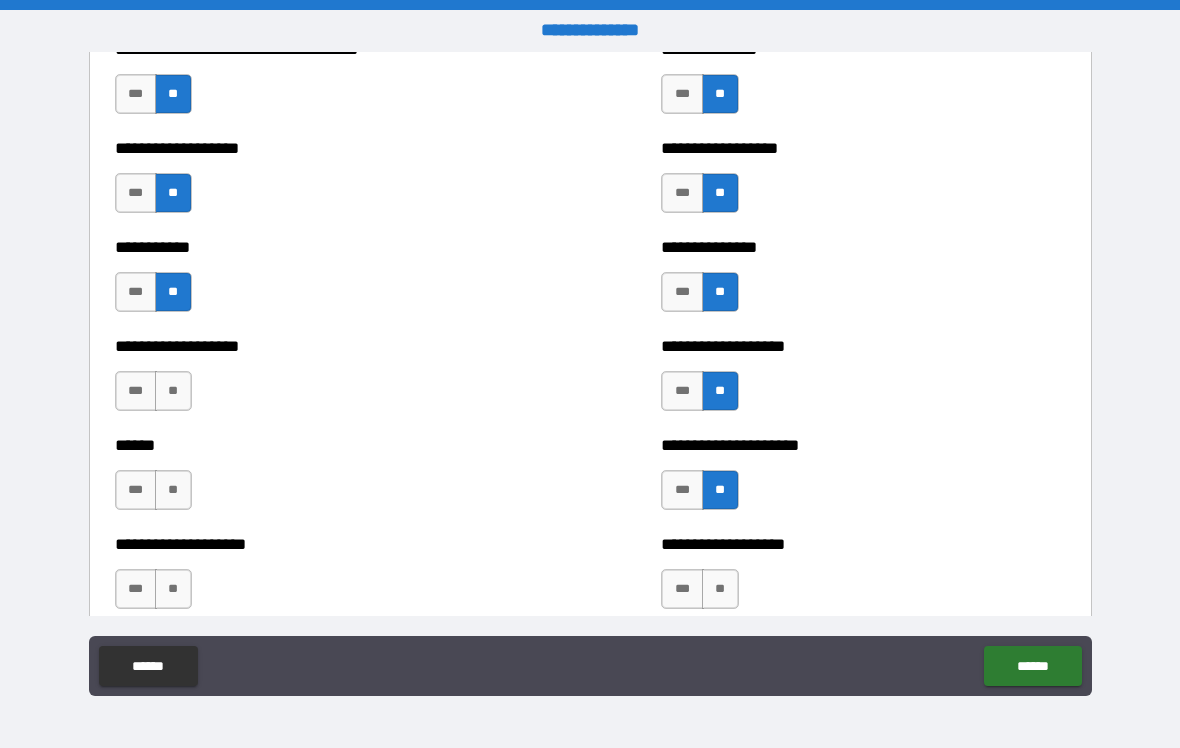 click on "**" at bounding box center [173, 391] 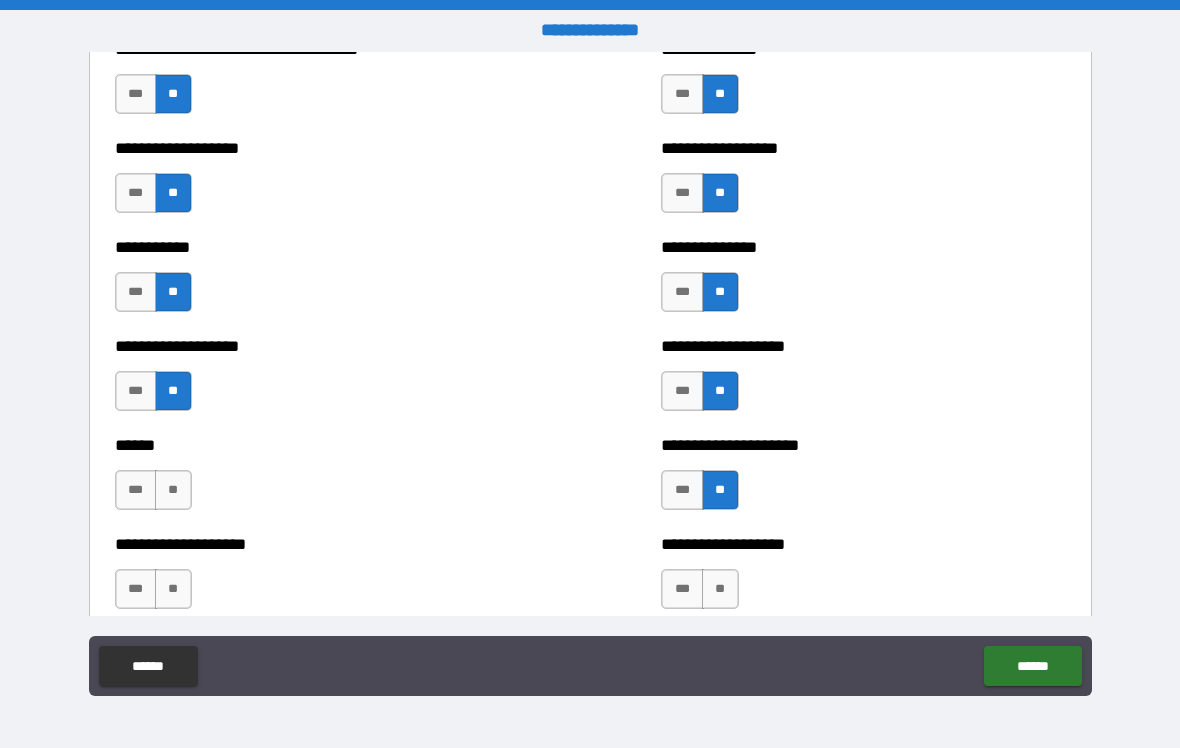 click on "**" at bounding box center (173, 490) 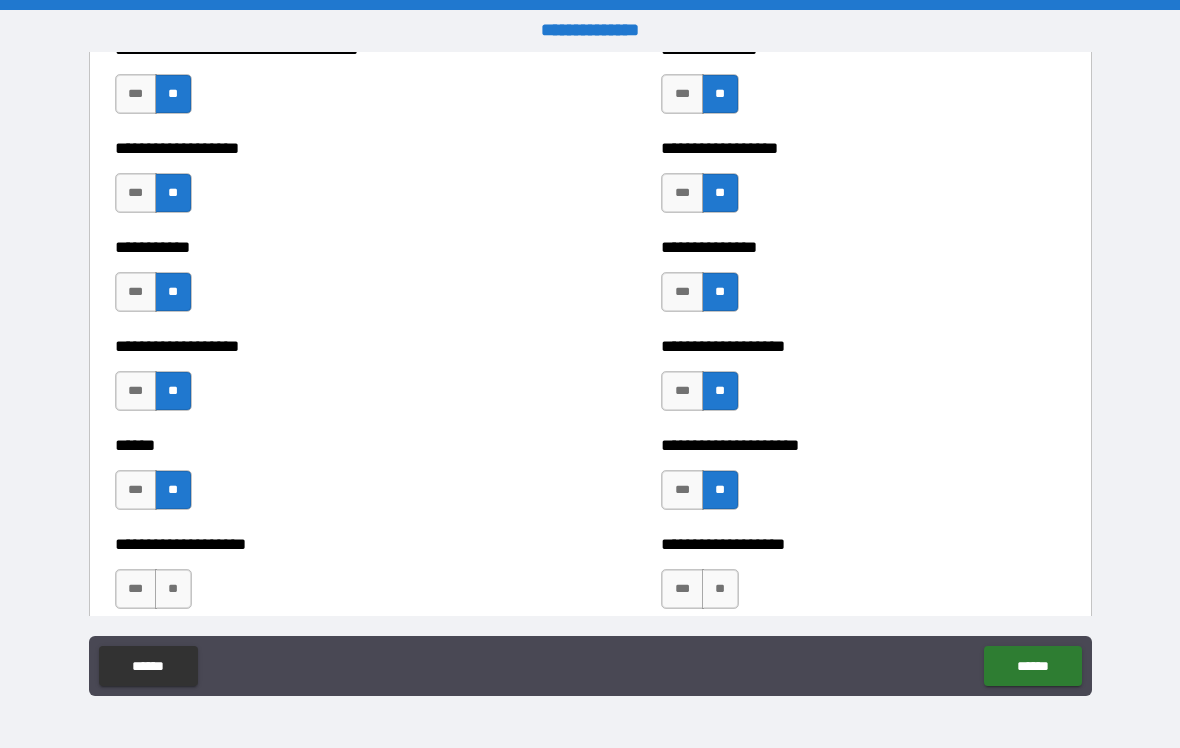 scroll, scrollTop: 2951, scrollLeft: 0, axis: vertical 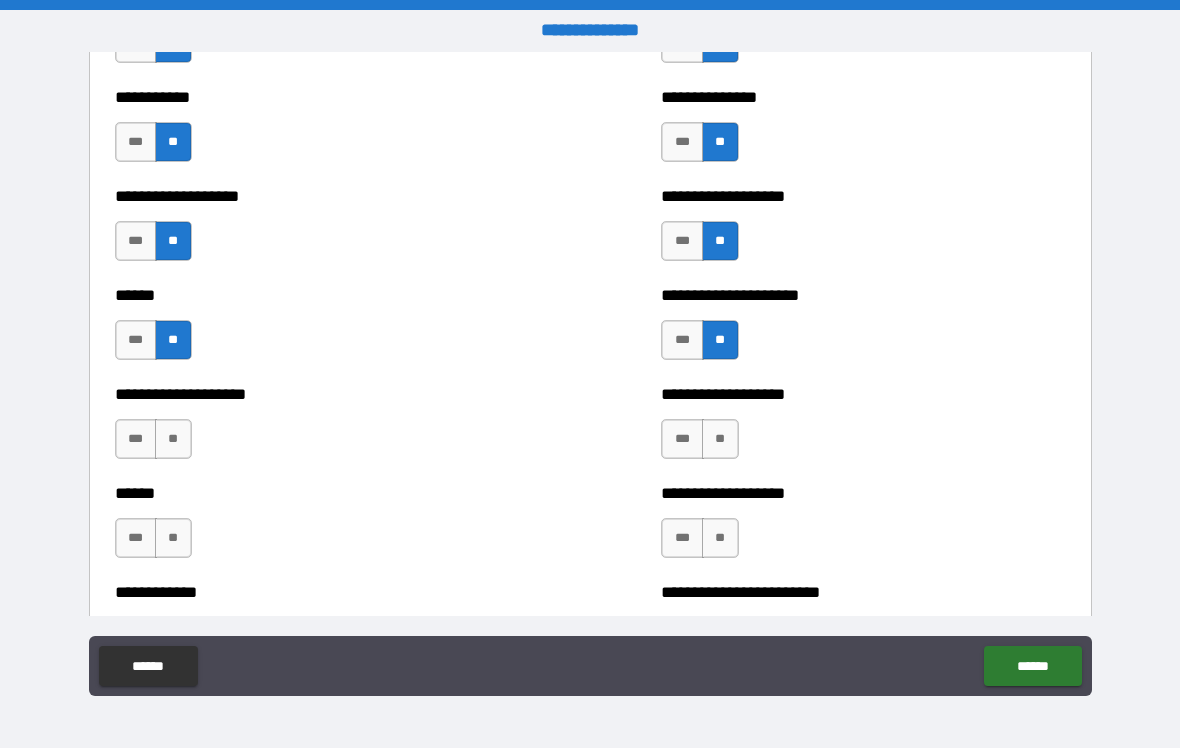 click on "**" at bounding box center [173, 439] 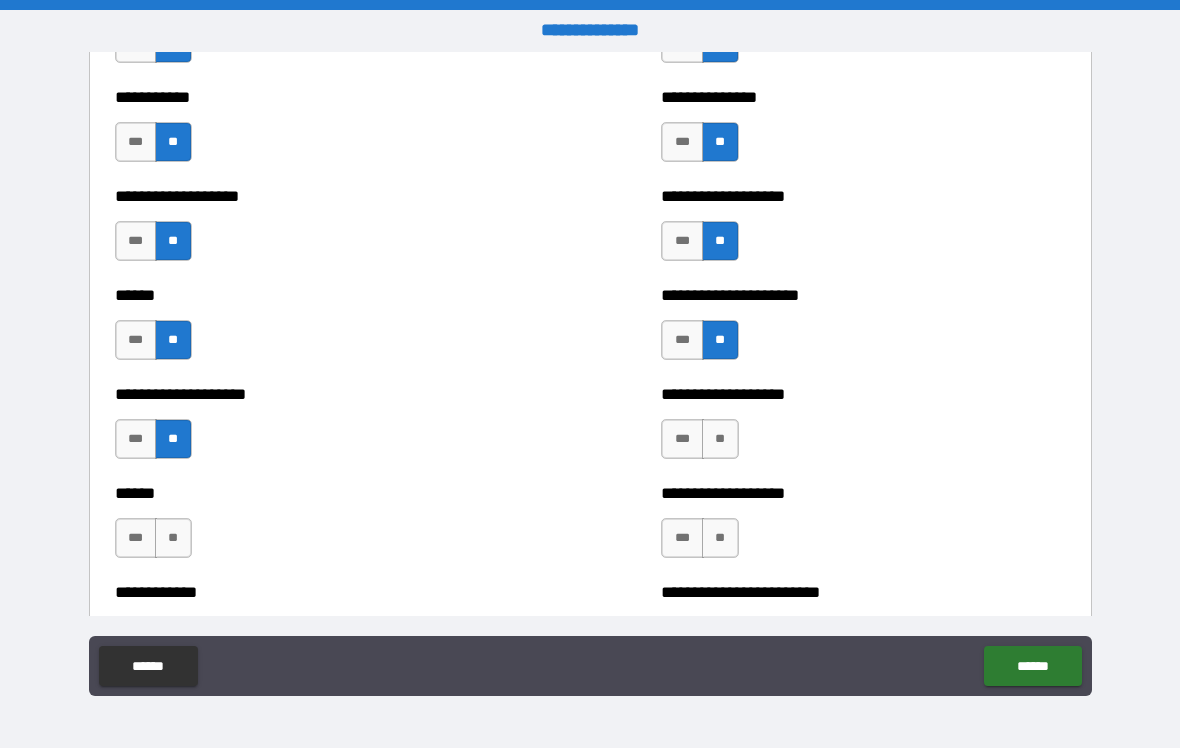 click on "**" at bounding box center (173, 538) 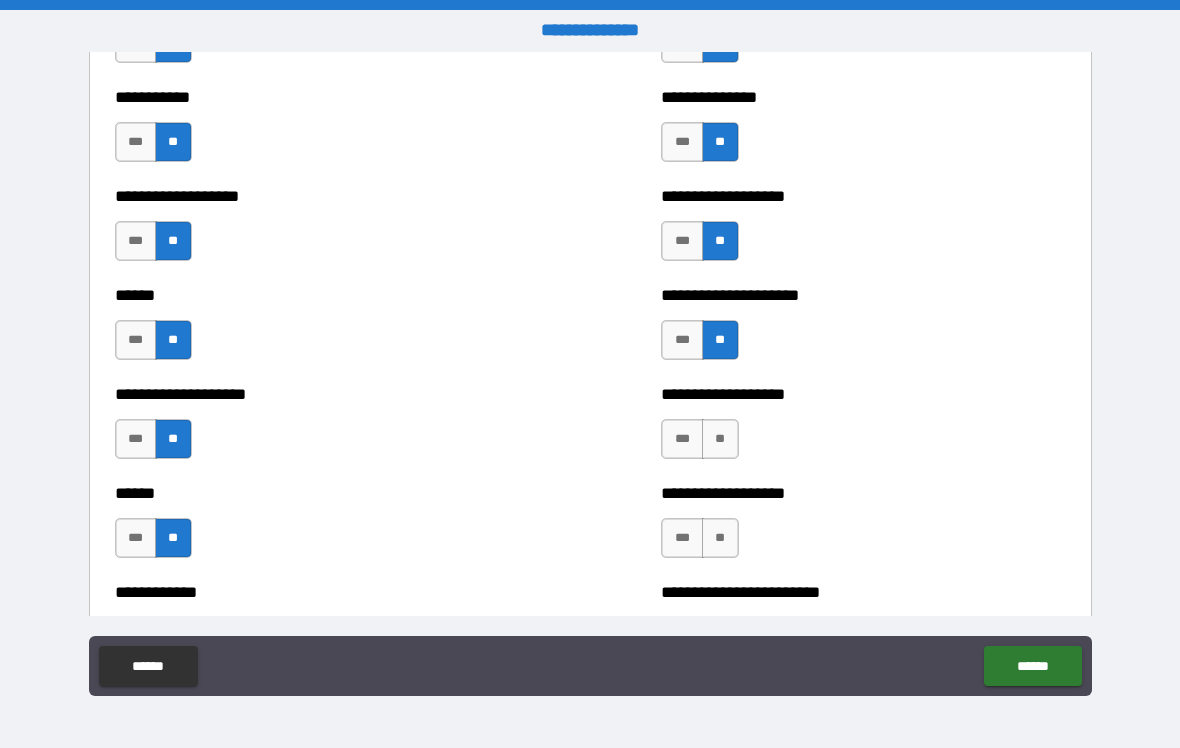click on "**" at bounding box center [720, 439] 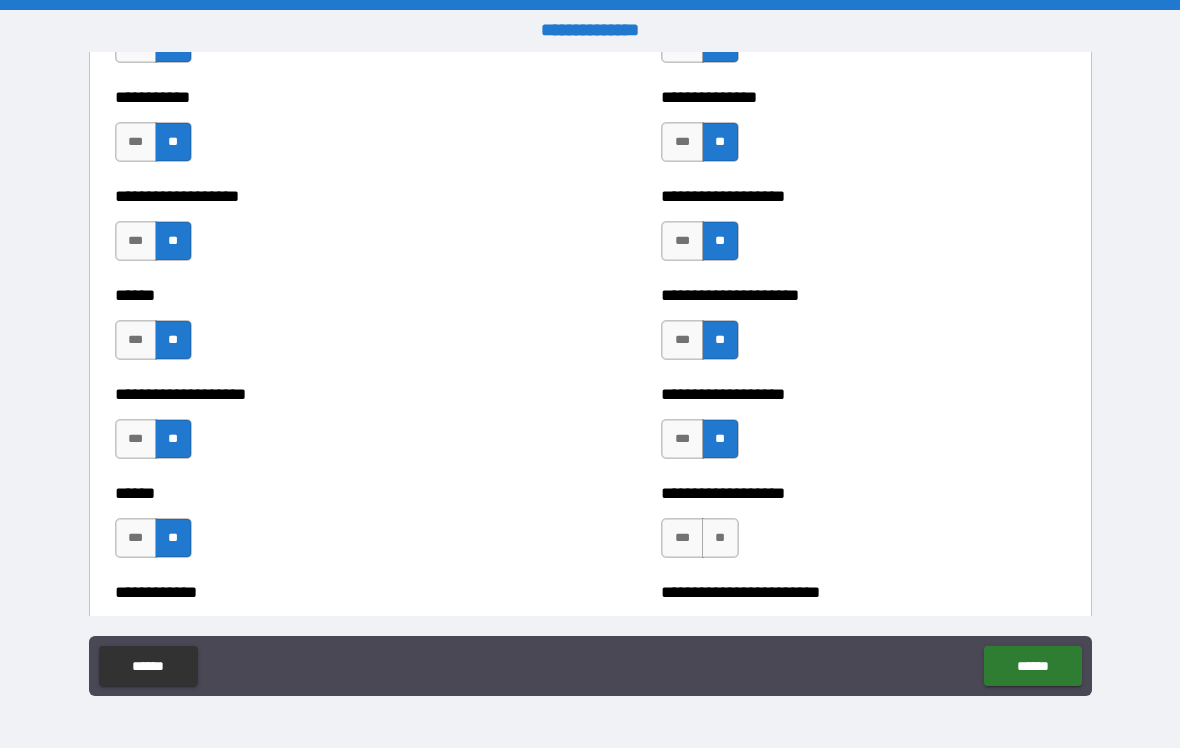 click on "**" at bounding box center (720, 538) 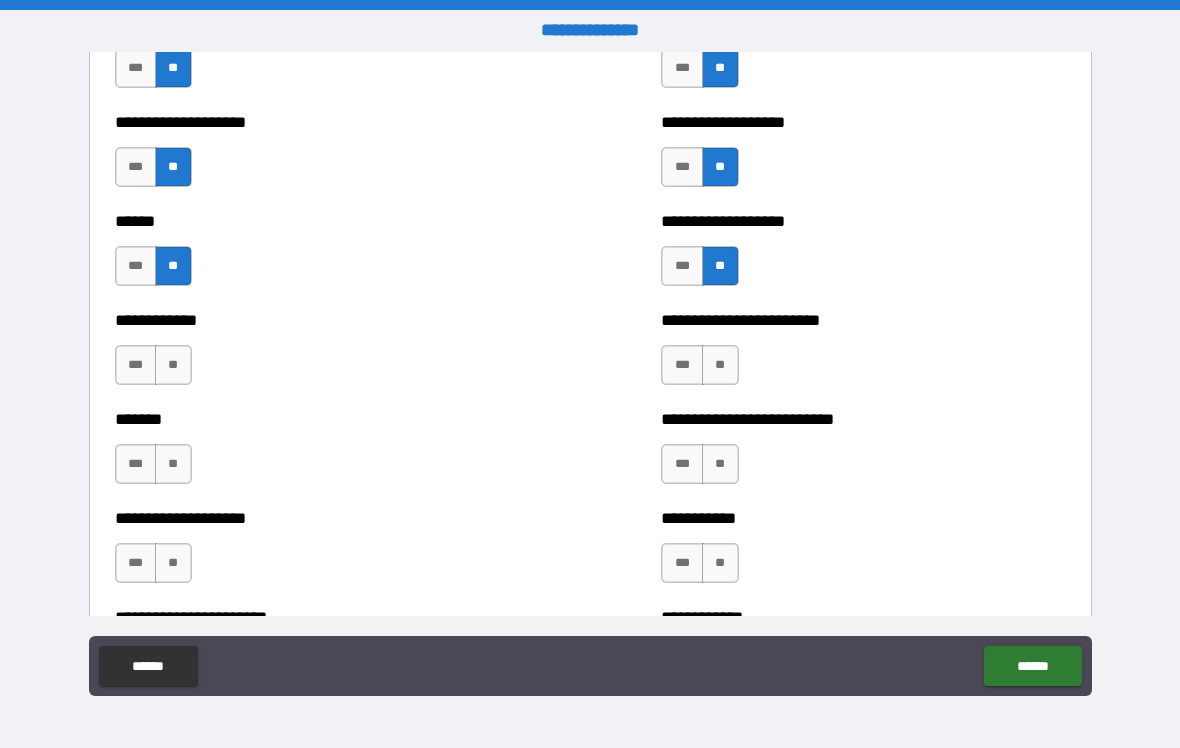 scroll, scrollTop: 3227, scrollLeft: 0, axis: vertical 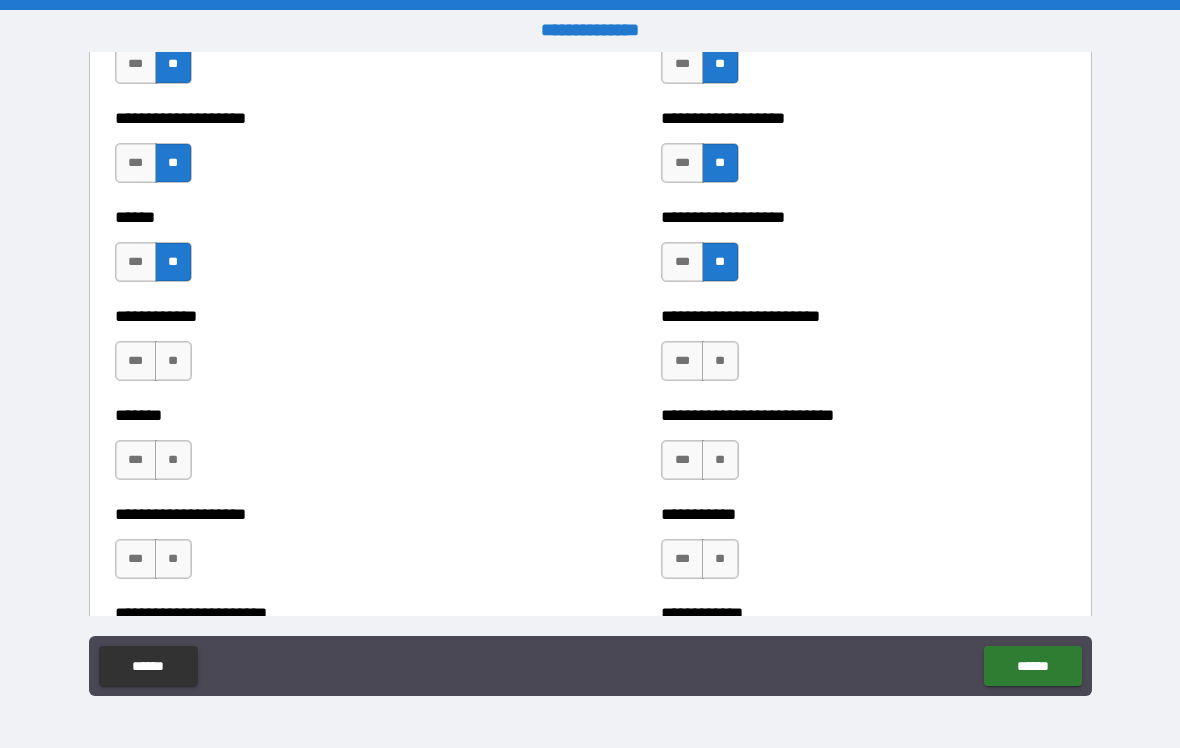 click on "**" at bounding box center (173, 361) 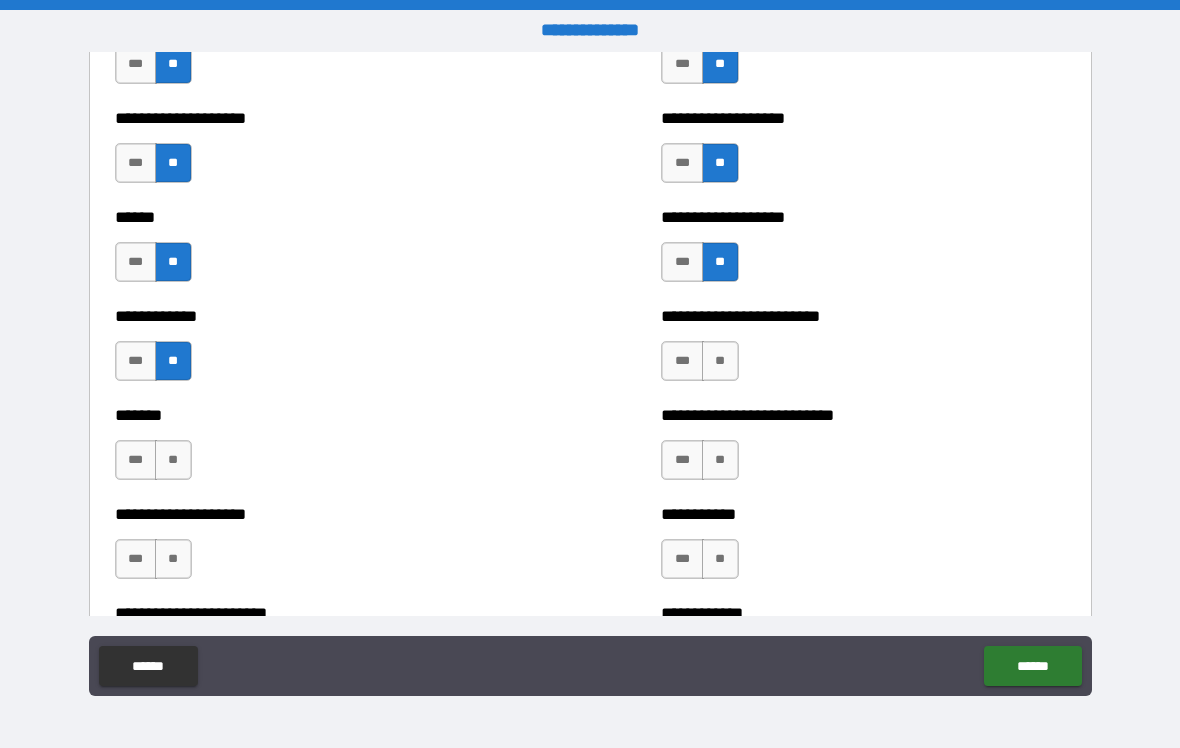 click on "**" at bounding box center (720, 361) 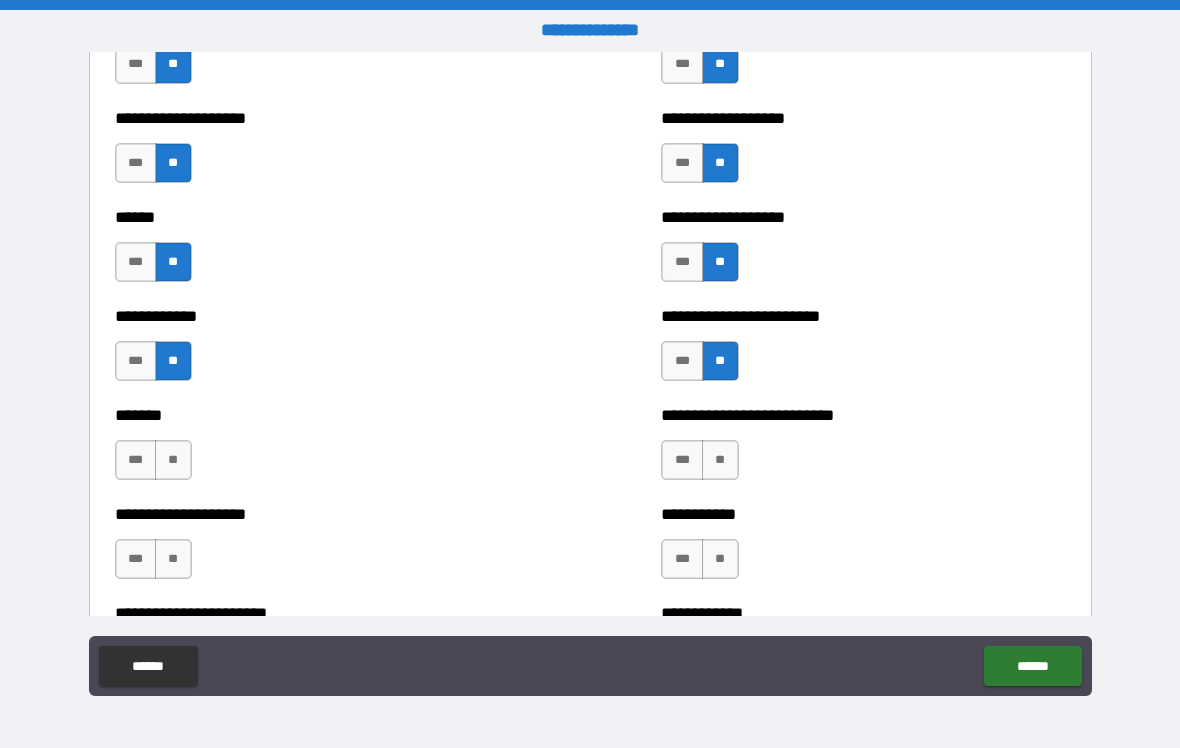click on "***" at bounding box center [136, 460] 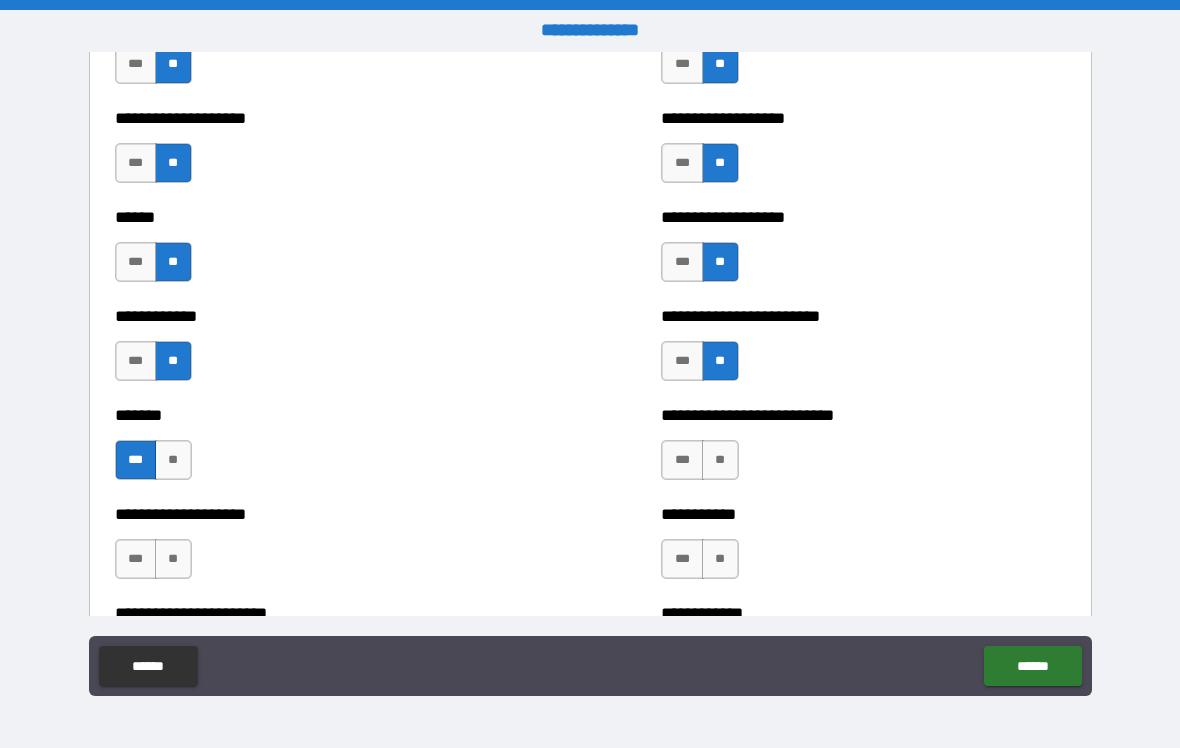 click on "***" at bounding box center [136, 460] 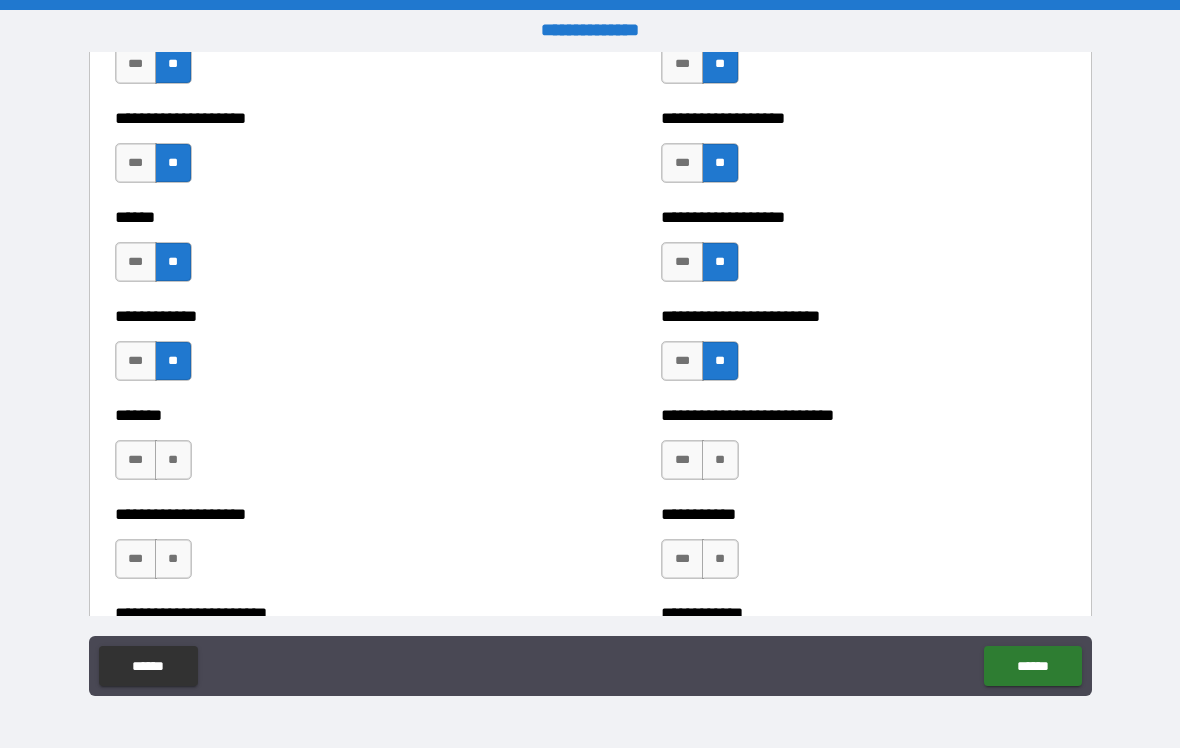 click on "***" at bounding box center (136, 460) 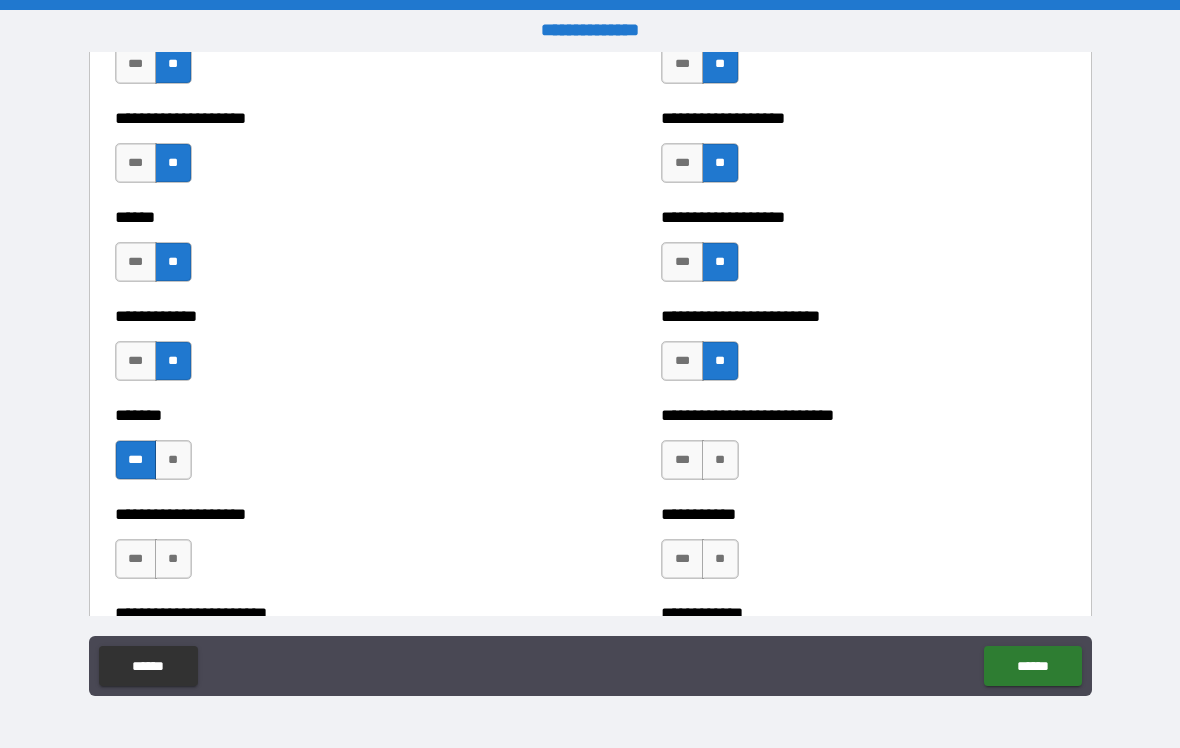 click on "**" at bounding box center [720, 460] 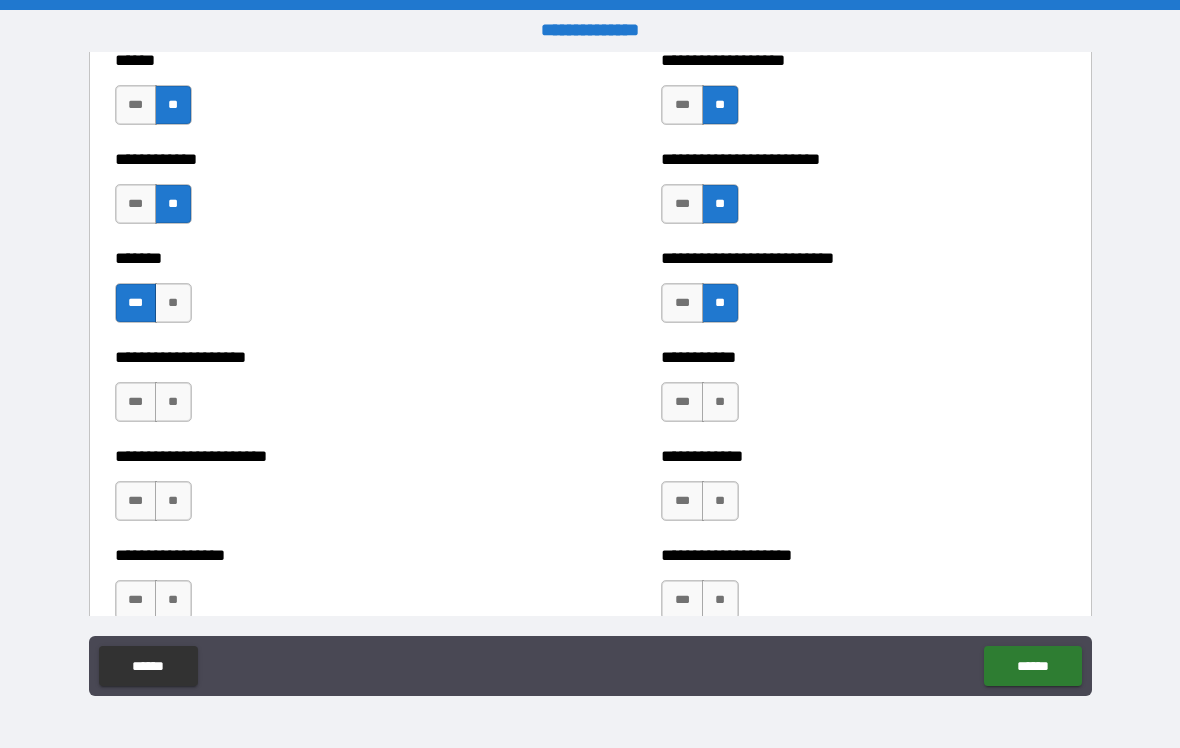 scroll, scrollTop: 3387, scrollLeft: 0, axis: vertical 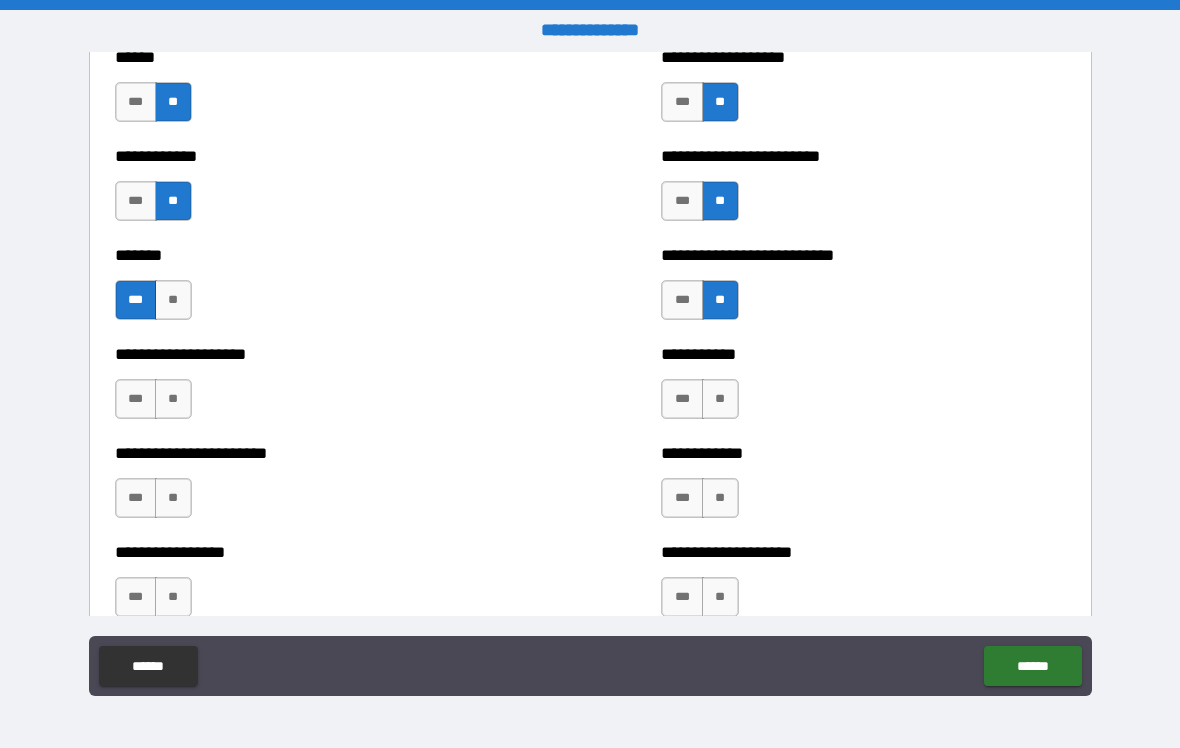 click on "**" at bounding box center (720, 399) 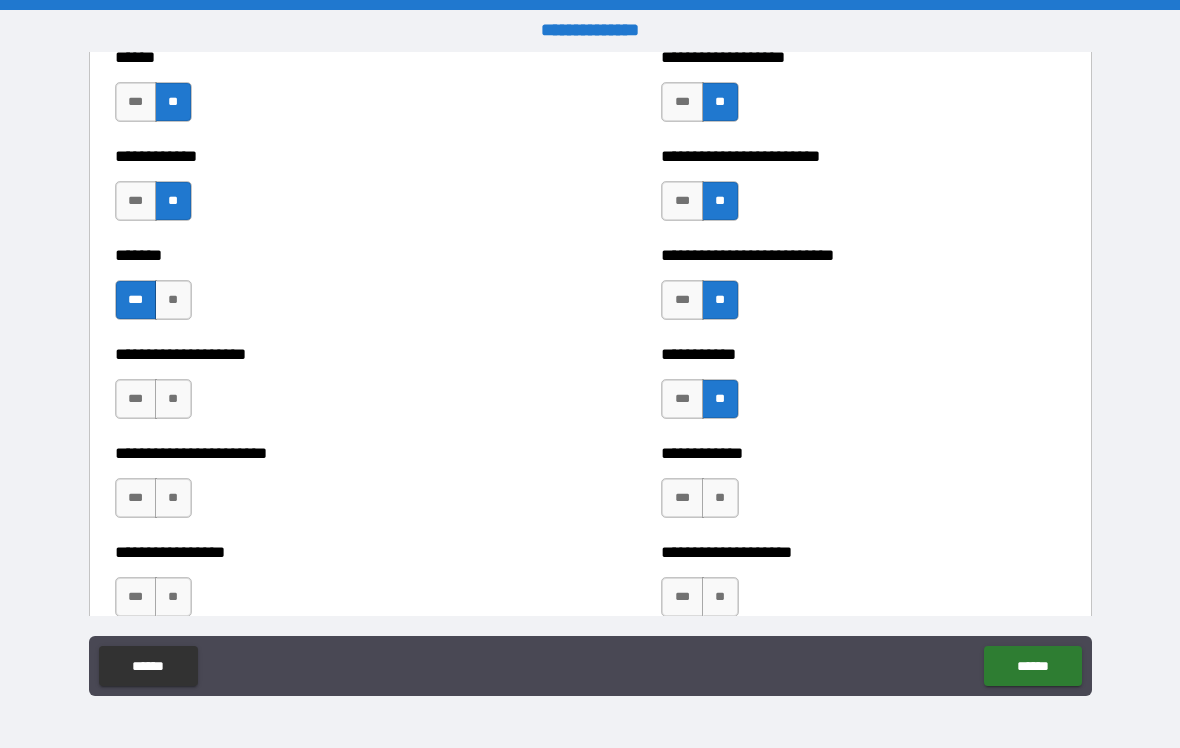 click on "**" at bounding box center (720, 498) 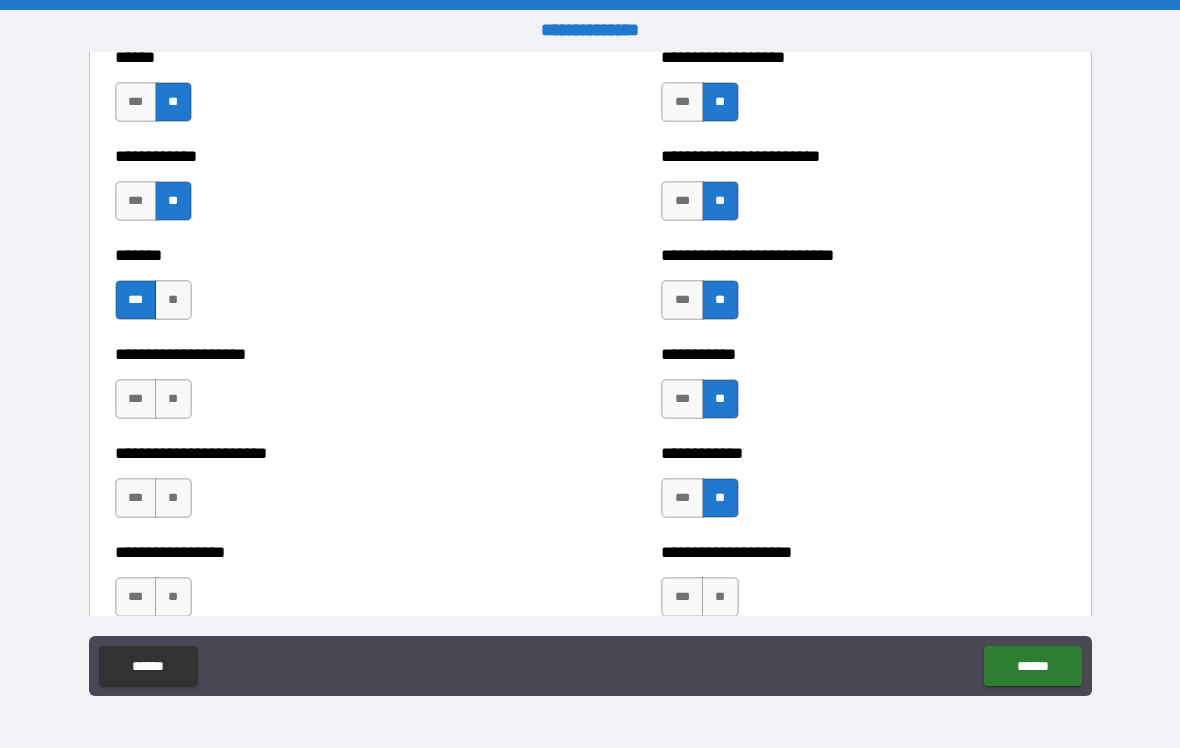 click on "**" at bounding box center [173, 399] 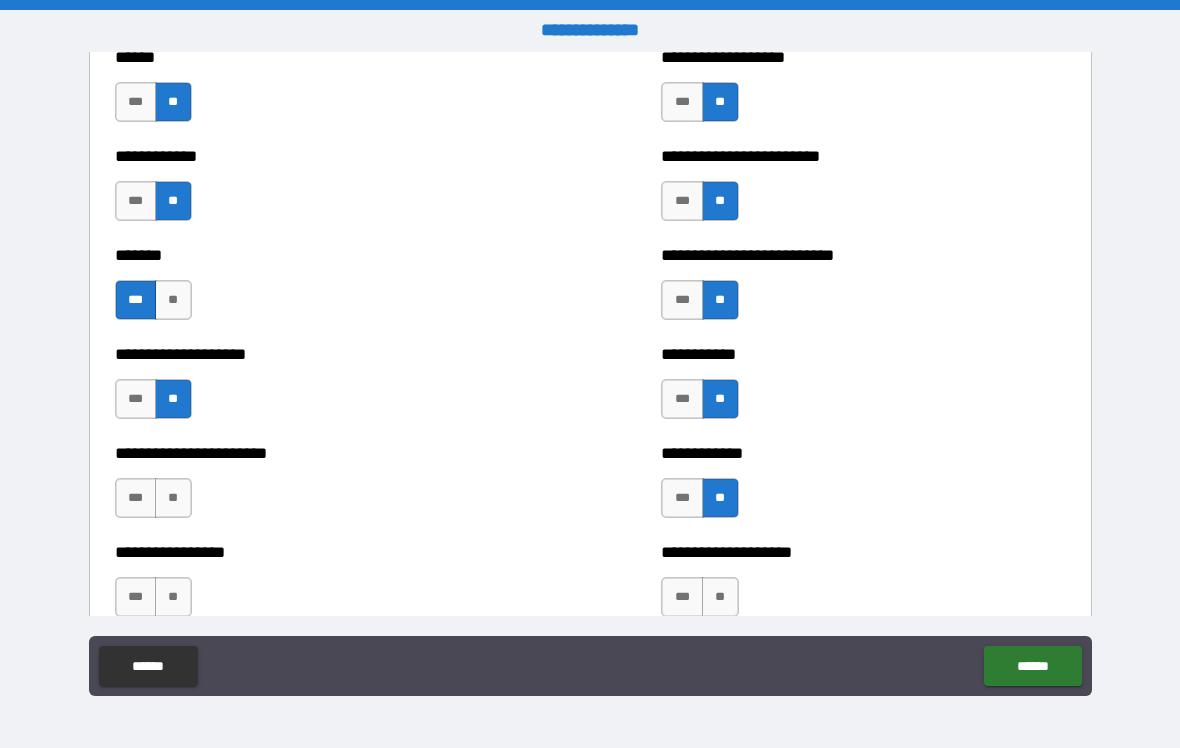 click on "**" at bounding box center [173, 498] 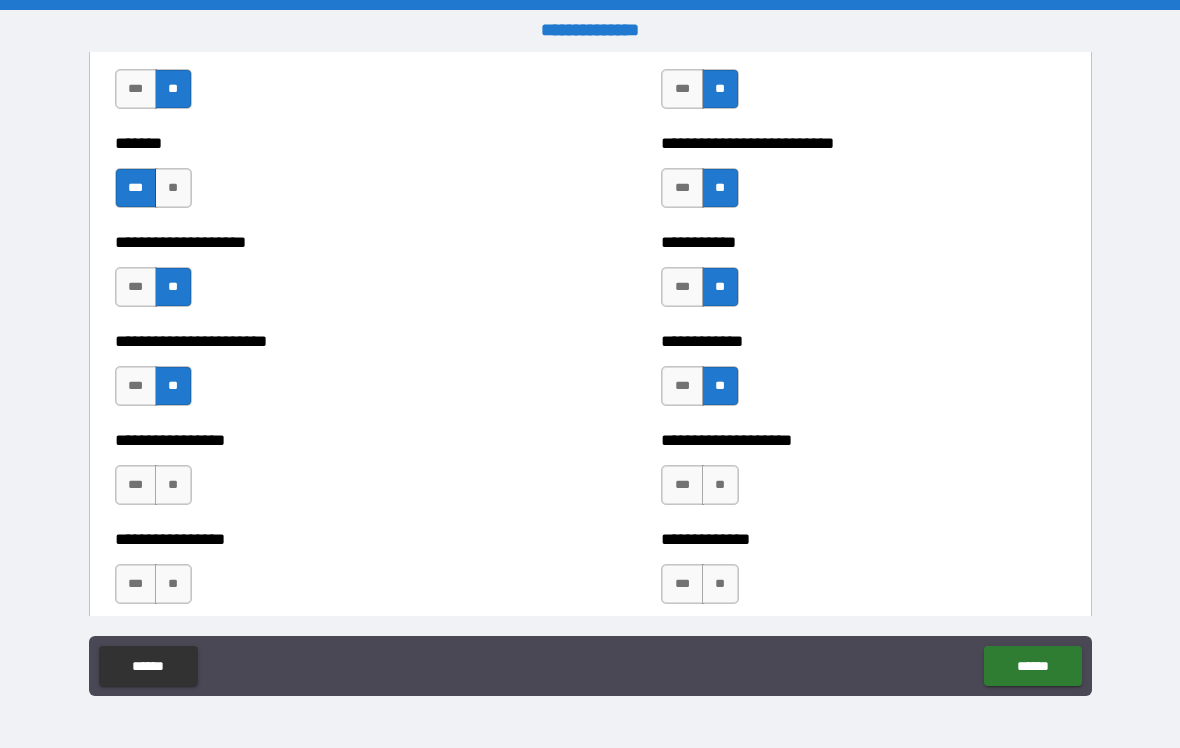 scroll, scrollTop: 3537, scrollLeft: 0, axis: vertical 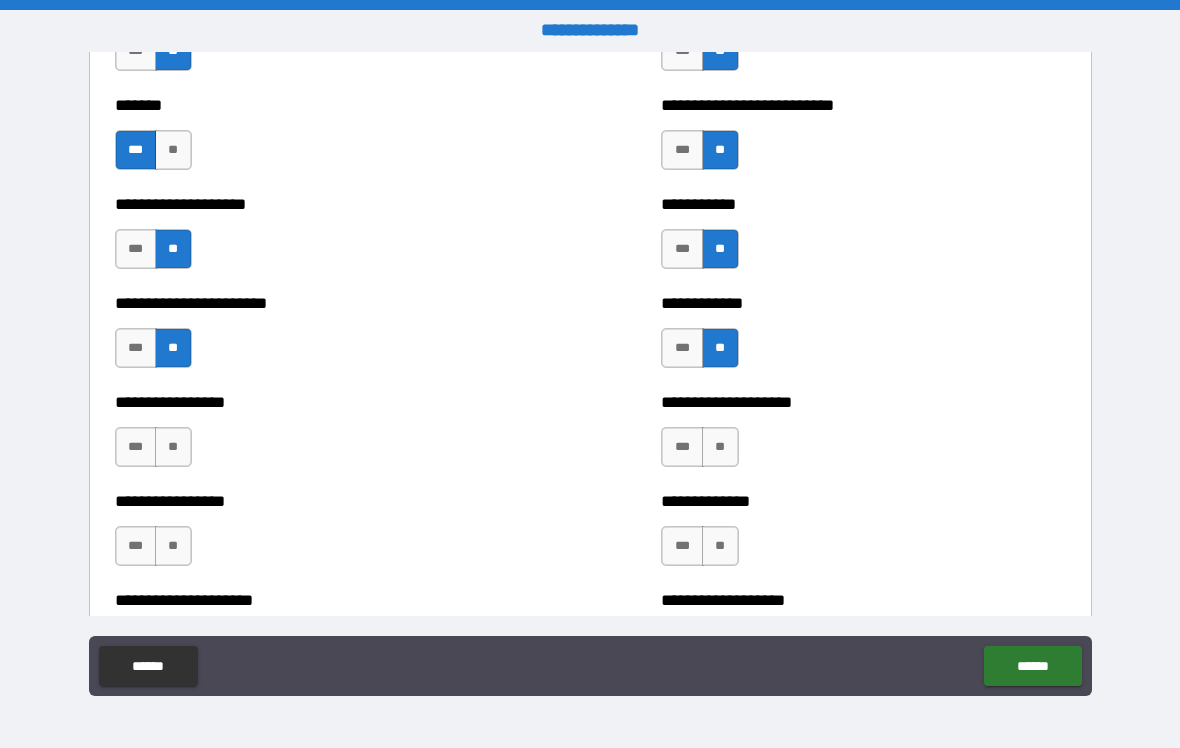 click on "**" at bounding box center [173, 447] 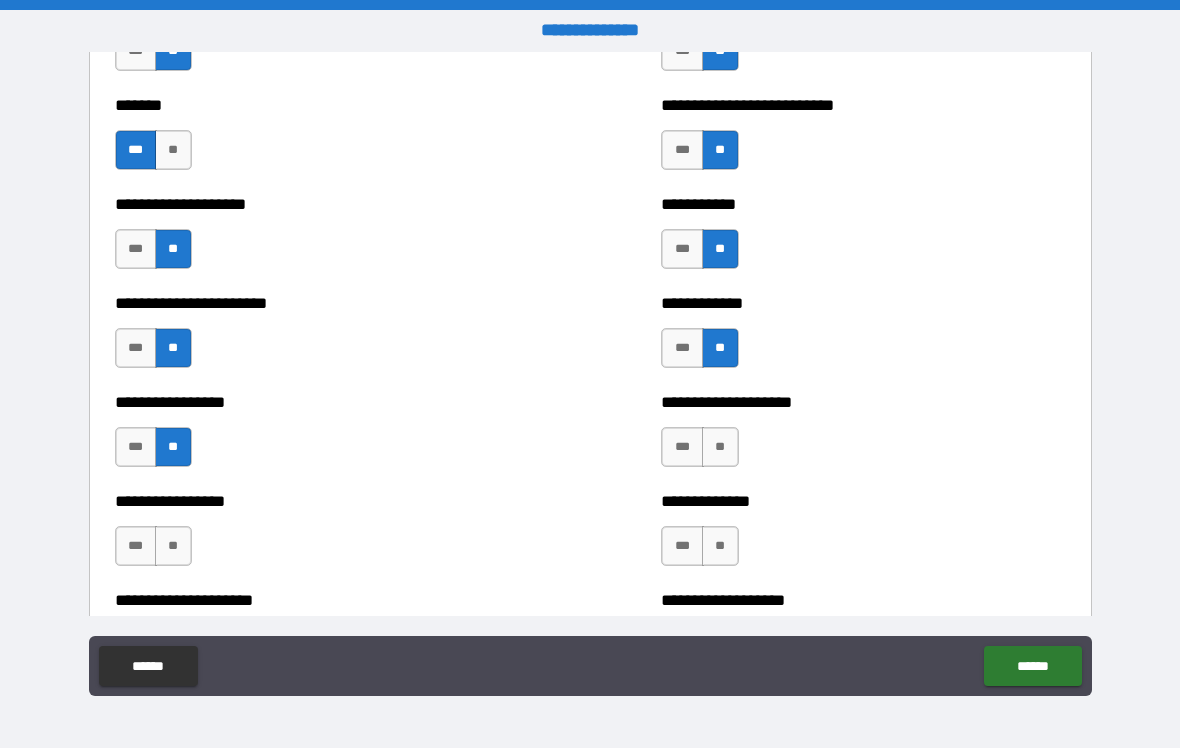 click on "**" at bounding box center (720, 447) 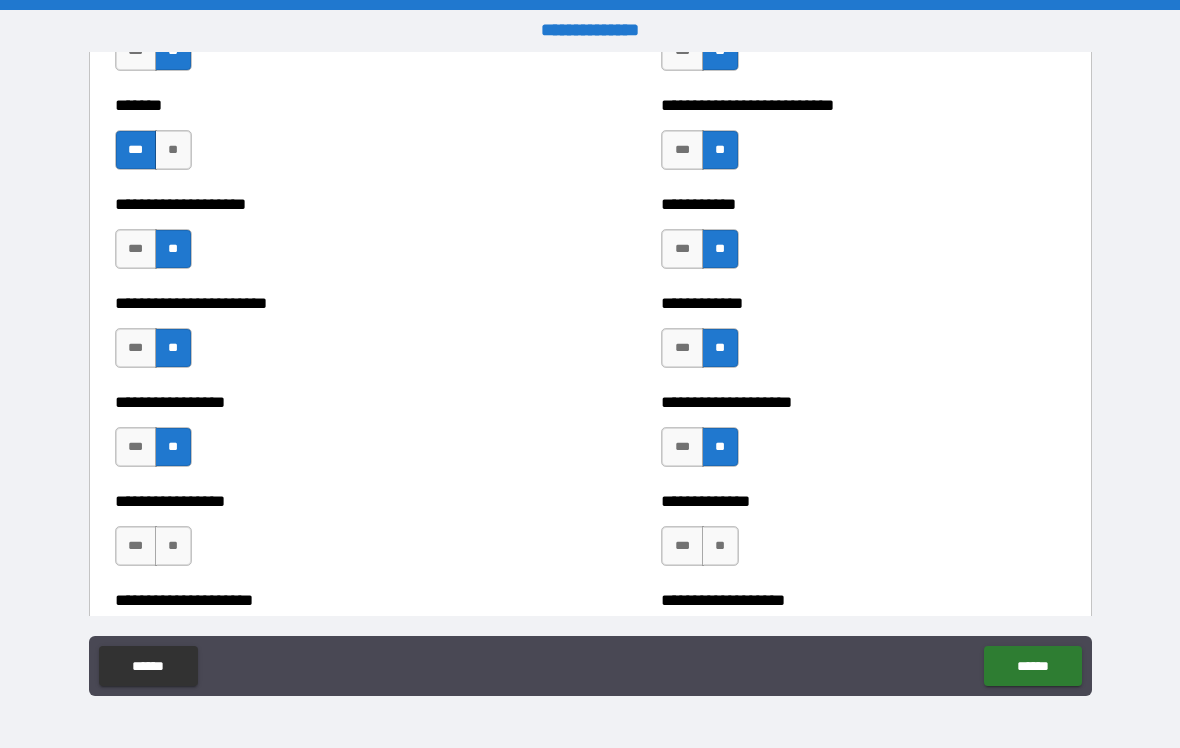 click on "**" at bounding box center (720, 546) 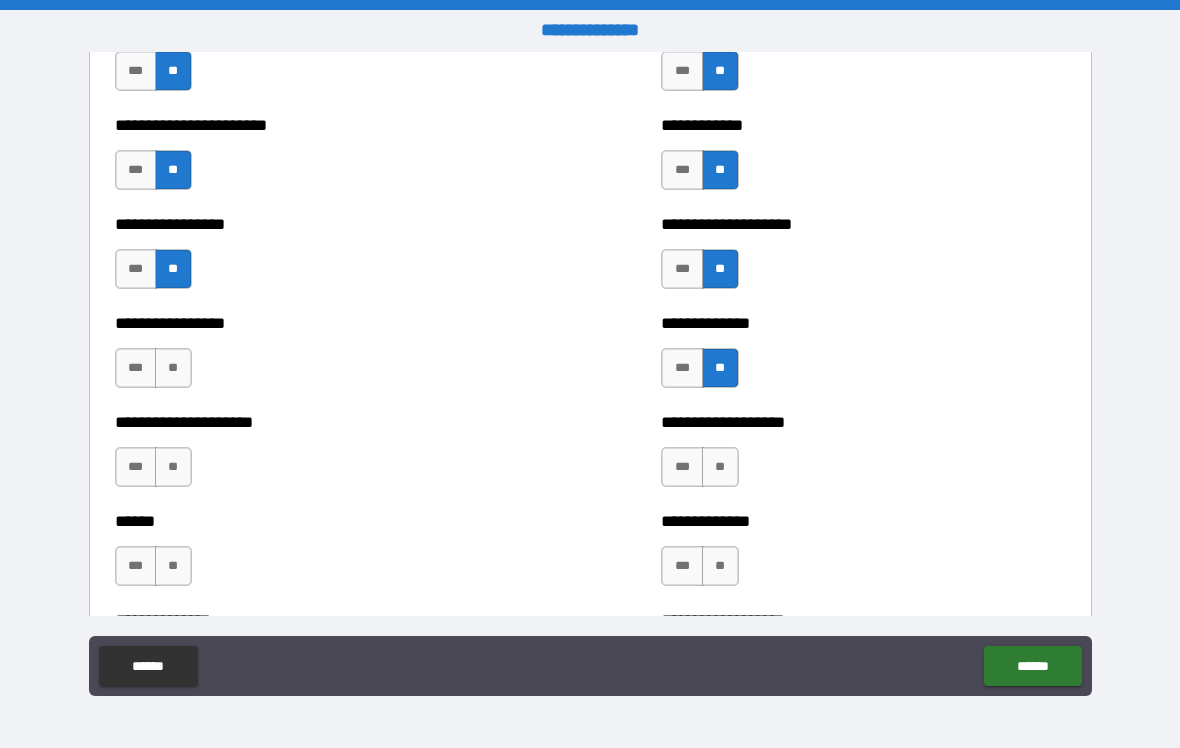 scroll, scrollTop: 3721, scrollLeft: 0, axis: vertical 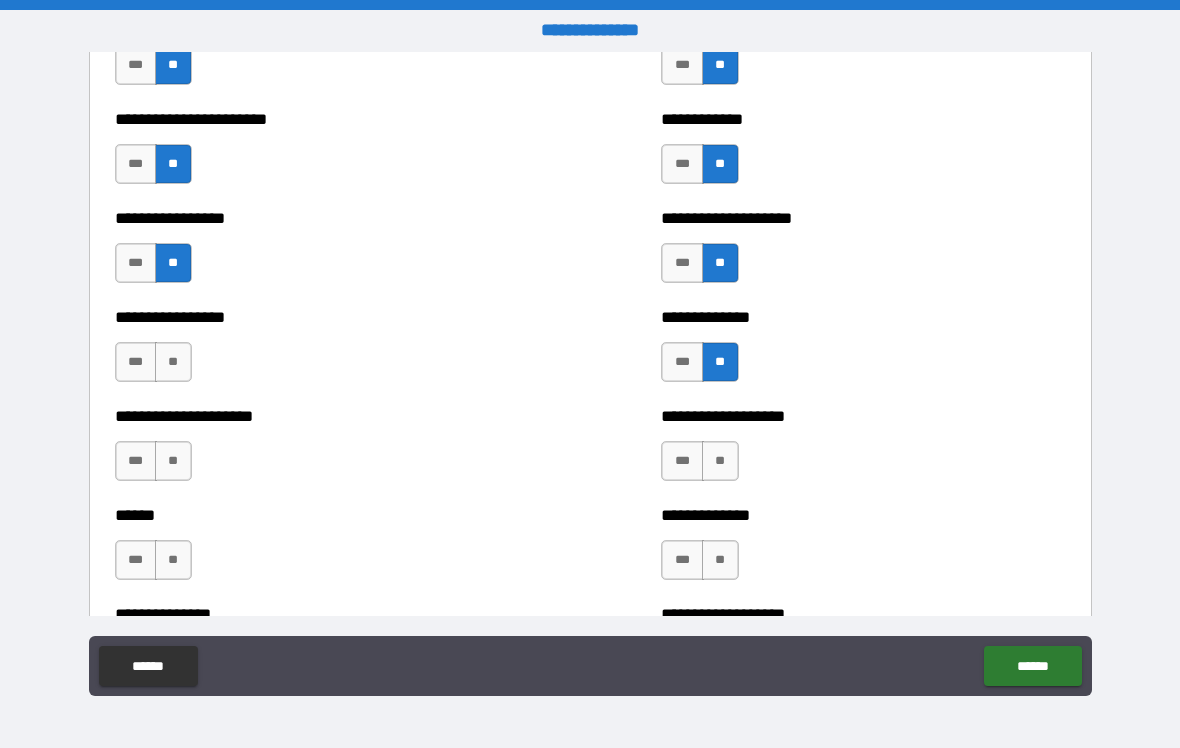 click on "**" at bounding box center (173, 362) 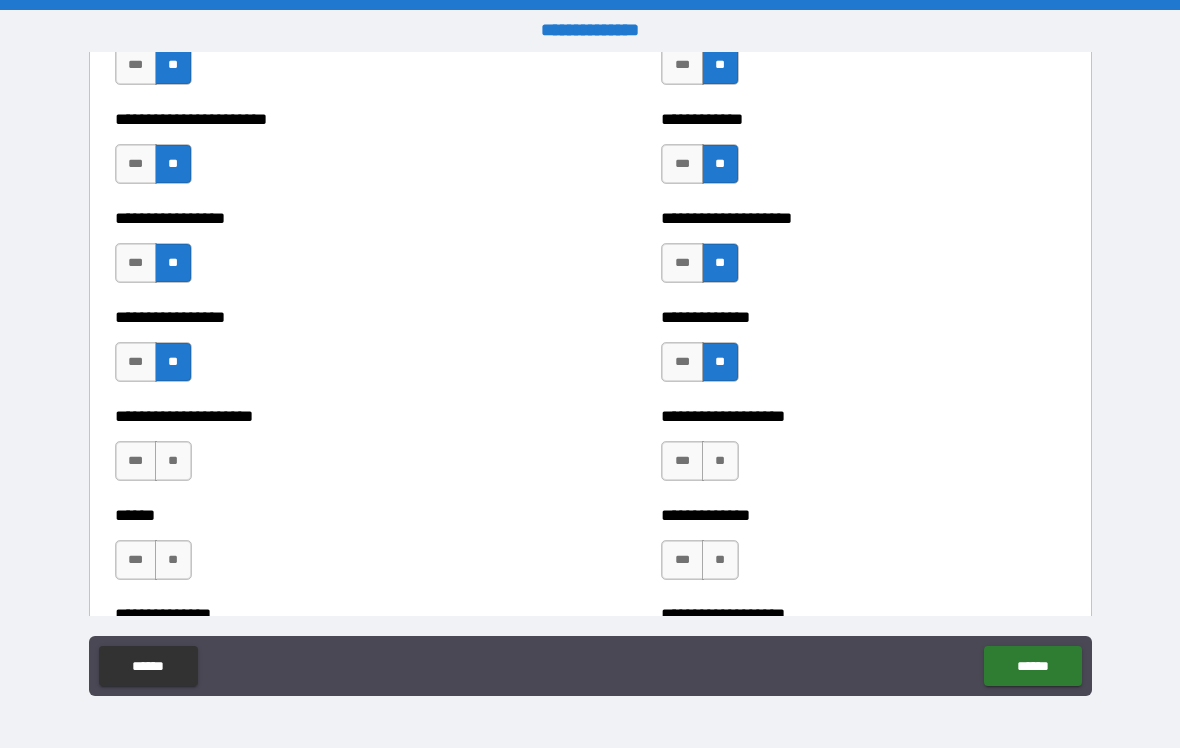click on "**" at bounding box center (173, 461) 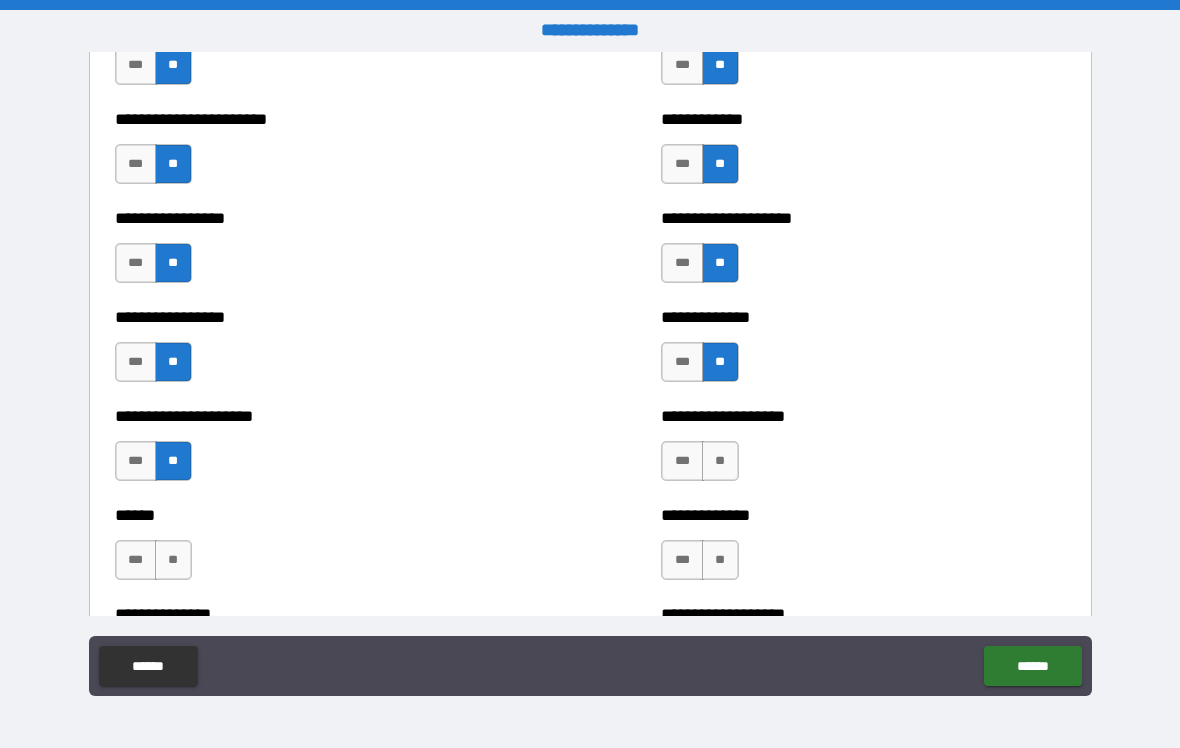 click on "**" at bounding box center (720, 461) 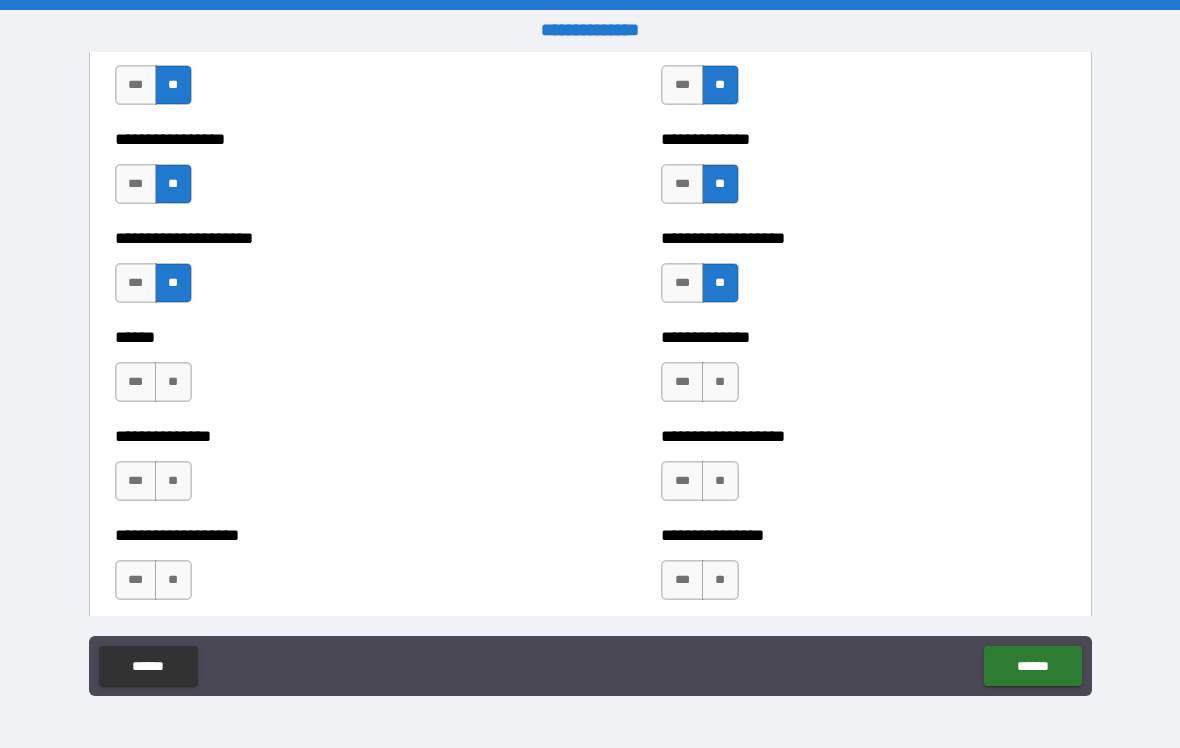 scroll, scrollTop: 3906, scrollLeft: 0, axis: vertical 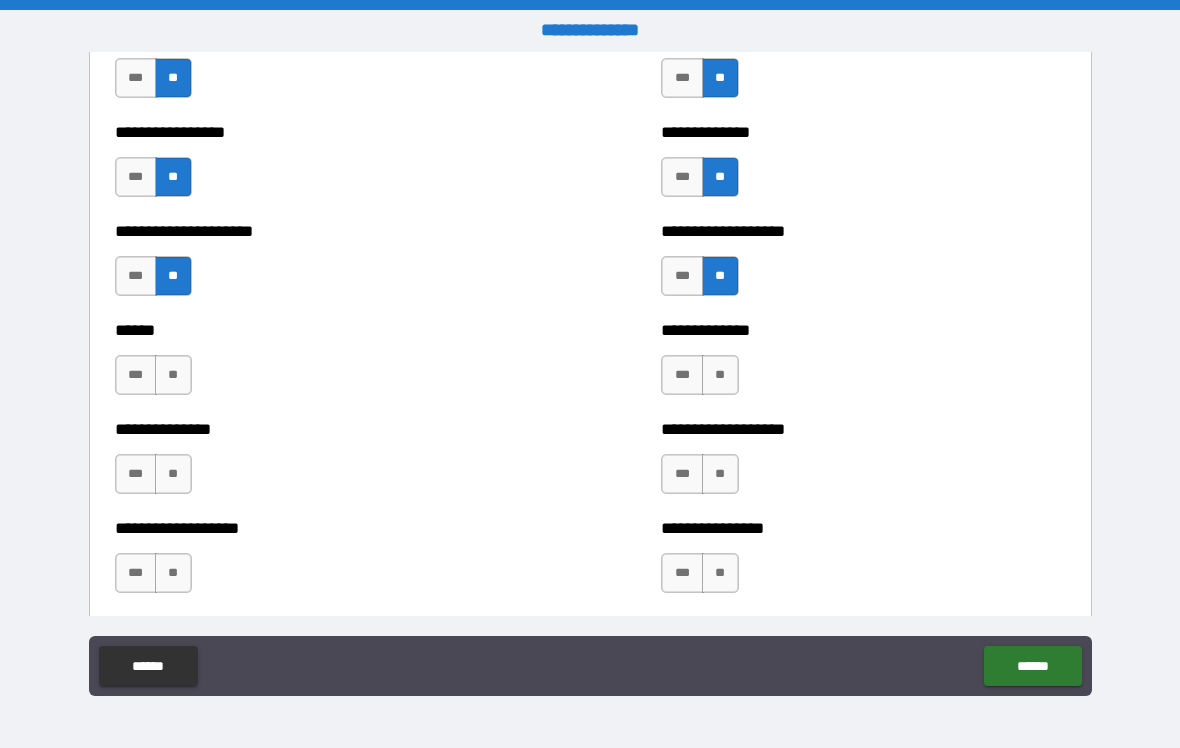 click on "**" at bounding box center [720, 375] 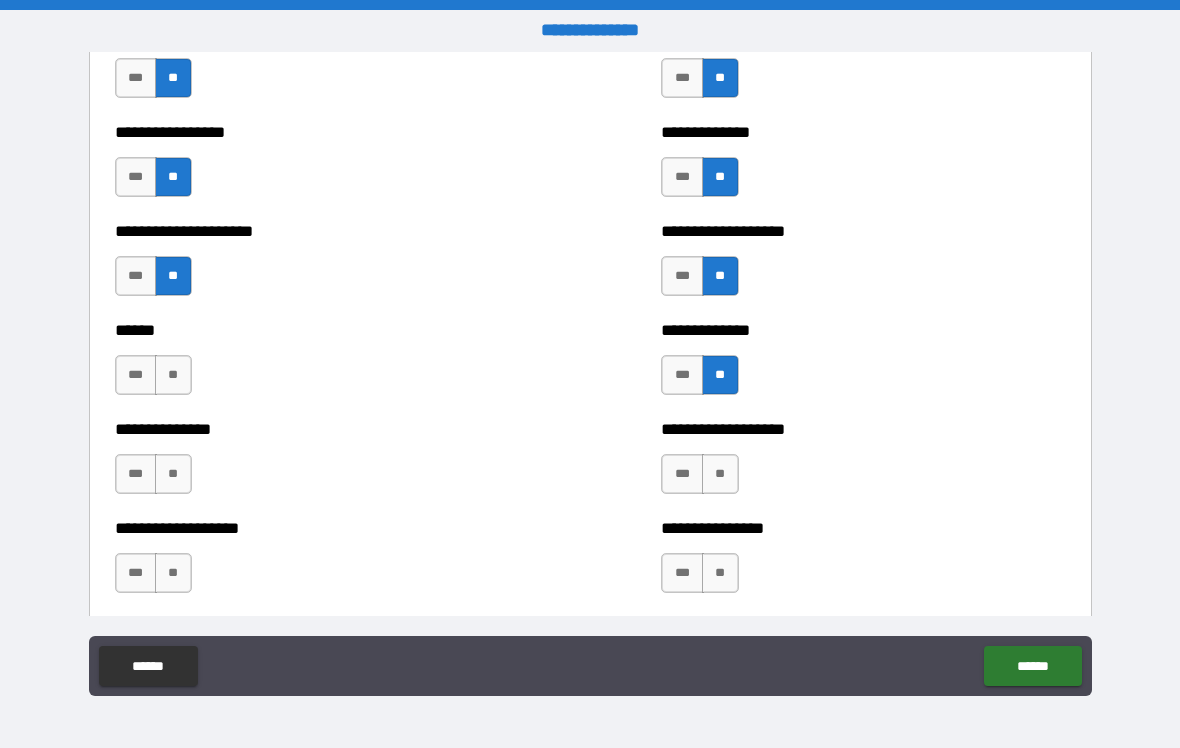 click on "**" at bounding box center (720, 474) 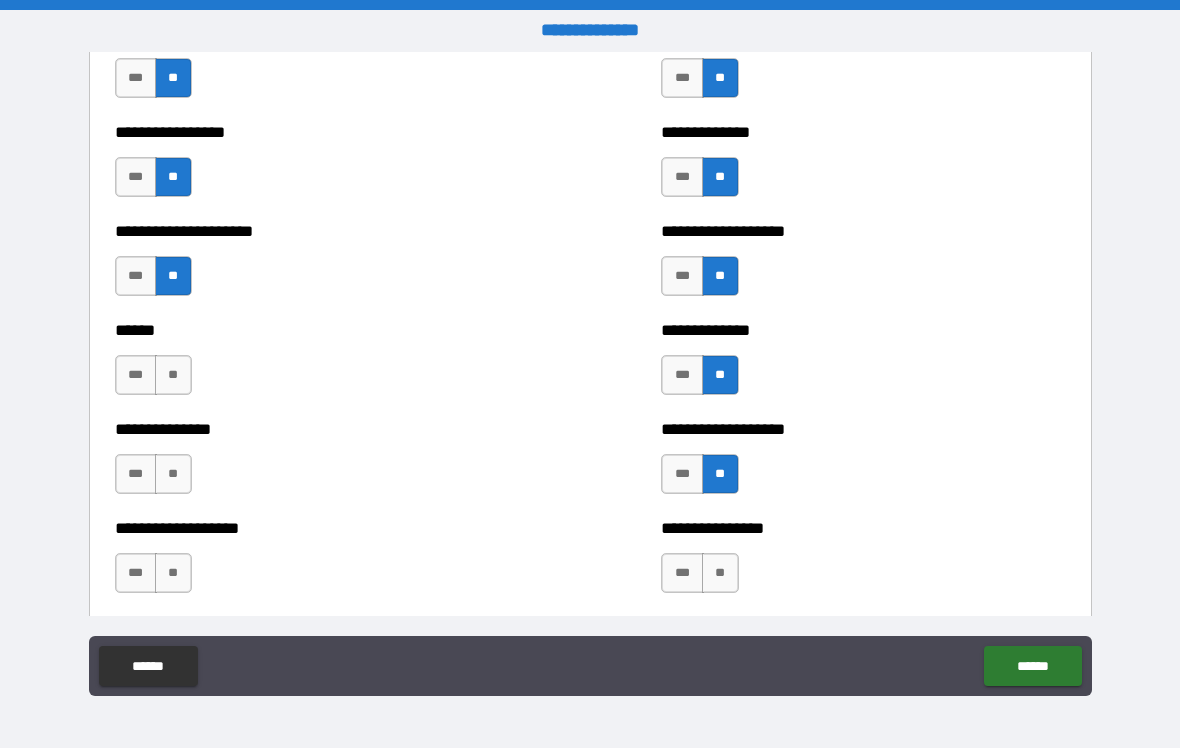 click on "****** *** **" at bounding box center [317, 365] 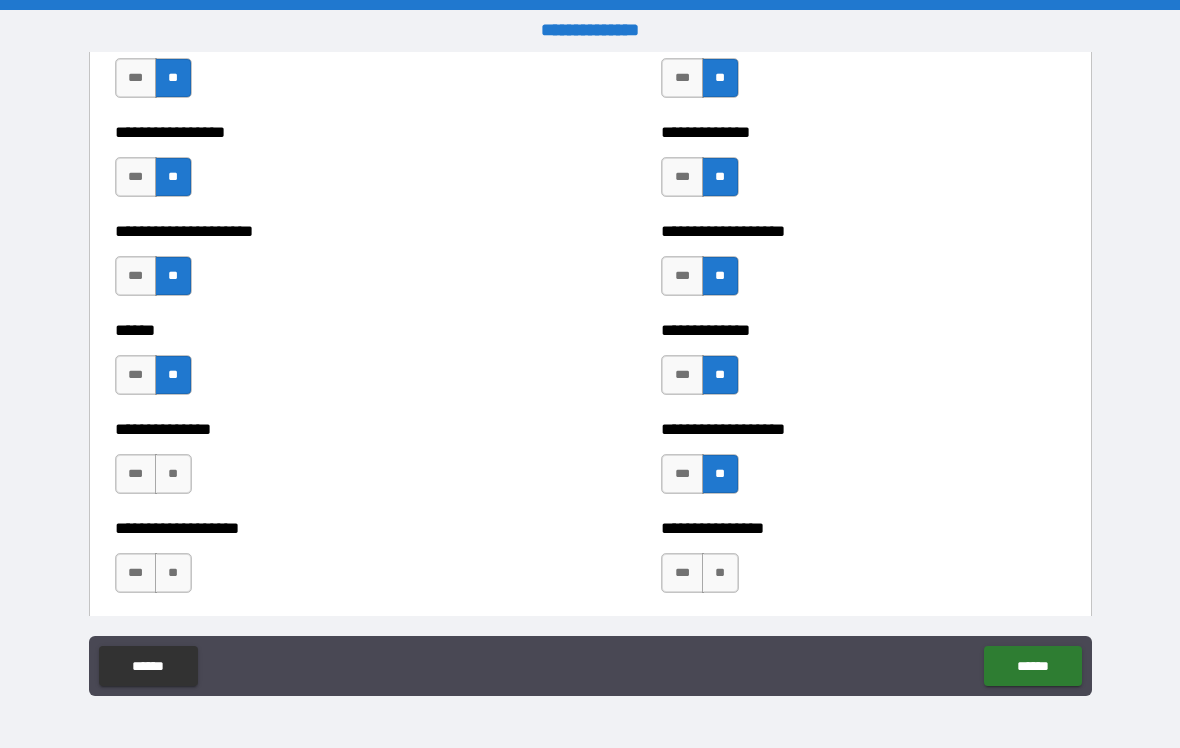 click on "**" at bounding box center [173, 474] 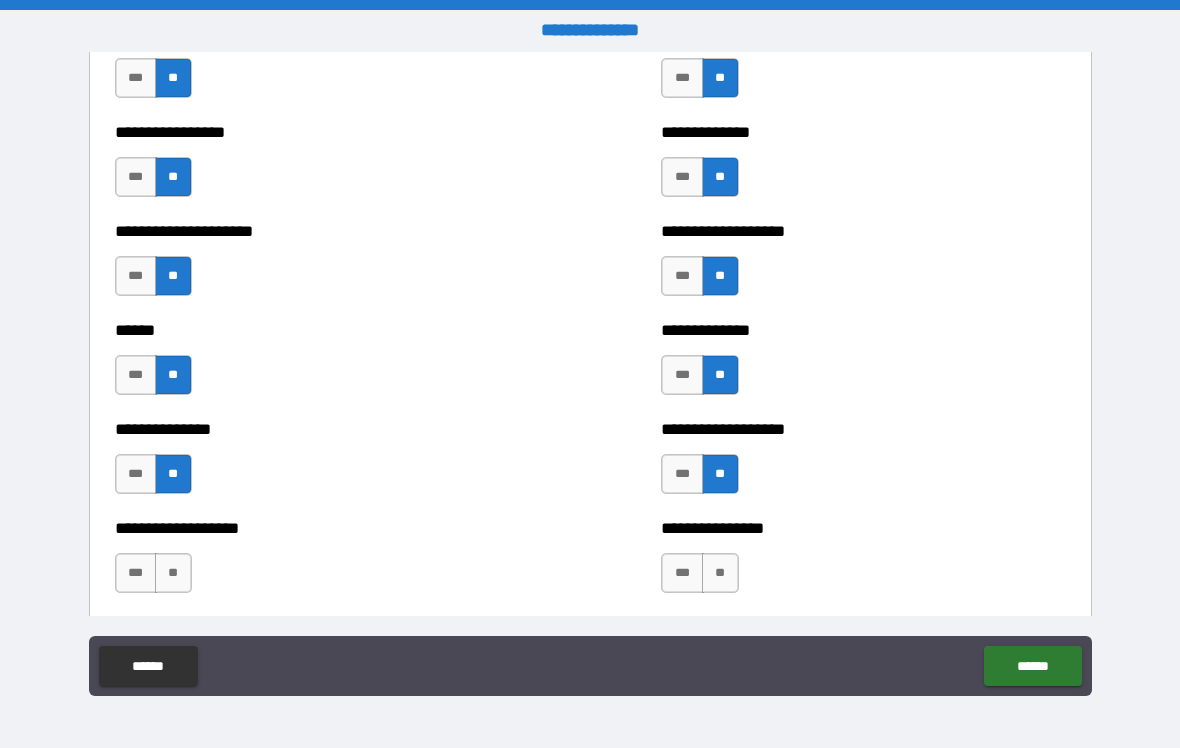 click on "**" at bounding box center [720, 573] 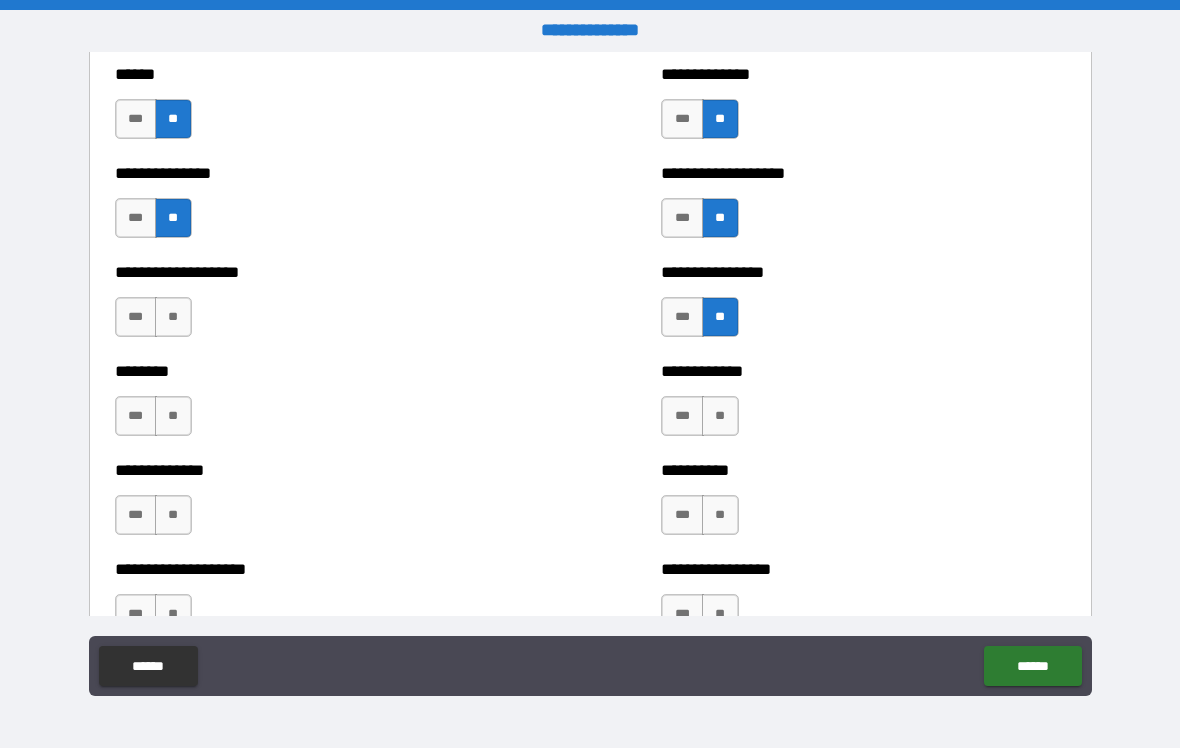 scroll, scrollTop: 4182, scrollLeft: 0, axis: vertical 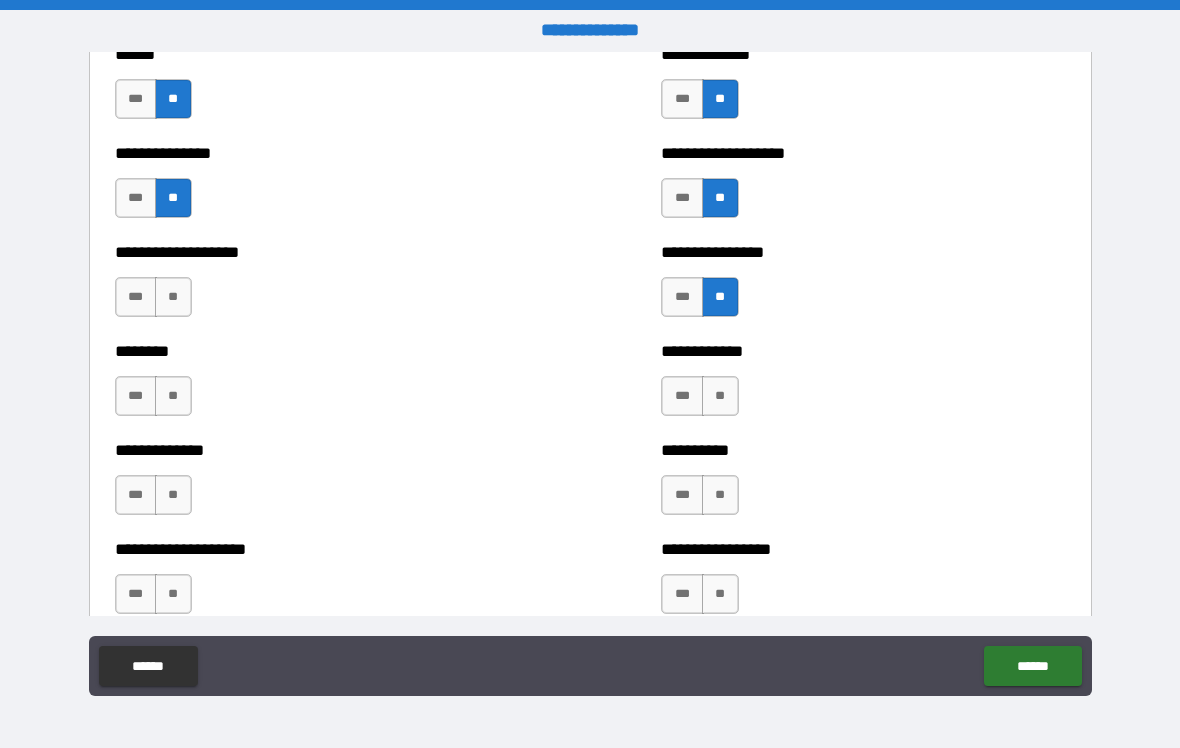 click on "**" at bounding box center (173, 297) 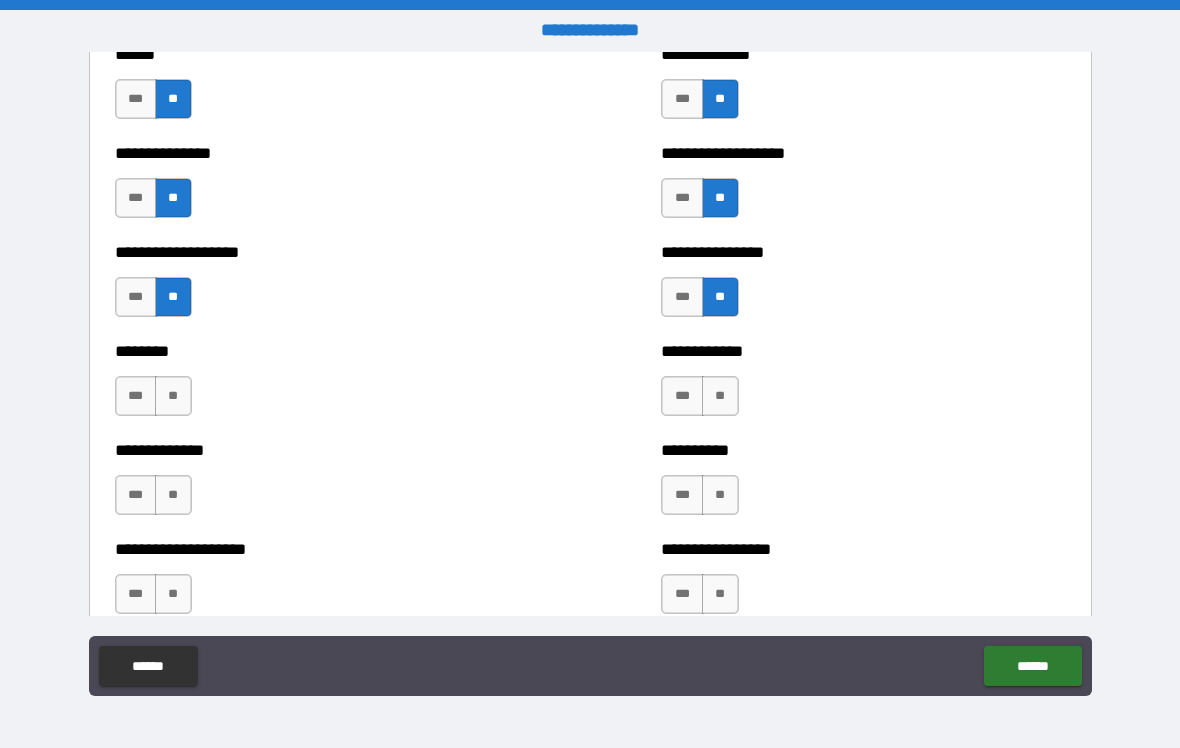 click on "**" at bounding box center [173, 396] 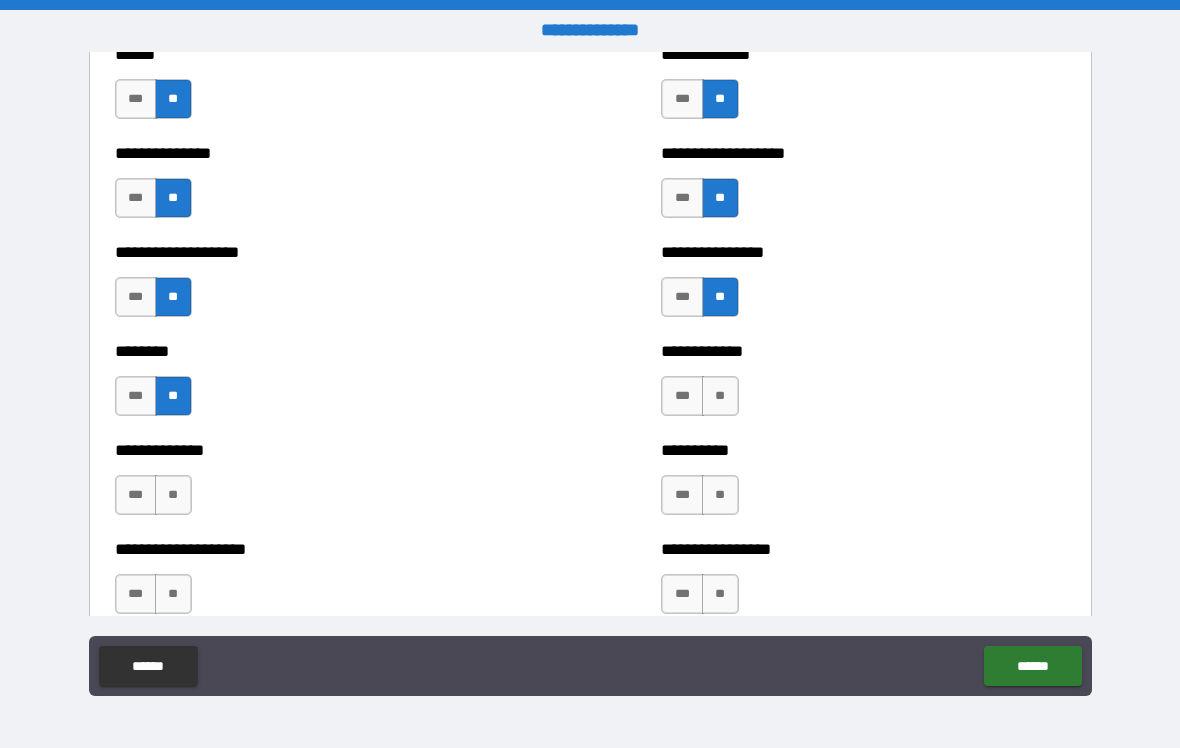 click on "**" at bounding box center [720, 396] 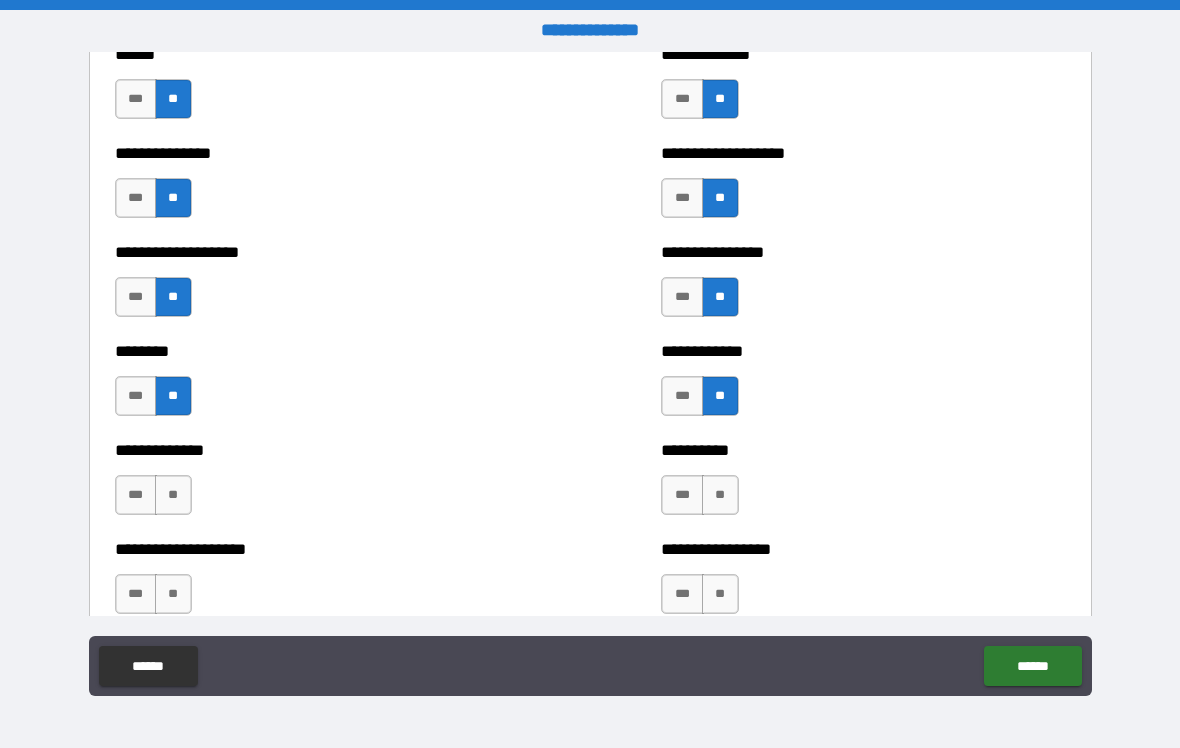 click on "***" at bounding box center [682, 396] 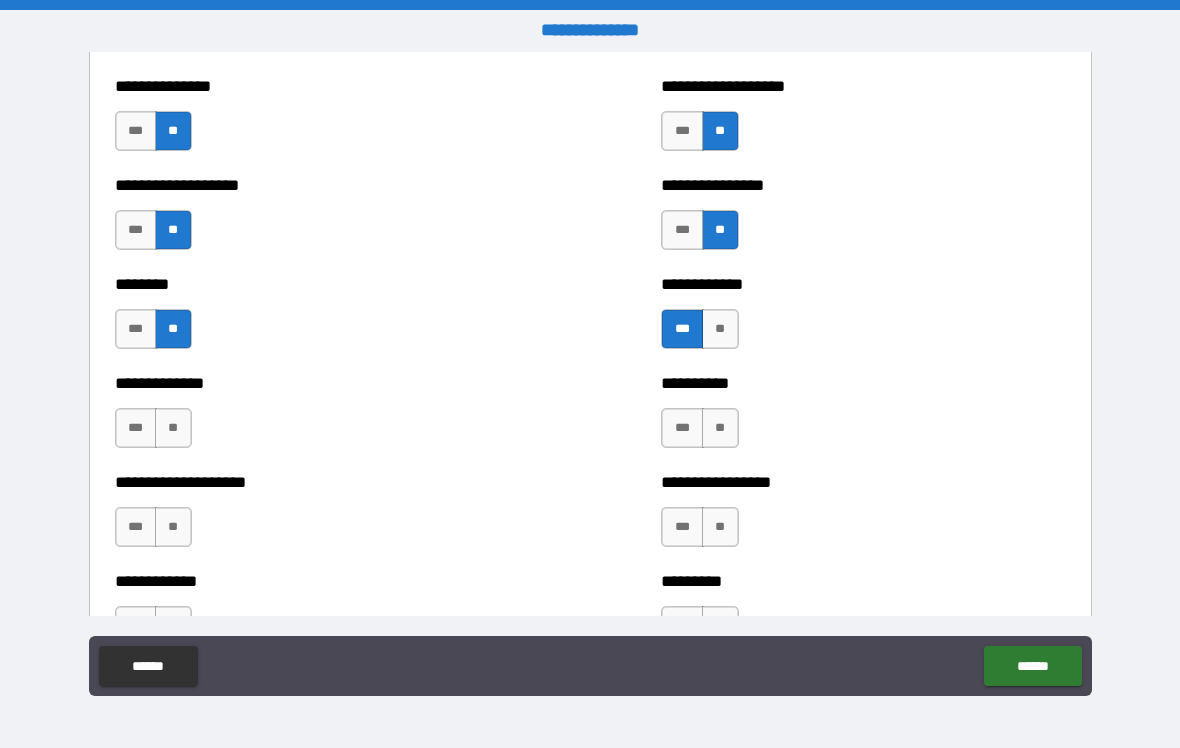 scroll, scrollTop: 4292, scrollLeft: 0, axis: vertical 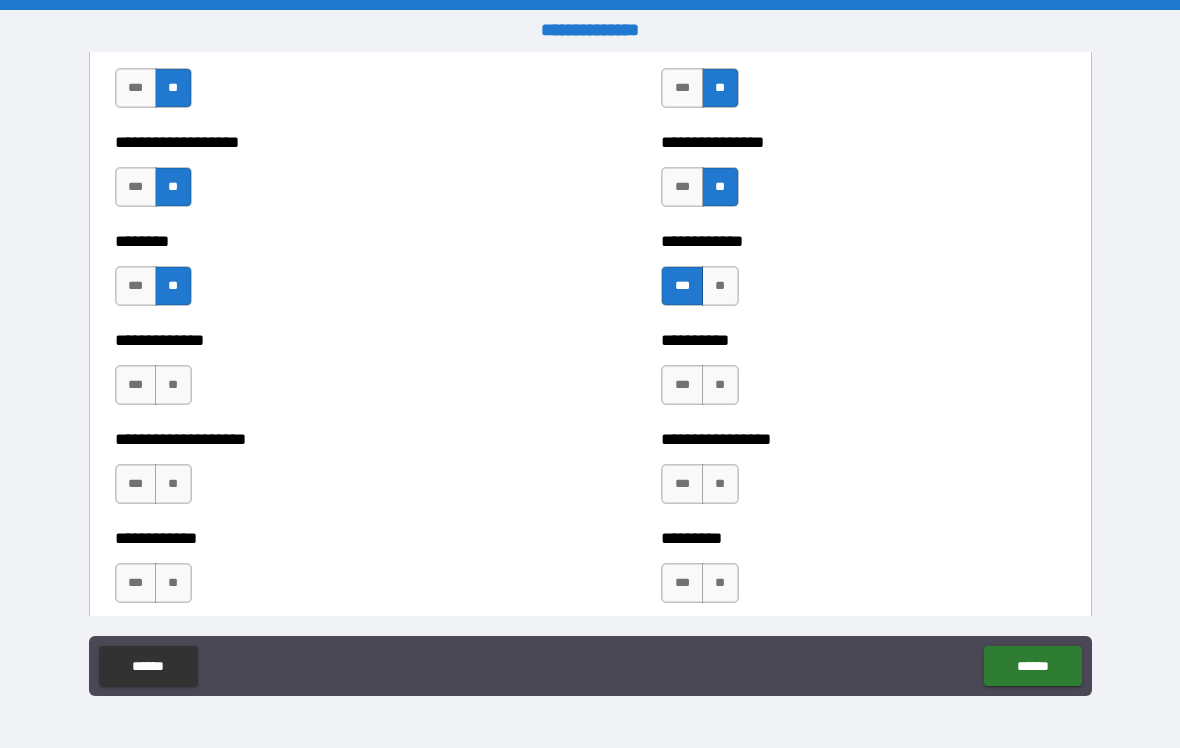click on "**" at bounding box center [720, 385] 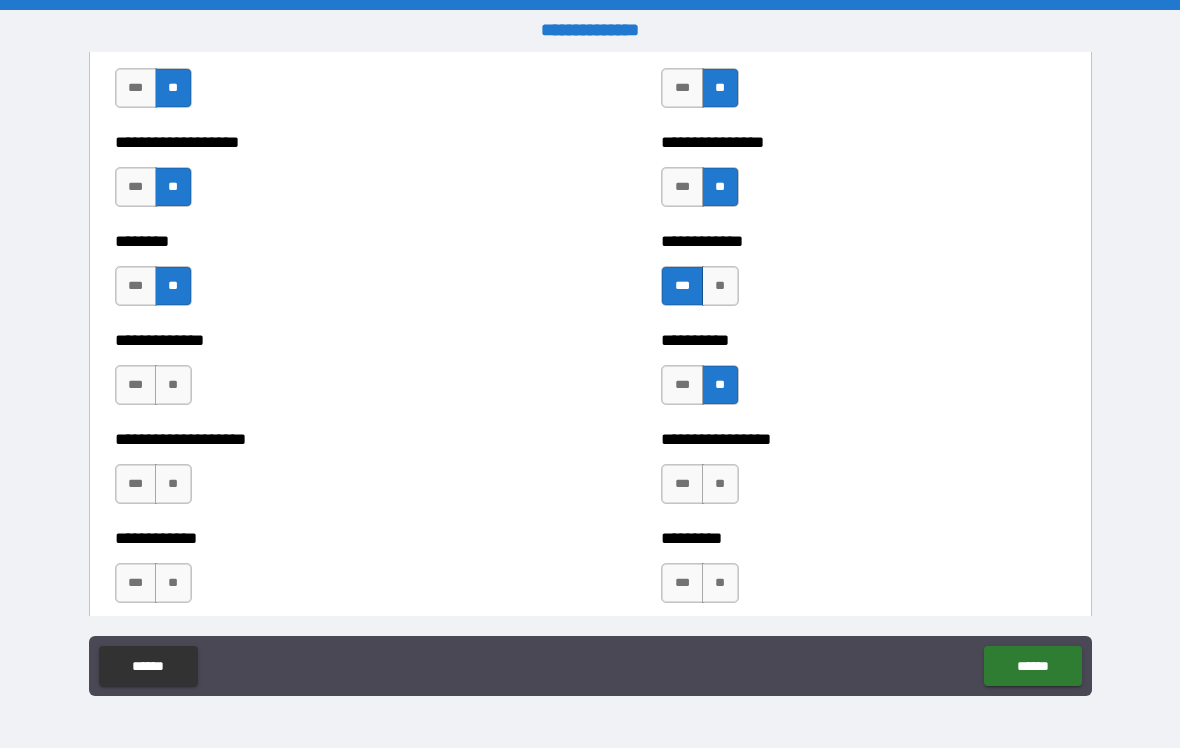 click on "**" at bounding box center (173, 385) 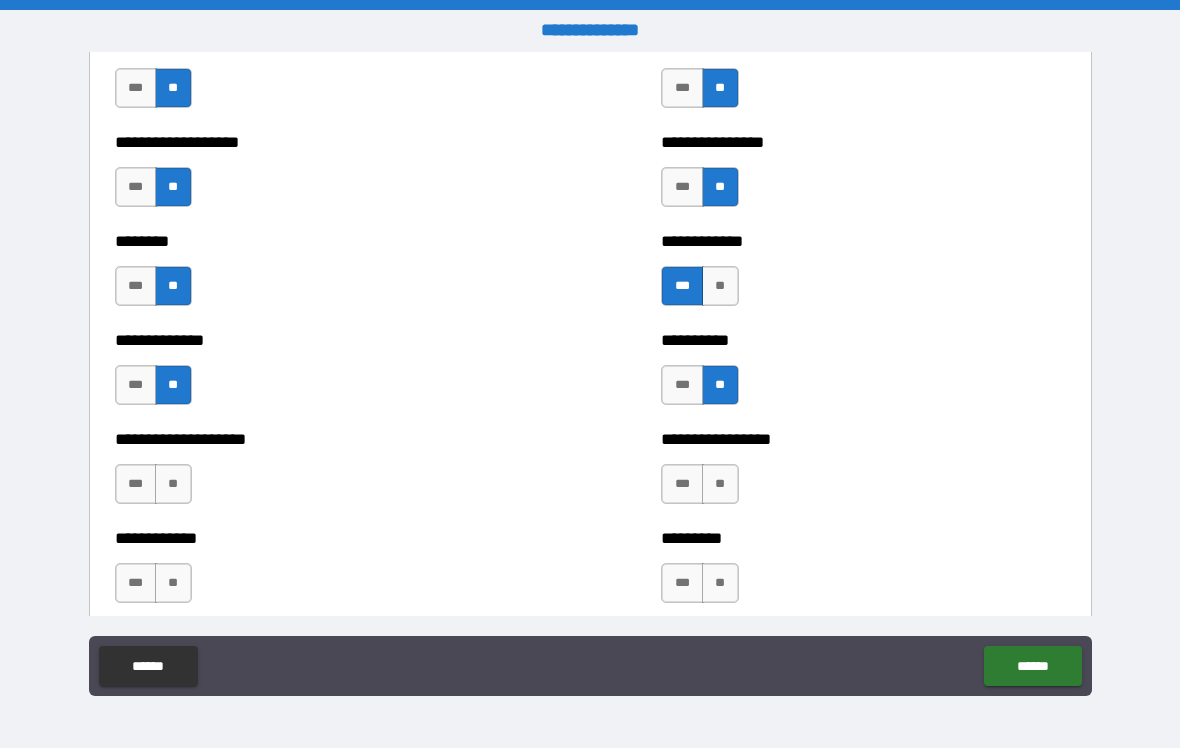 click on "**" at bounding box center [720, 286] 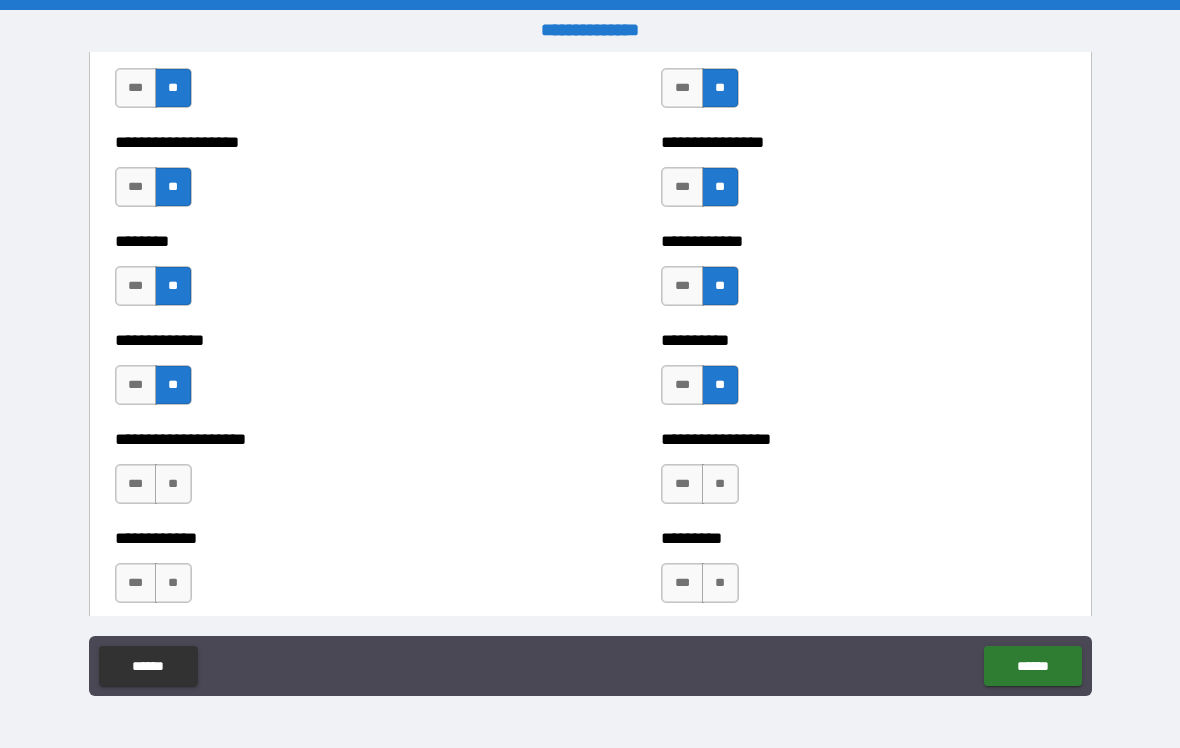 click on "**" at bounding box center (173, 484) 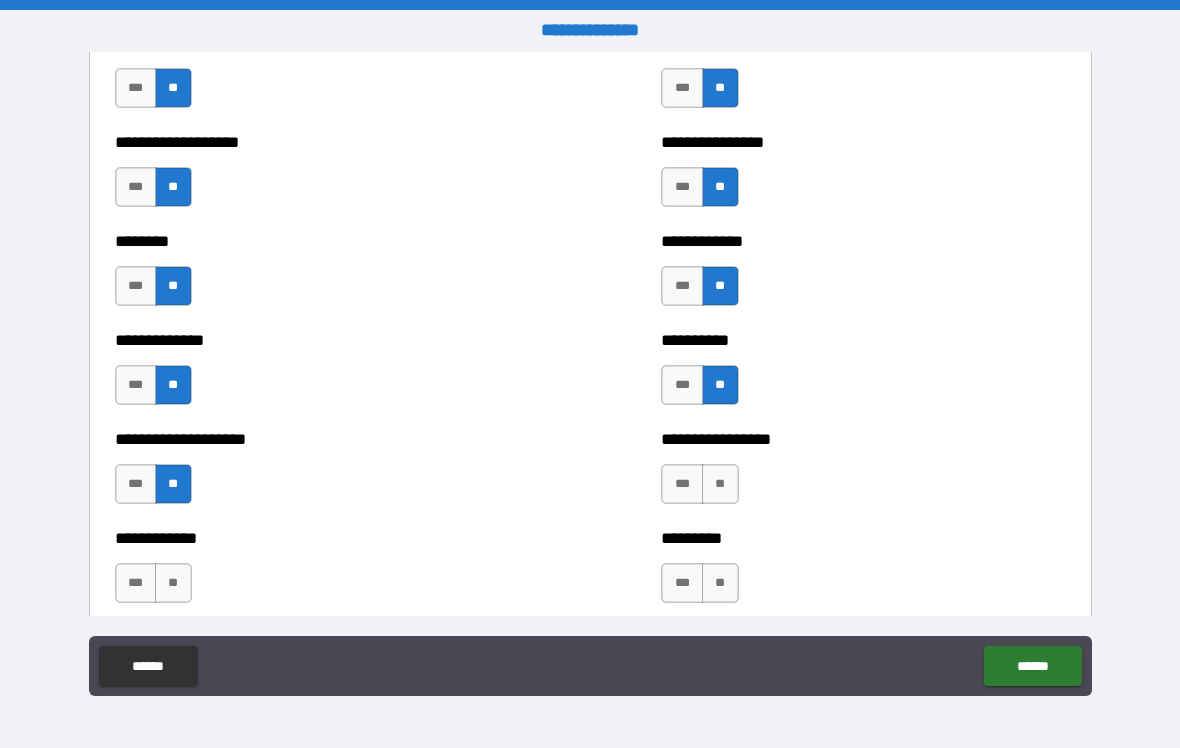click on "**" at bounding box center (720, 484) 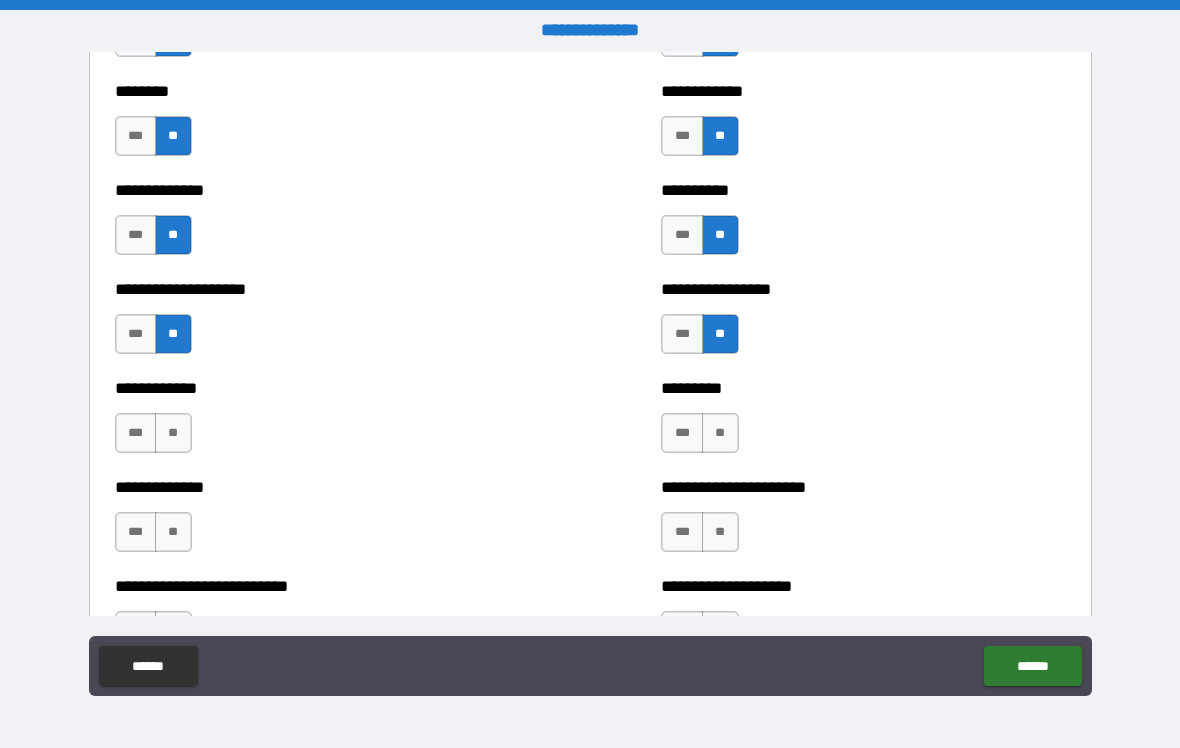 scroll, scrollTop: 4444, scrollLeft: 0, axis: vertical 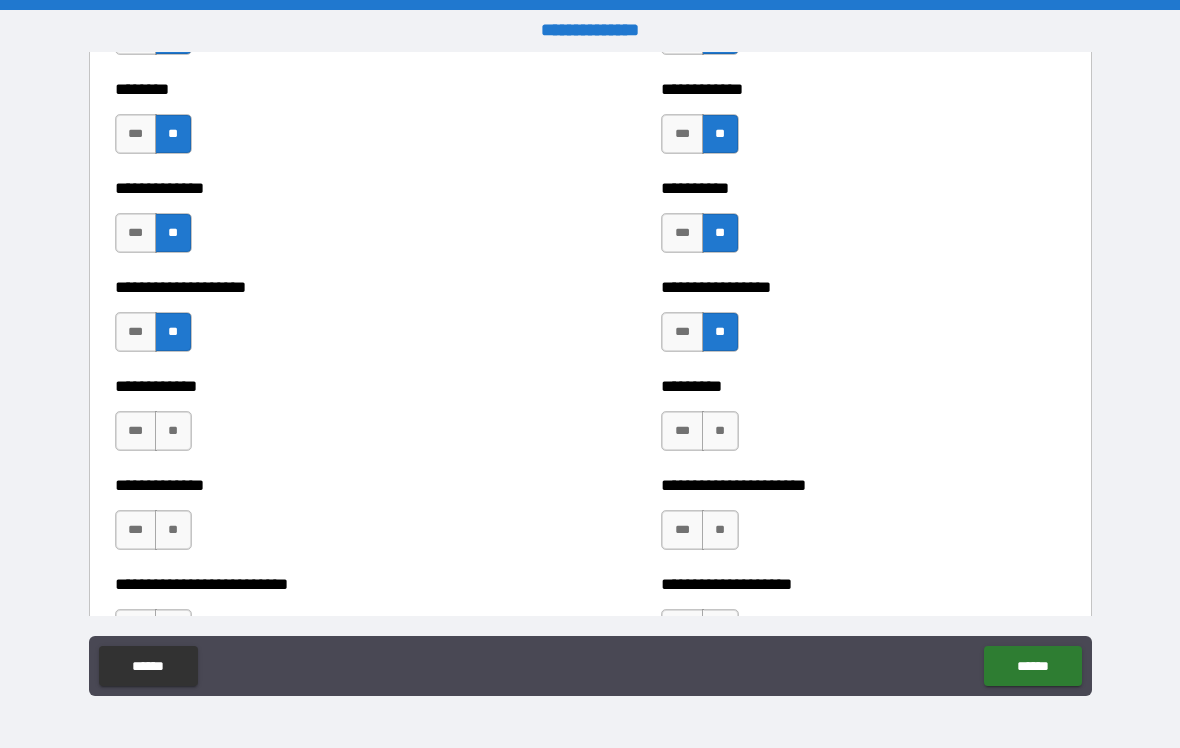 click on "**" at bounding box center (720, 431) 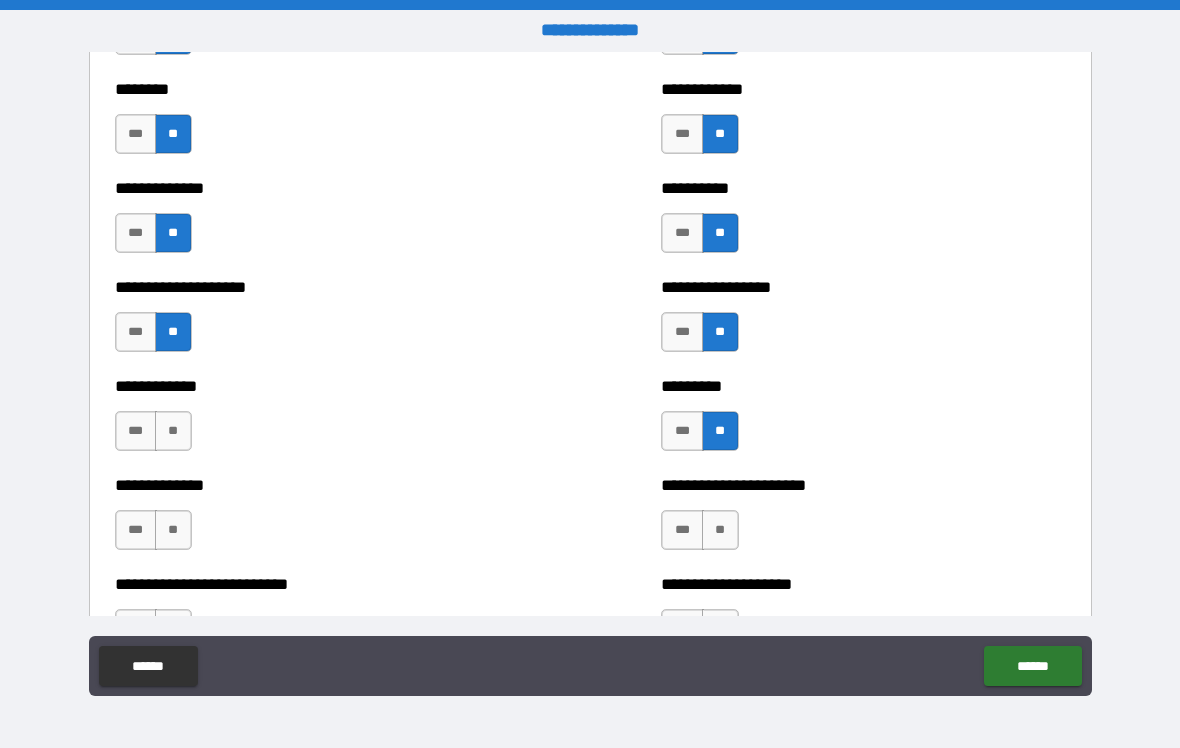 click on "**" at bounding box center [173, 431] 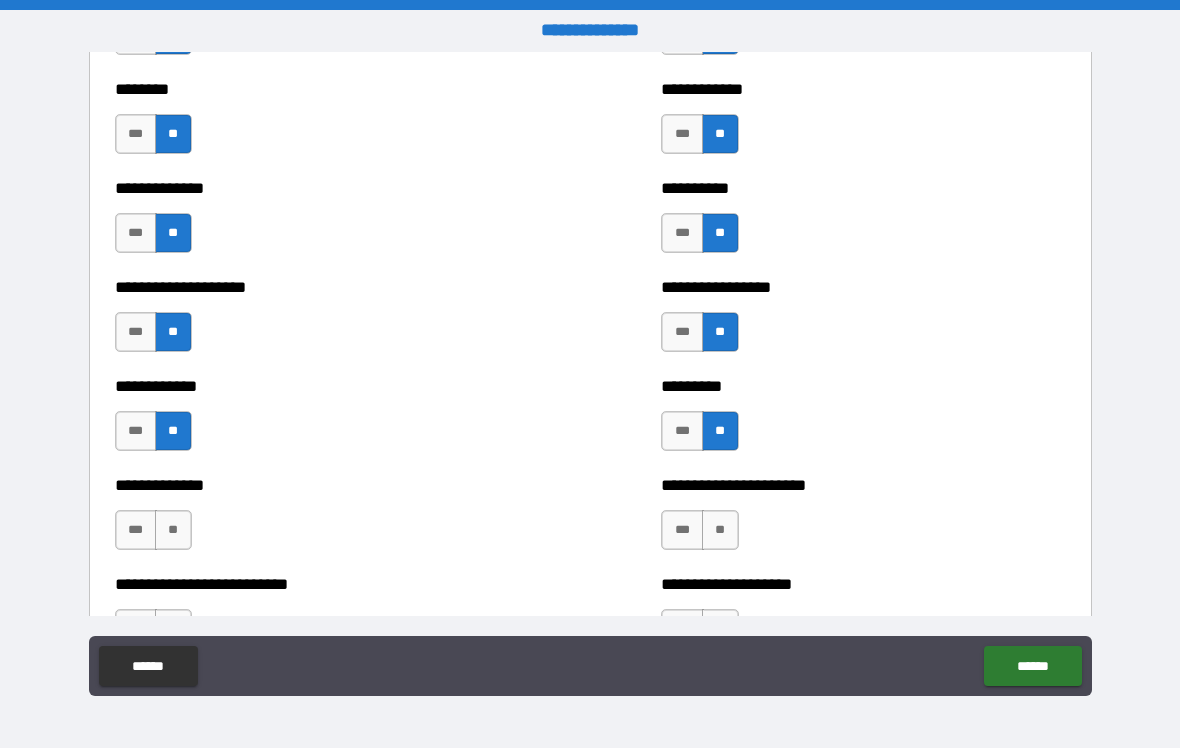 click on "**" at bounding box center [173, 530] 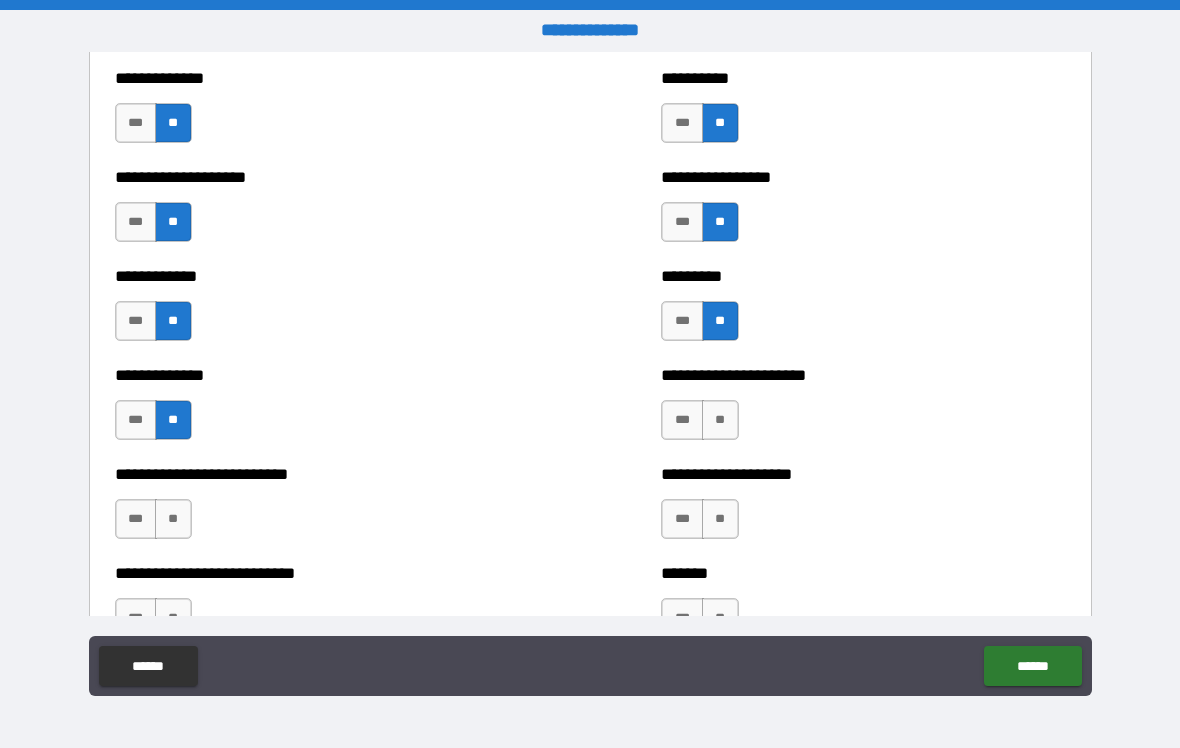 click on "**" at bounding box center (720, 420) 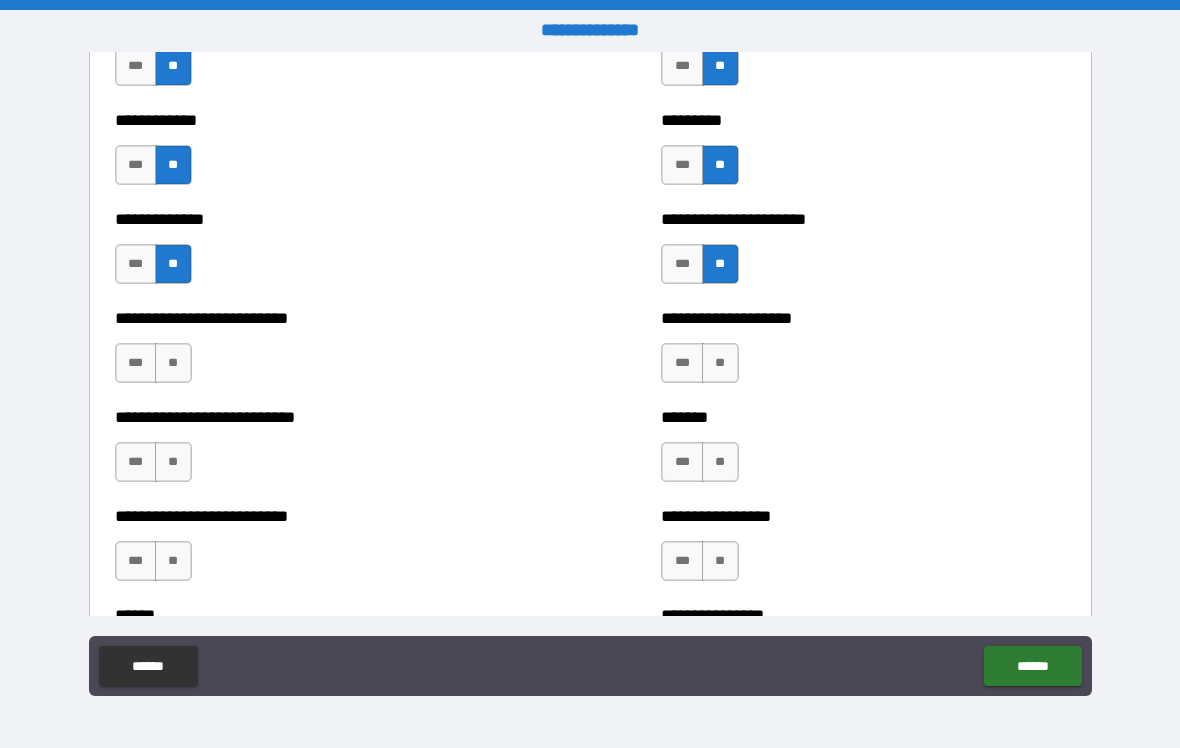 scroll, scrollTop: 4715, scrollLeft: 0, axis: vertical 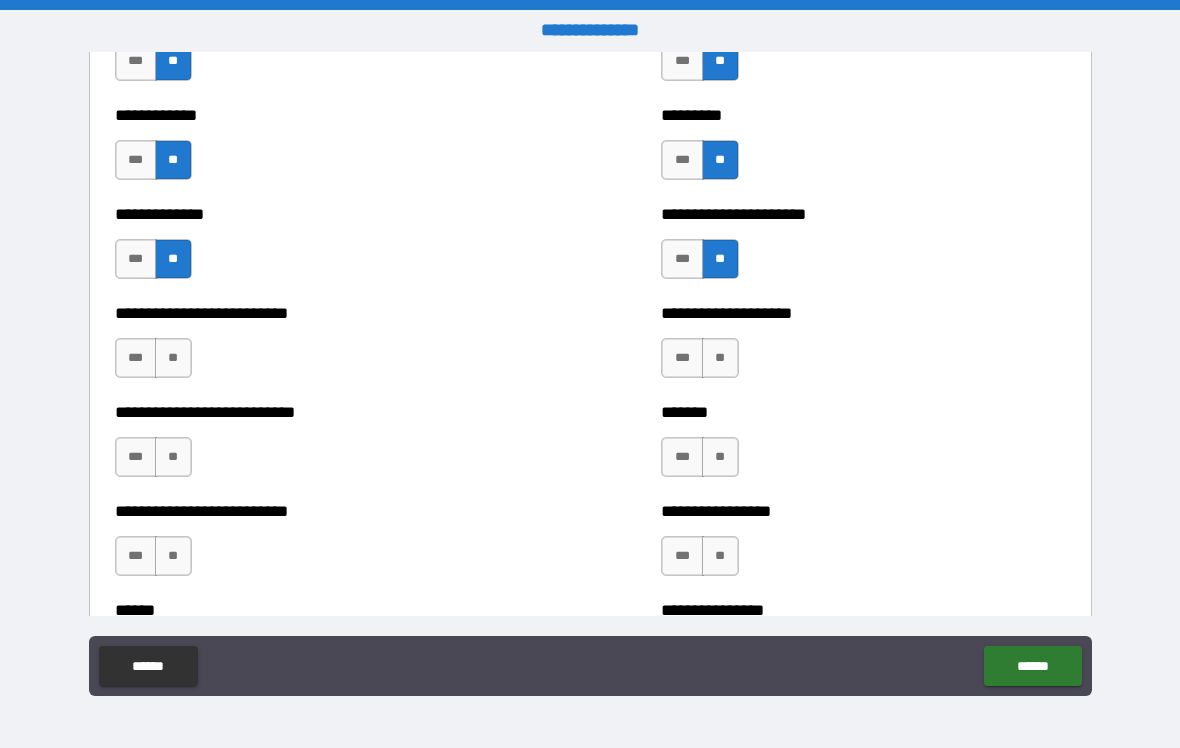 click on "**" at bounding box center (173, 358) 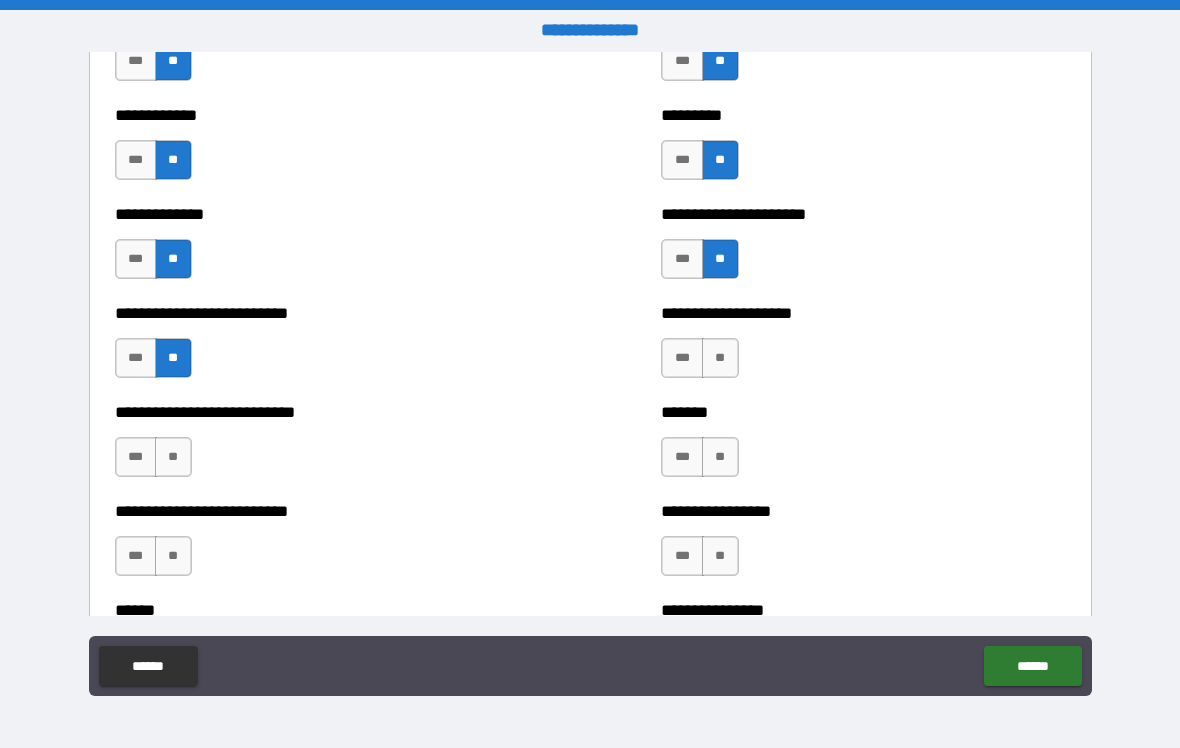 click on "**" at bounding box center [720, 358] 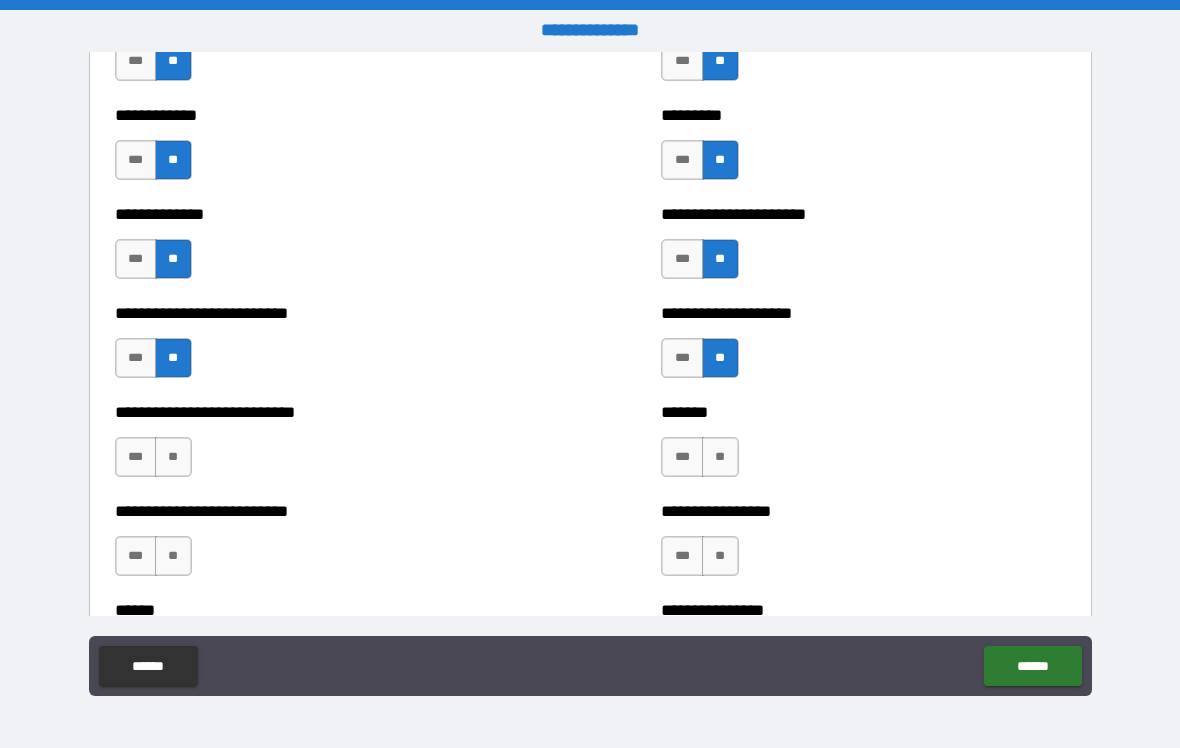 click on "**" at bounding box center (720, 457) 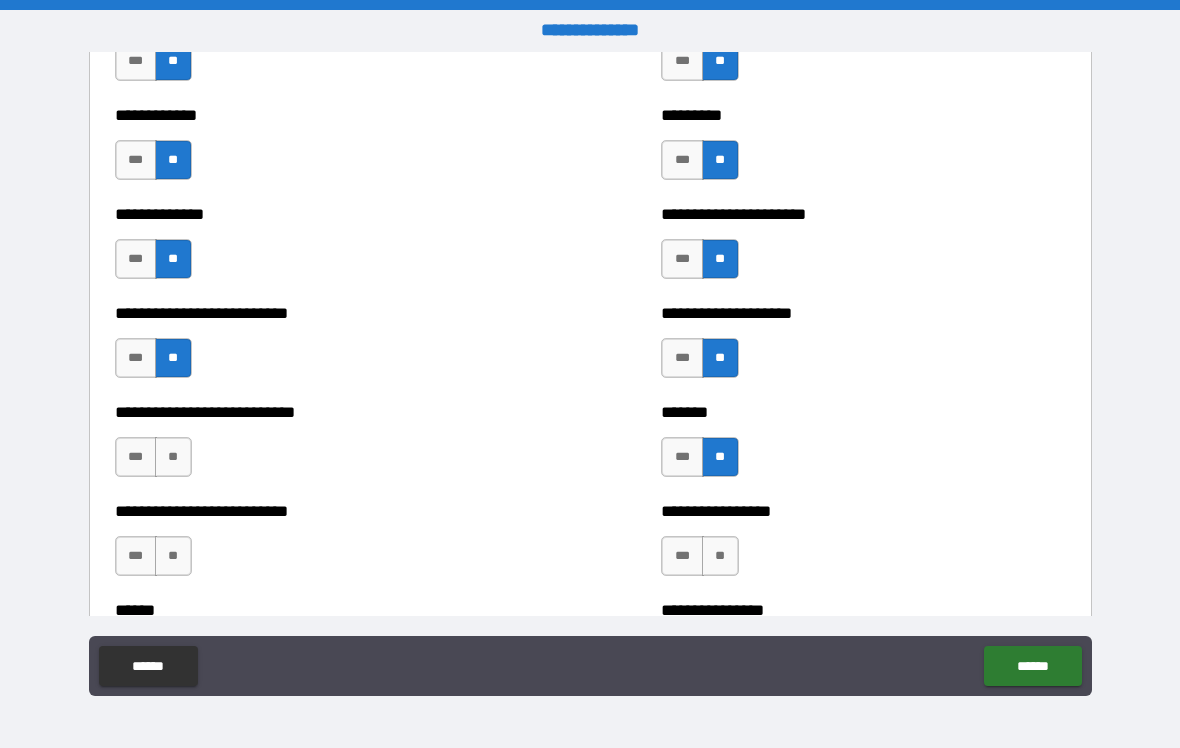 click on "**" at bounding box center (173, 457) 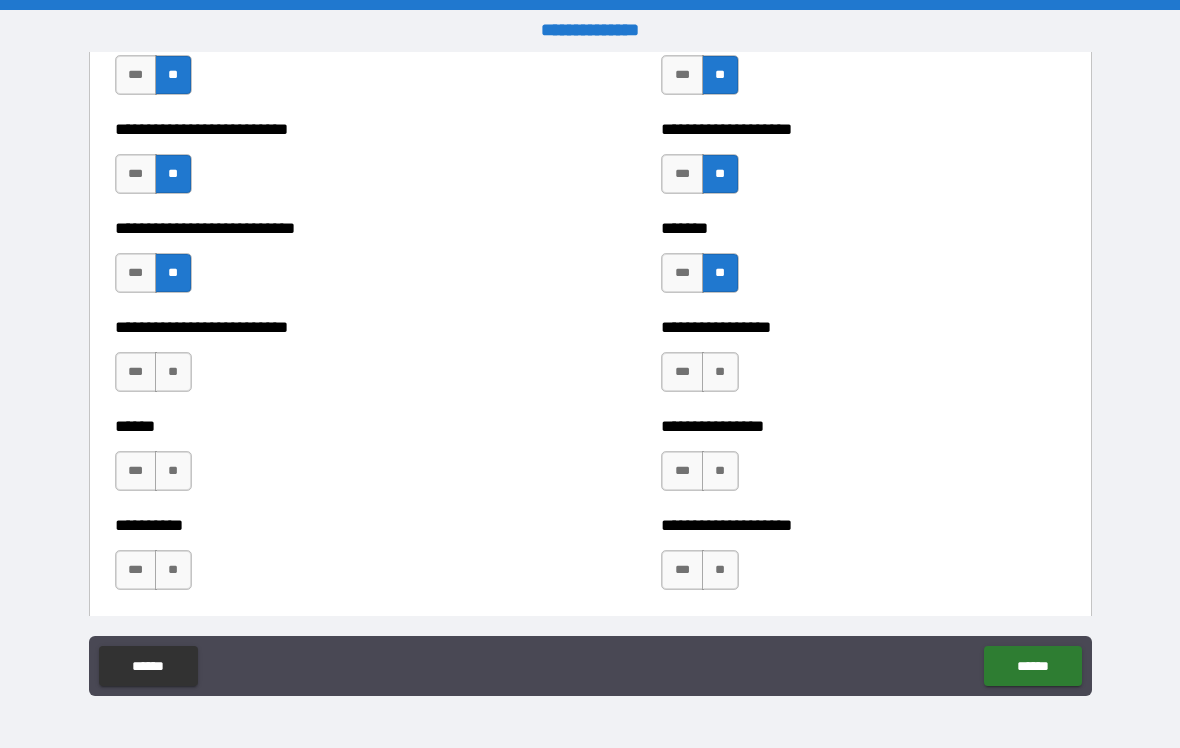 scroll, scrollTop: 4906, scrollLeft: 0, axis: vertical 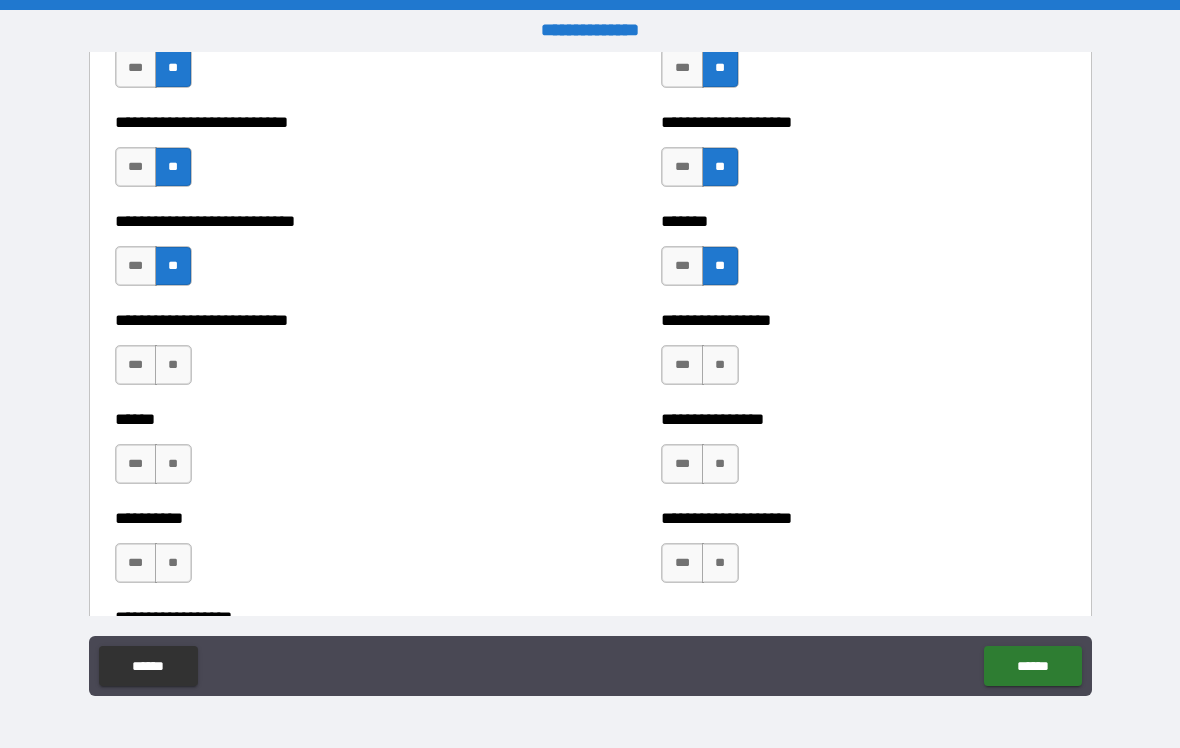 click on "**" at bounding box center (173, 365) 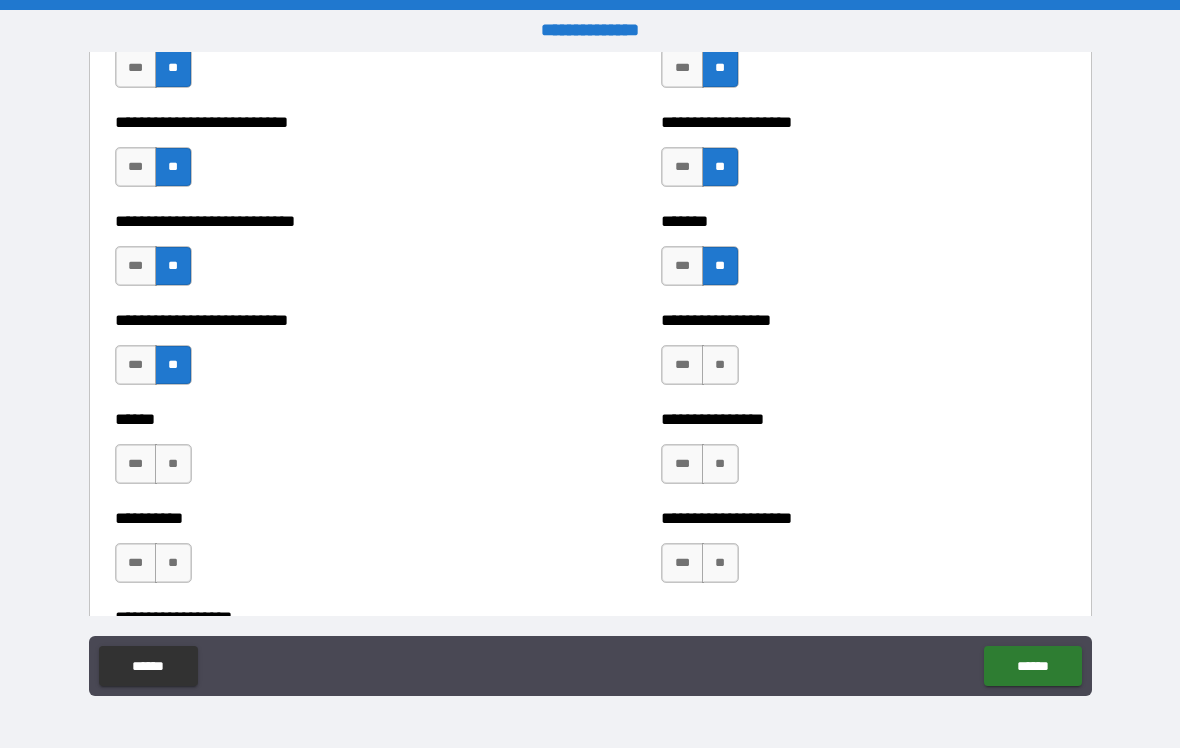 click on "**" at bounding box center [173, 464] 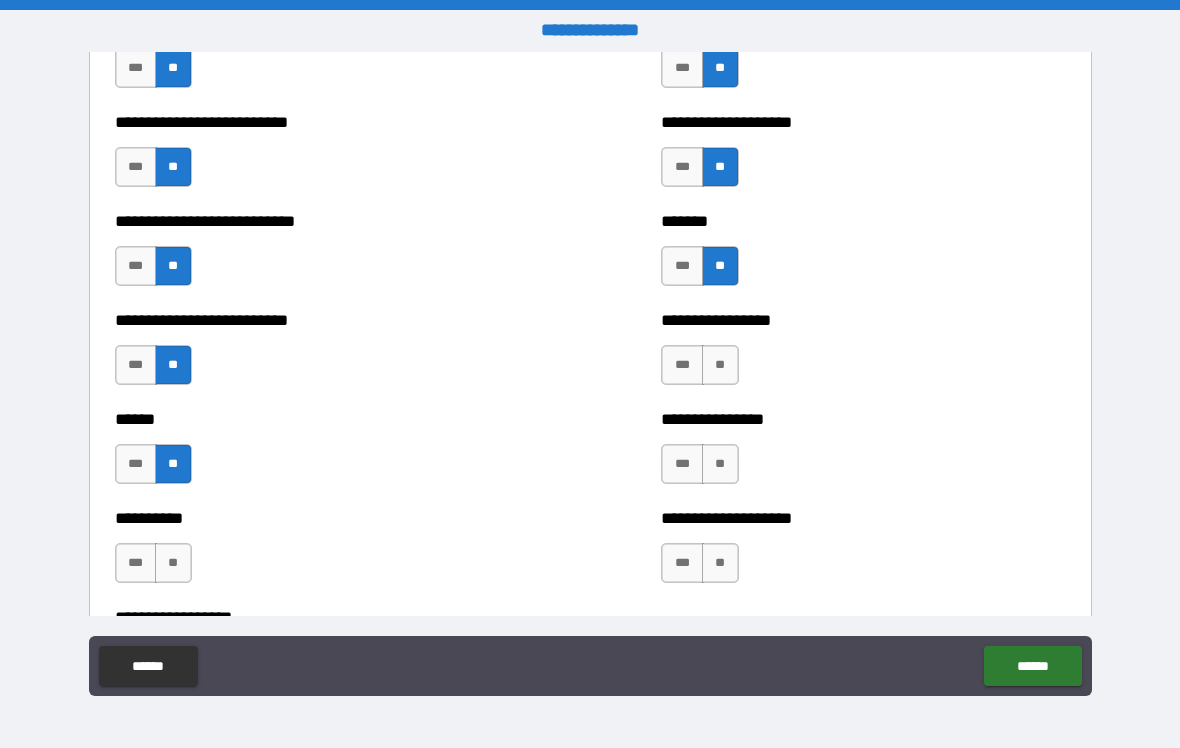 click on "**" at bounding box center (720, 464) 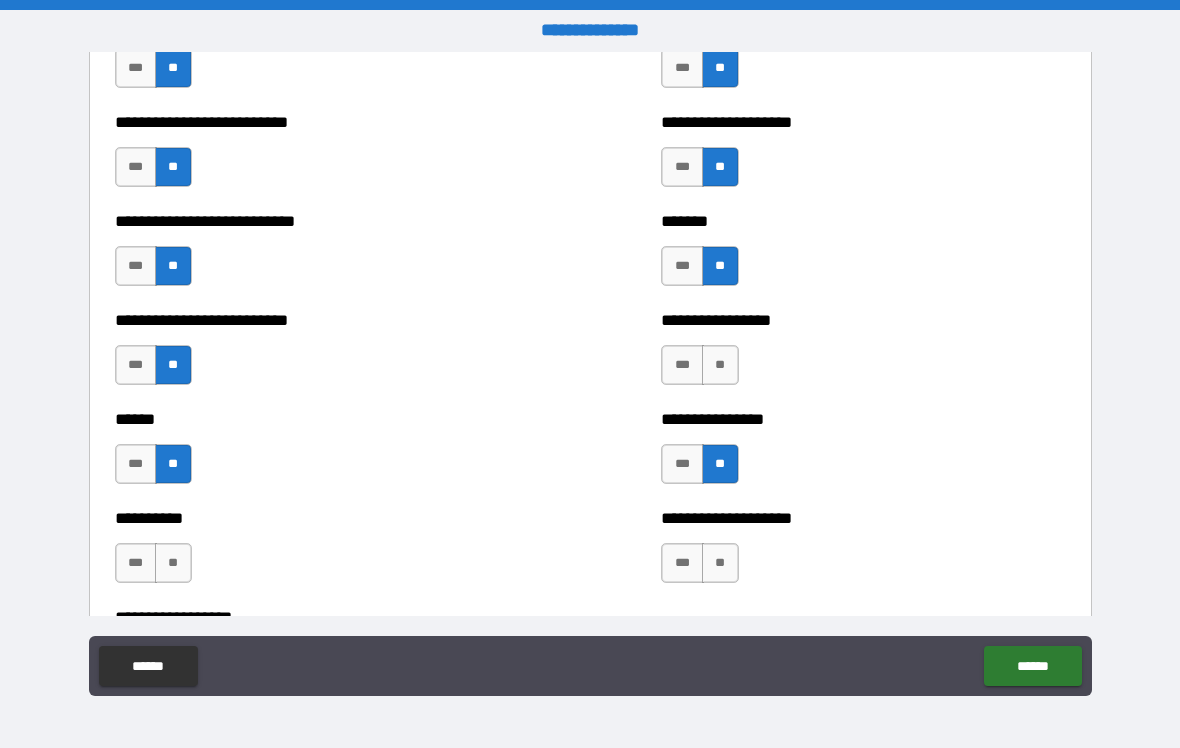 click on "**" at bounding box center [720, 365] 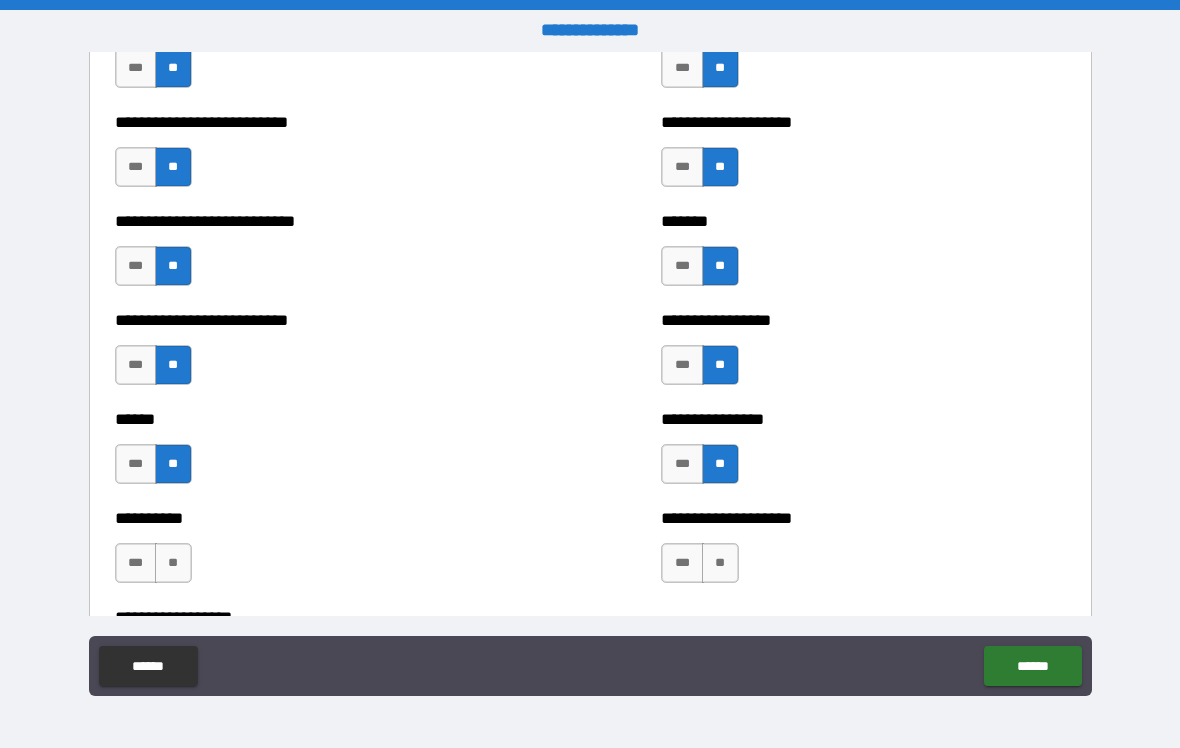 click on "**" at bounding box center (720, 563) 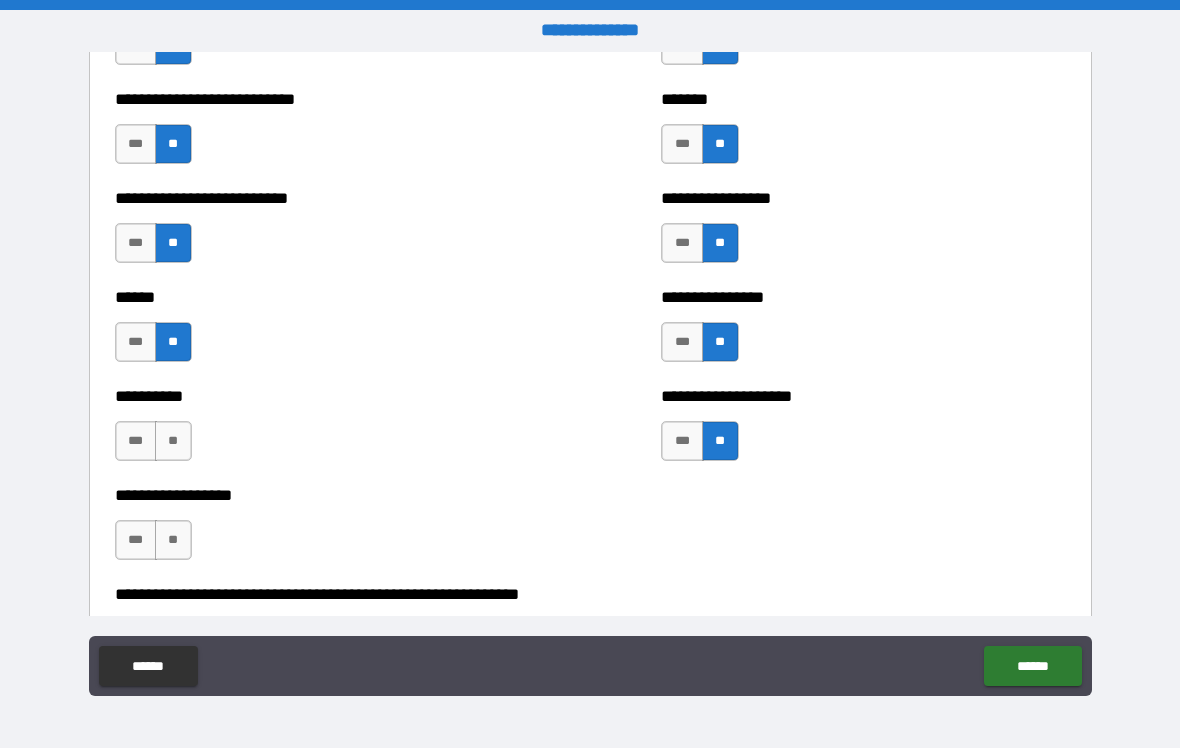 scroll, scrollTop: 5071, scrollLeft: 0, axis: vertical 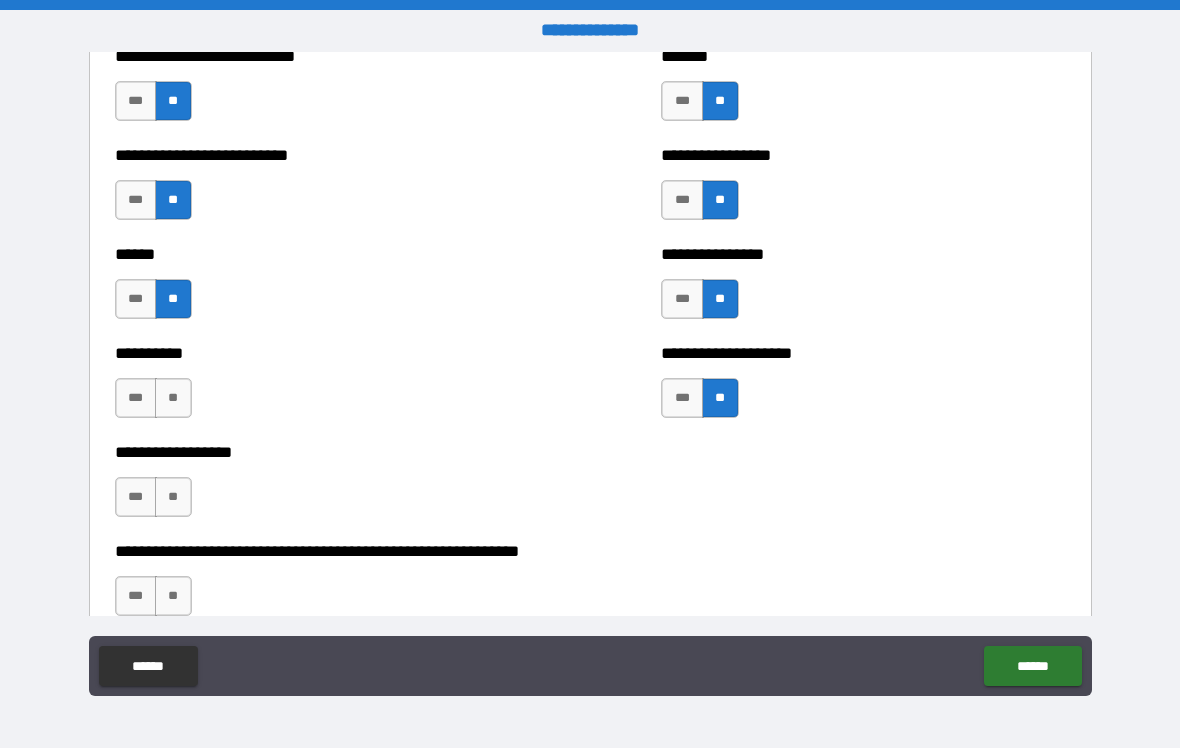 click on "**" at bounding box center [173, 398] 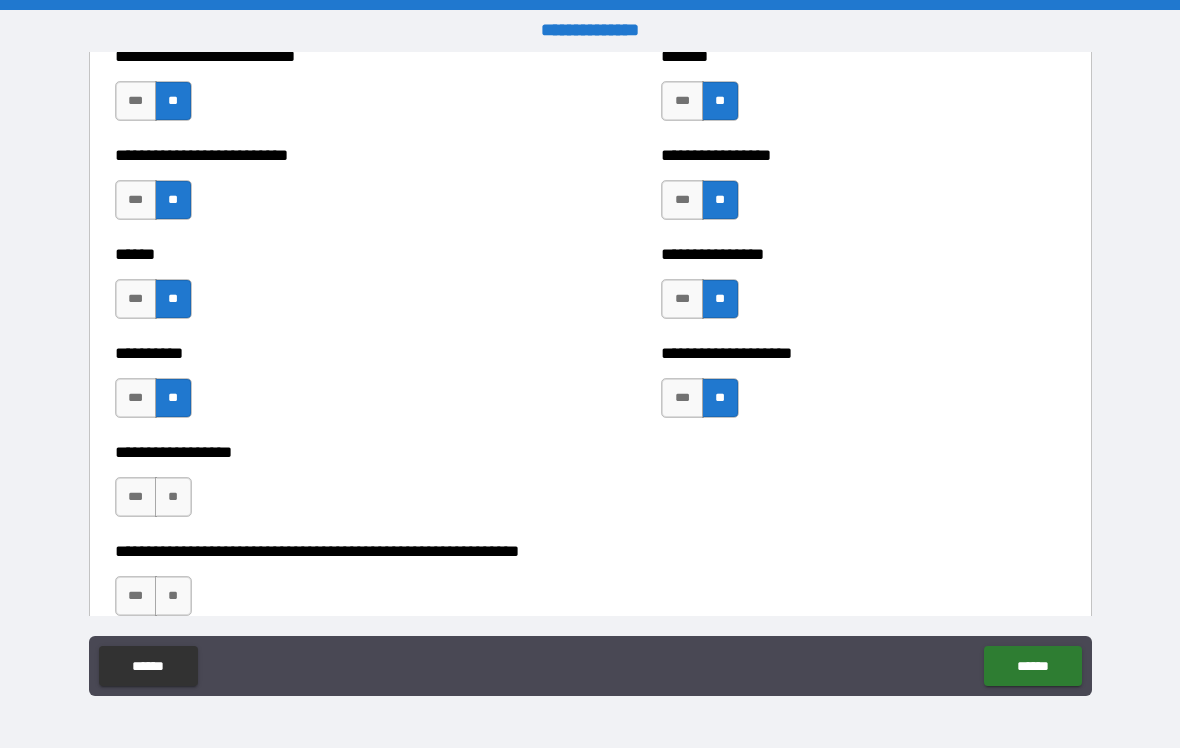 click on "**" at bounding box center (173, 497) 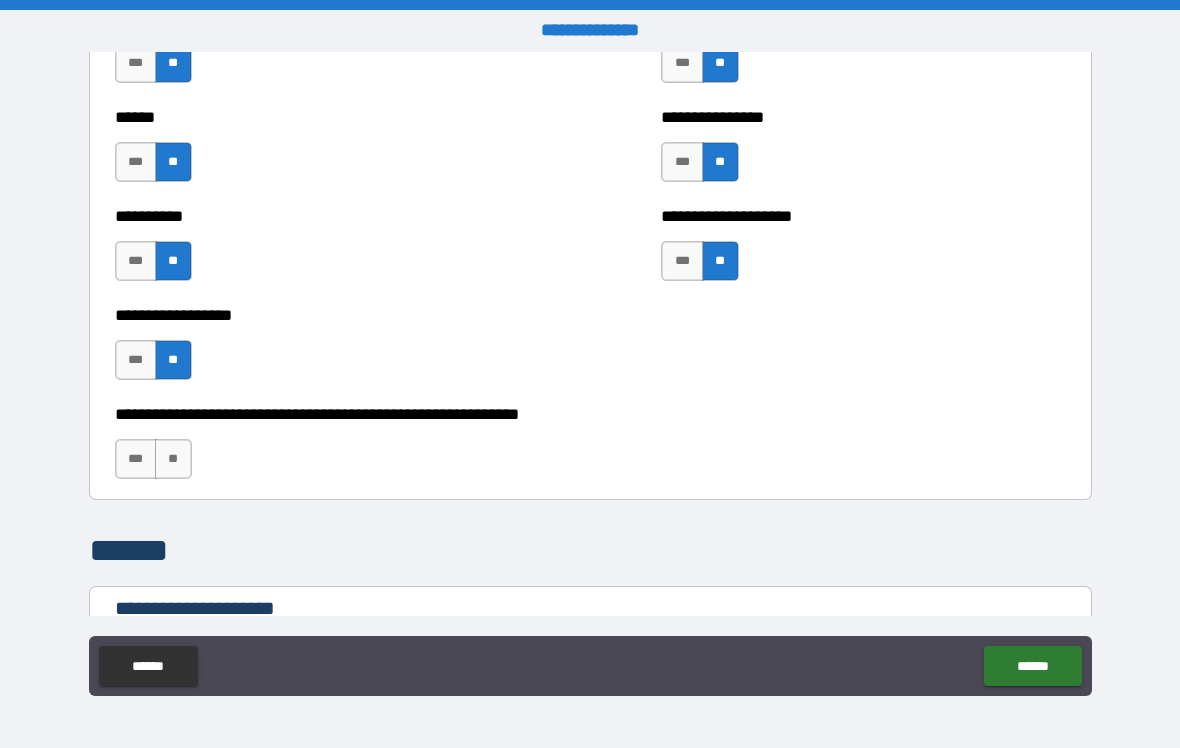 scroll, scrollTop: 5207, scrollLeft: 0, axis: vertical 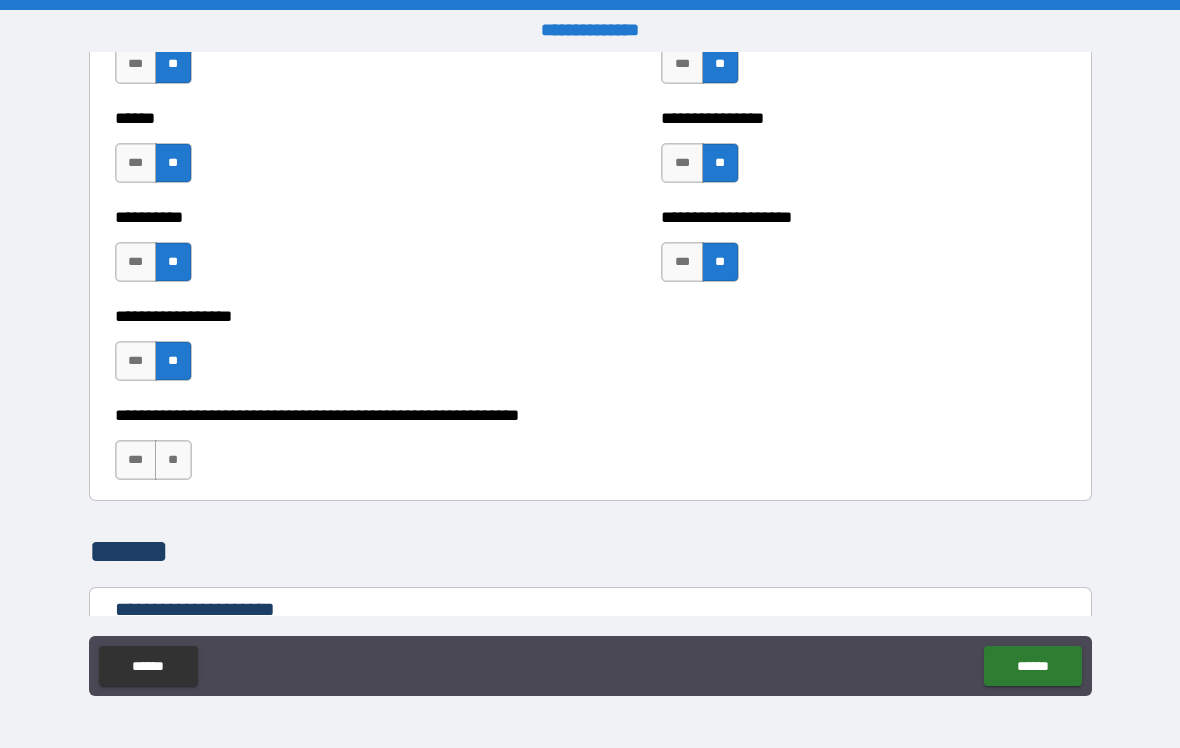 click on "**" at bounding box center (173, 460) 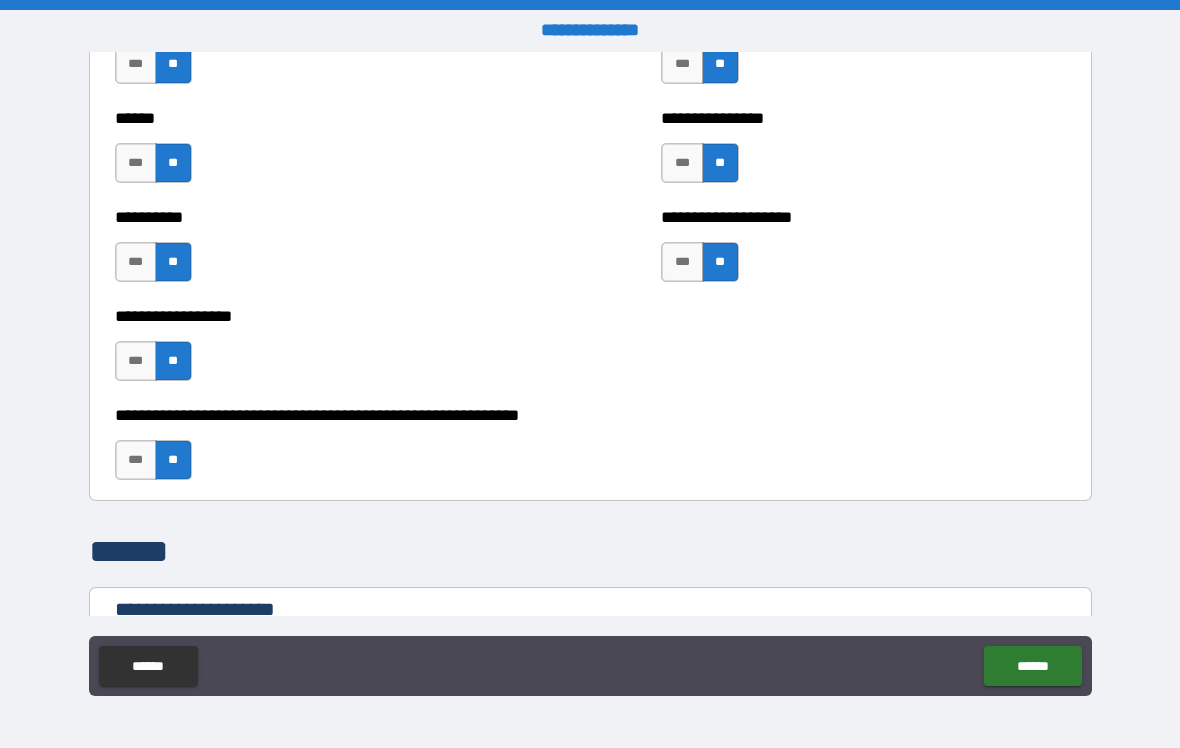 click on "***" at bounding box center [136, 262] 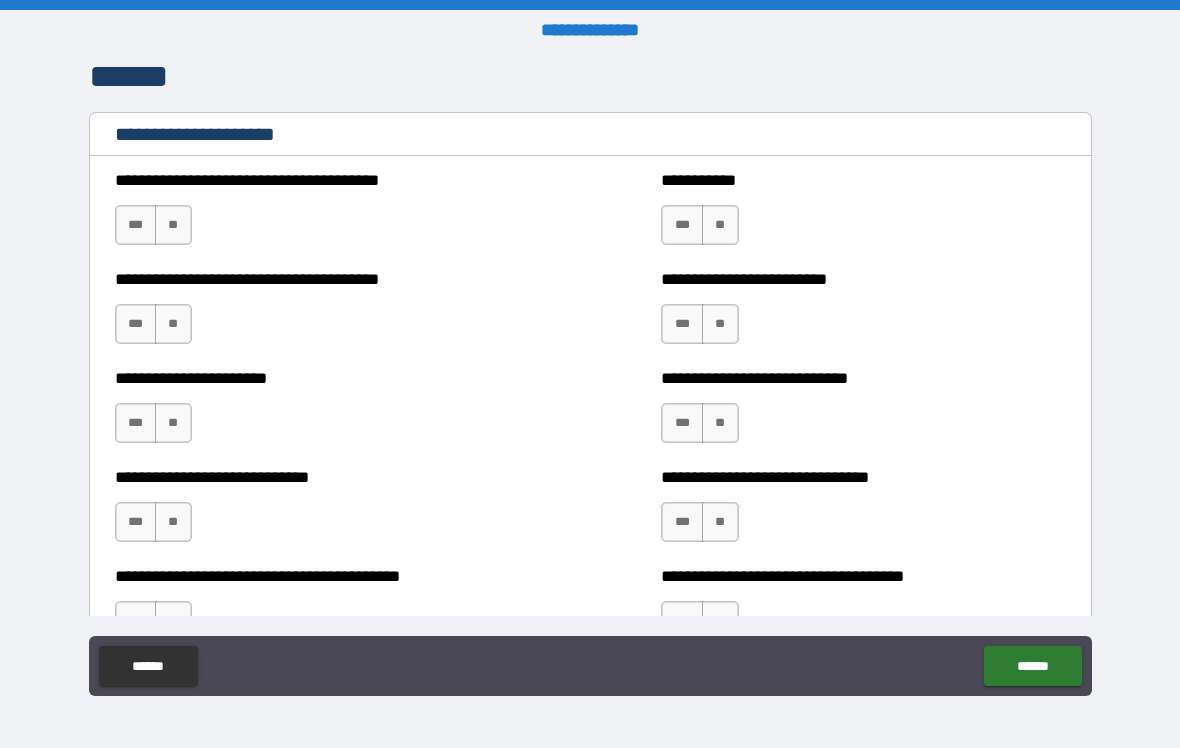 scroll, scrollTop: 5692, scrollLeft: 0, axis: vertical 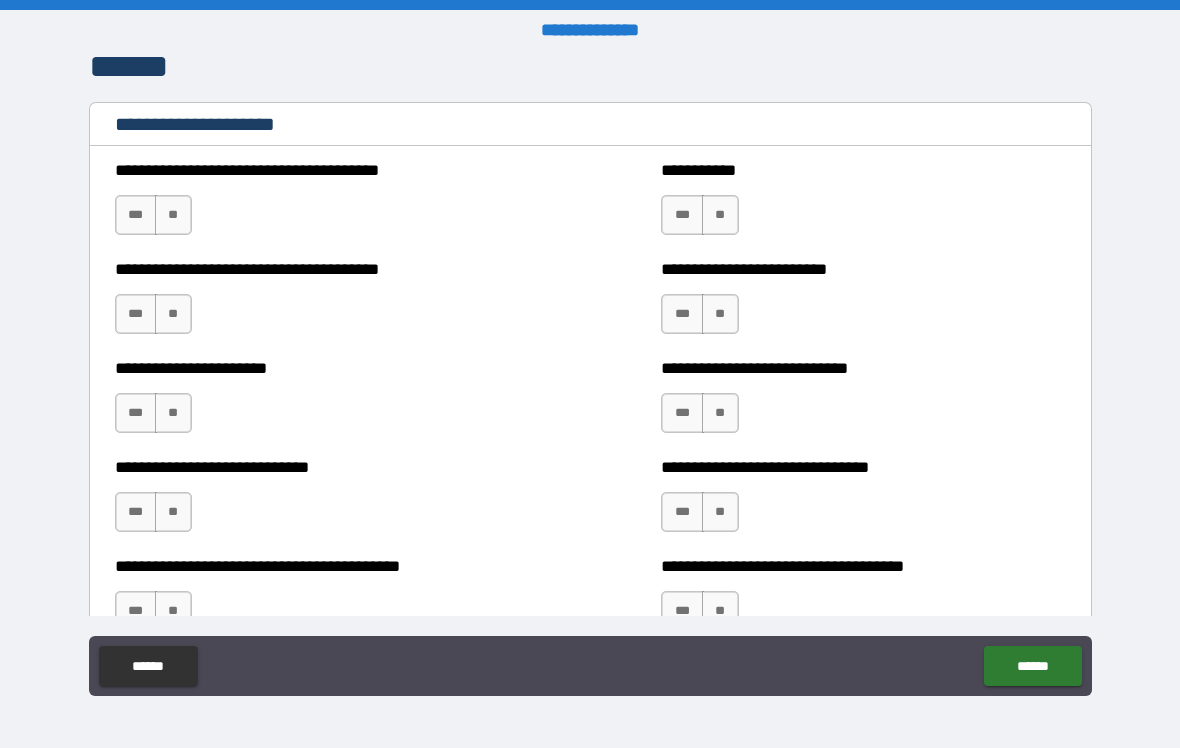 click on "***" at bounding box center (136, 215) 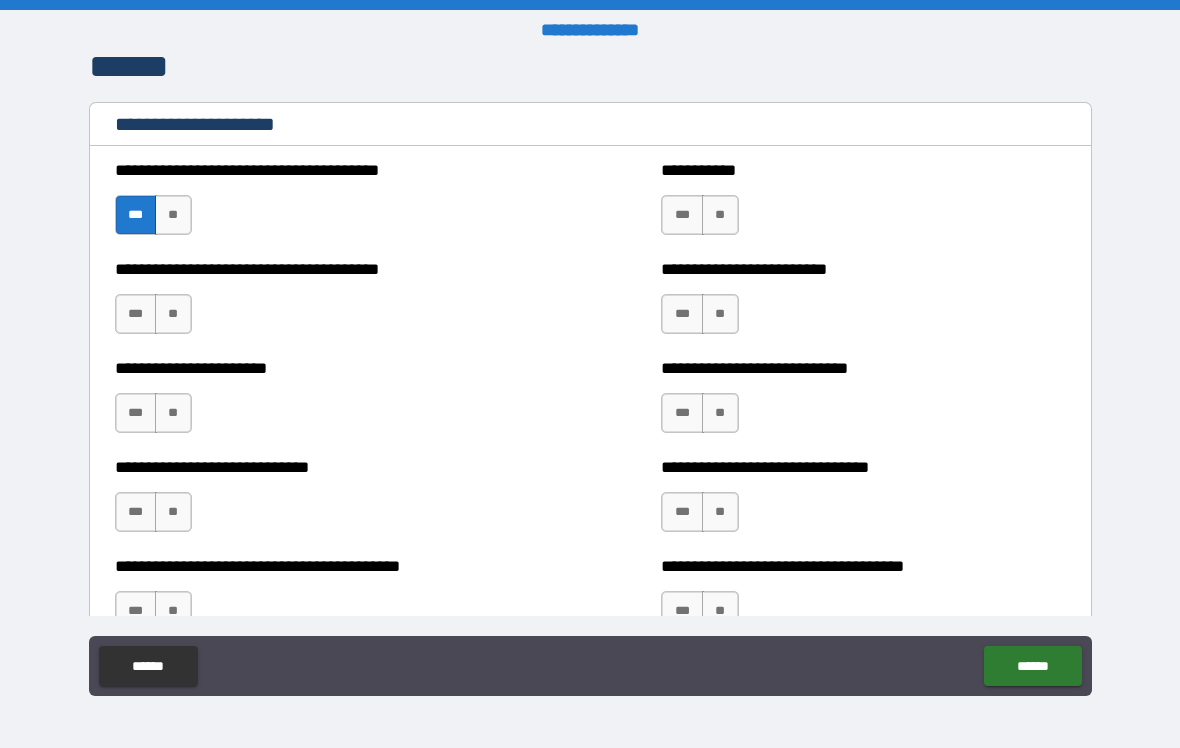 click on "***" at bounding box center (682, 215) 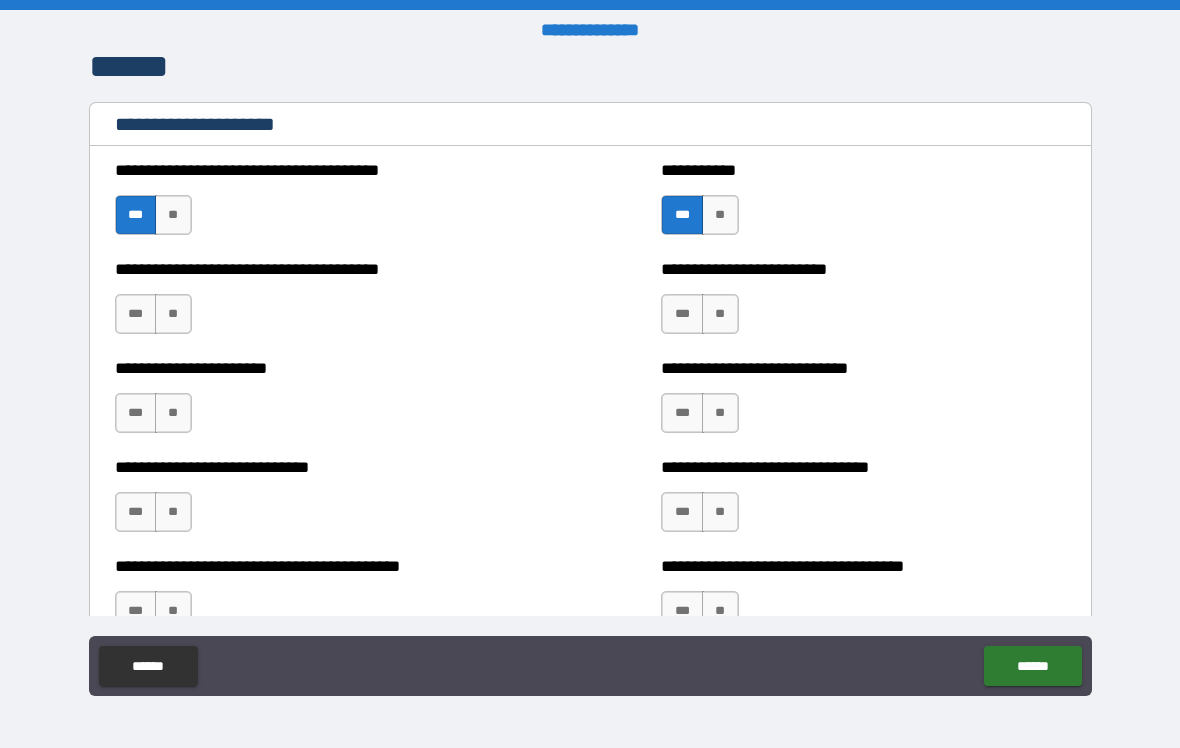 scroll, scrollTop: 5773, scrollLeft: 0, axis: vertical 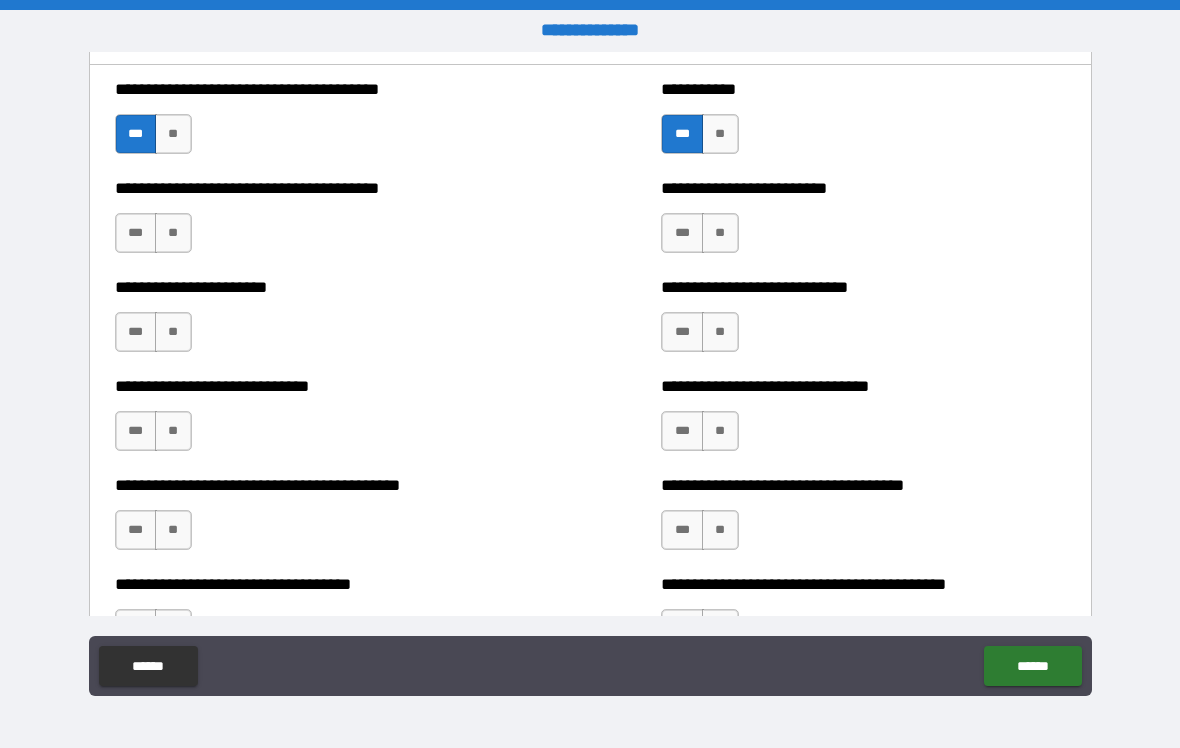 click on "**" at bounding box center (173, 233) 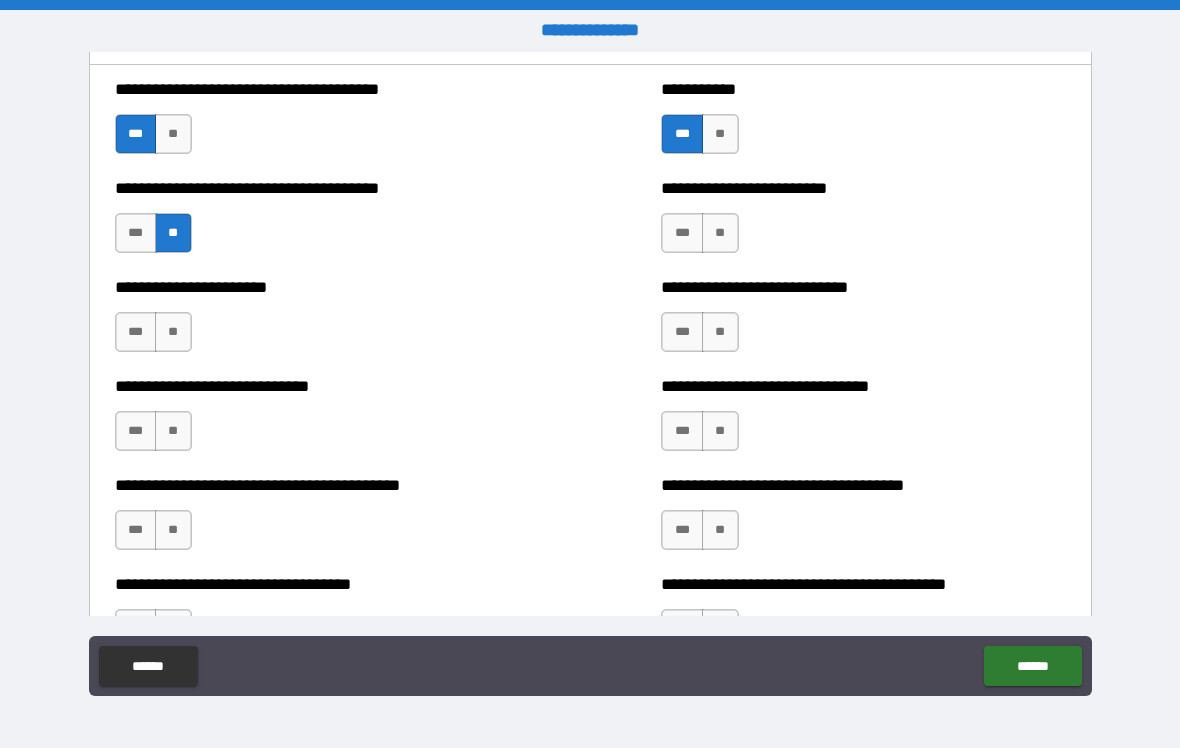 click on "***" at bounding box center [682, 233] 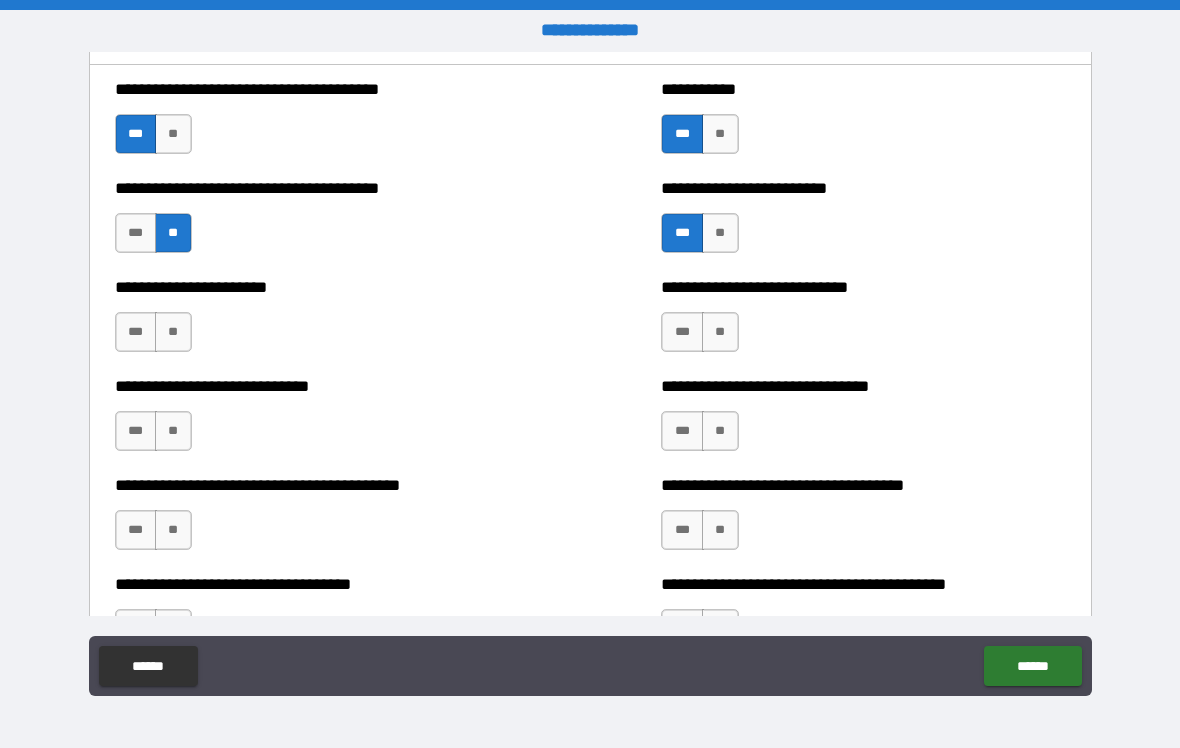 click on "**" at bounding box center (720, 332) 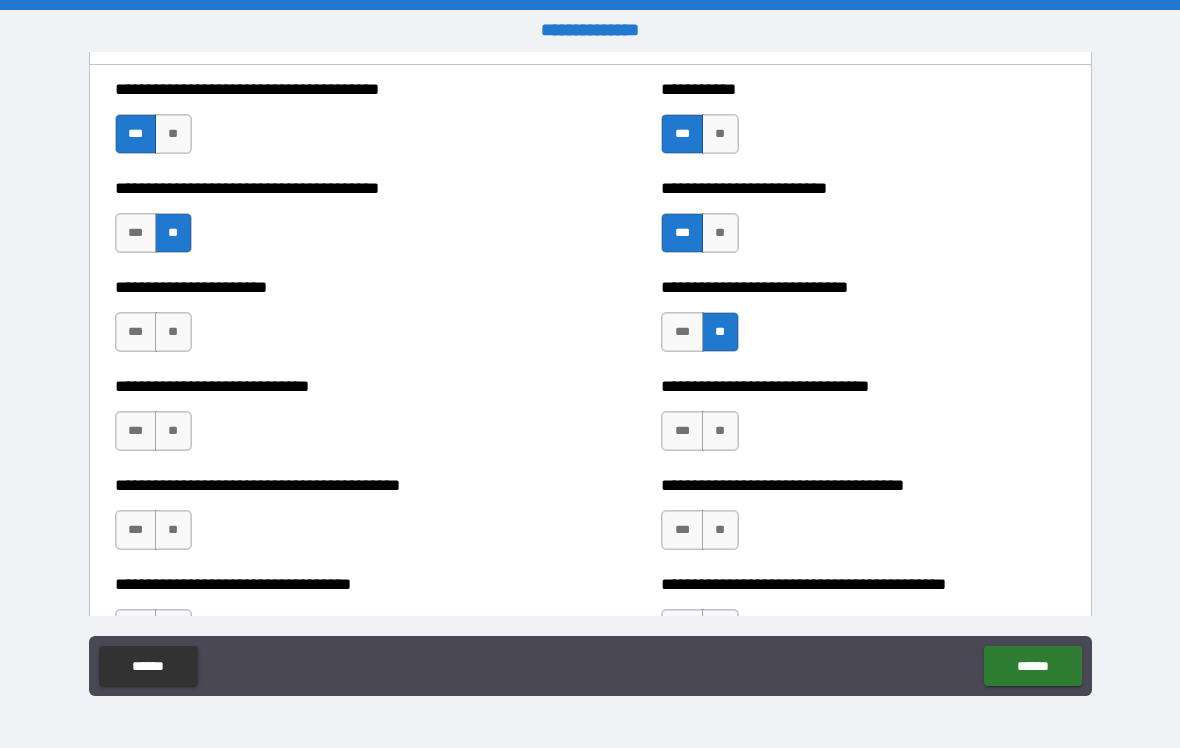 click on "**" at bounding box center [720, 431] 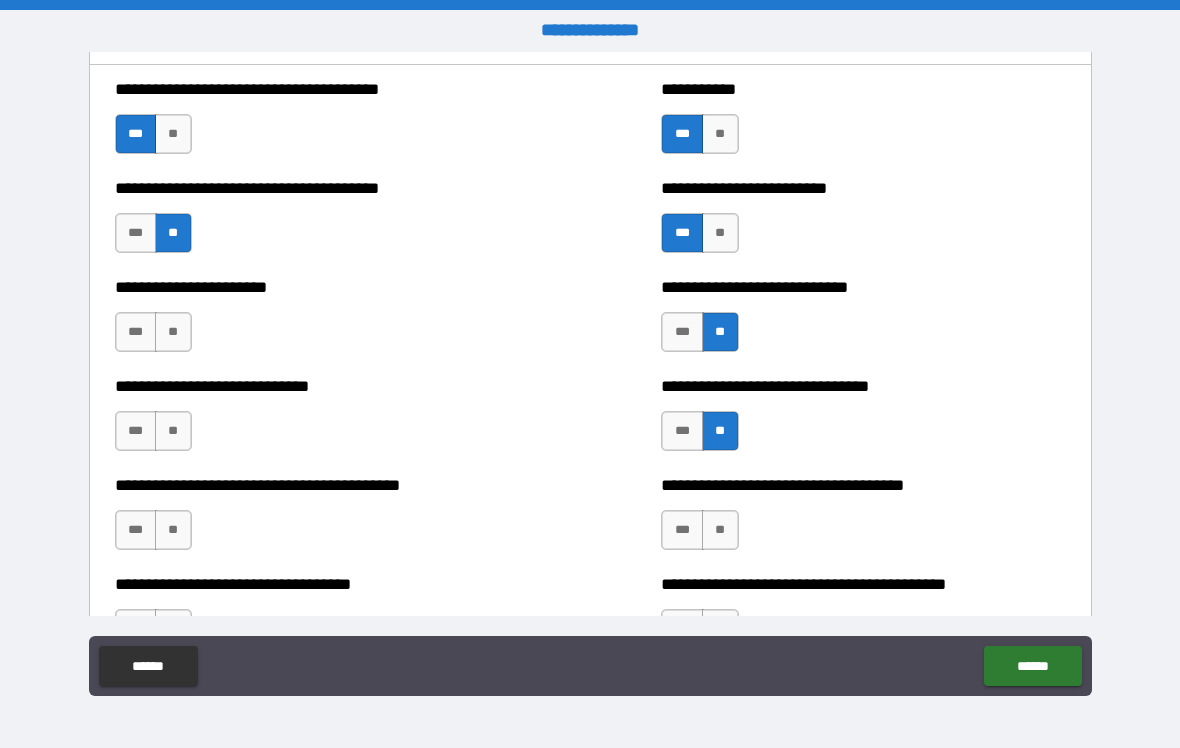 click on "**" at bounding box center [720, 530] 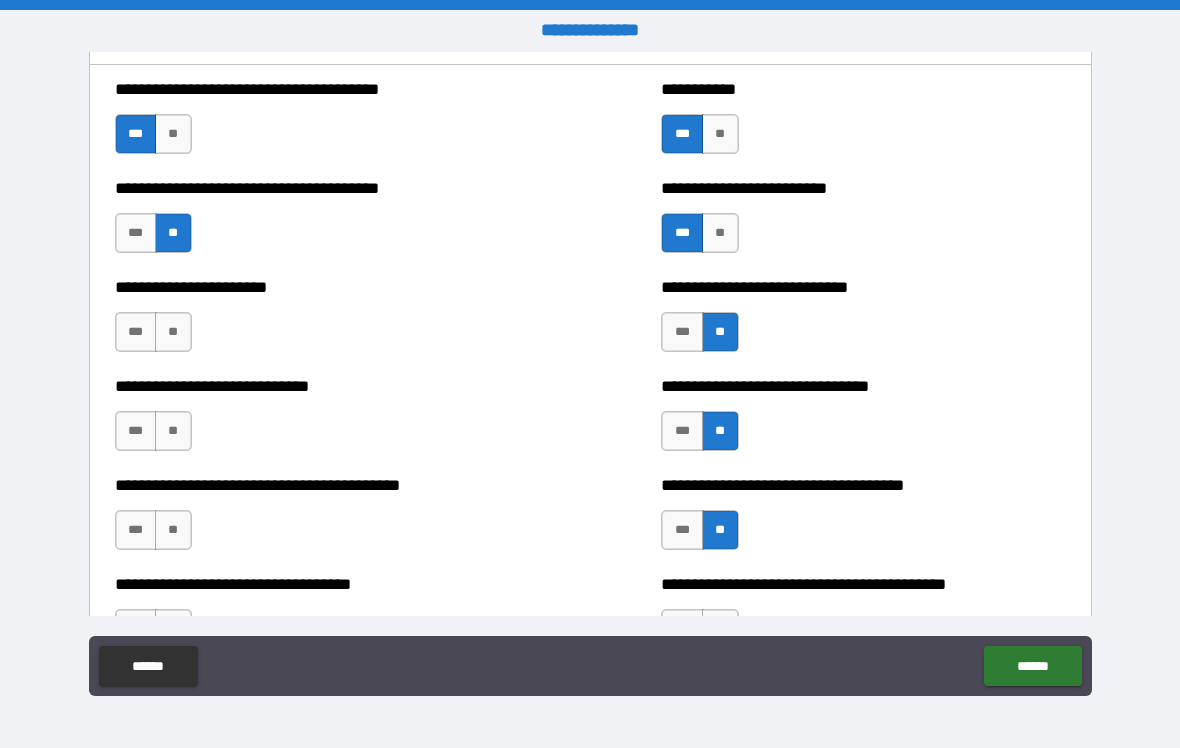 click on "**" at bounding box center [173, 530] 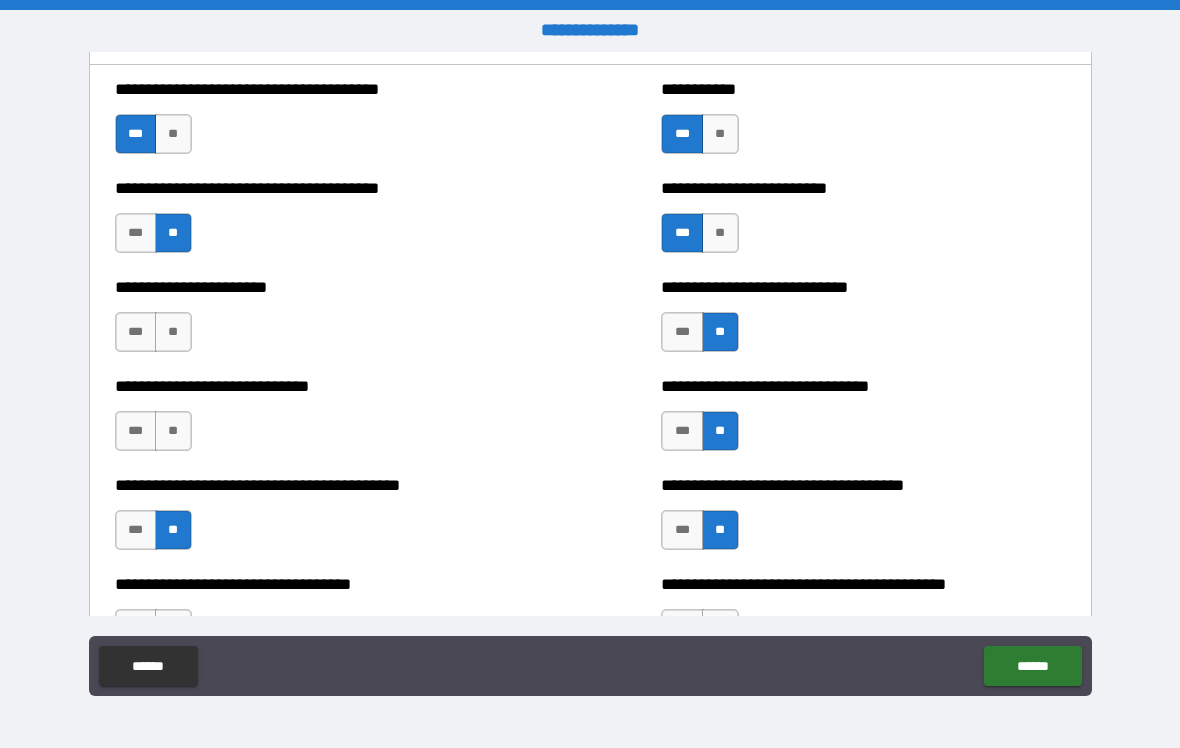click on "***" at bounding box center [136, 431] 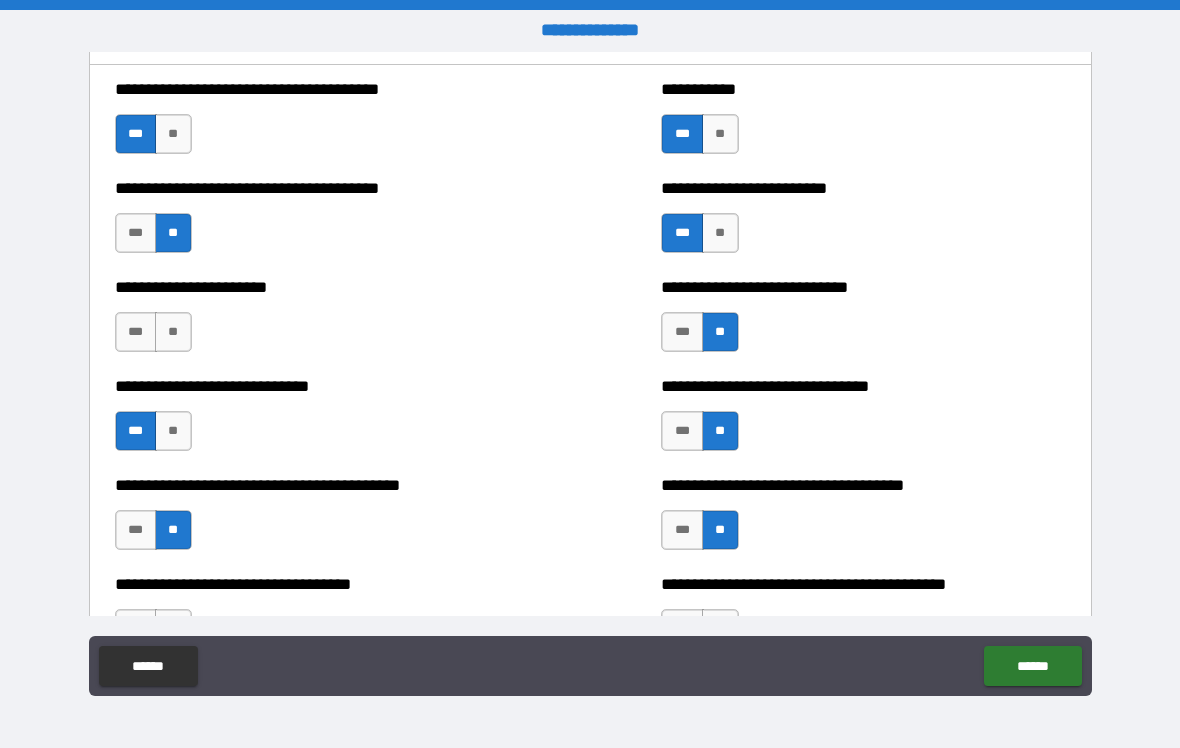 click on "***" at bounding box center [136, 332] 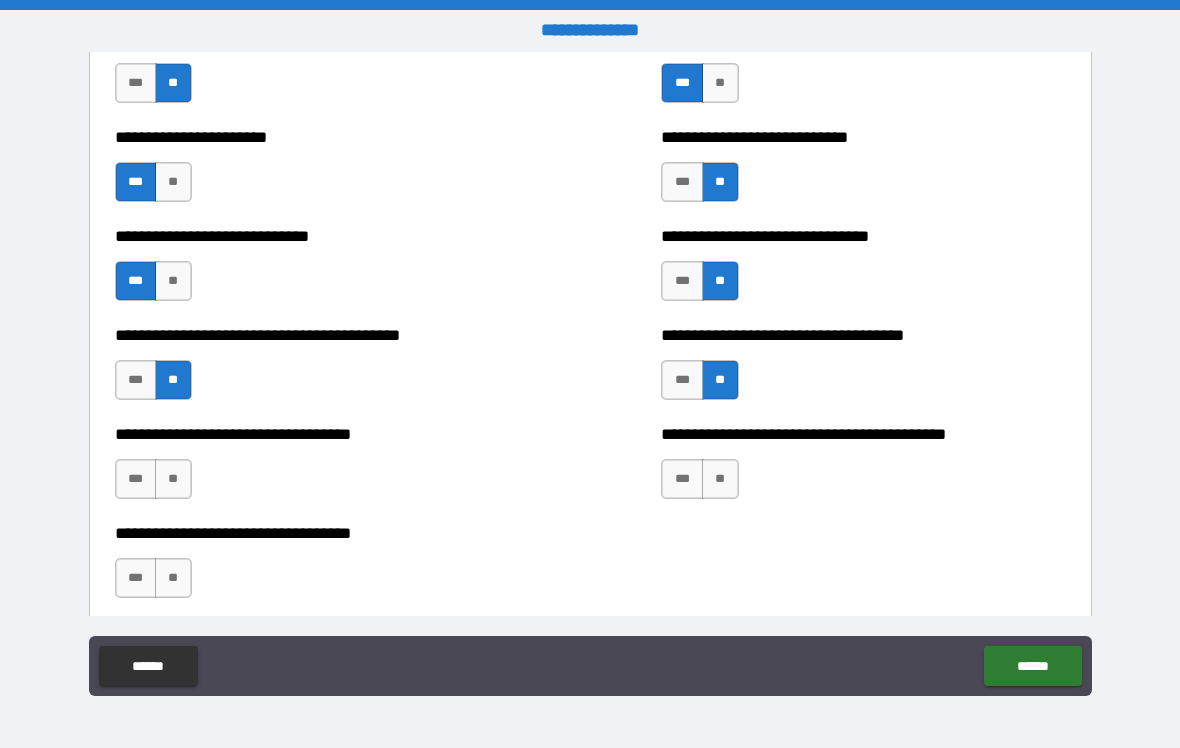 scroll, scrollTop: 5940, scrollLeft: 0, axis: vertical 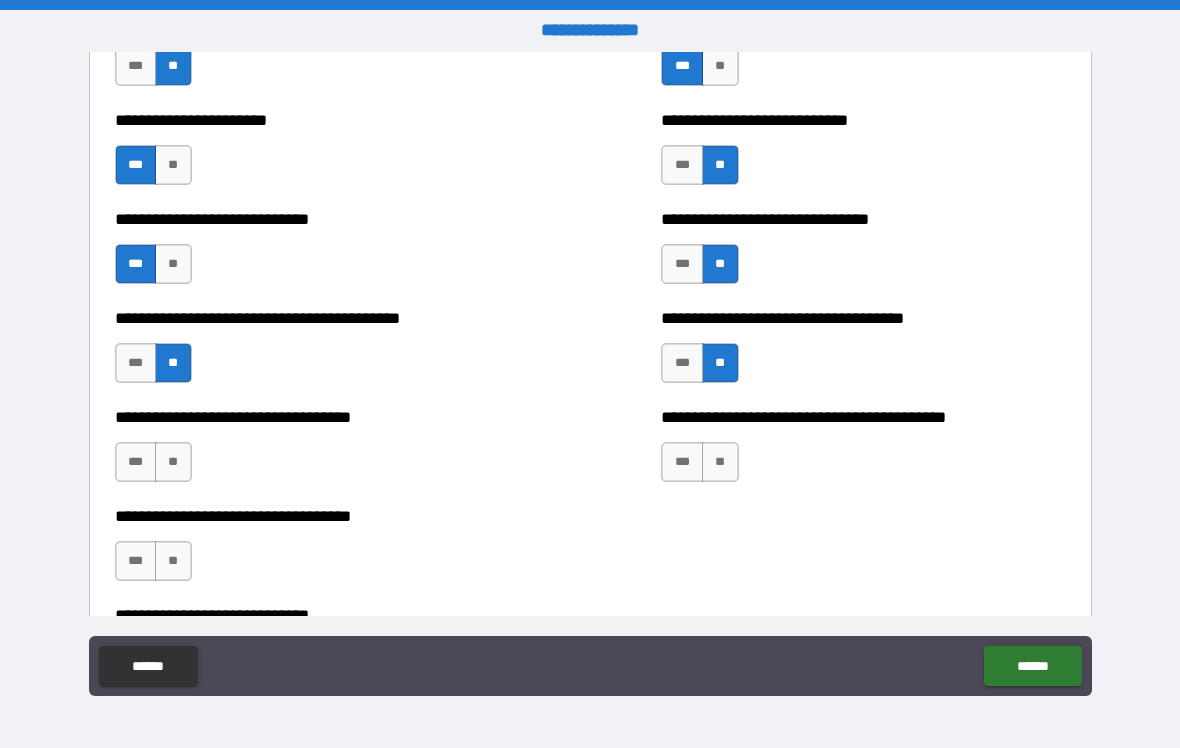 click on "***" at bounding box center [136, 462] 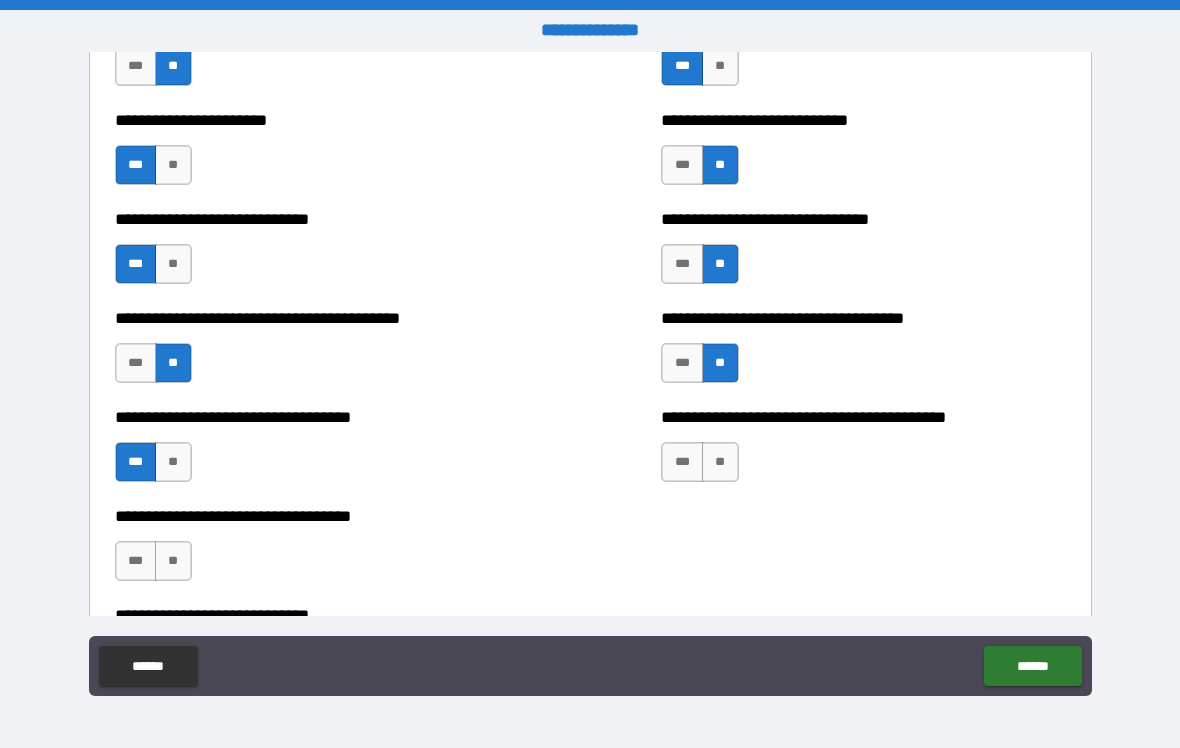 click on "***" at bounding box center (136, 561) 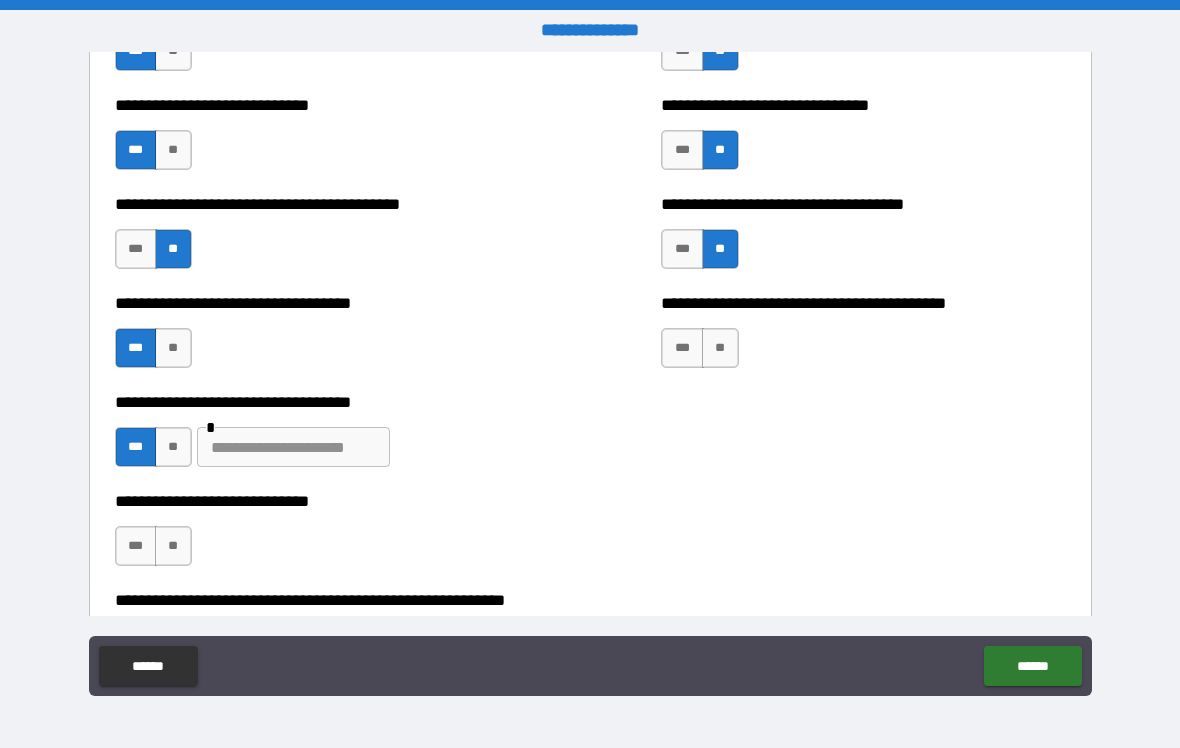 scroll, scrollTop: 6072, scrollLeft: 0, axis: vertical 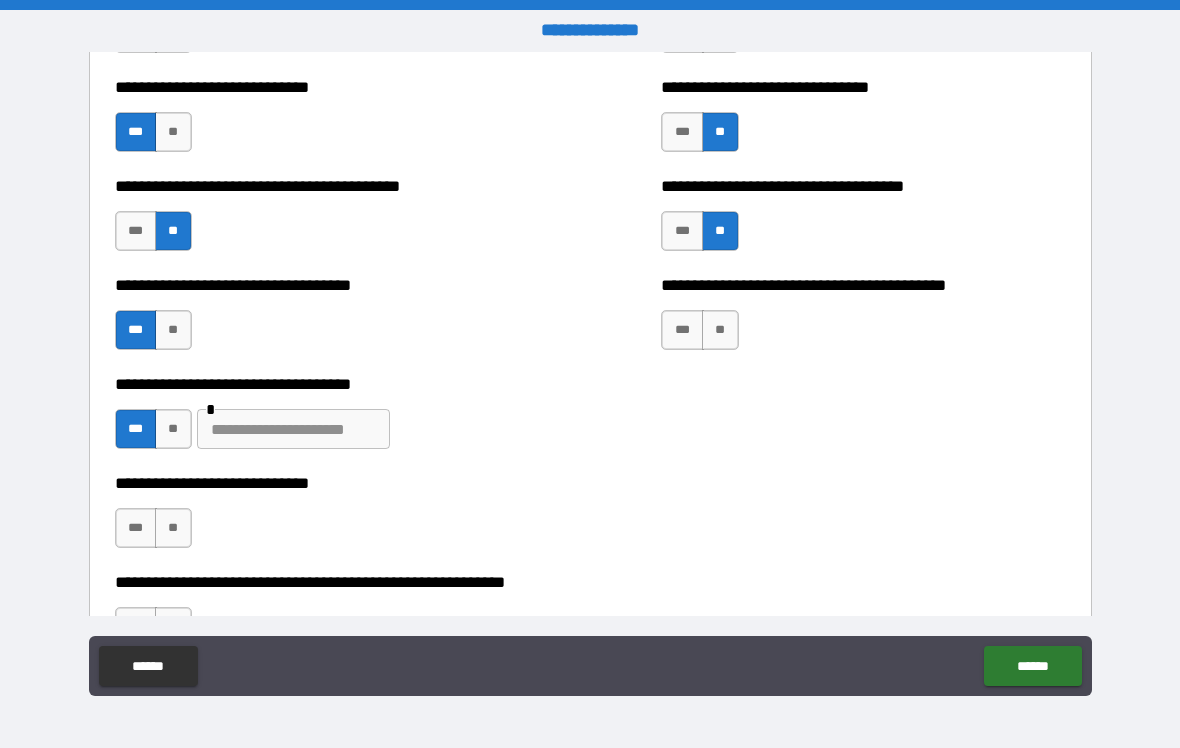 click at bounding box center [293, 429] 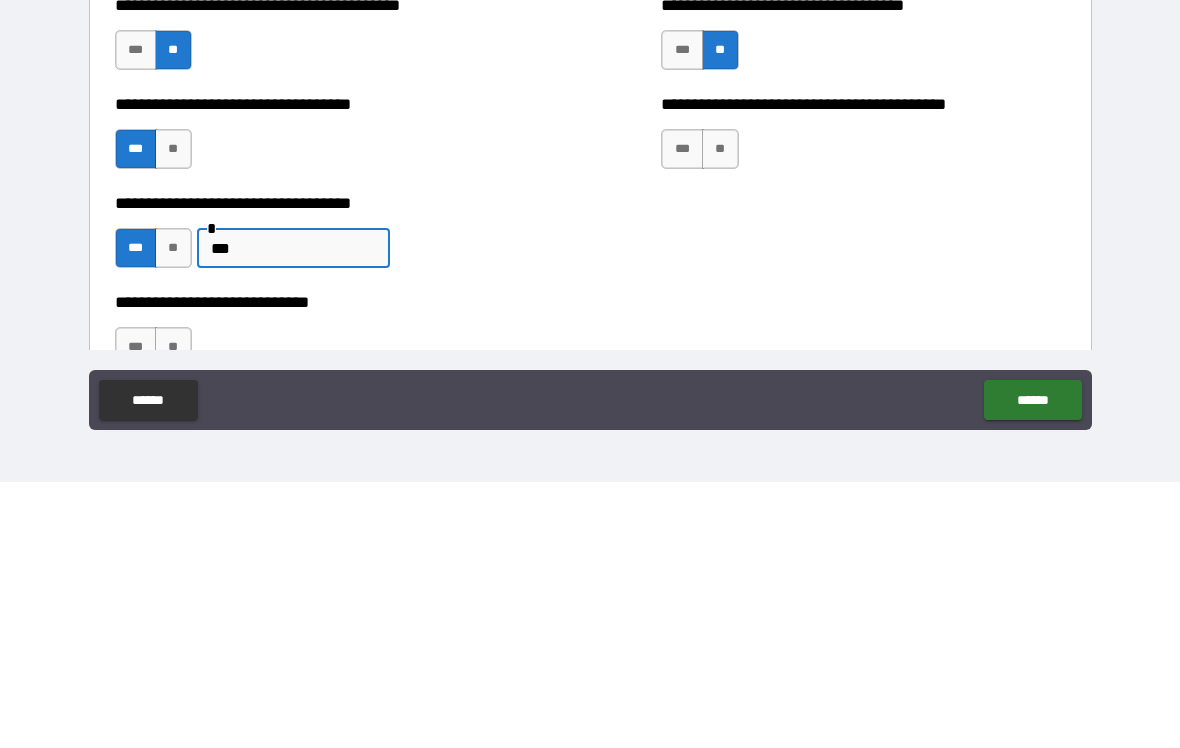 scroll, scrollTop: 5986, scrollLeft: 0, axis: vertical 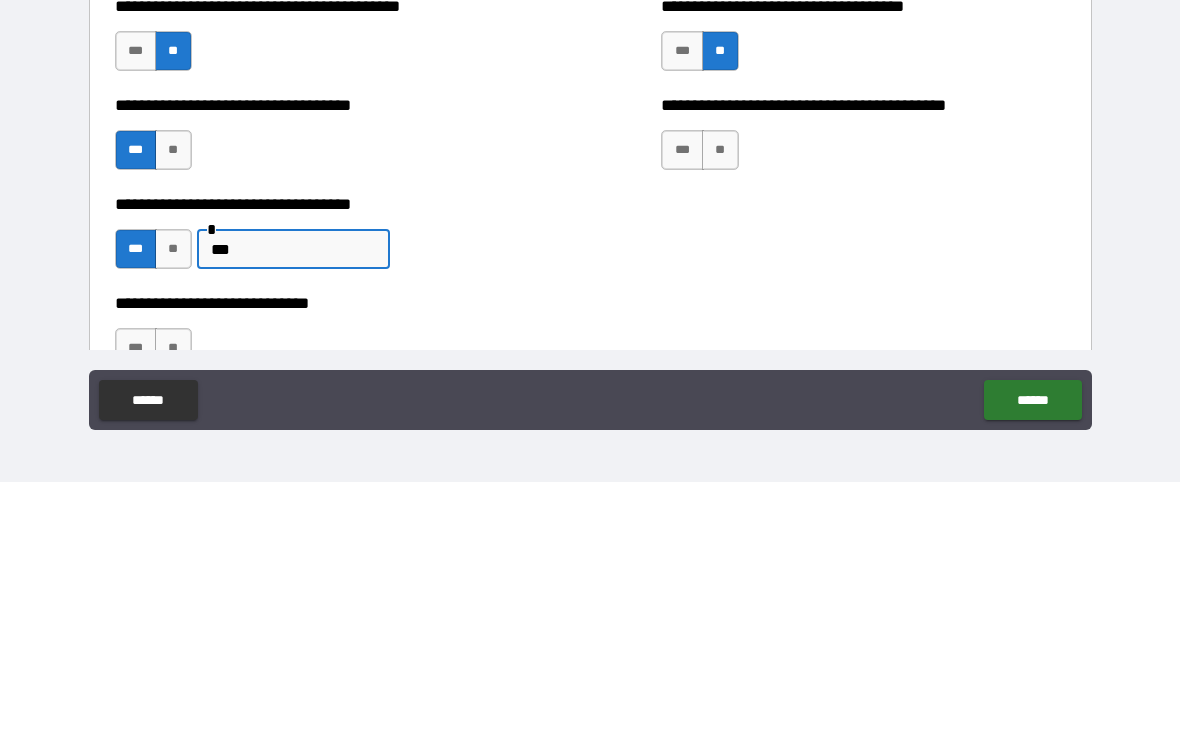 type on "***" 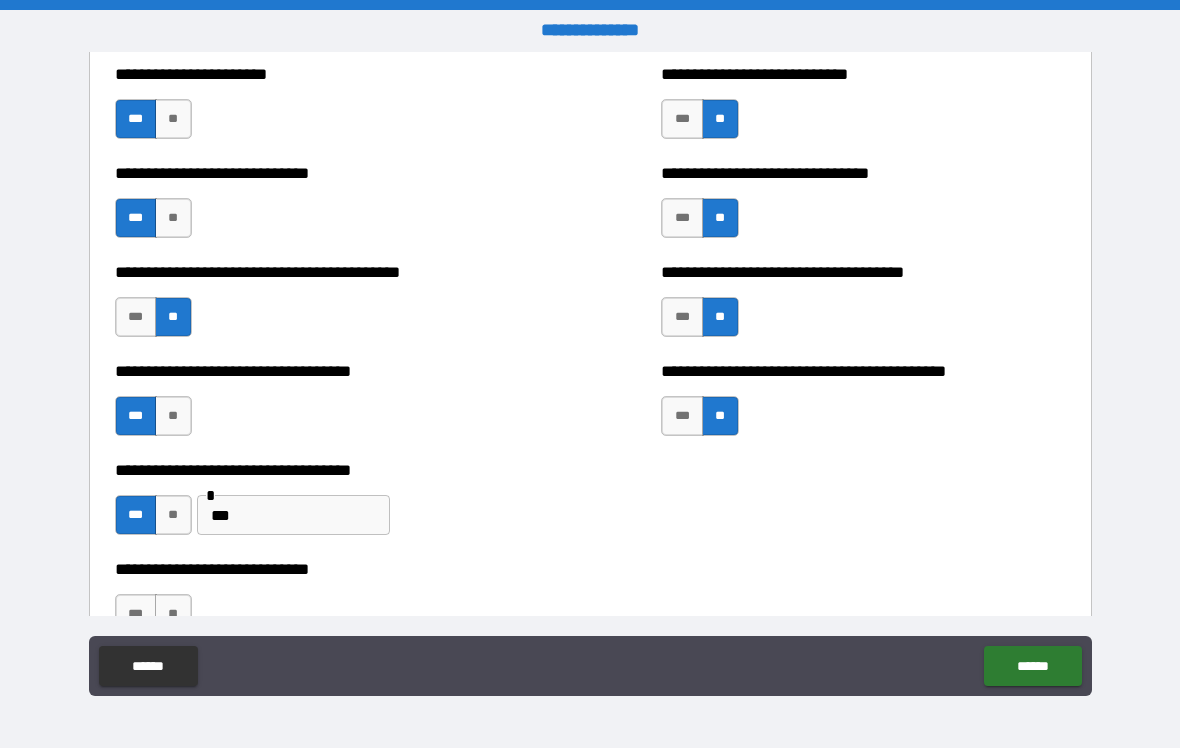 scroll, scrollTop: 6093, scrollLeft: 0, axis: vertical 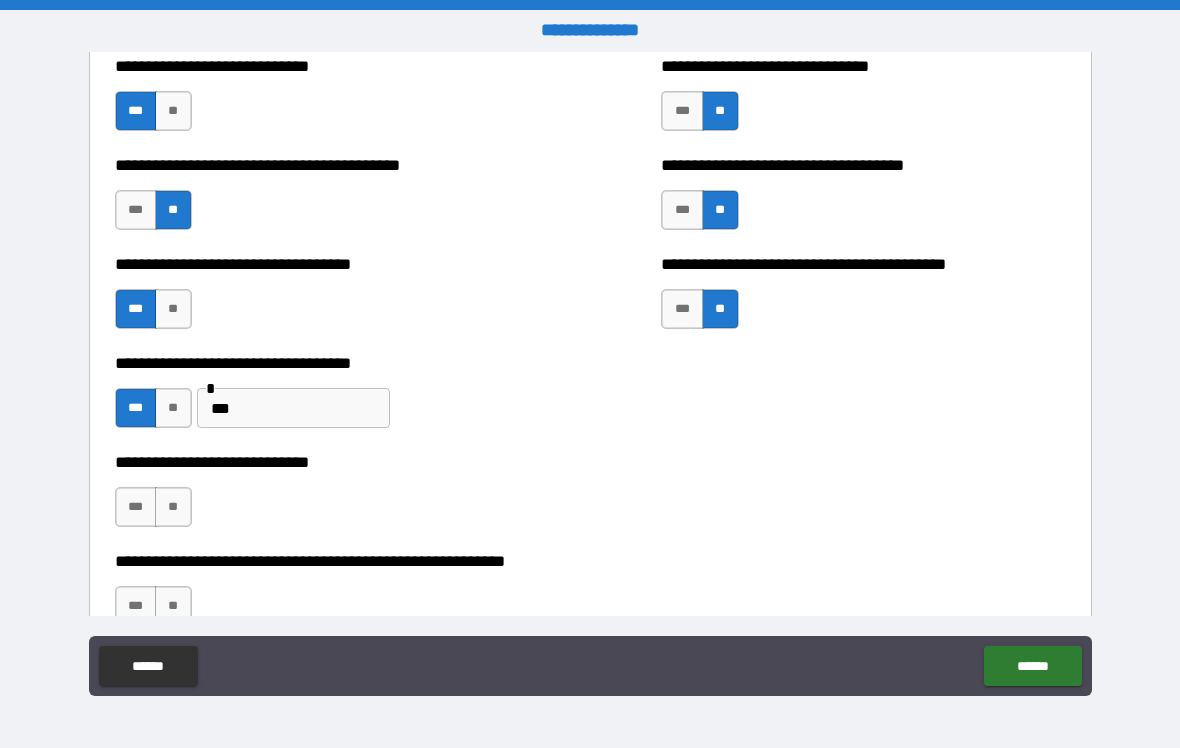 click on "***" at bounding box center (136, 507) 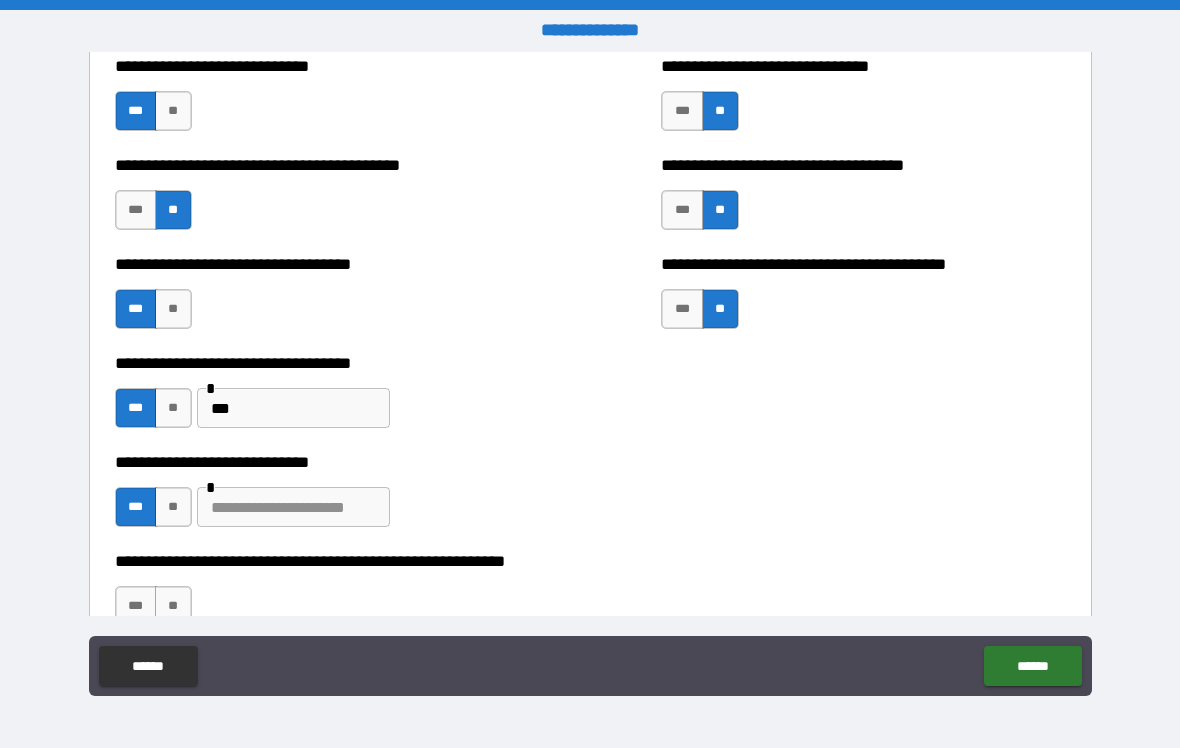 click at bounding box center (293, 507) 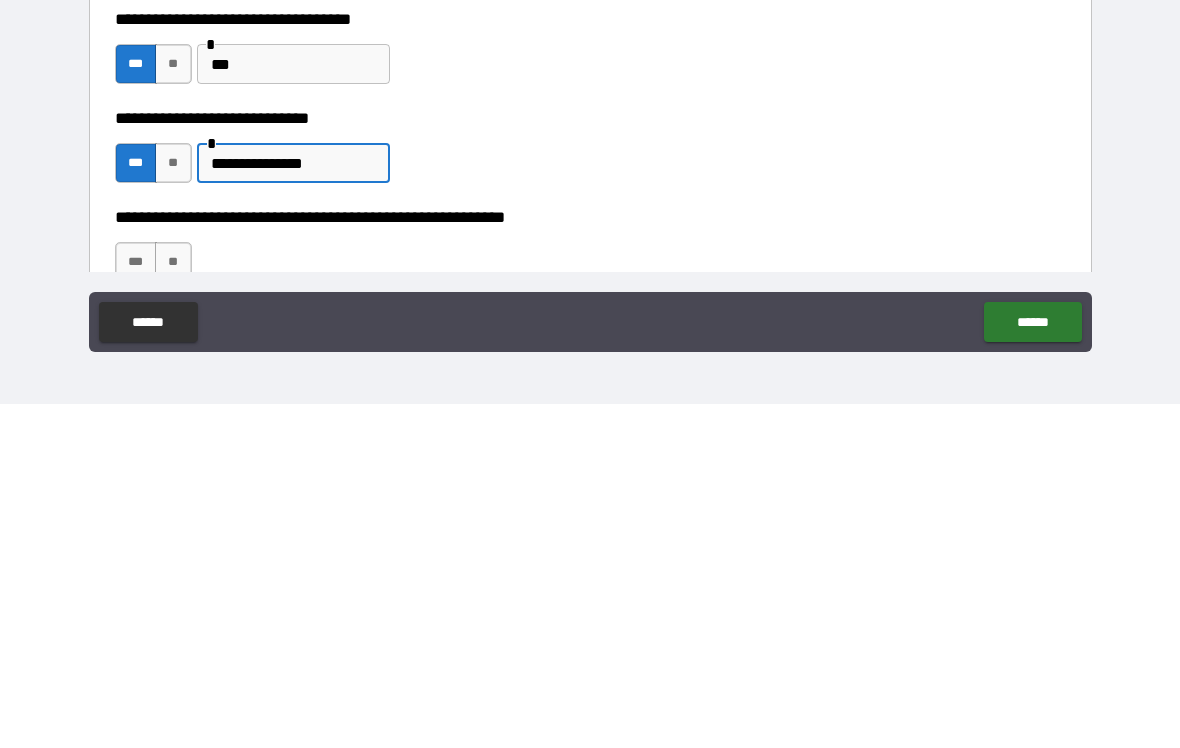 scroll, scrollTop: 6181, scrollLeft: 0, axis: vertical 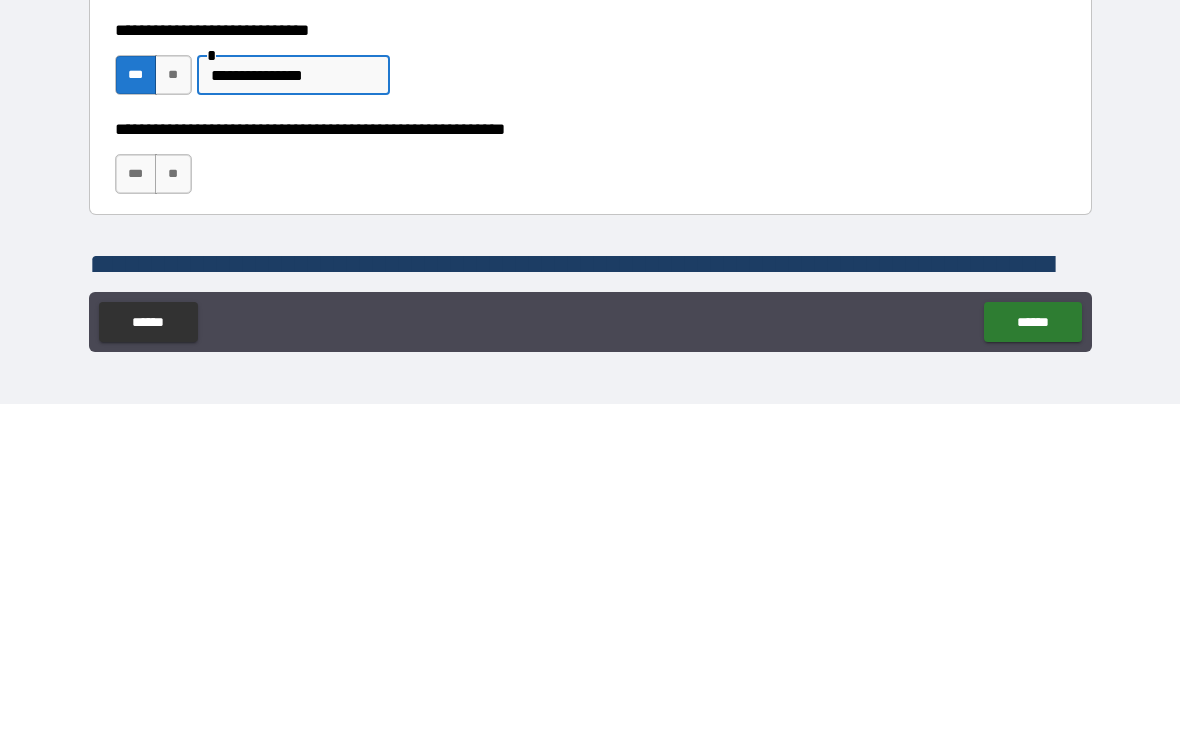 type on "**********" 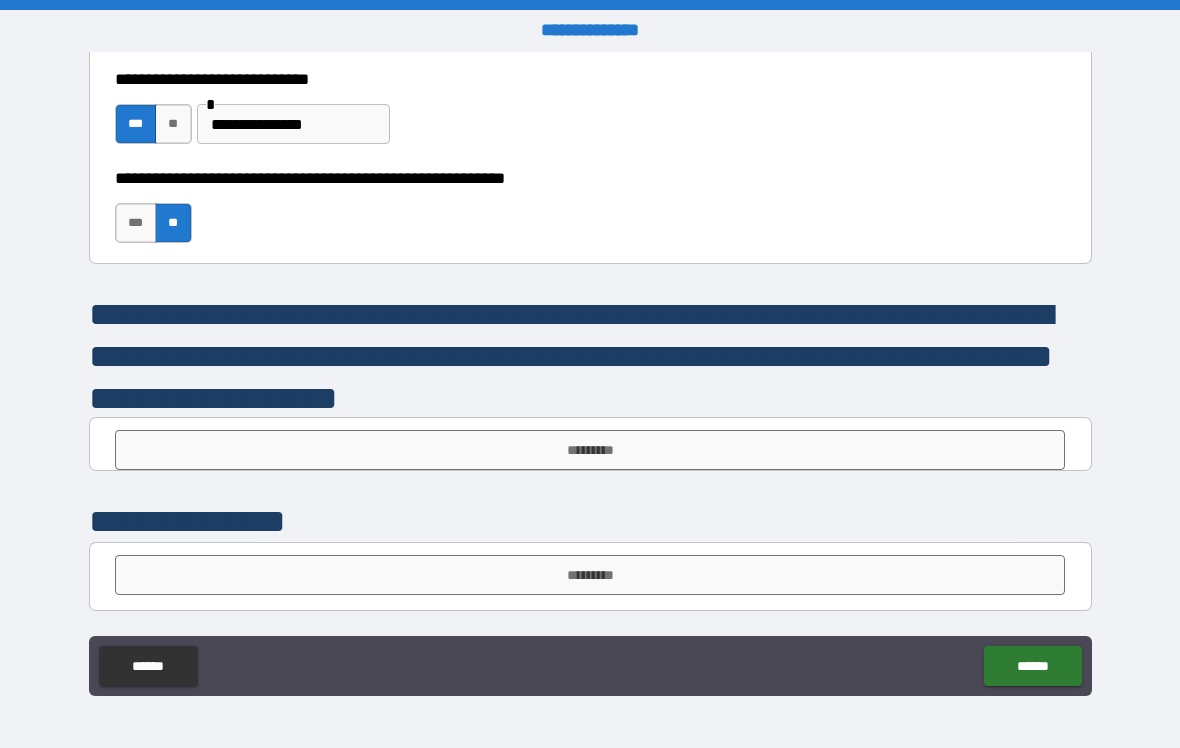 scroll, scrollTop: 6476, scrollLeft: 0, axis: vertical 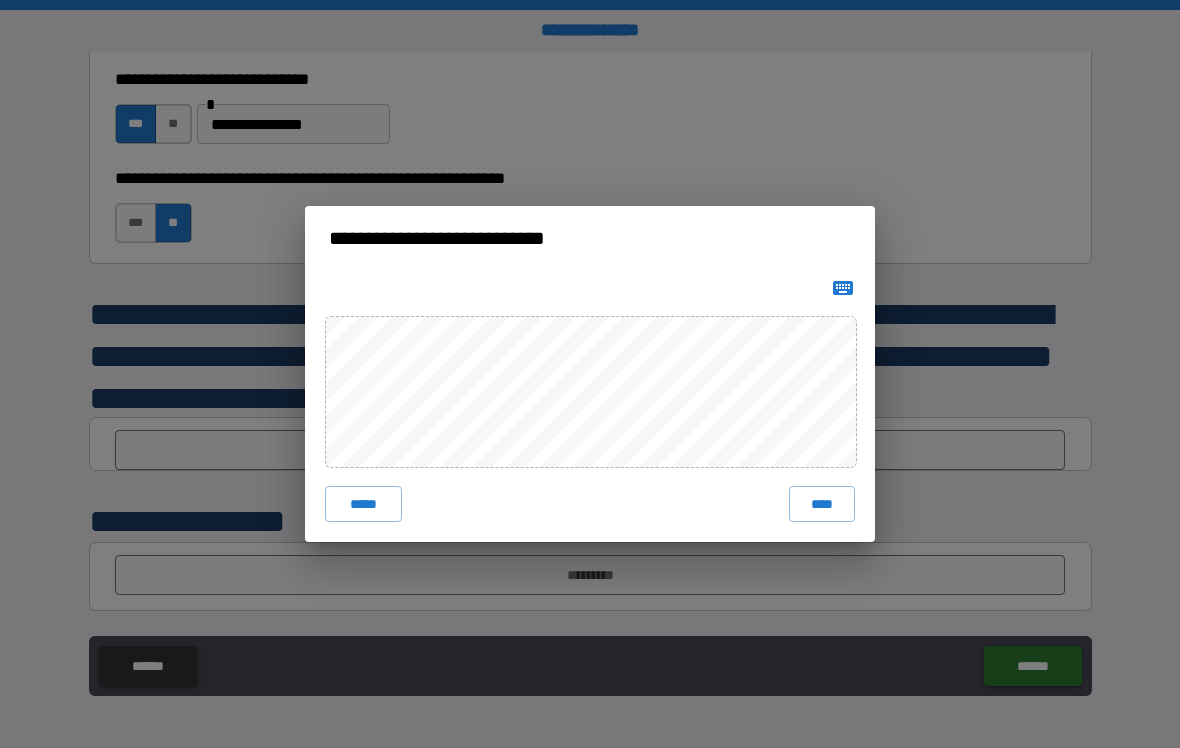 click on "****" at bounding box center (822, 504) 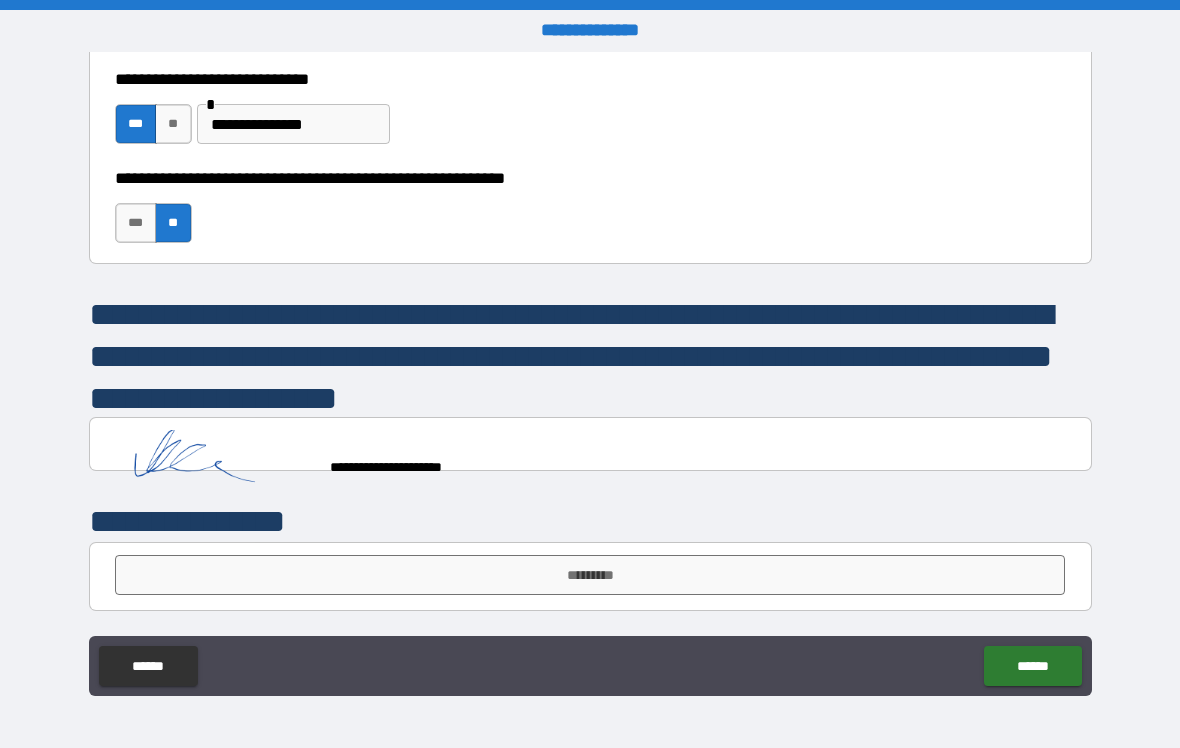 scroll, scrollTop: 6466, scrollLeft: 0, axis: vertical 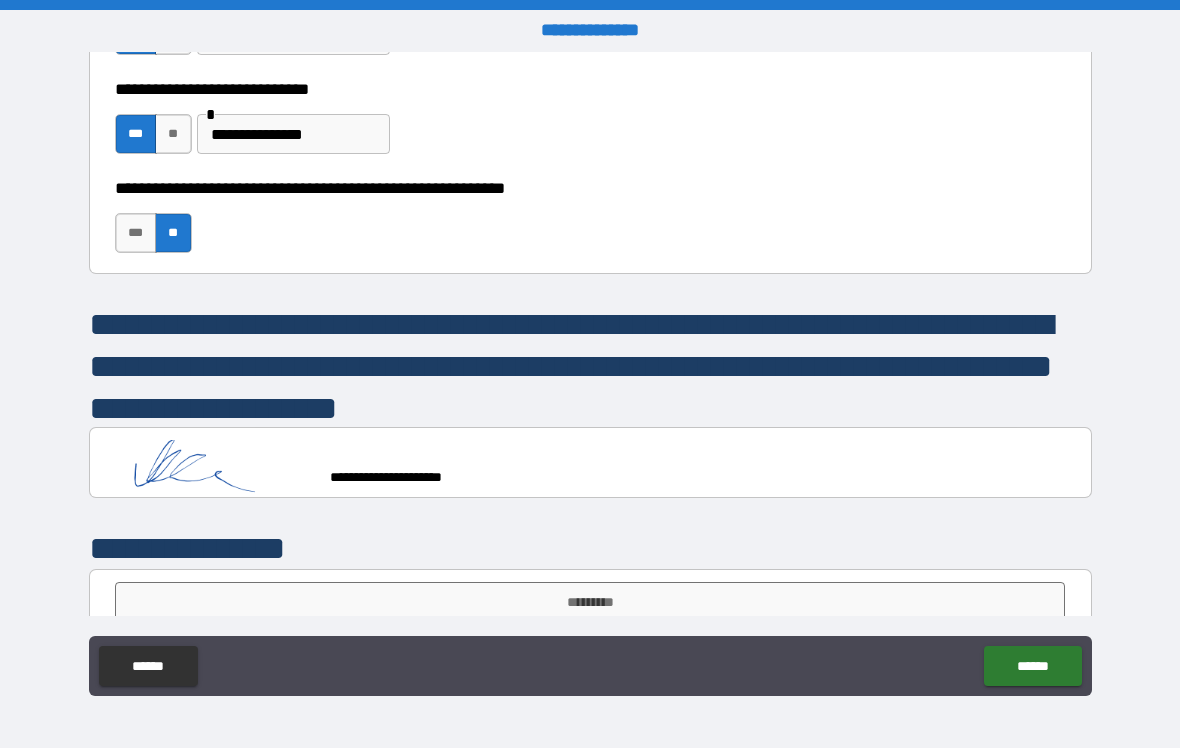 click on "*********" at bounding box center [590, 602] 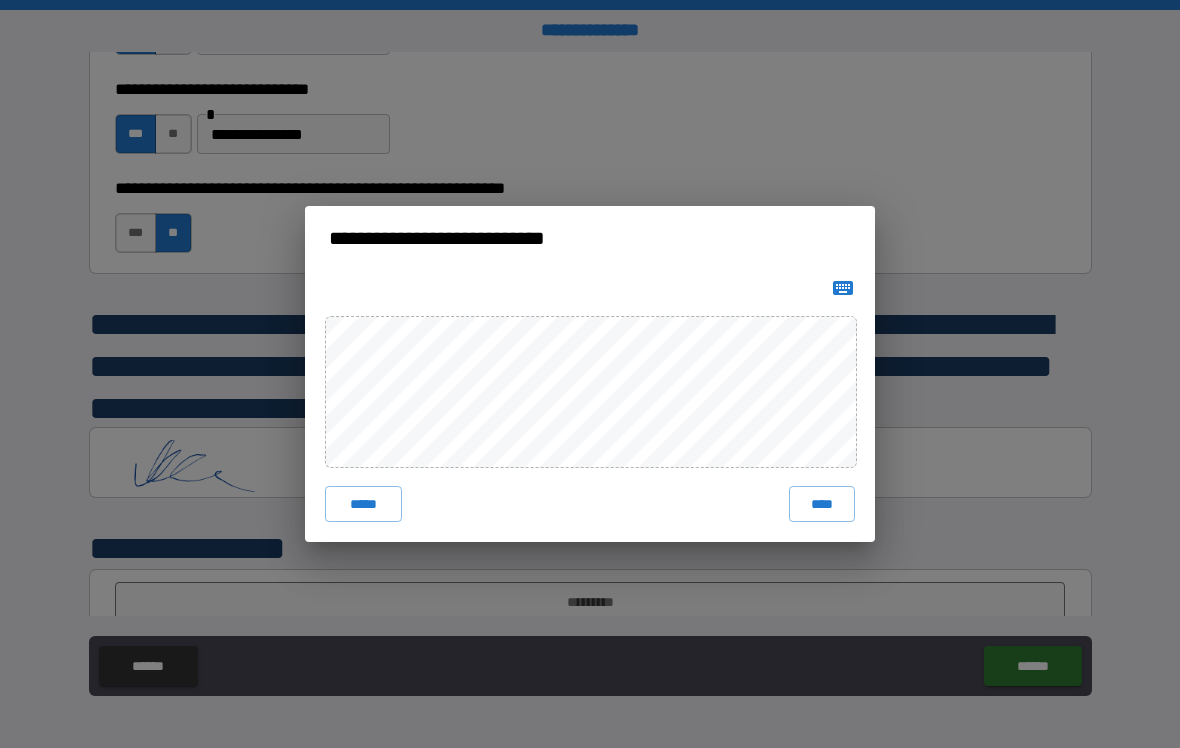 click on "****" at bounding box center [822, 504] 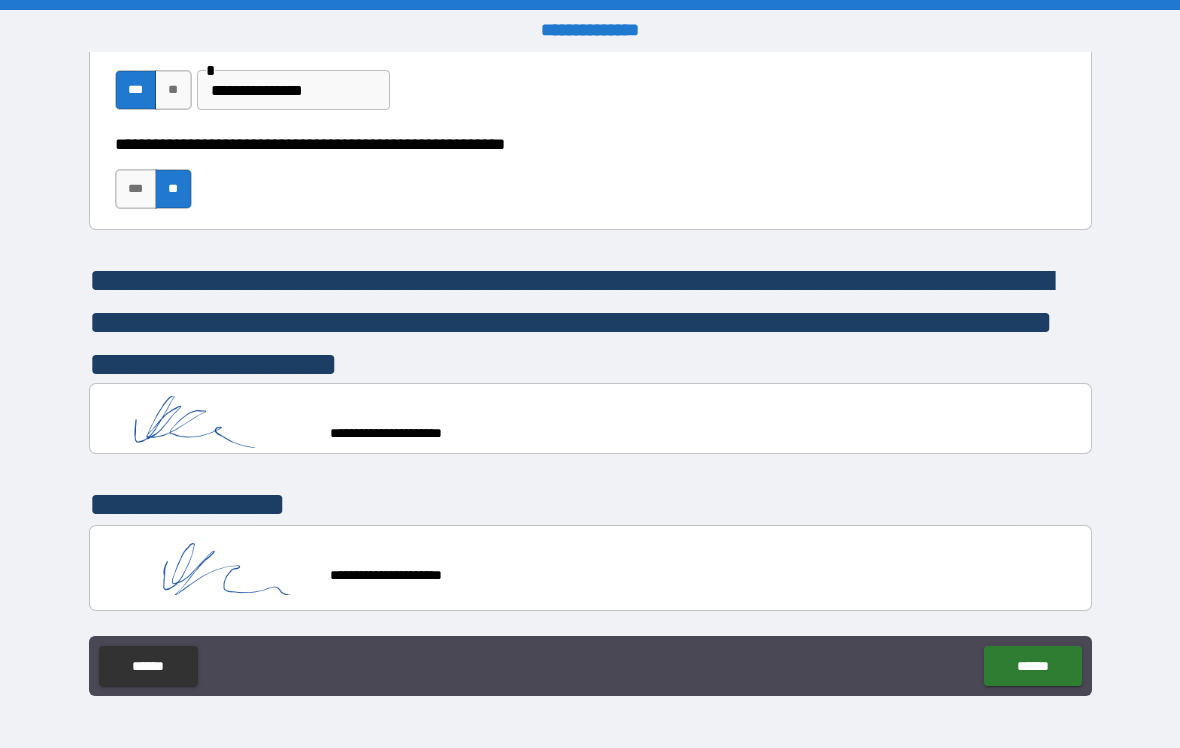scroll, scrollTop: 6510, scrollLeft: 0, axis: vertical 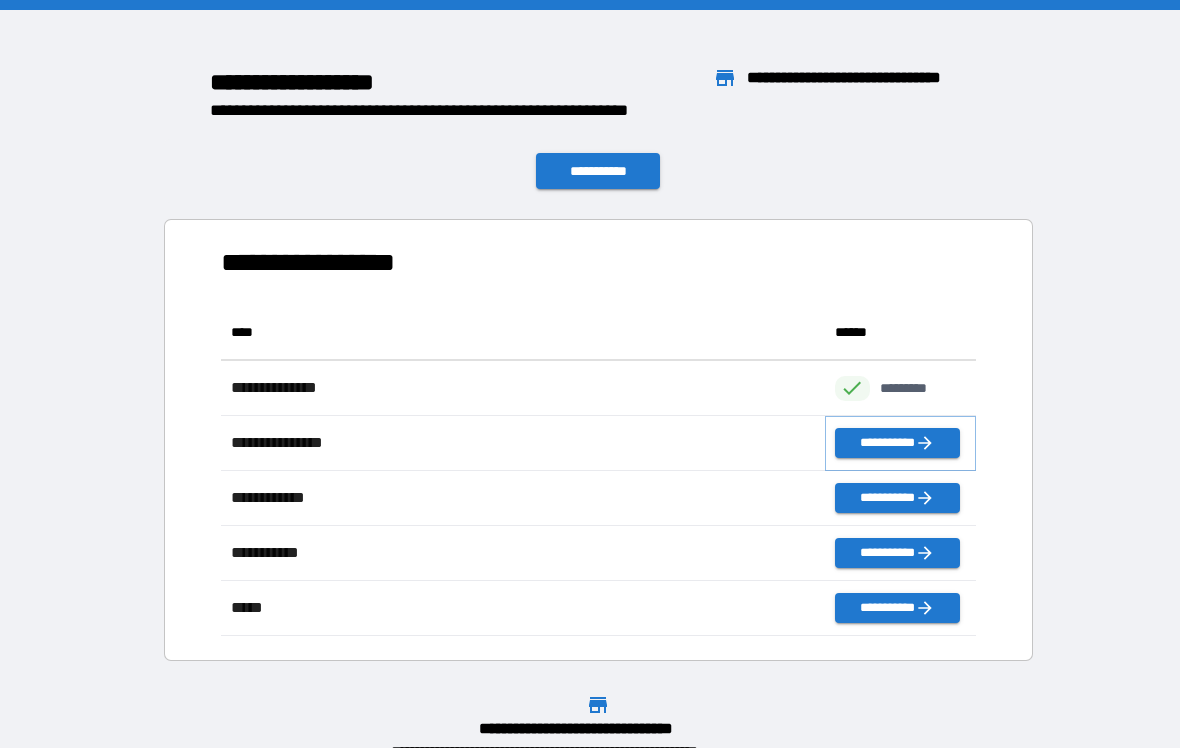 click on "**********" at bounding box center [897, 443] 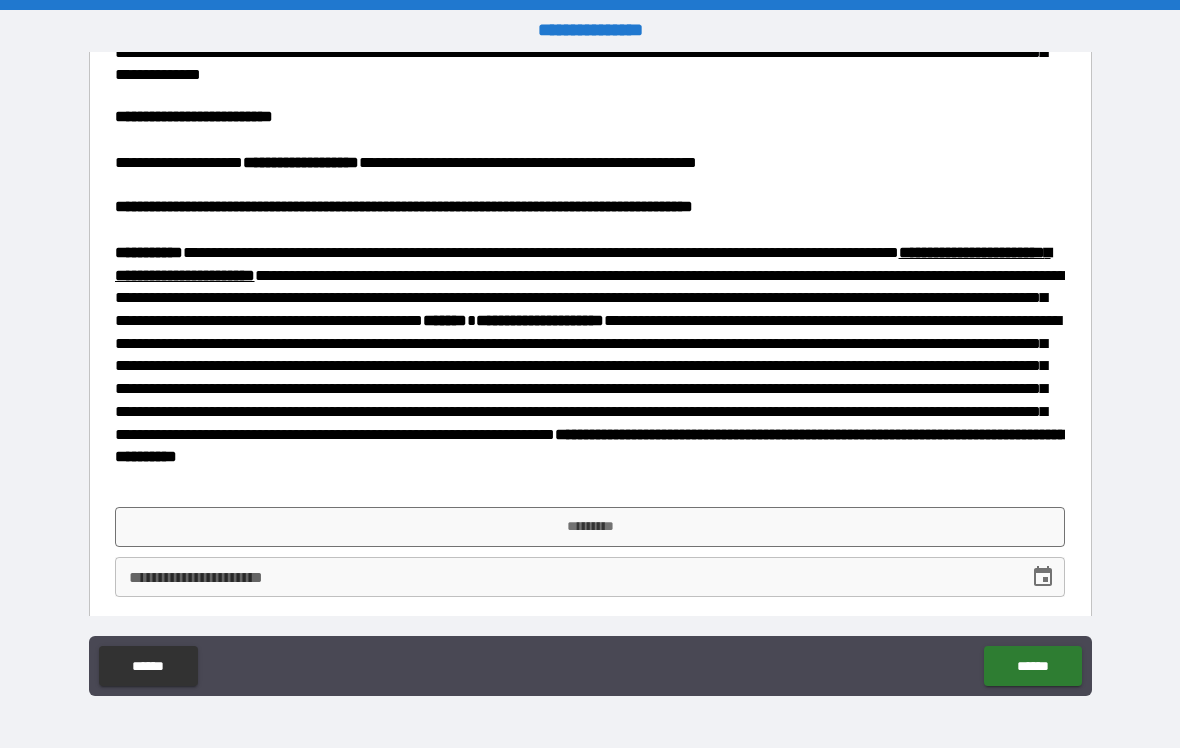 scroll, scrollTop: 819, scrollLeft: 0, axis: vertical 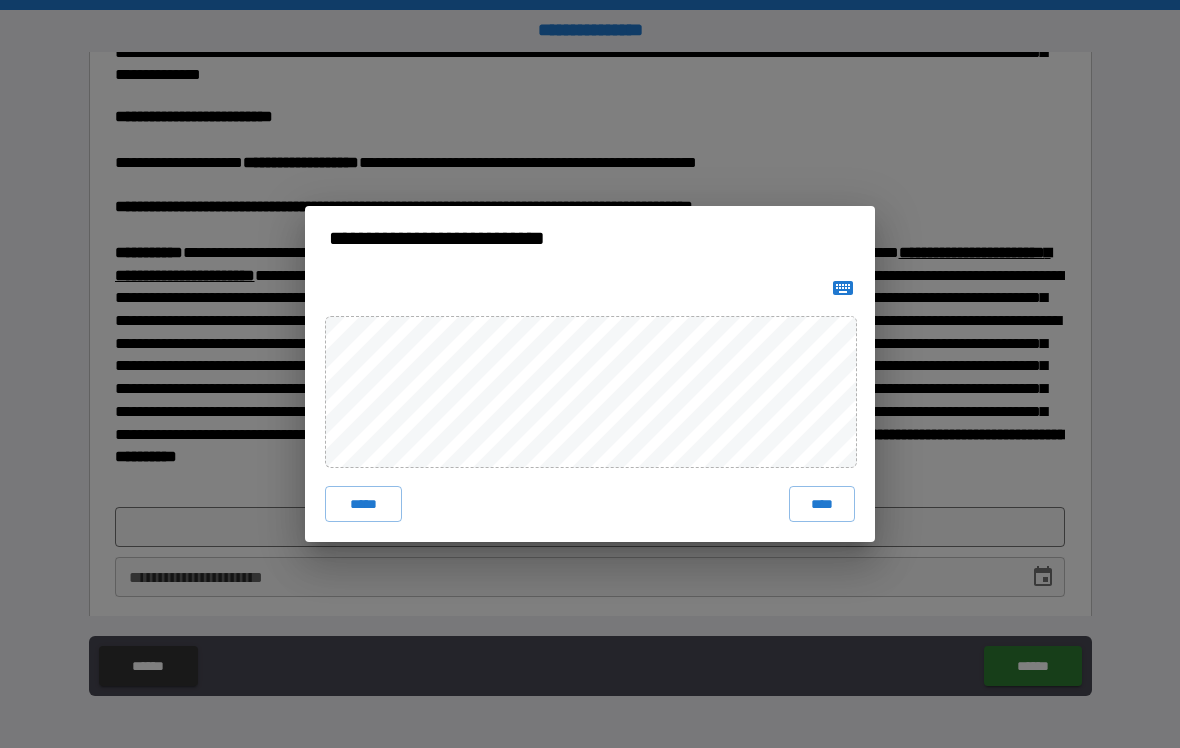 click on "****" at bounding box center [822, 504] 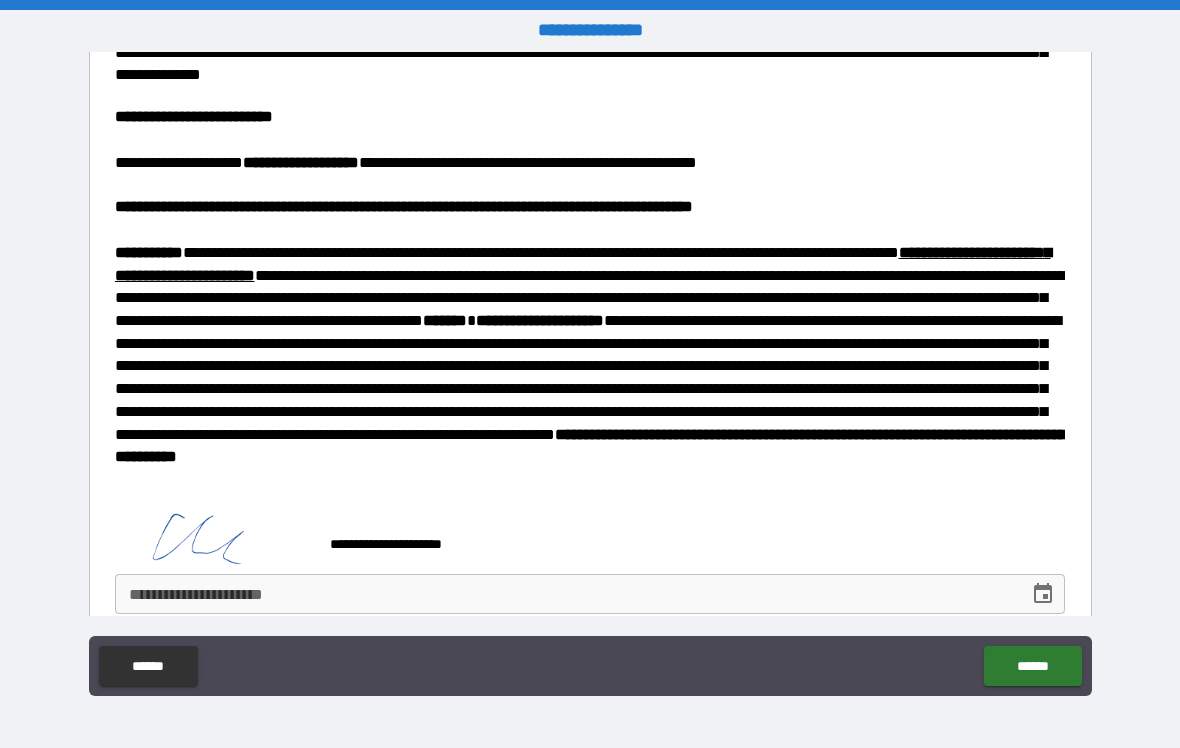 scroll, scrollTop: 809, scrollLeft: 0, axis: vertical 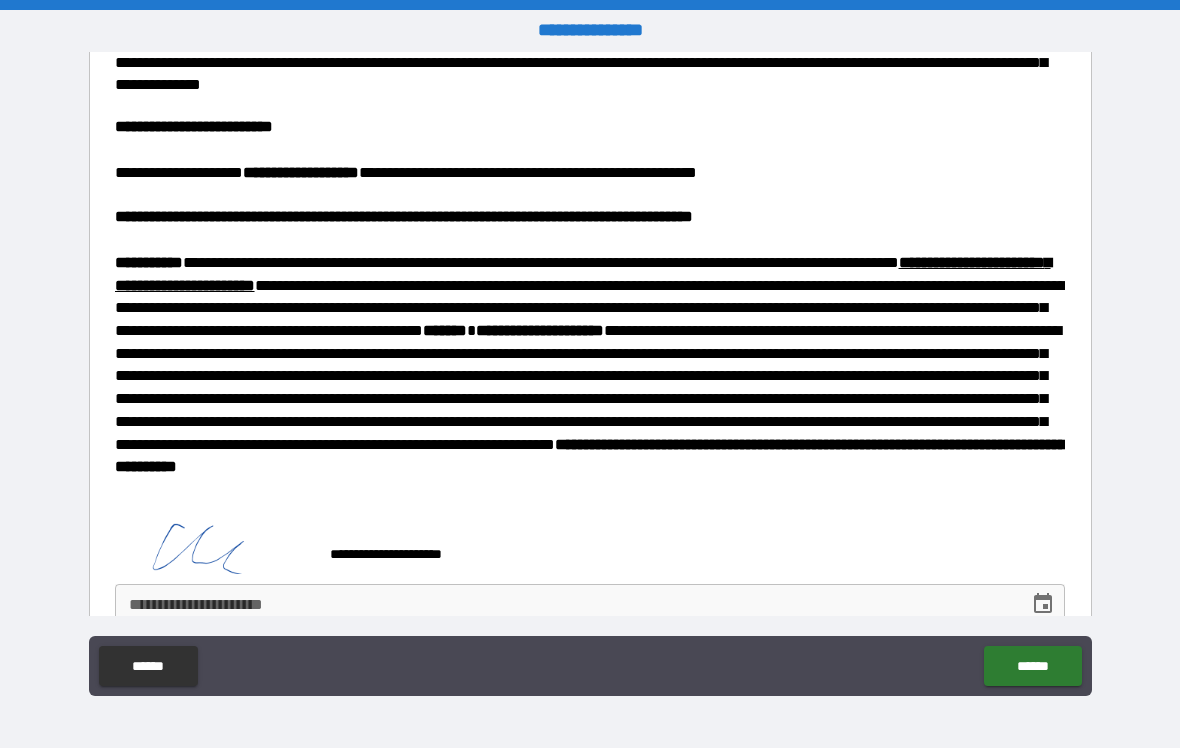 click on "**********" at bounding box center [565, 604] 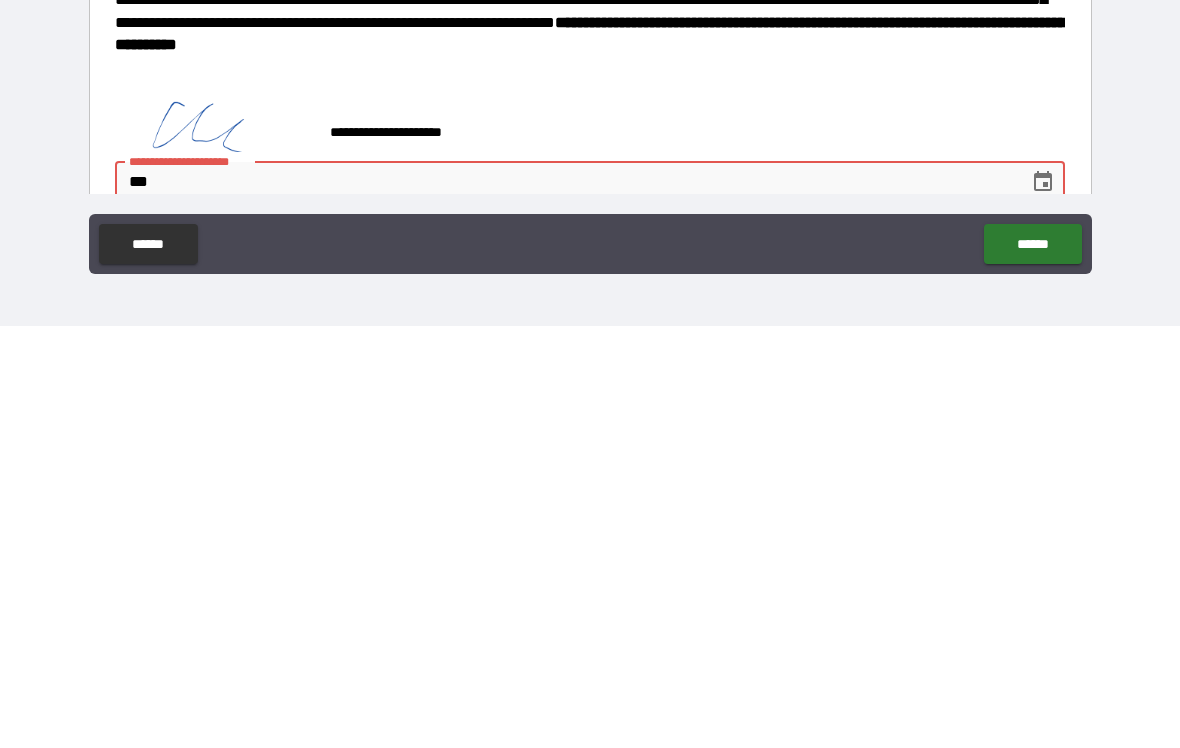 click on "***" at bounding box center [565, 604] 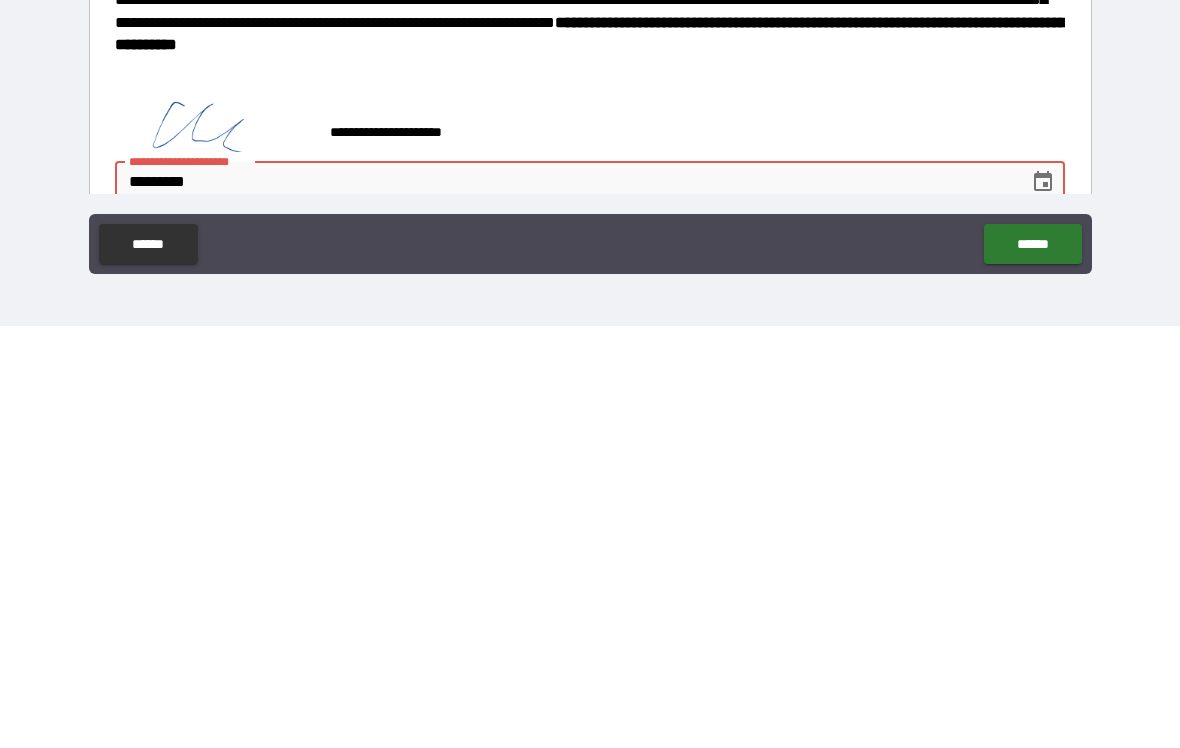 type on "**********" 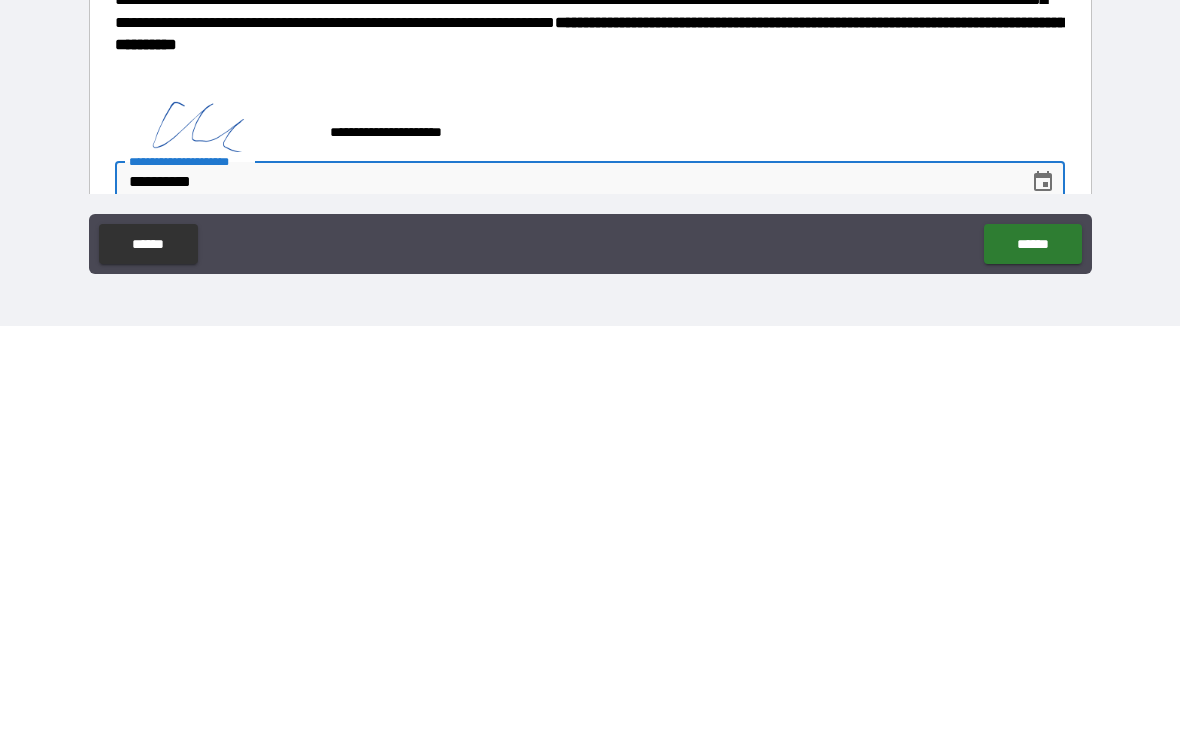 click on "******" at bounding box center [1032, 666] 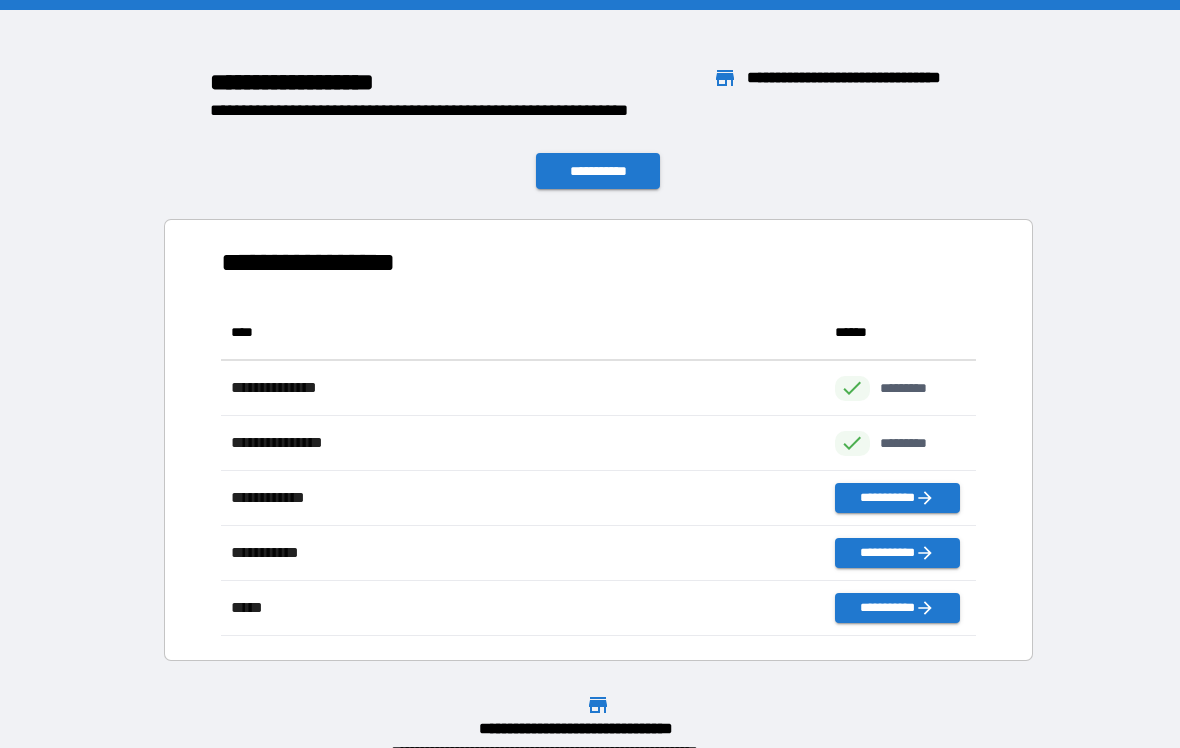 scroll, scrollTop: 1, scrollLeft: 1, axis: both 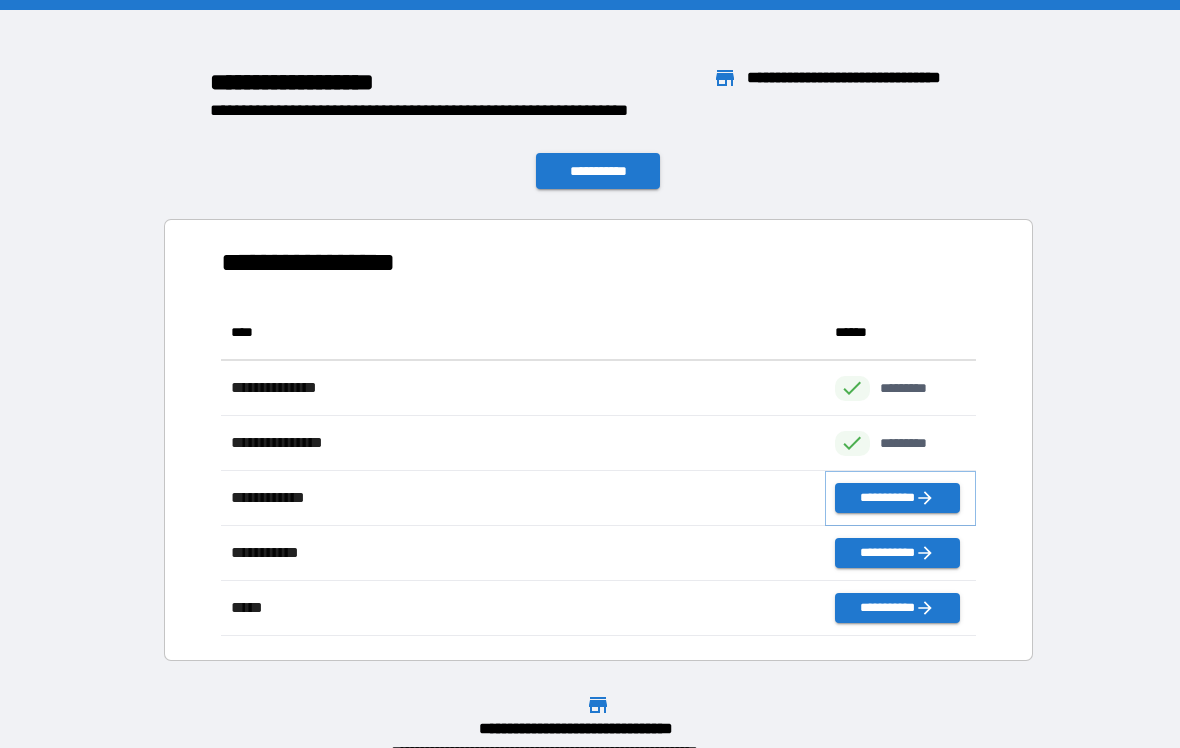 click on "**********" at bounding box center [897, 498] 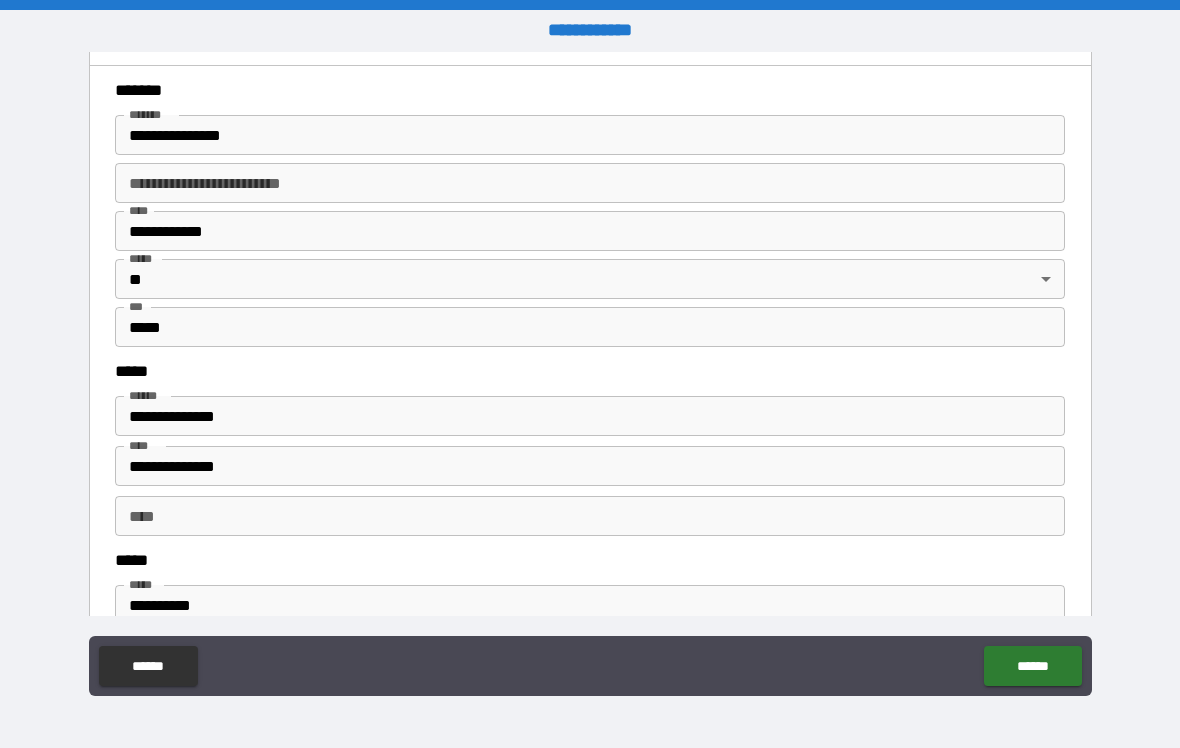 scroll, scrollTop: 766, scrollLeft: 0, axis: vertical 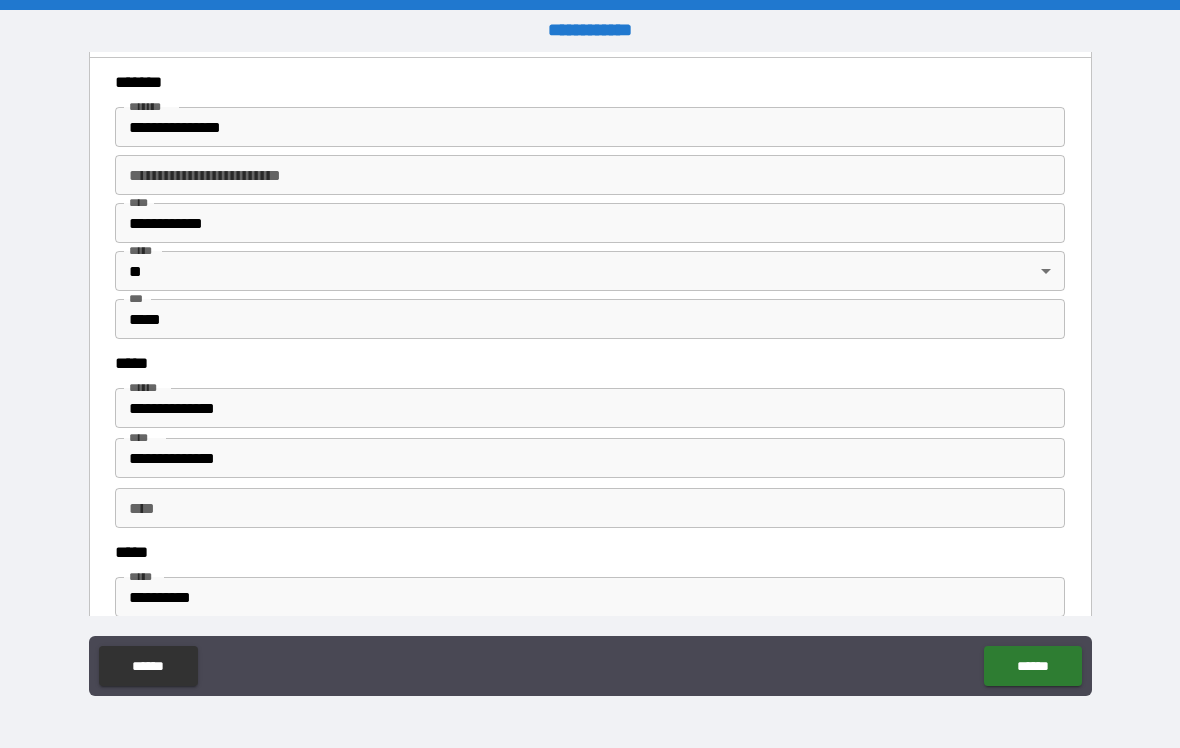 click on "**********" at bounding box center [590, 408] 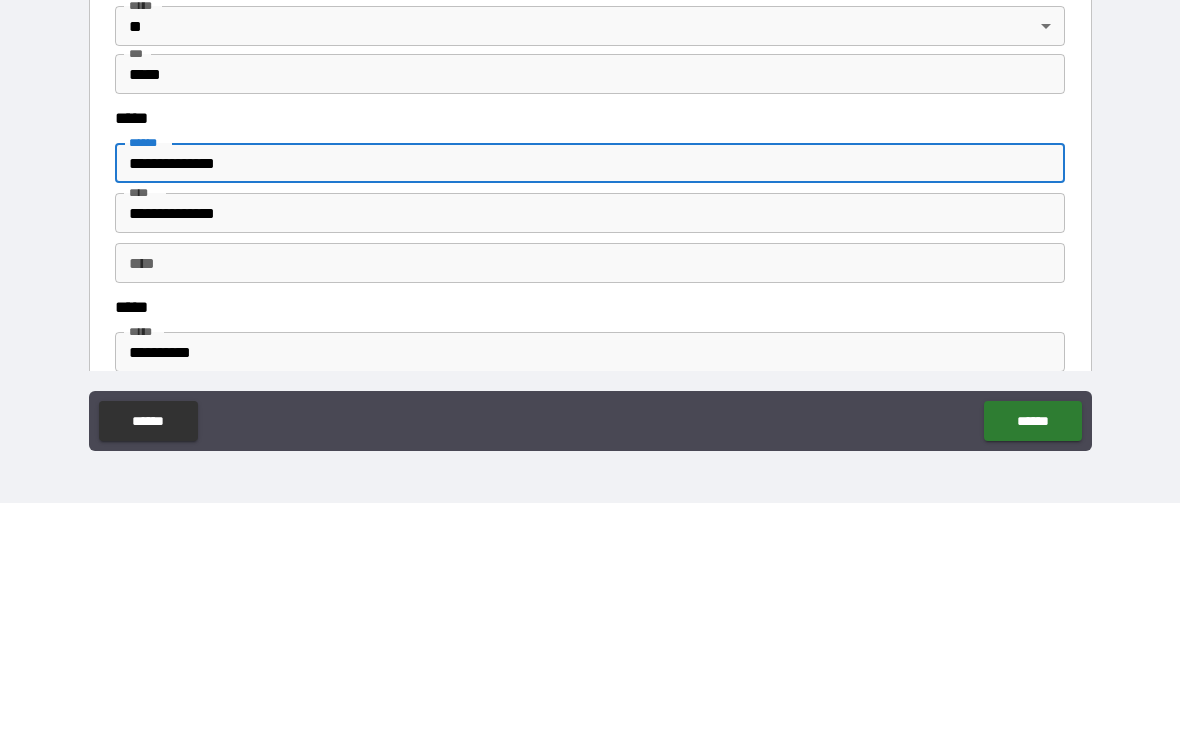 click on "**********" at bounding box center (590, 408) 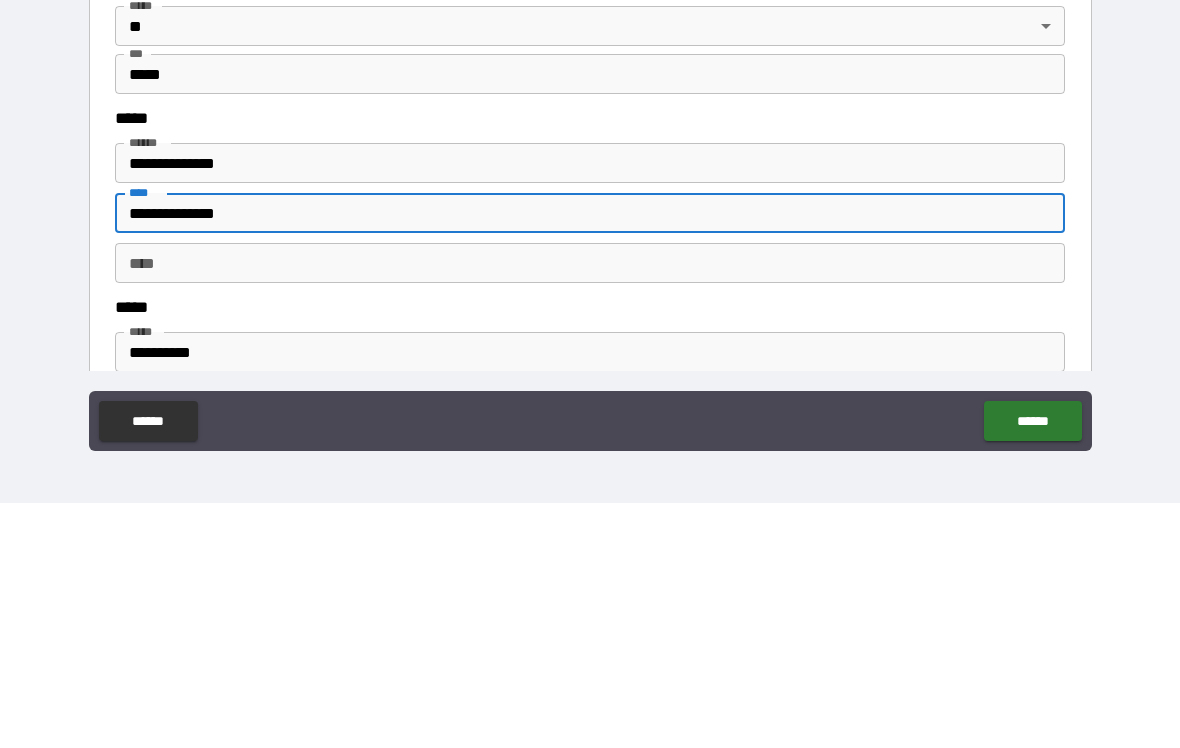 click on "**********" at bounding box center [590, 458] 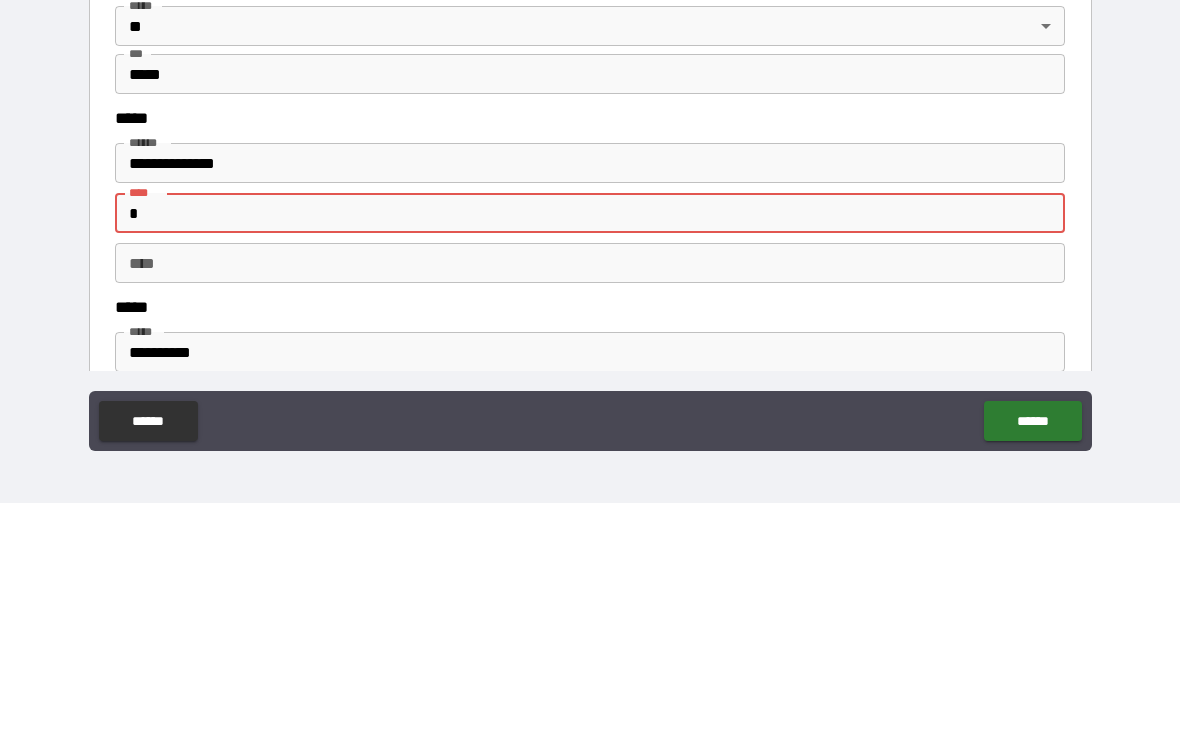 type on "*" 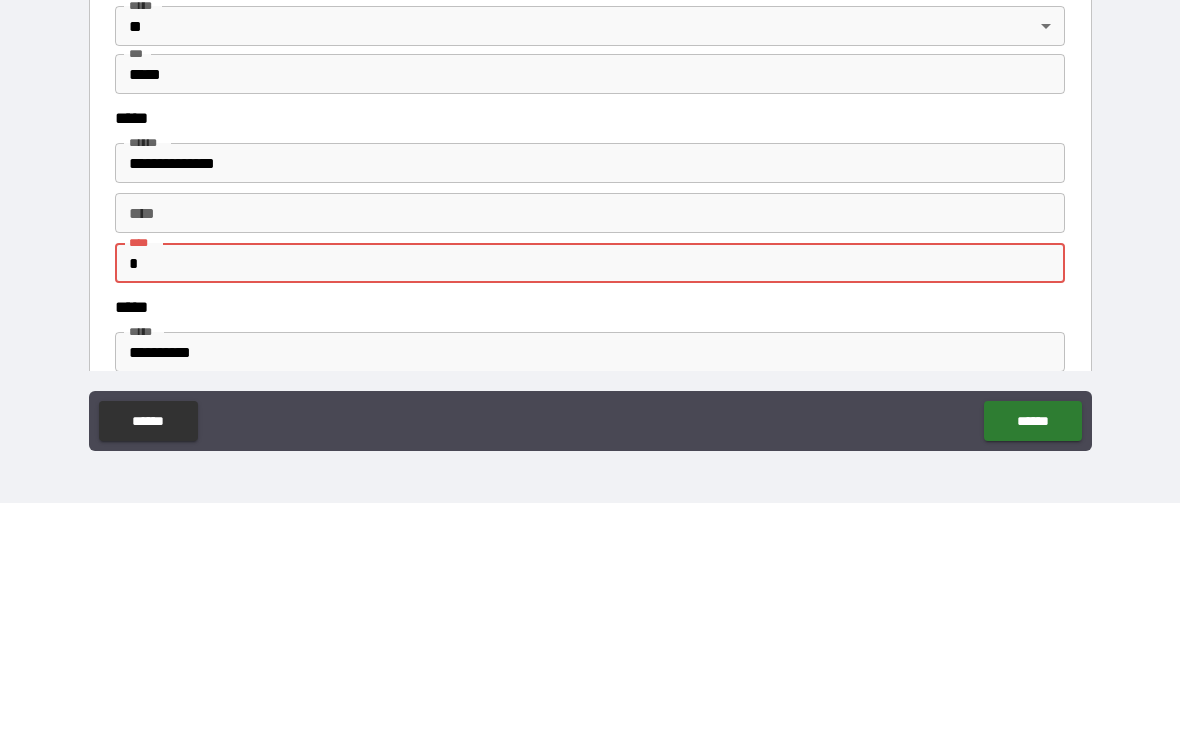 click on "****" at bounding box center [590, 458] 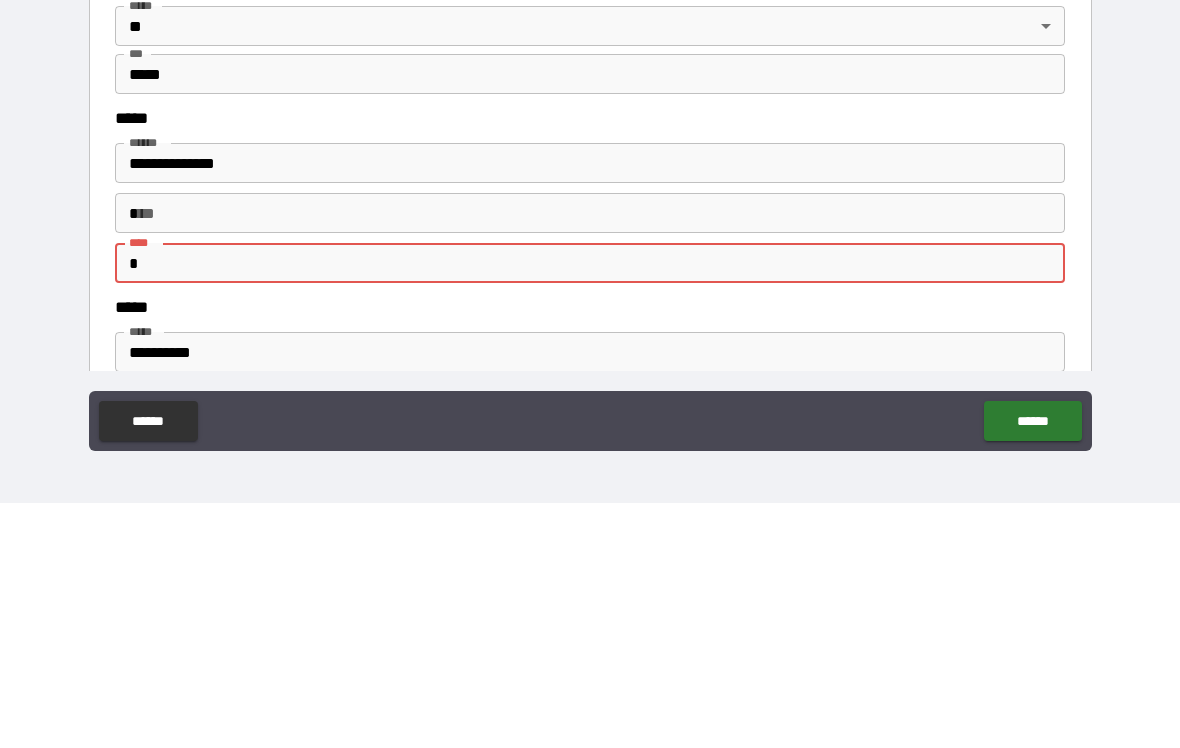 type 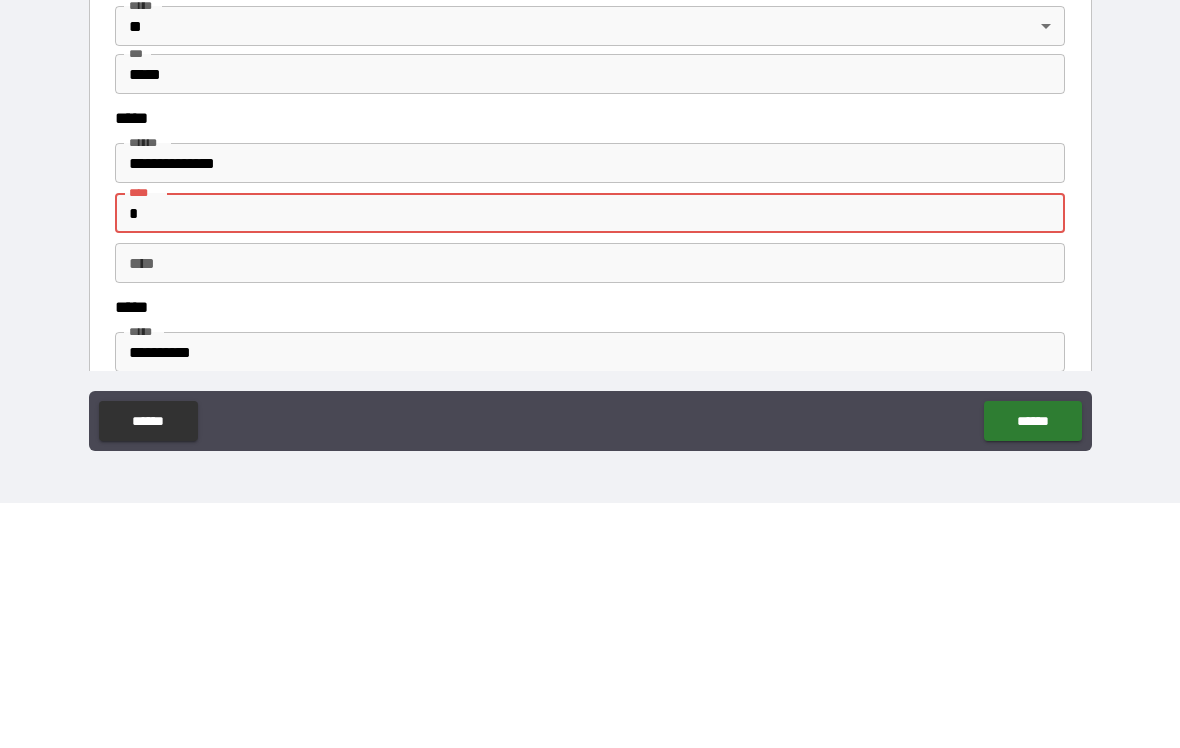 click on "****" at bounding box center [590, 508] 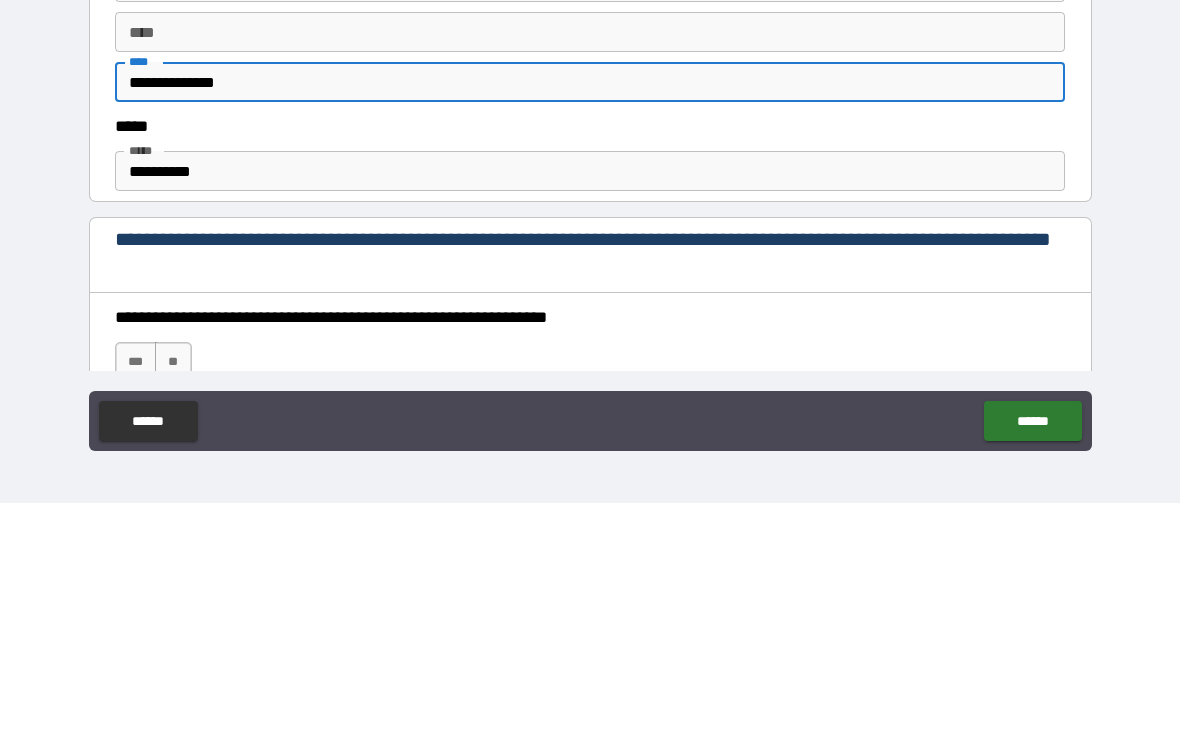 scroll, scrollTop: 953, scrollLeft: 0, axis: vertical 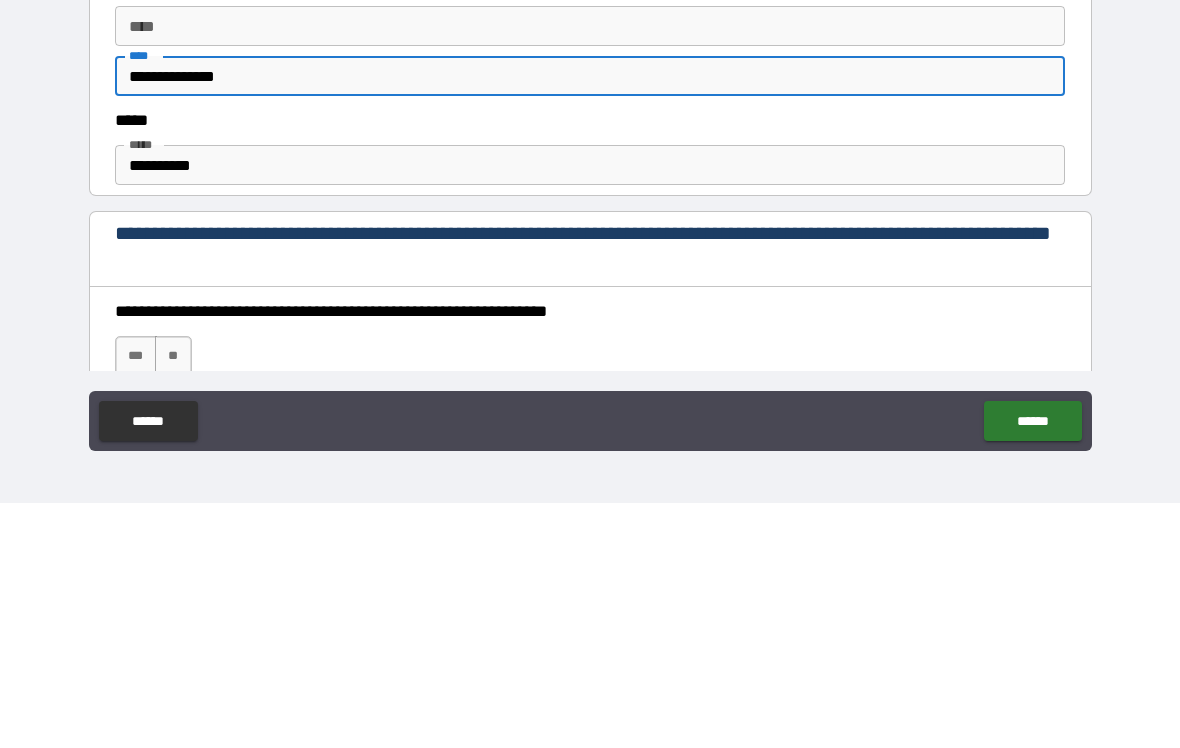 type on "**********" 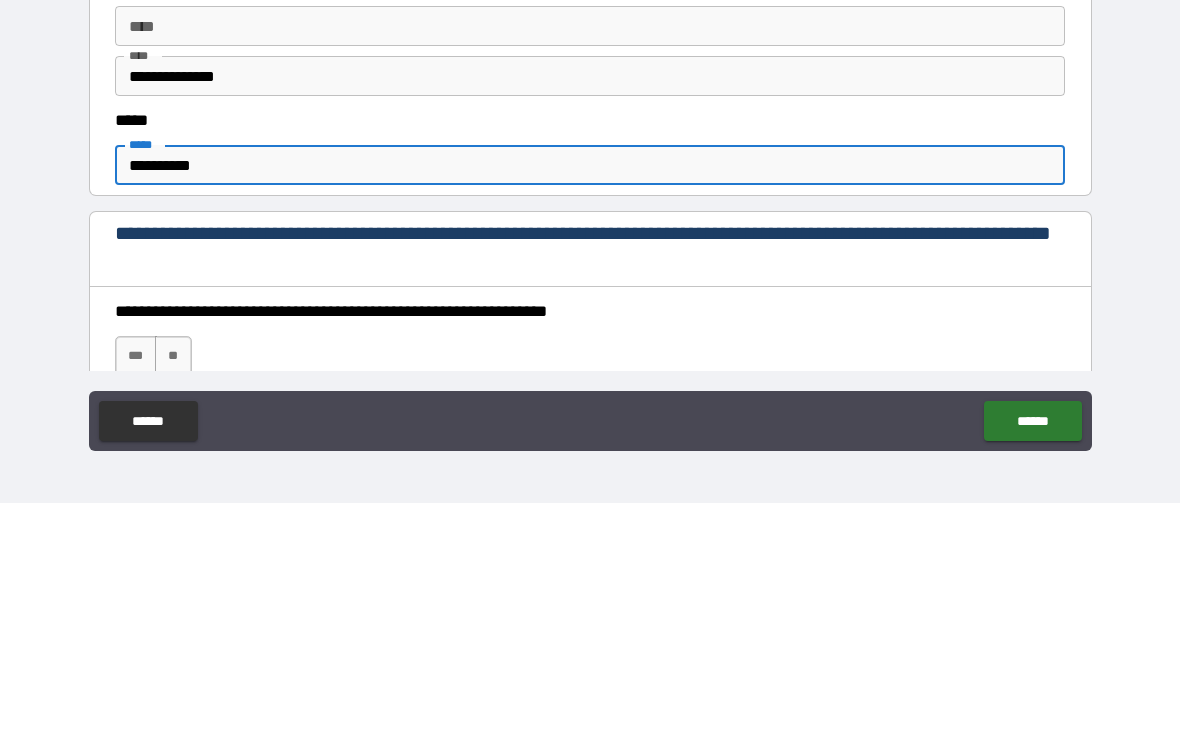 click on "**********" at bounding box center (590, 410) 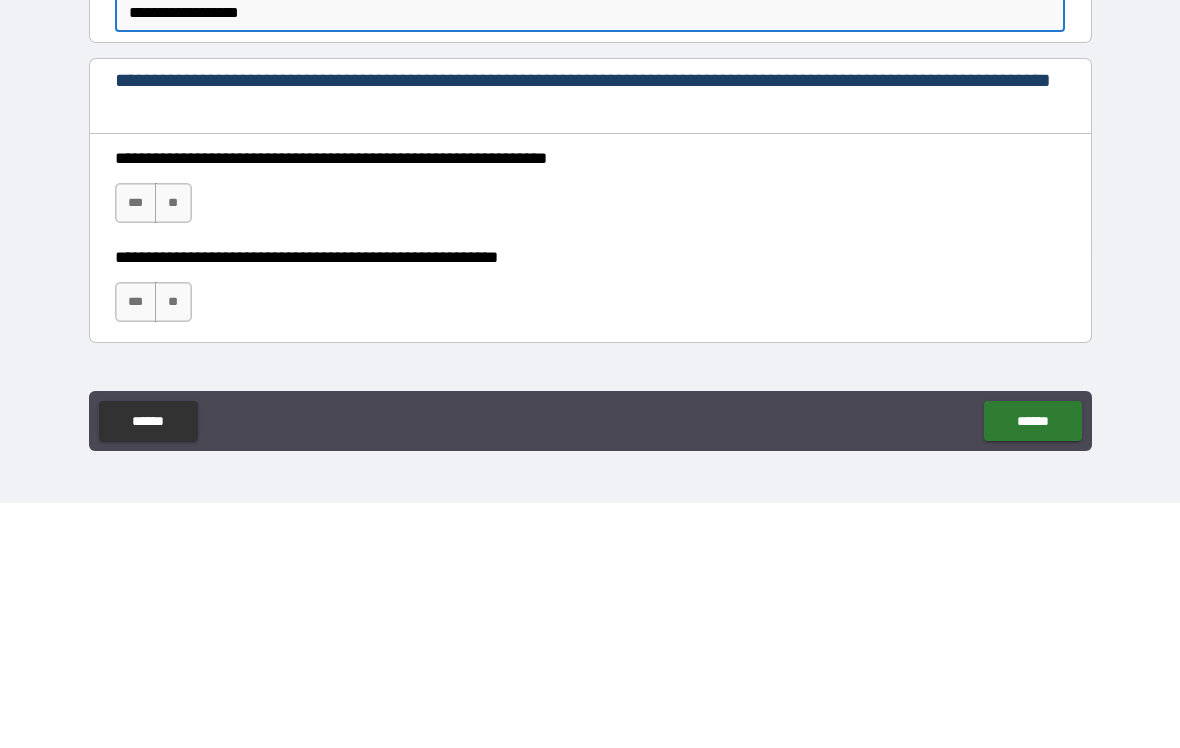scroll, scrollTop: 1116, scrollLeft: 0, axis: vertical 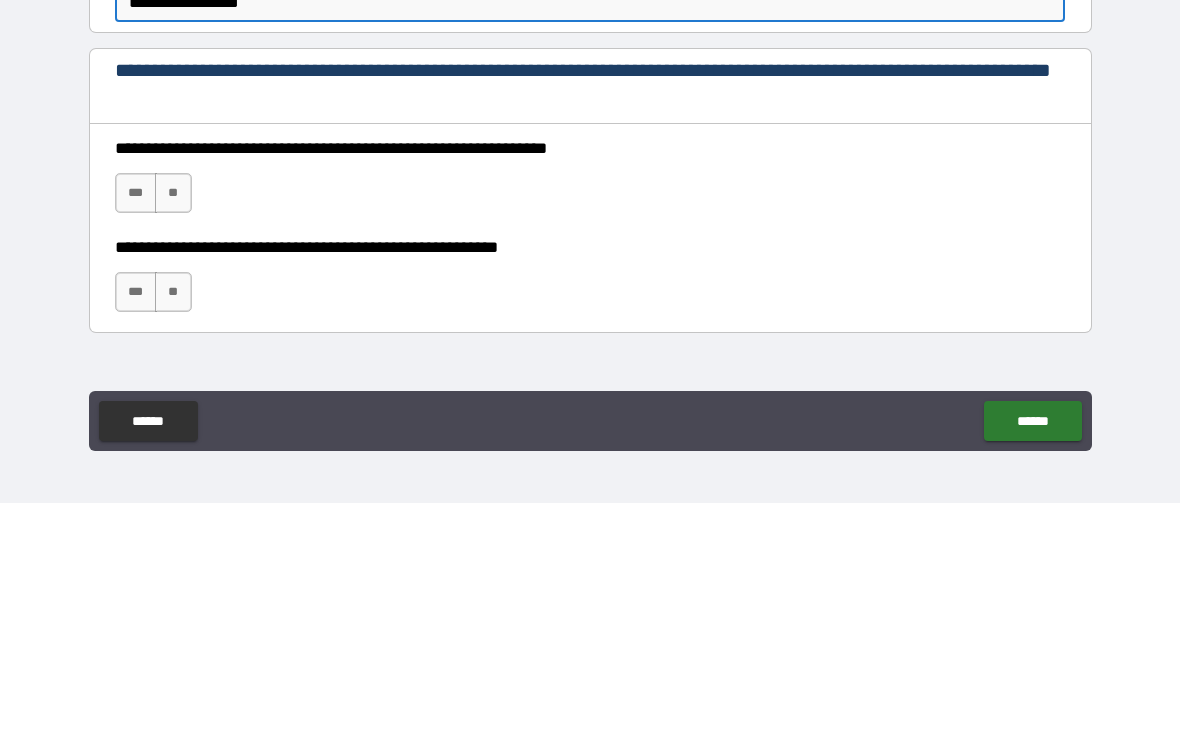 type on "**********" 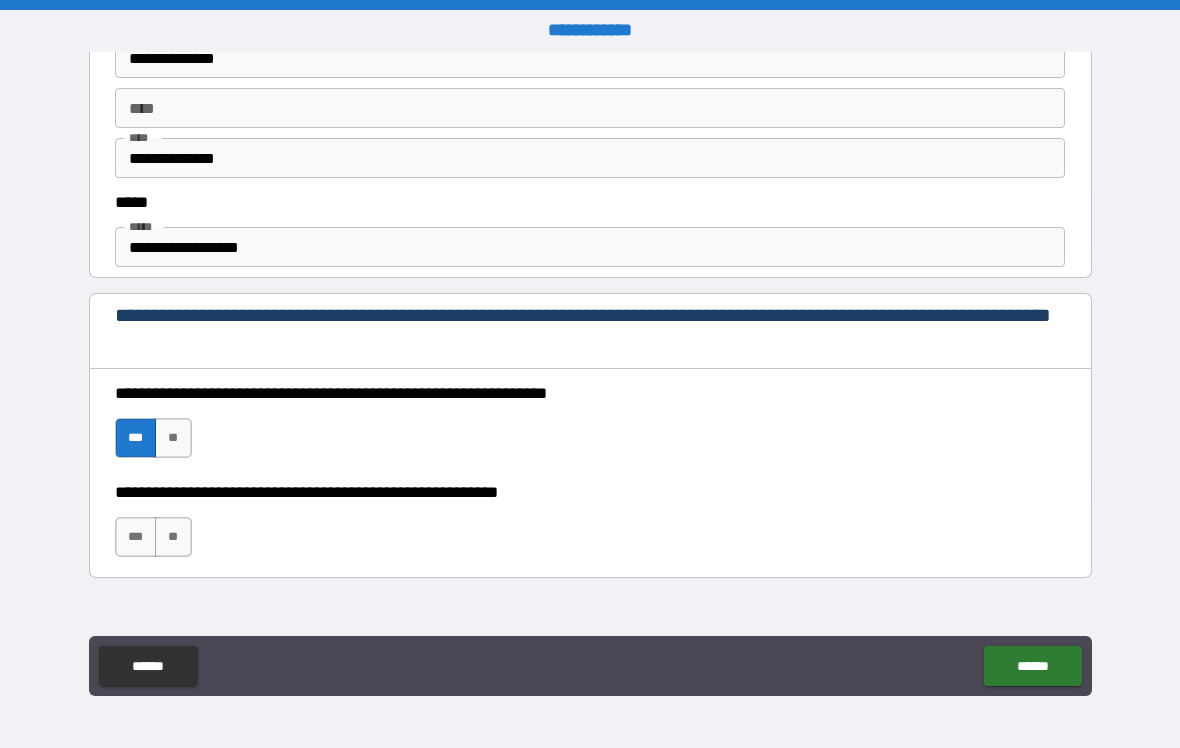 click on "***" at bounding box center [136, 537] 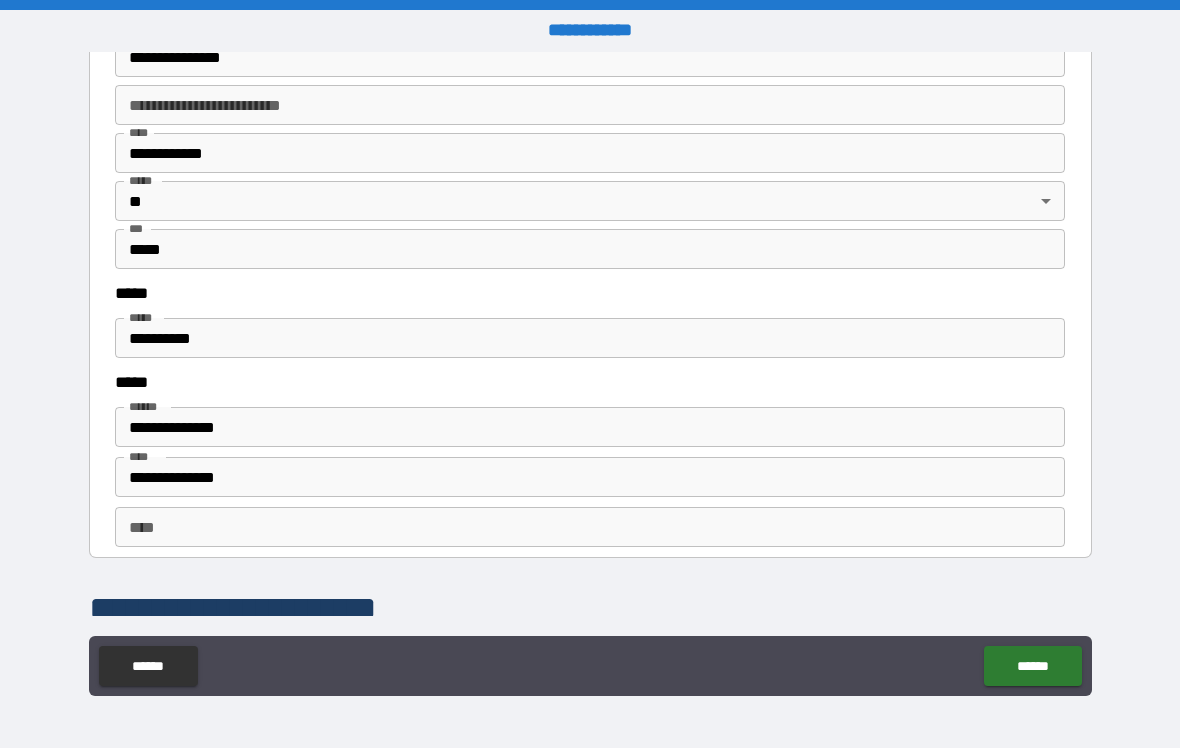scroll, scrollTop: 2474, scrollLeft: 0, axis: vertical 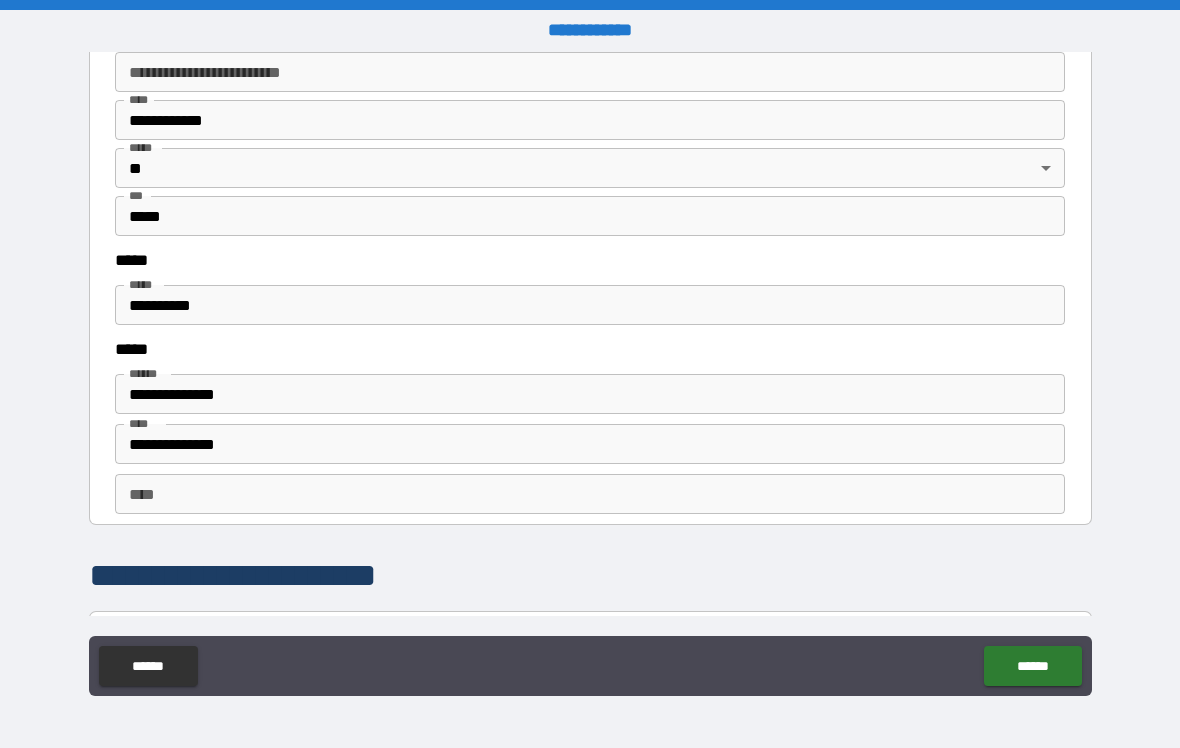 click on "**********" at bounding box center [590, 305] 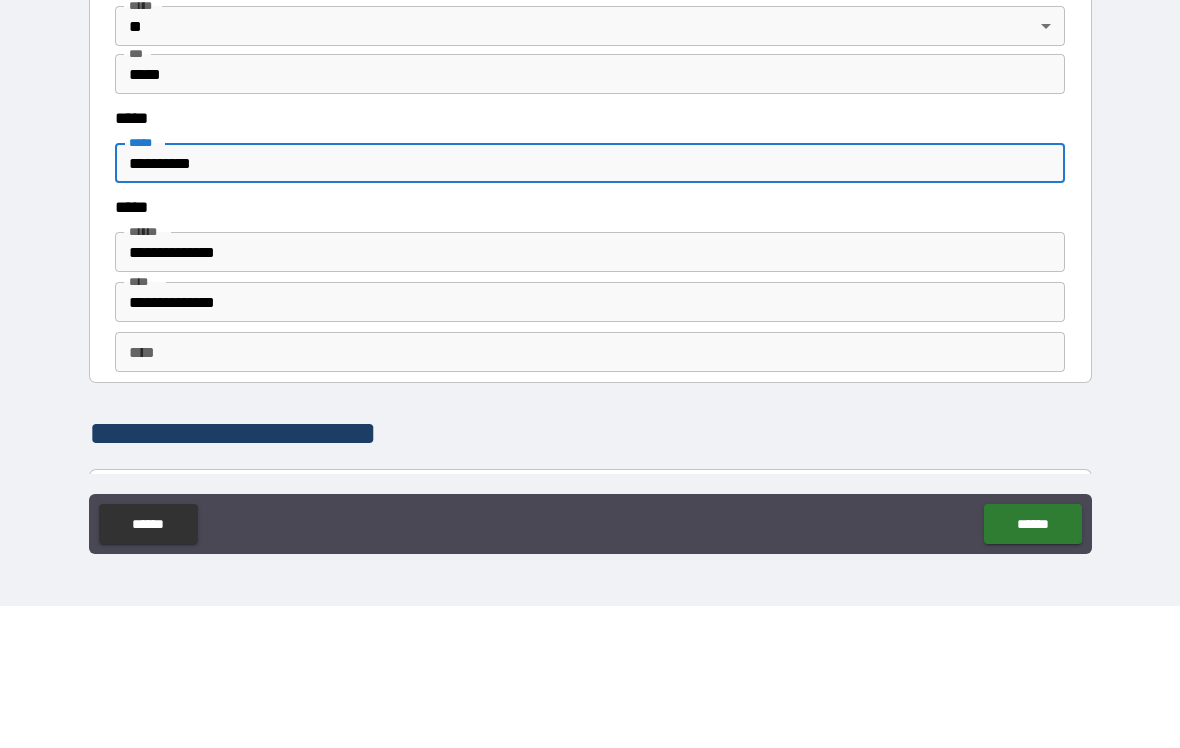 click on "**********" at bounding box center (590, 305) 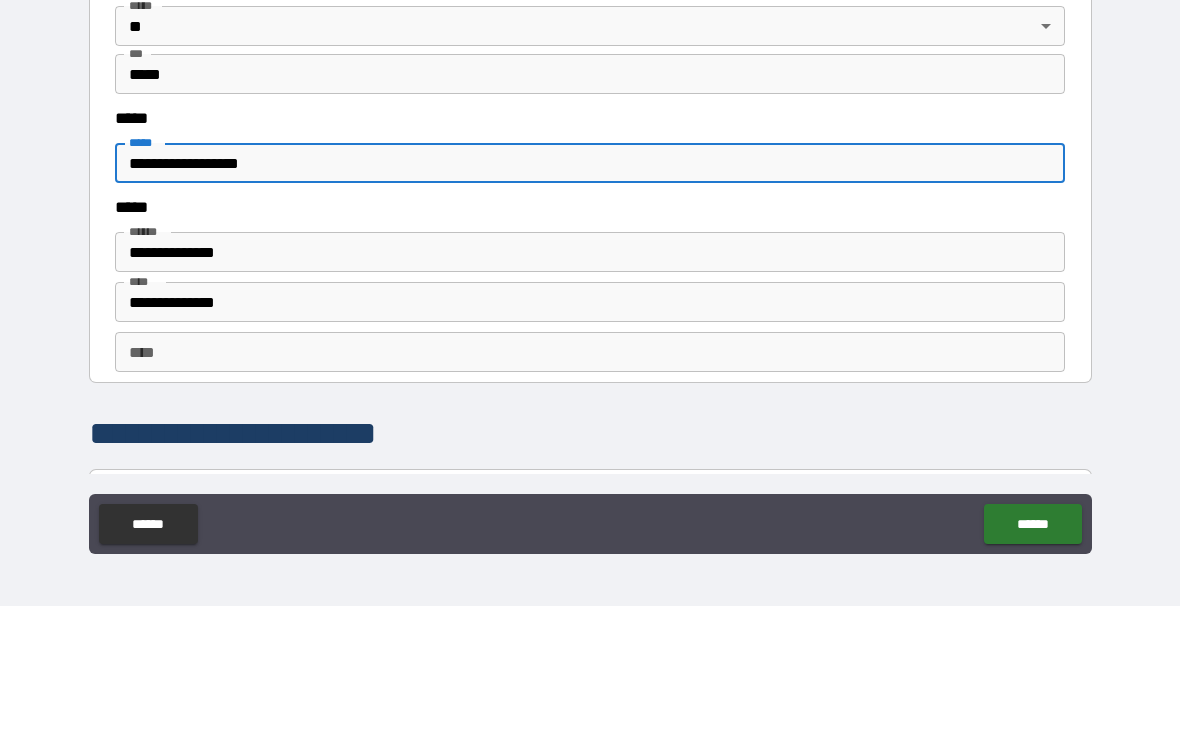 type on "**********" 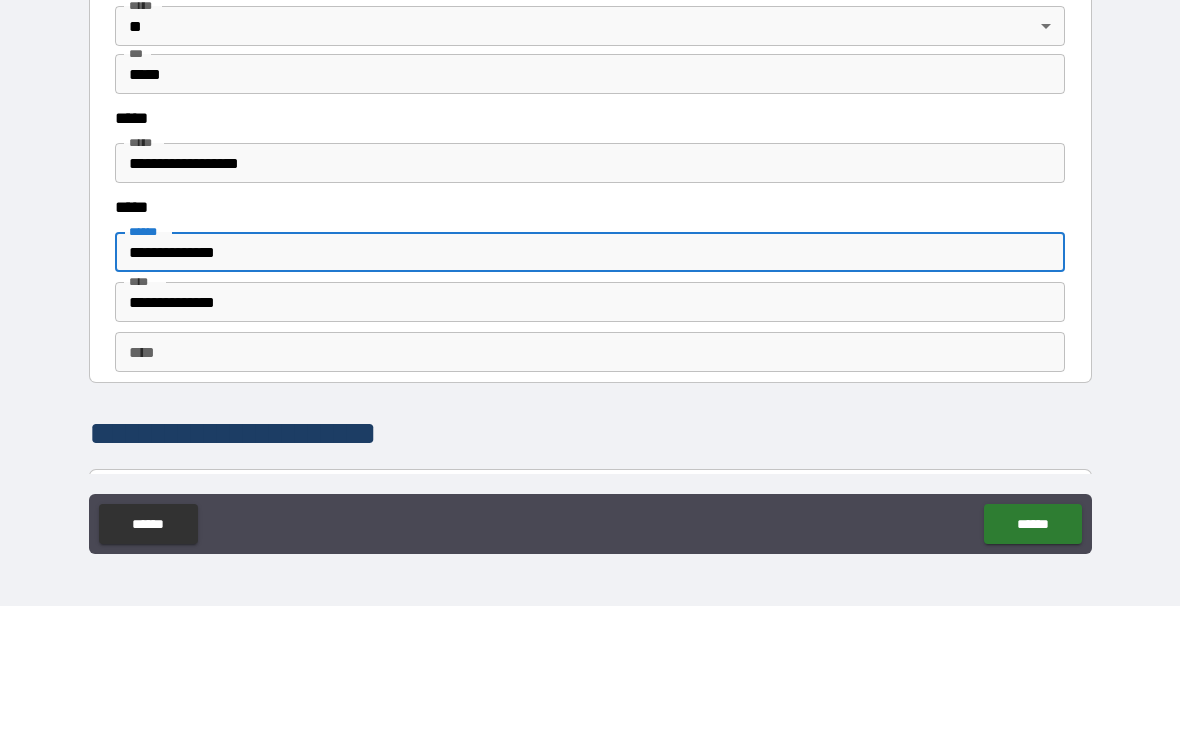 type on "**********" 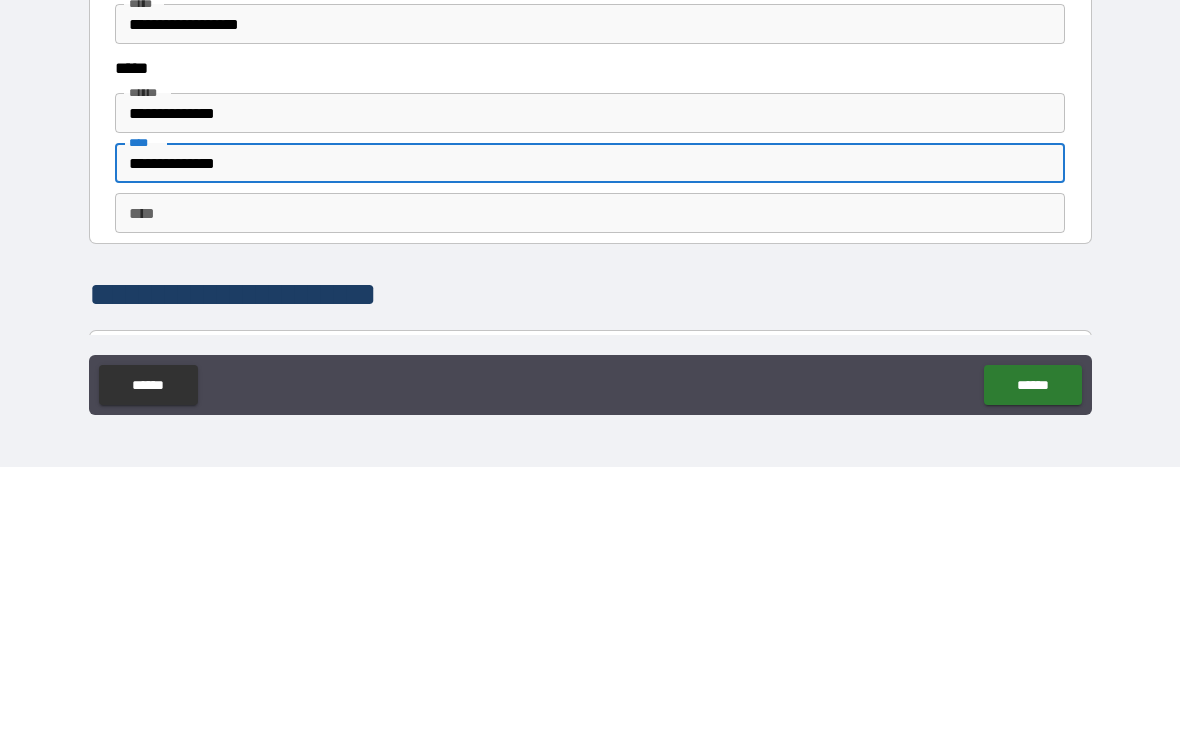 click on "**********" at bounding box center (590, 444) 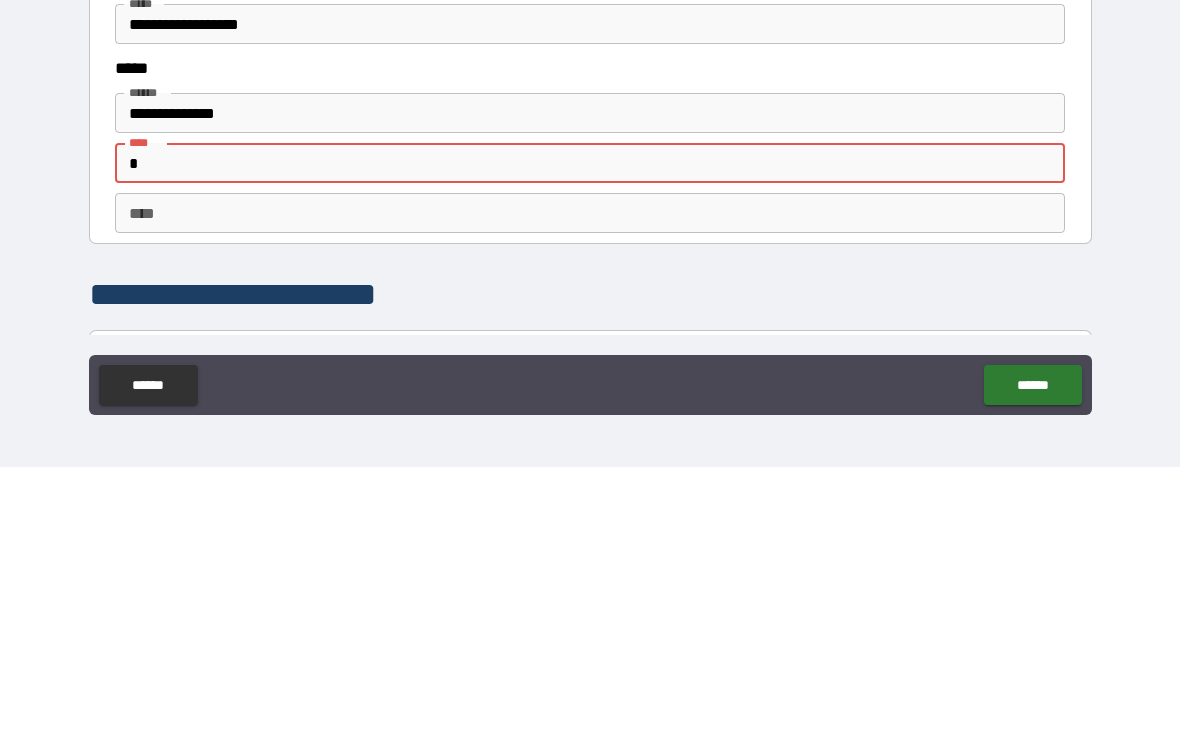 type on "*" 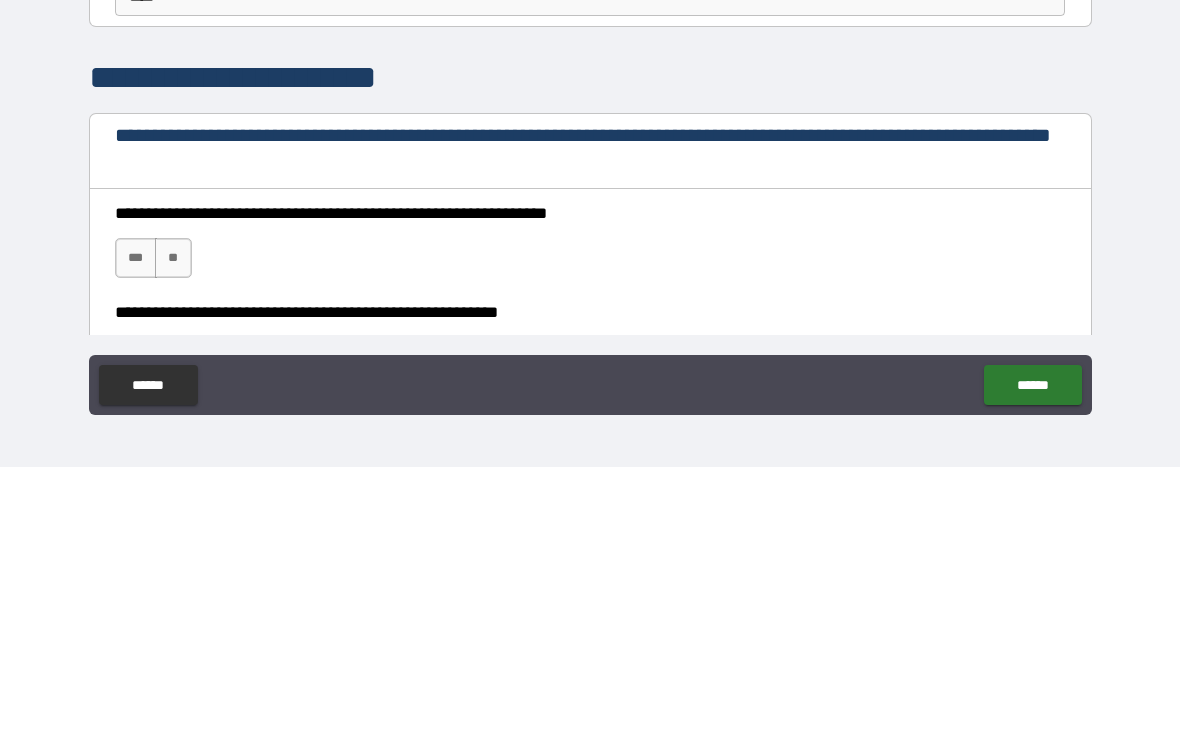 scroll, scrollTop: 2693, scrollLeft: 0, axis: vertical 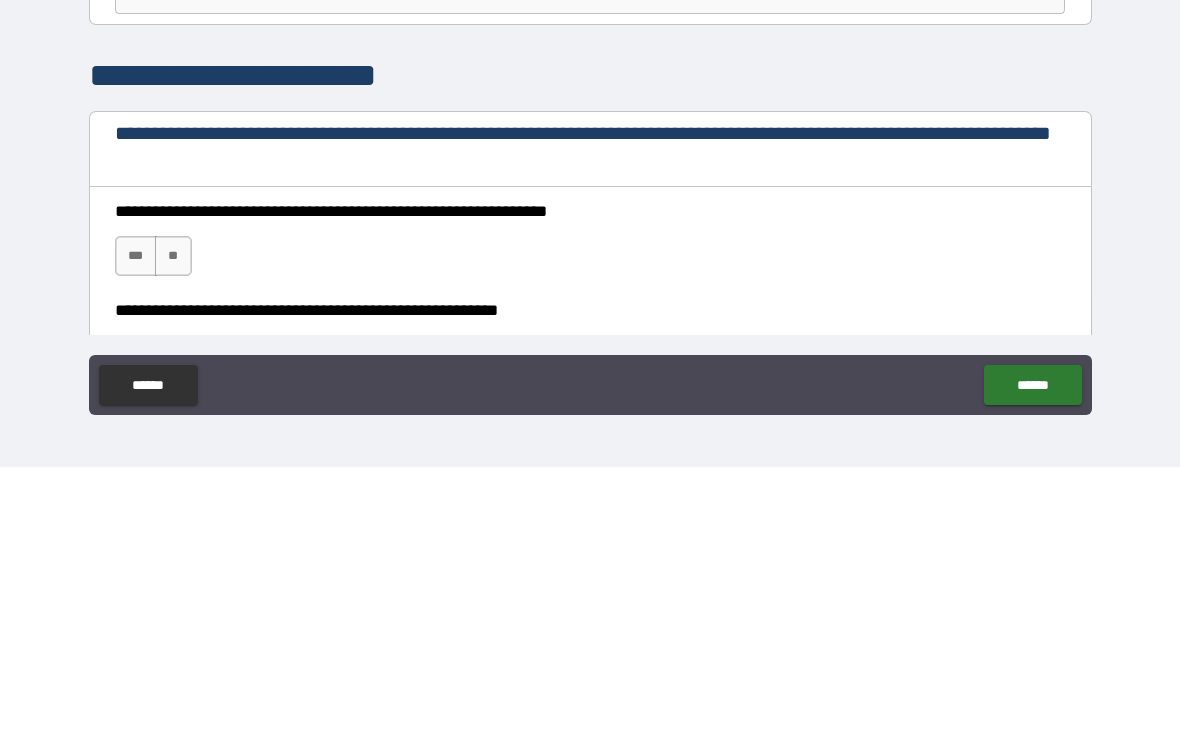click on "***" at bounding box center [136, 537] 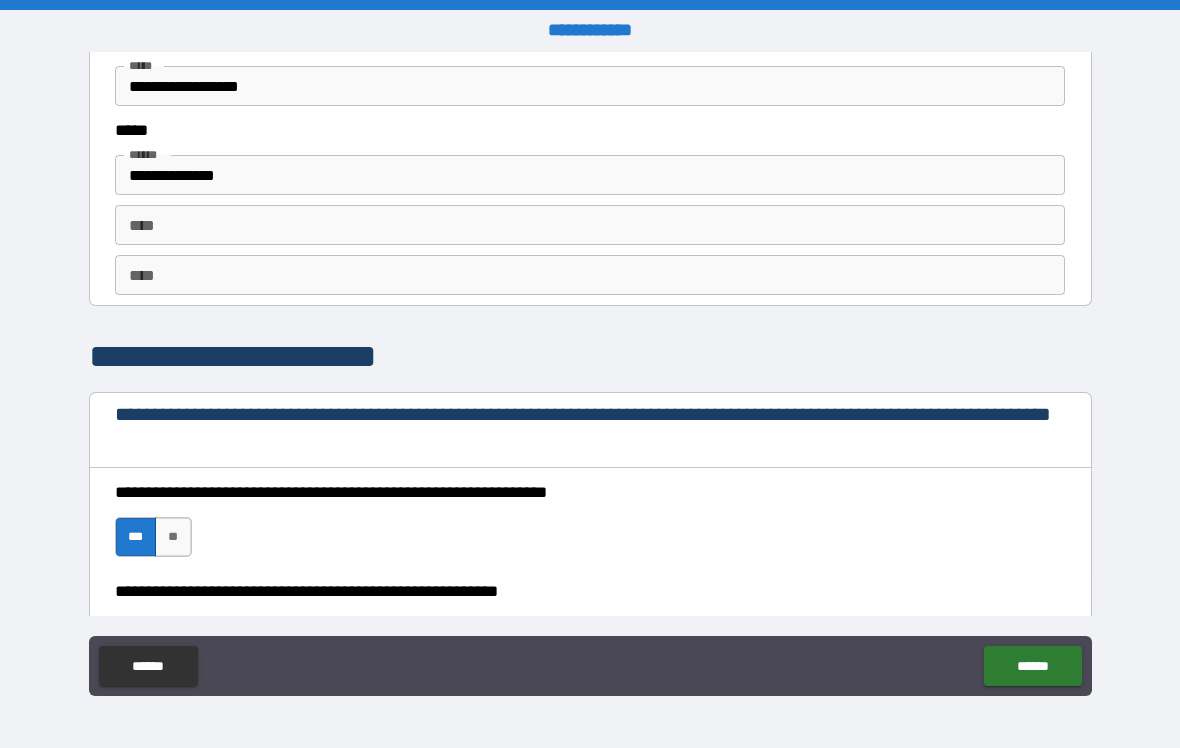 scroll, scrollTop: 2849, scrollLeft: 0, axis: vertical 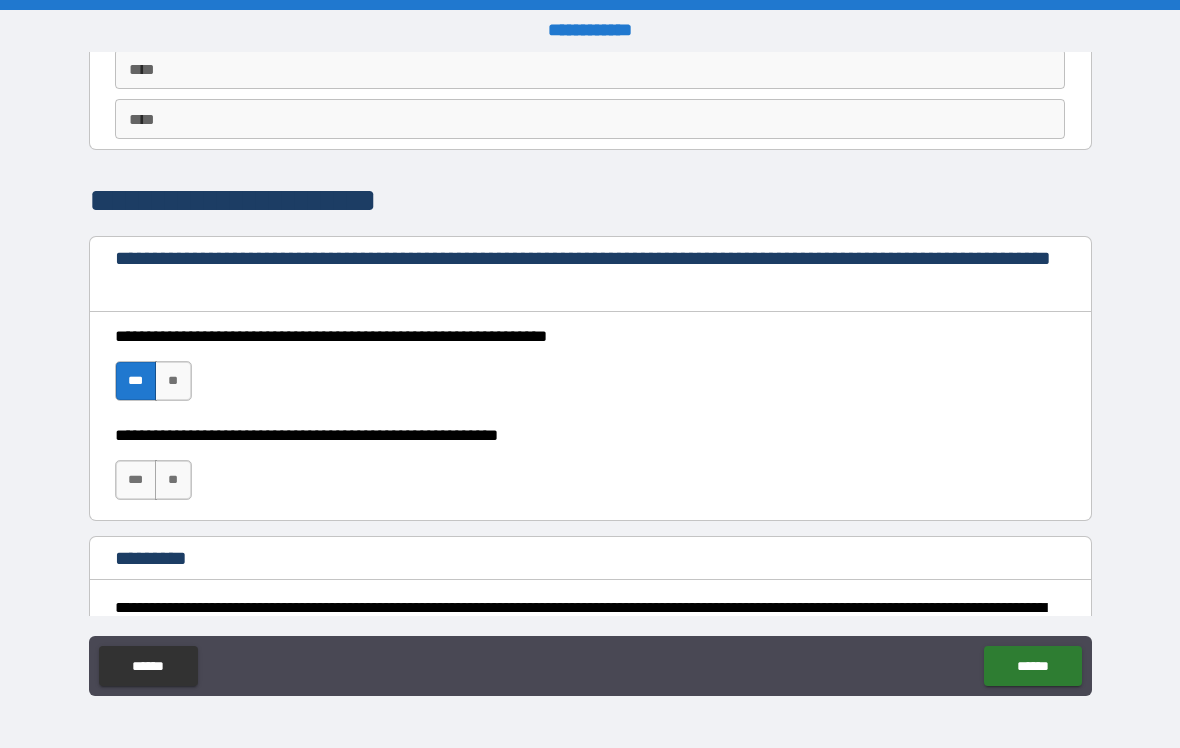 click on "***" at bounding box center (136, 480) 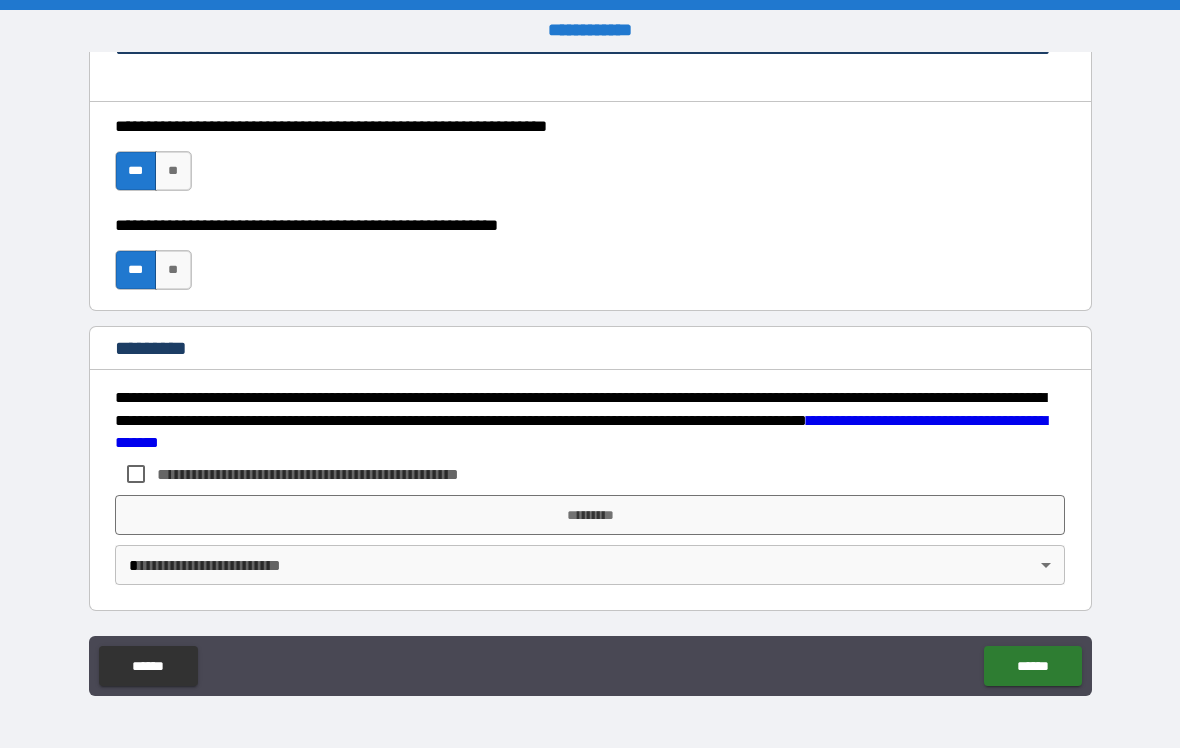 scroll, scrollTop: 3059, scrollLeft: 0, axis: vertical 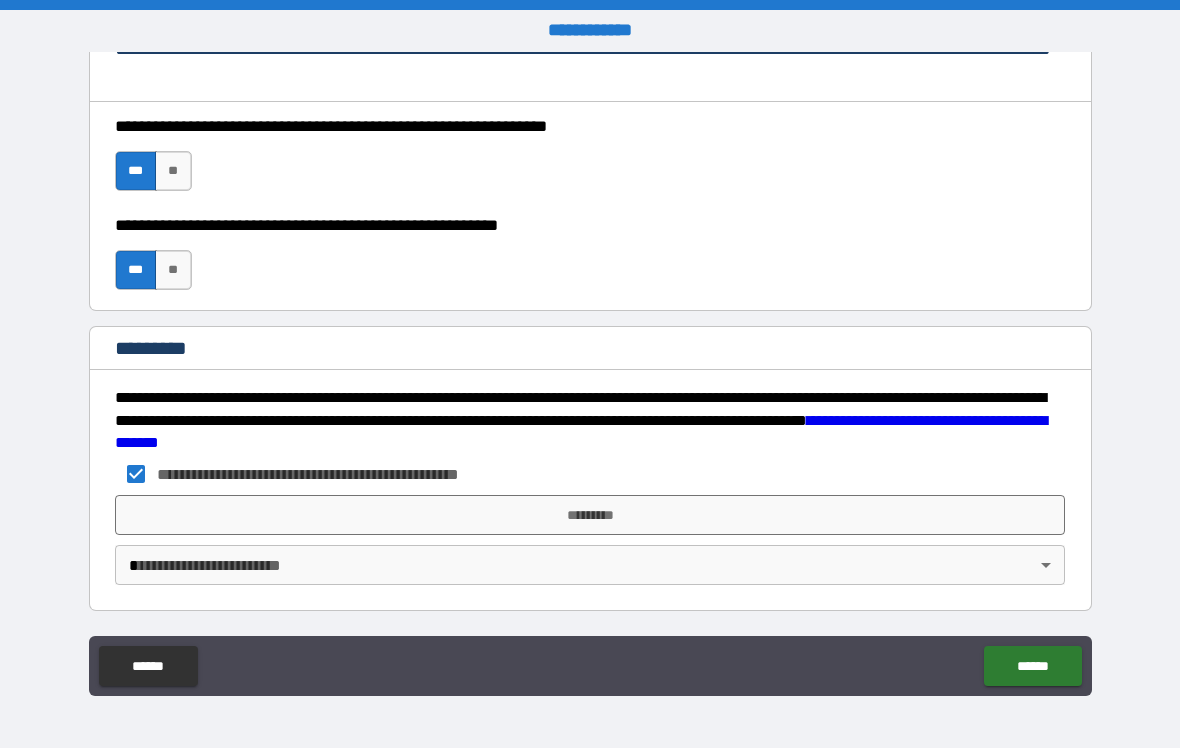 click on "*********" at bounding box center (590, 515) 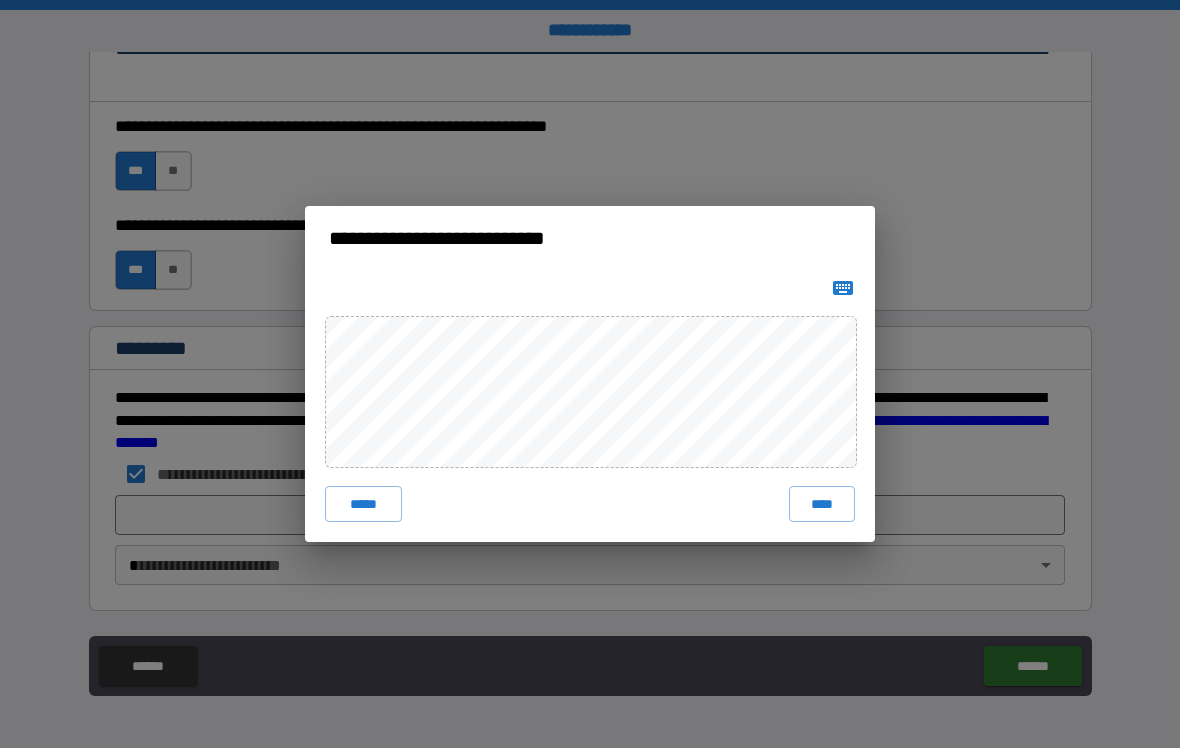 click on "****" at bounding box center [822, 504] 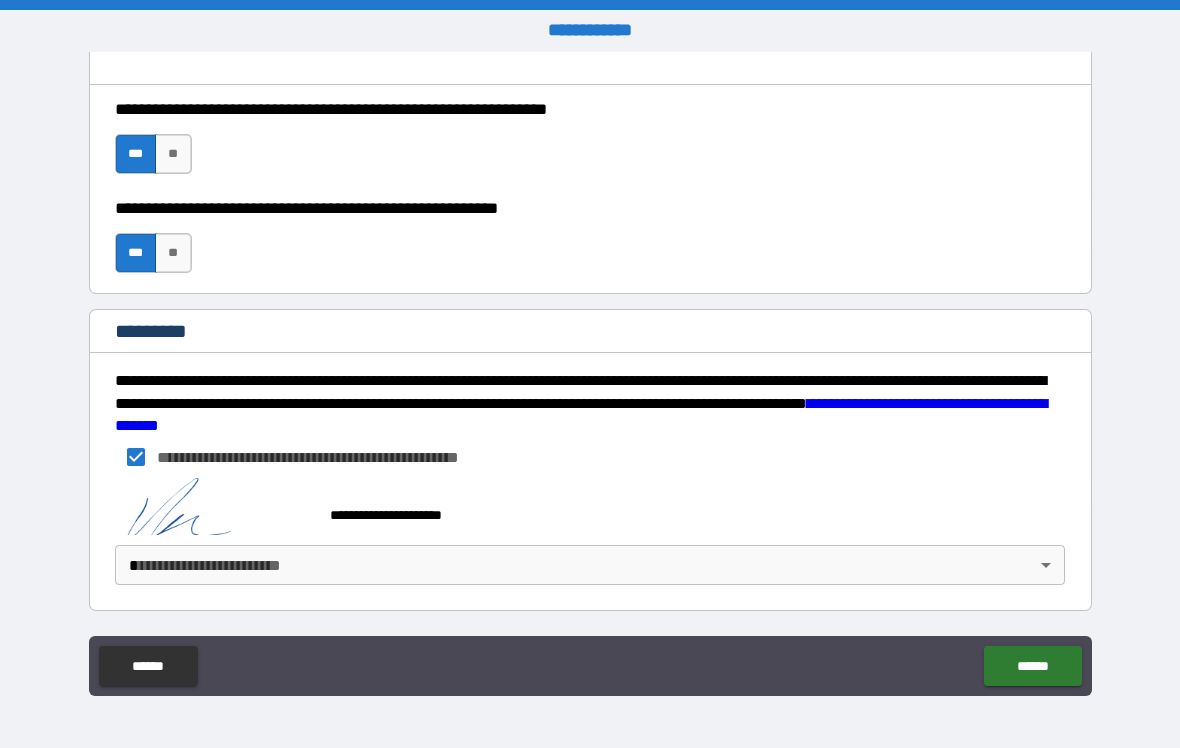 scroll, scrollTop: 3076, scrollLeft: 0, axis: vertical 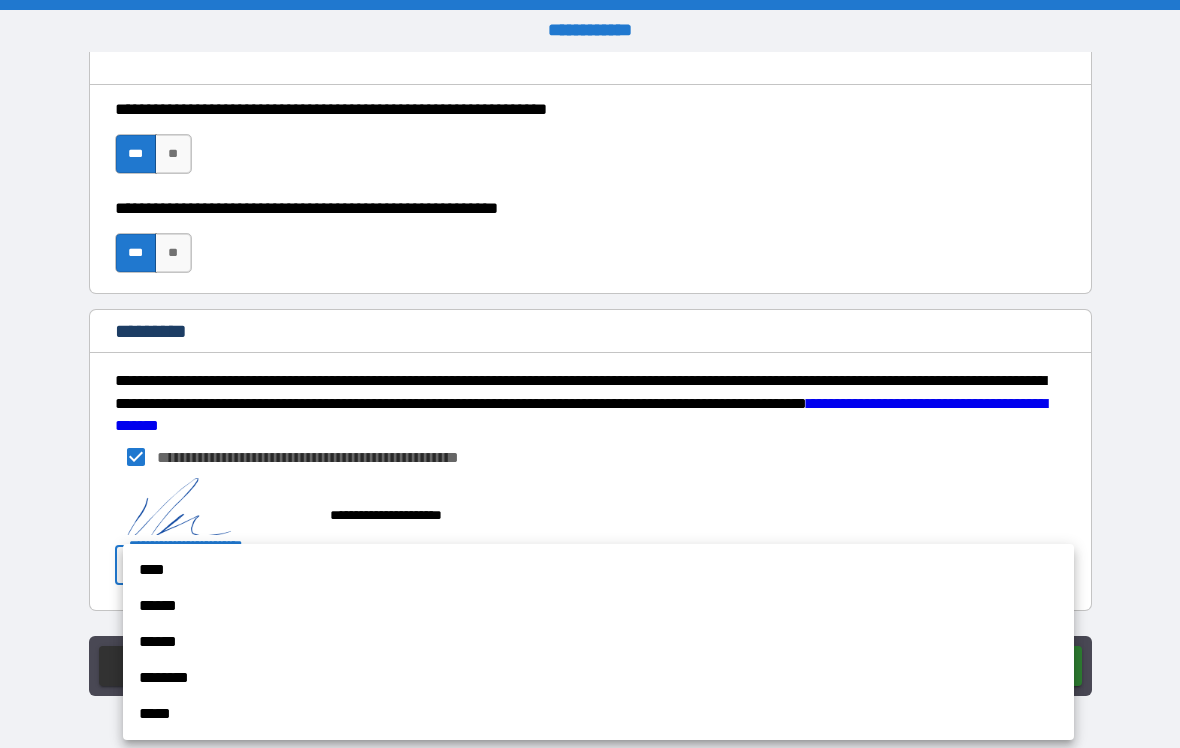 click on "****" at bounding box center [598, 570] 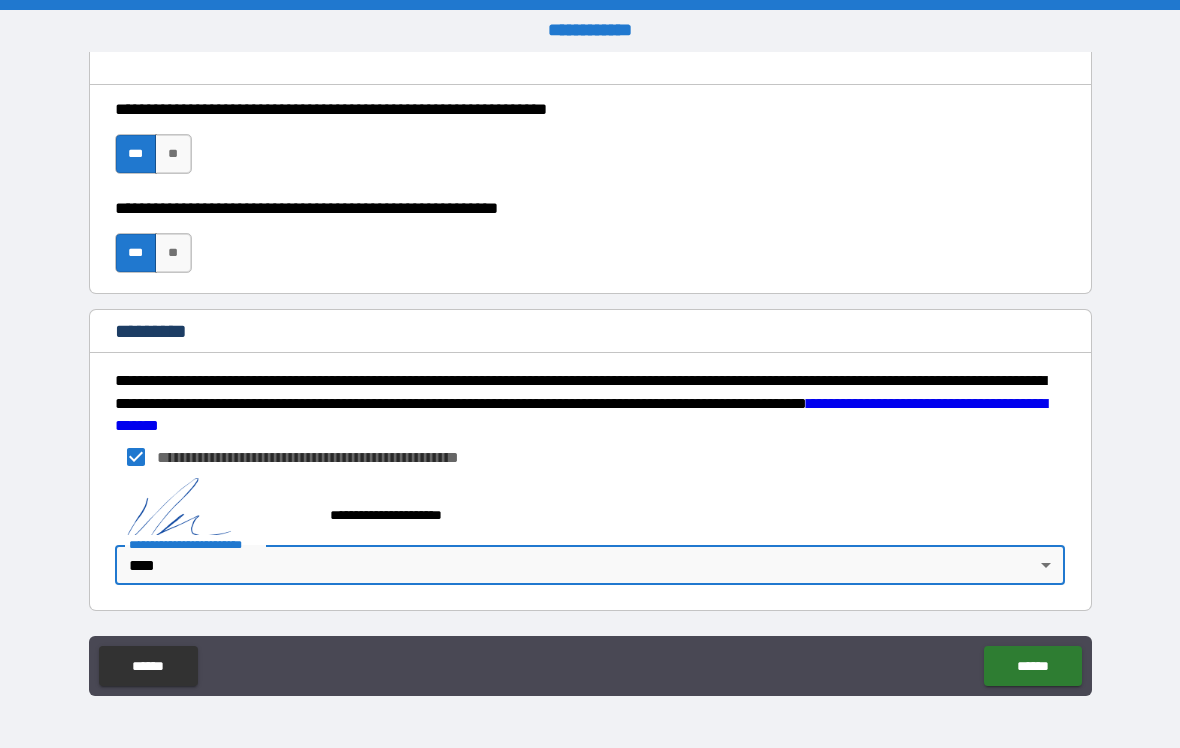 click on "******" at bounding box center (1032, 666) 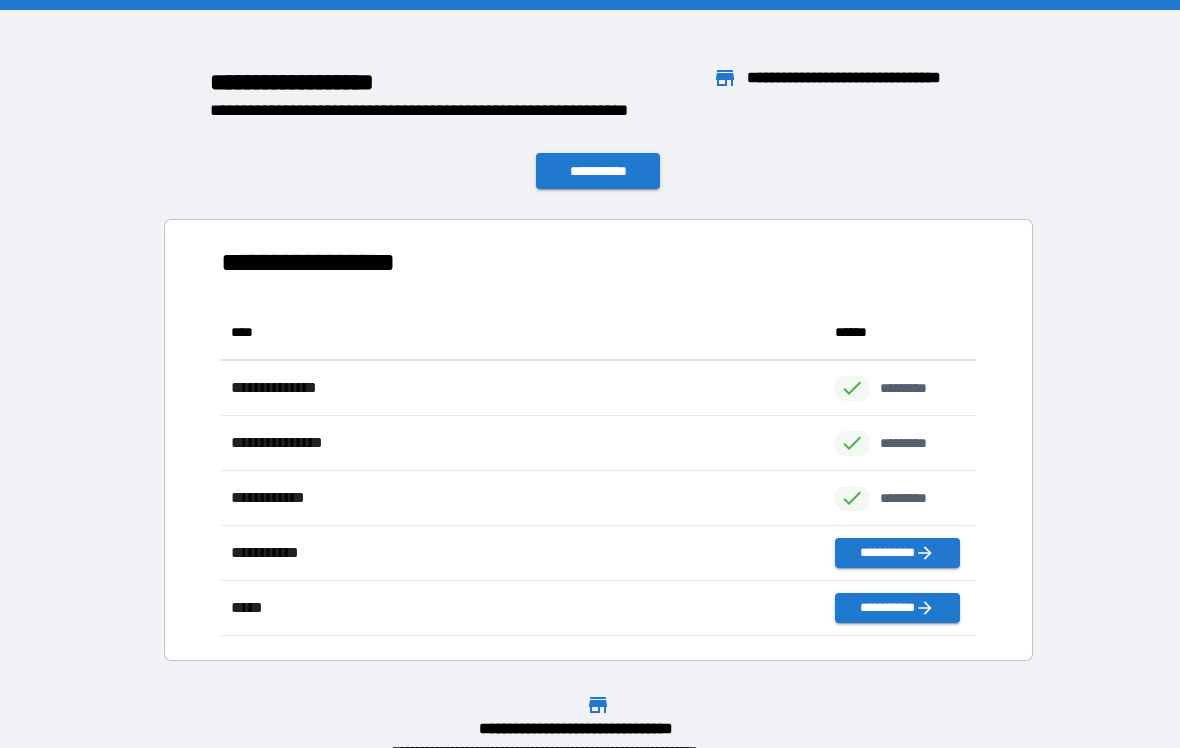 scroll, scrollTop: 1, scrollLeft: 1, axis: both 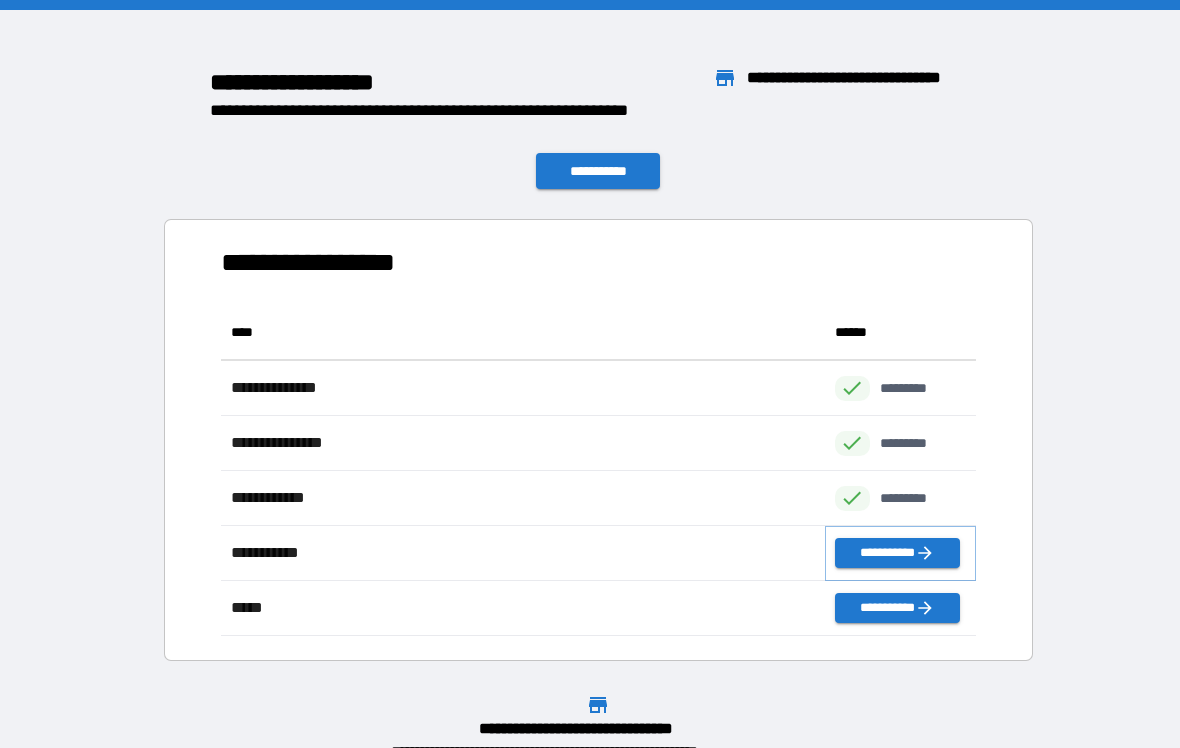 click on "**********" at bounding box center [897, 553] 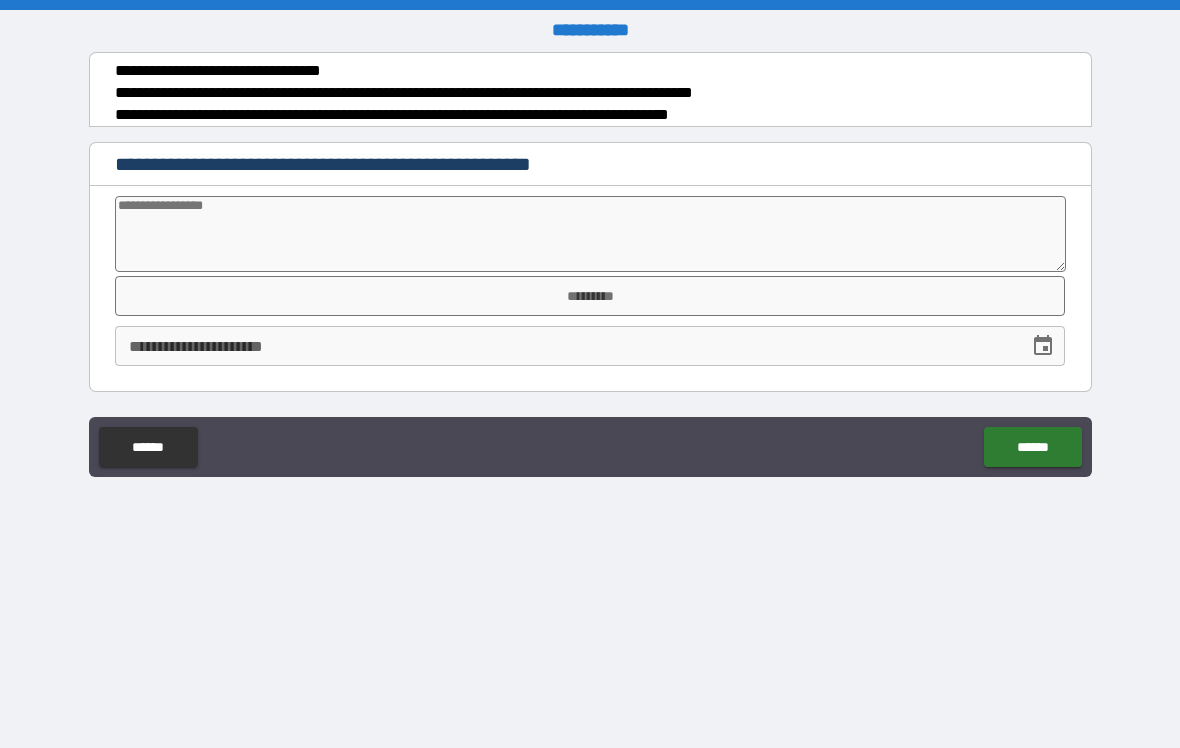 type on "*" 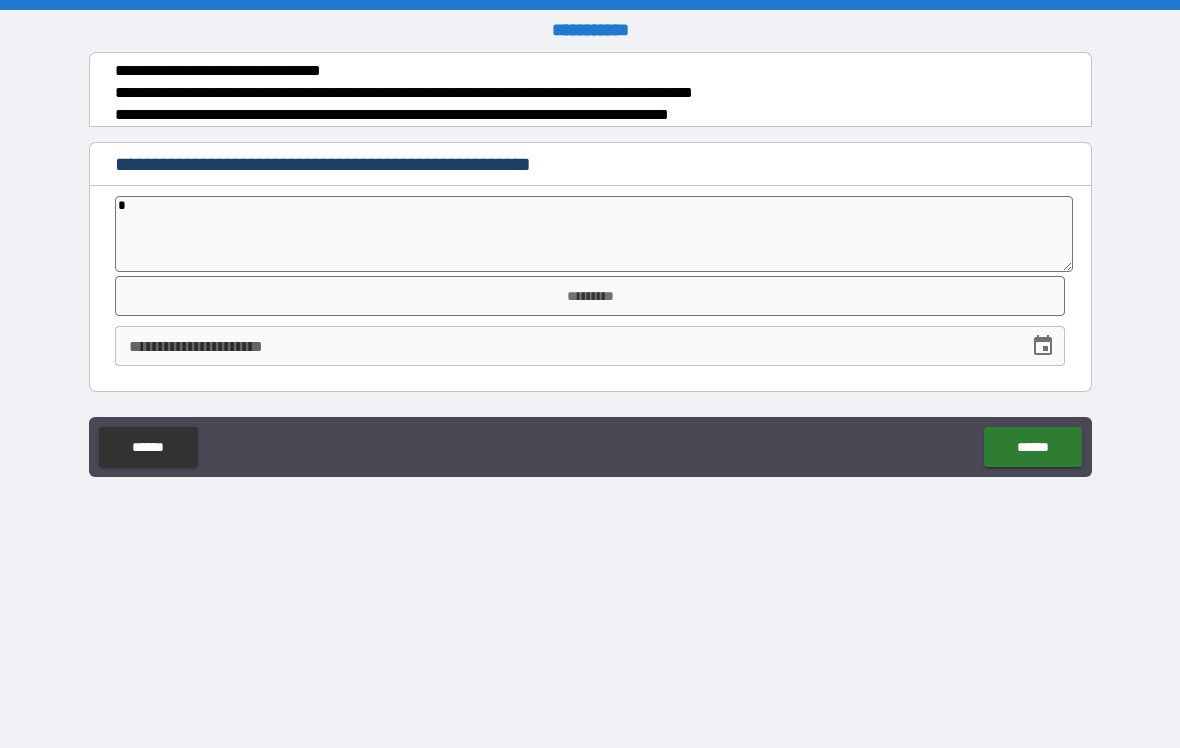 type on "**" 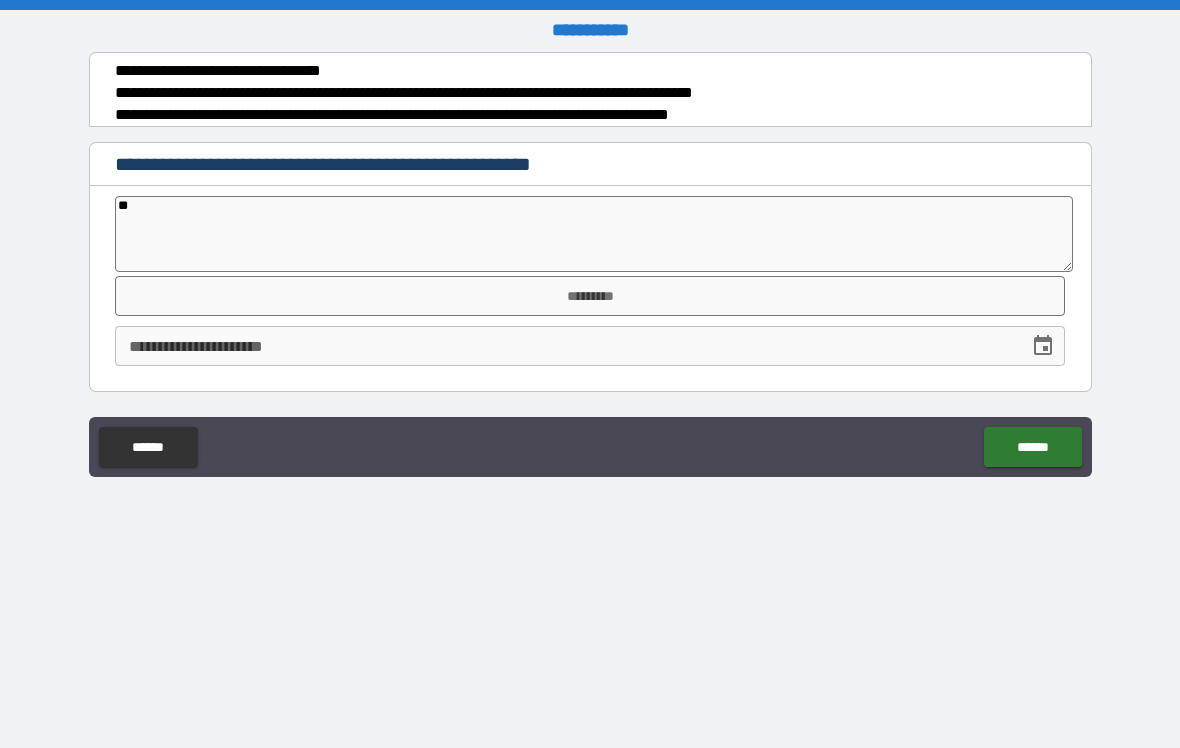 type on "*" 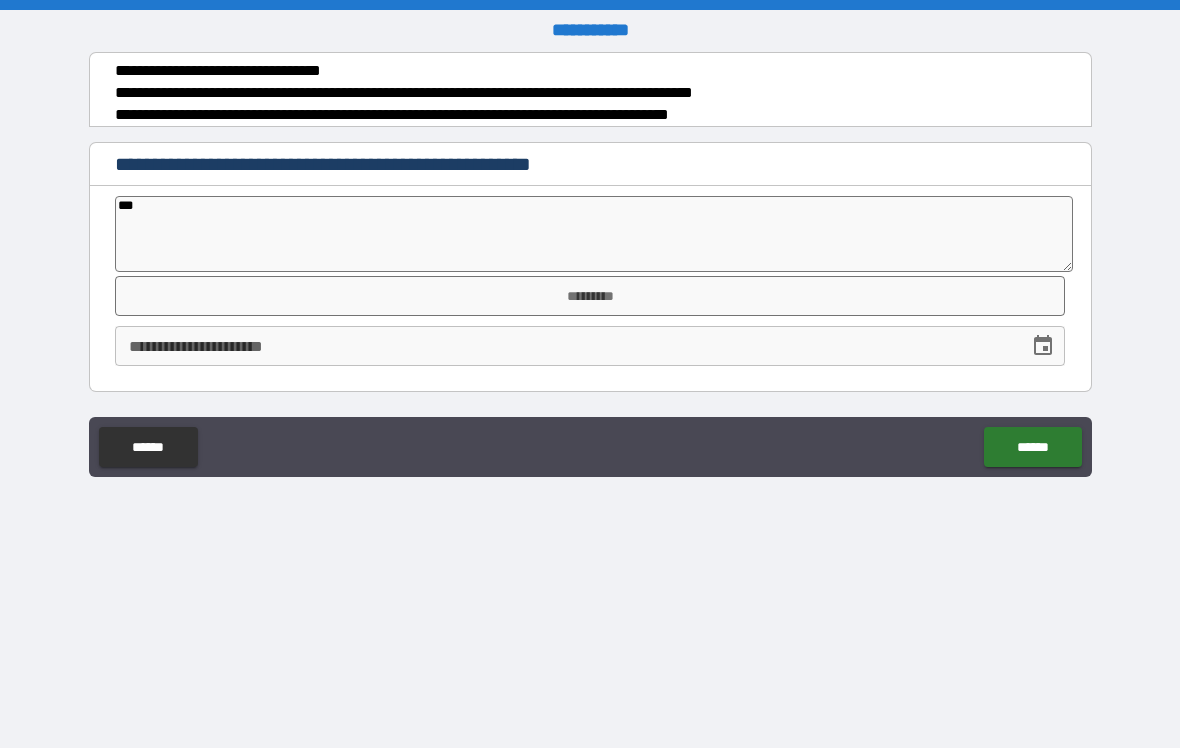 type on "****" 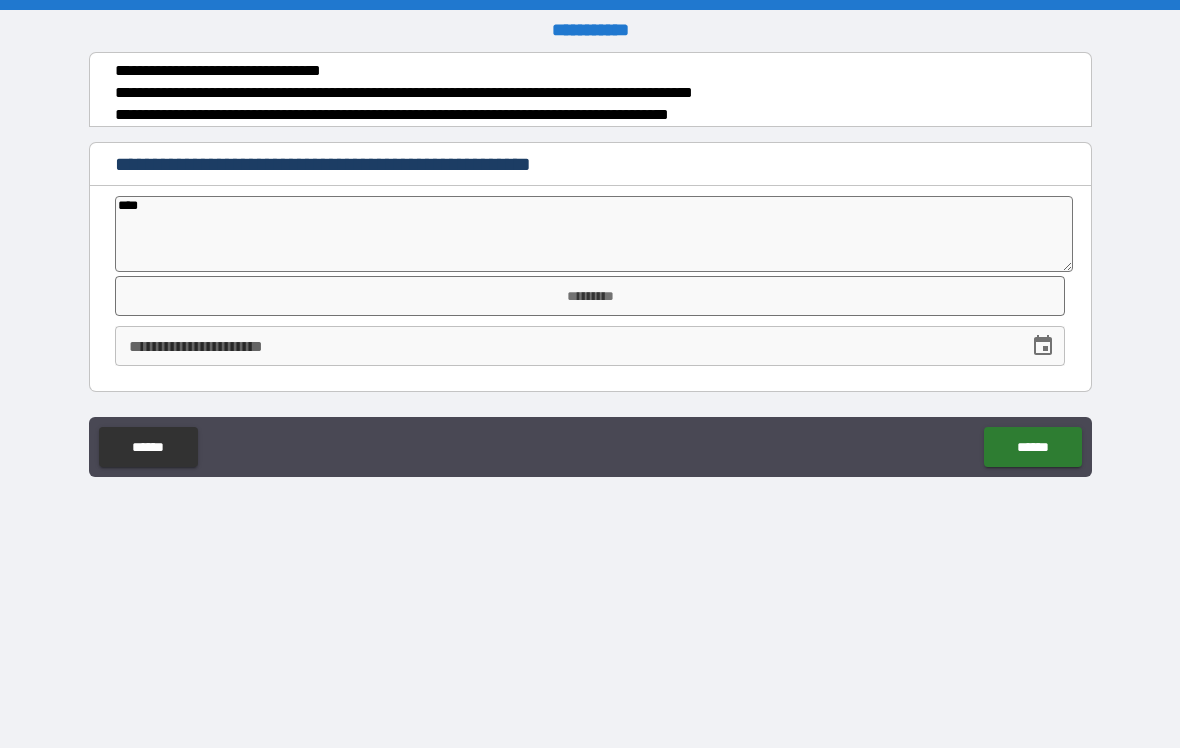 type on "*" 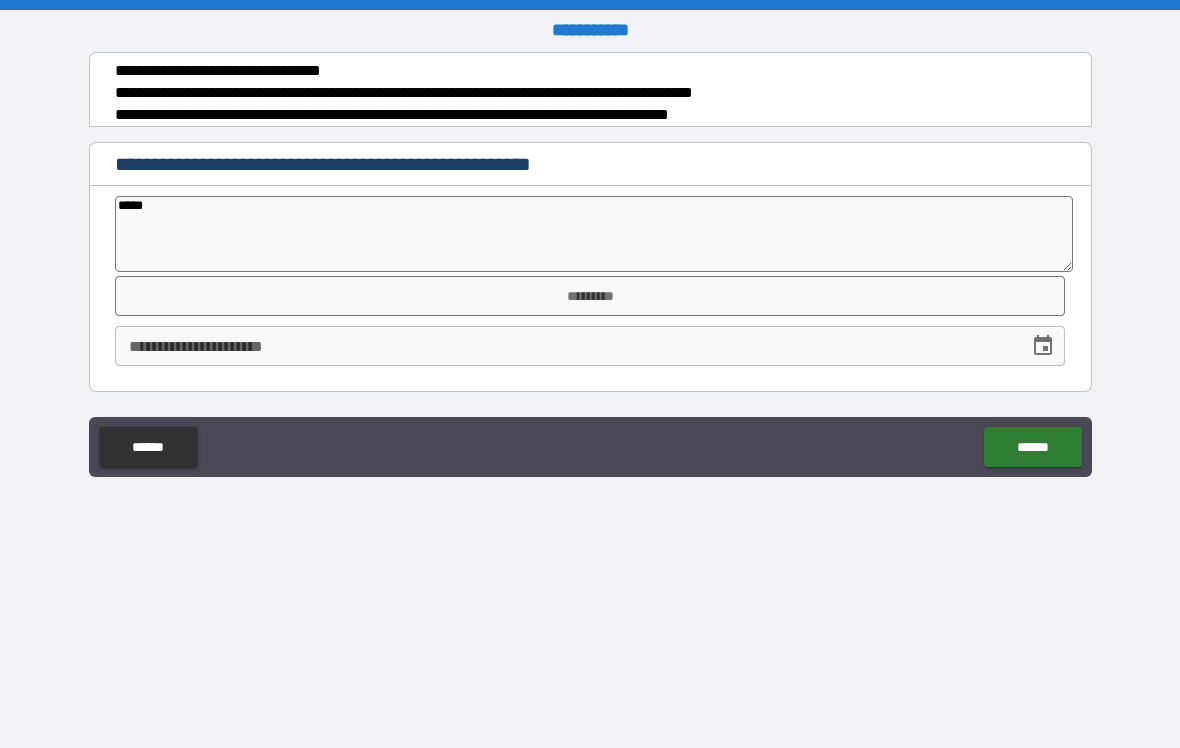 type on "*" 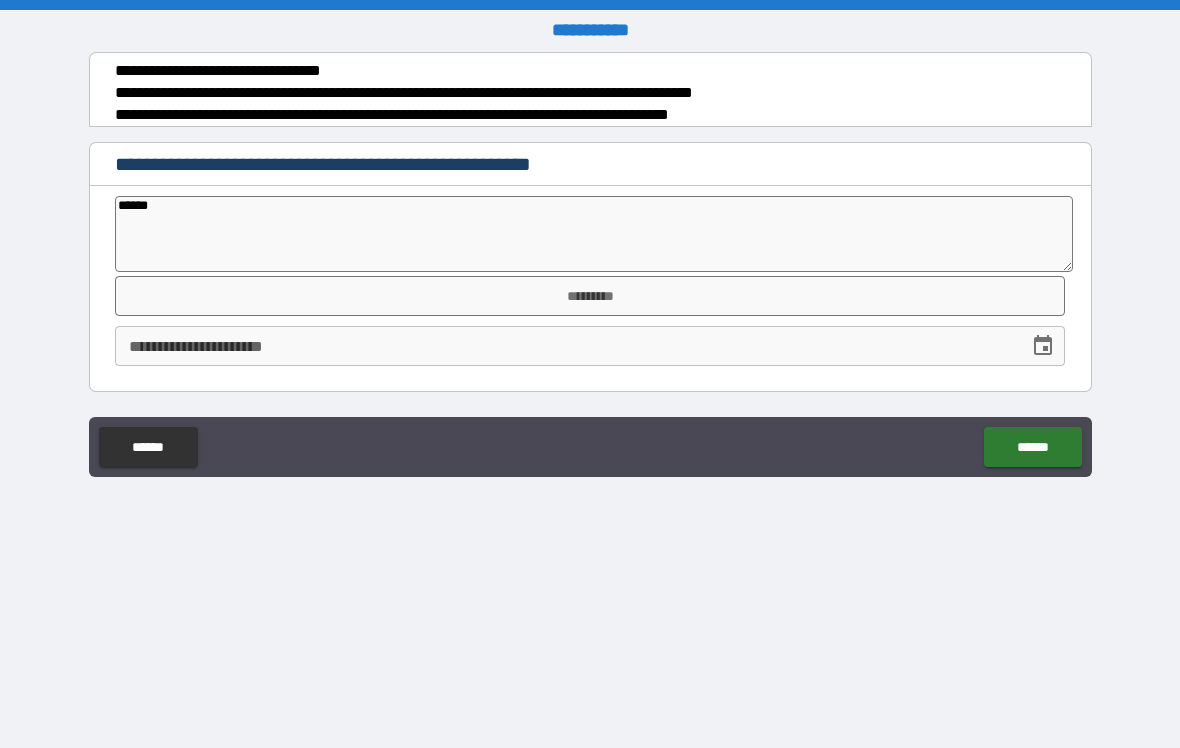 type on "*" 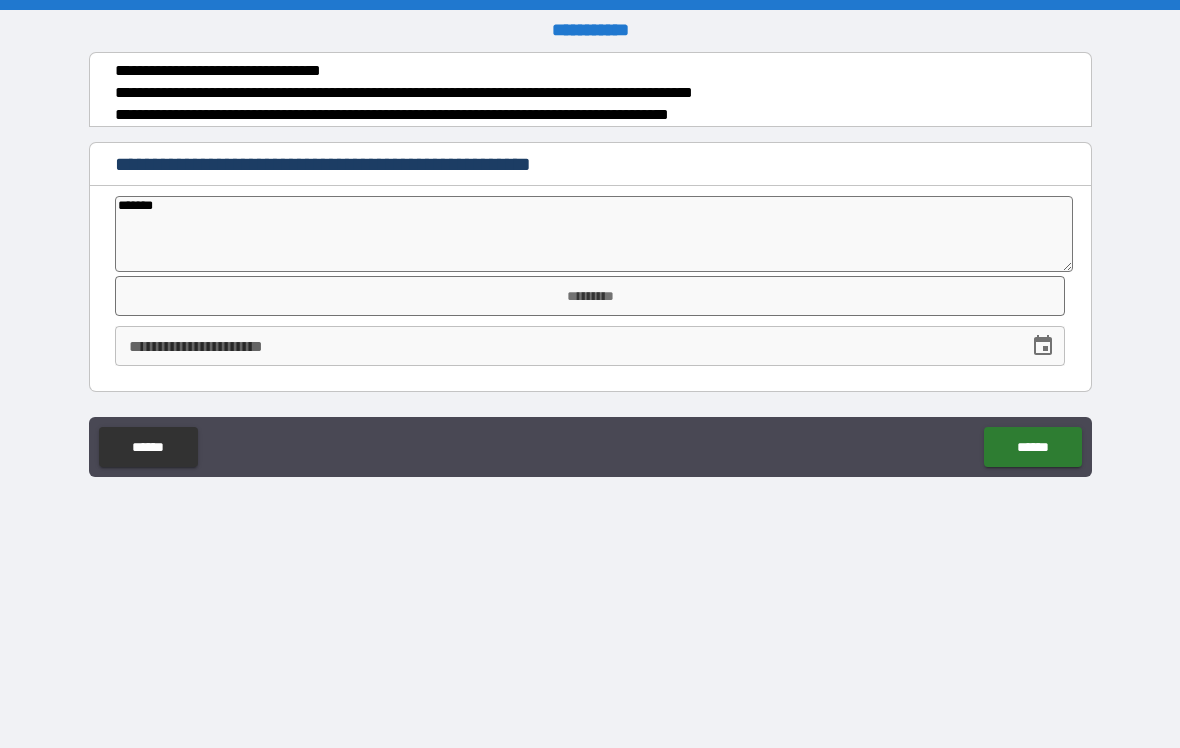 type on "*" 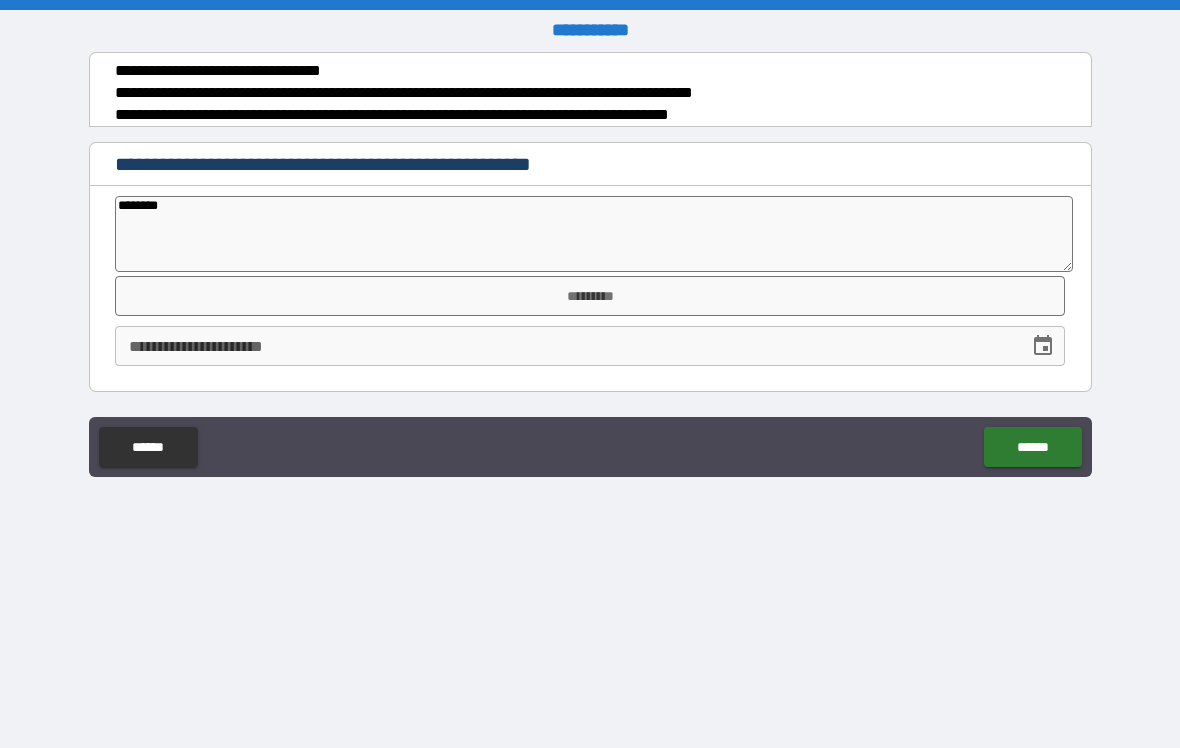 type on "*********" 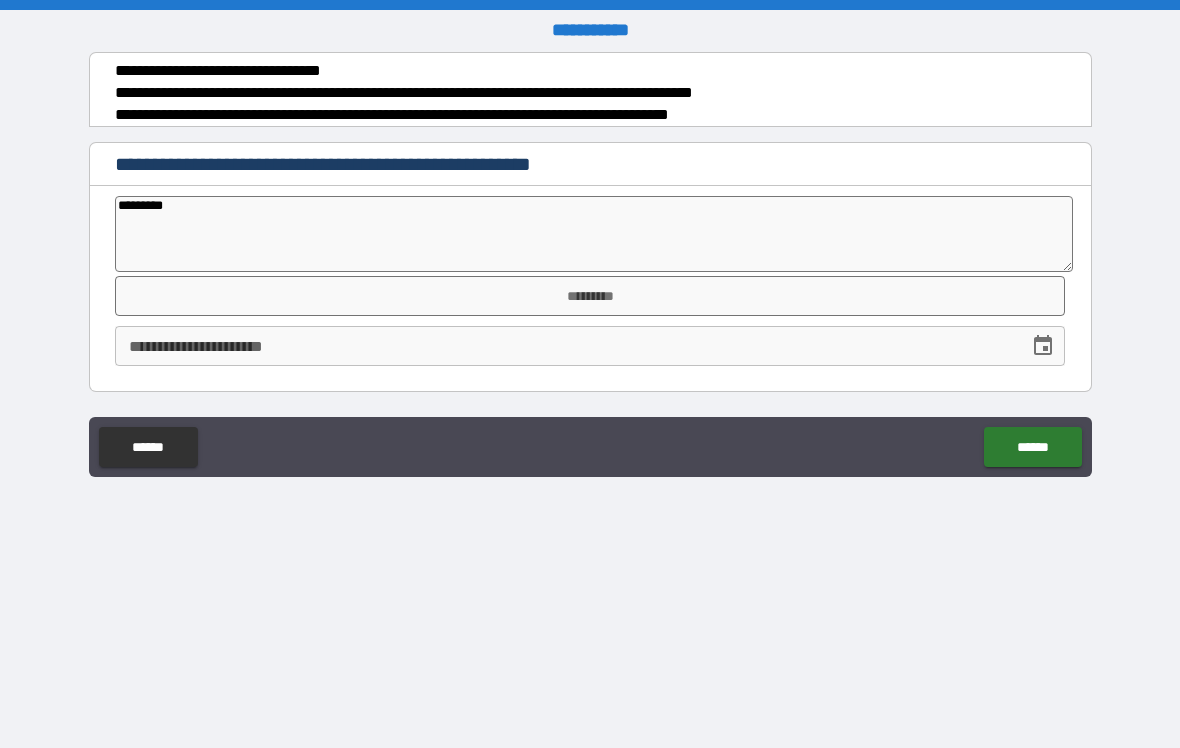 type on "*" 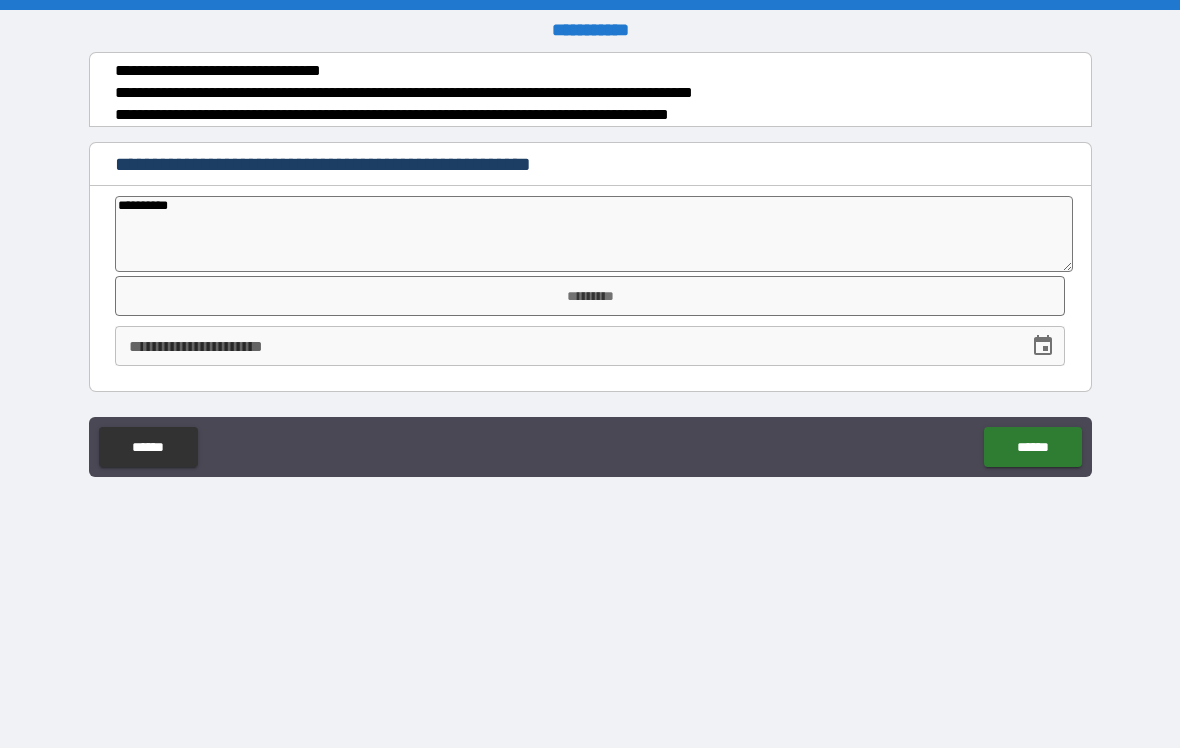 type on "*" 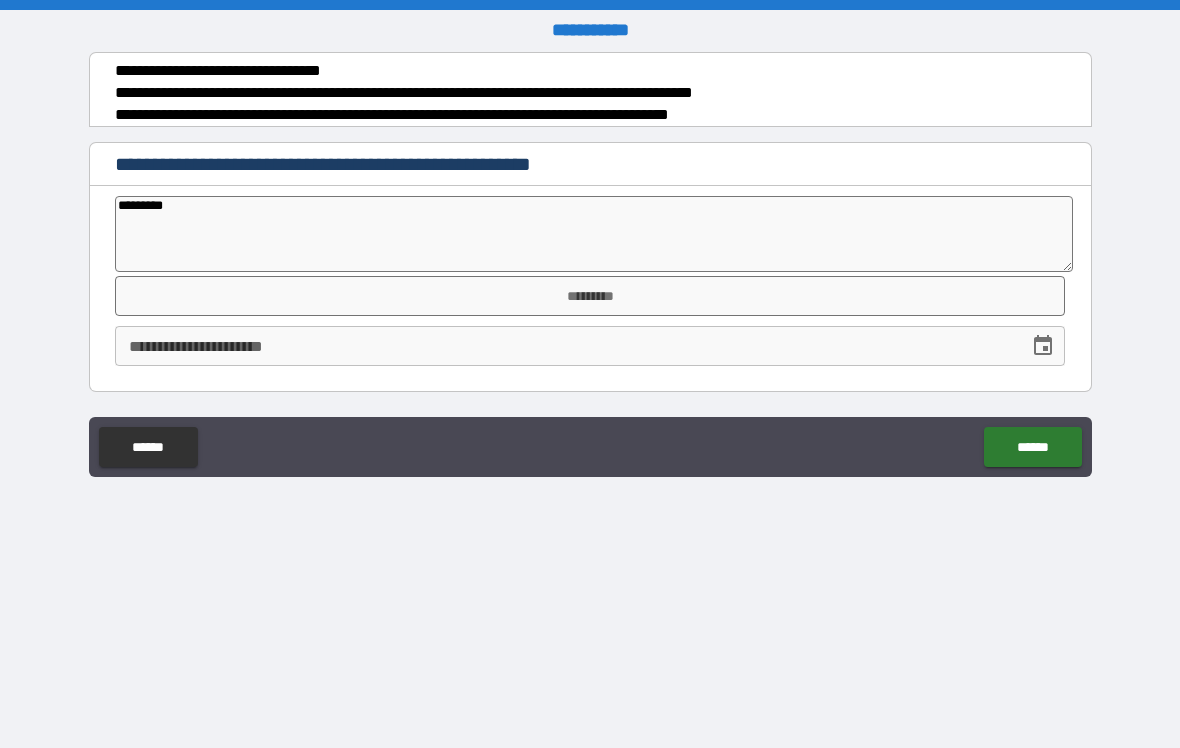 type on "*" 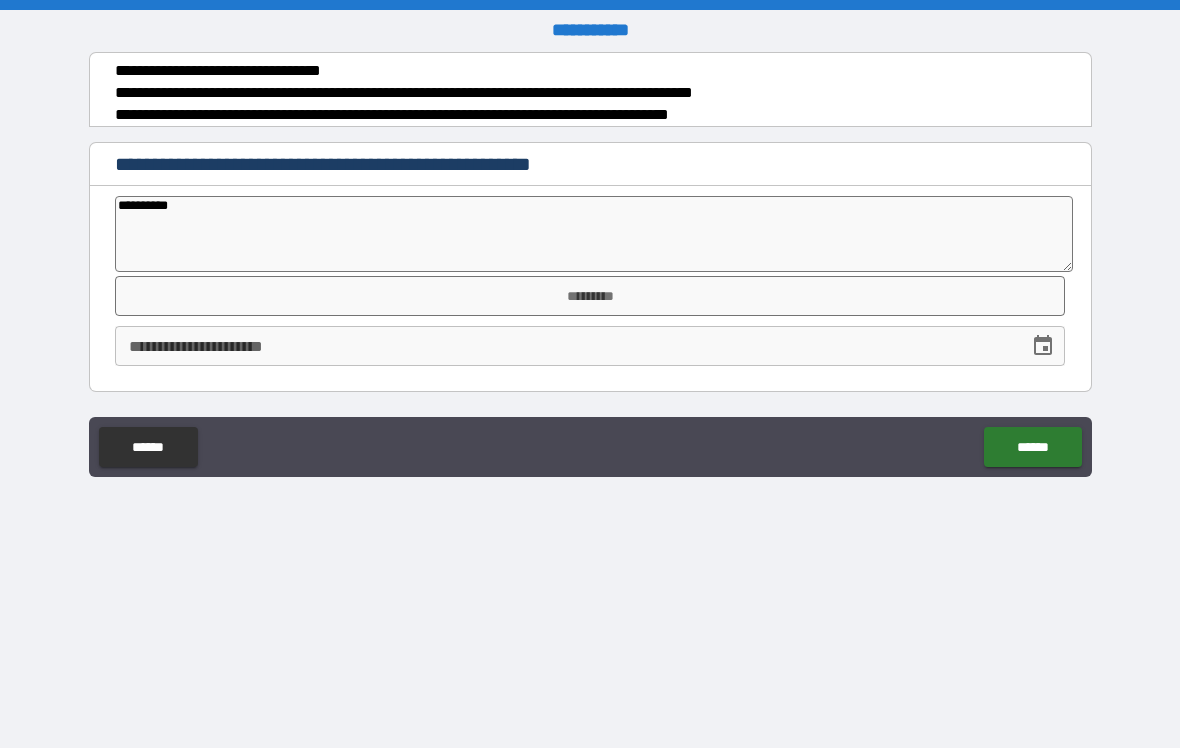 type on "*" 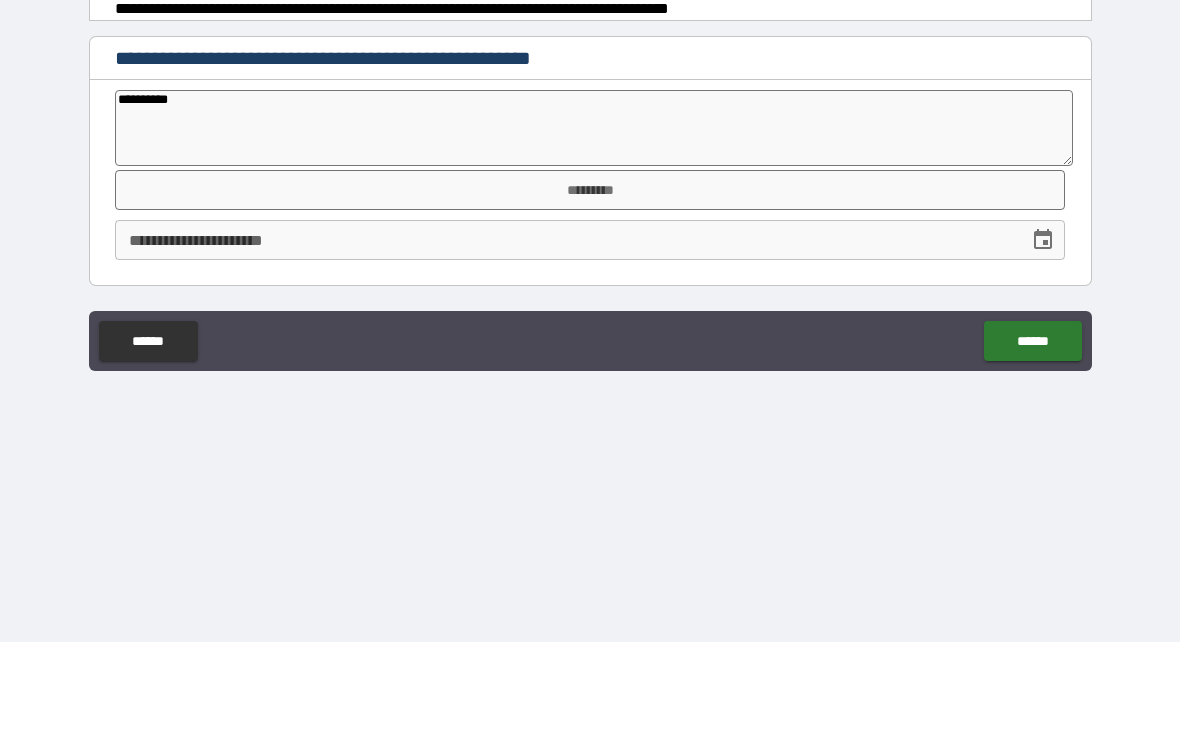 type on "**********" 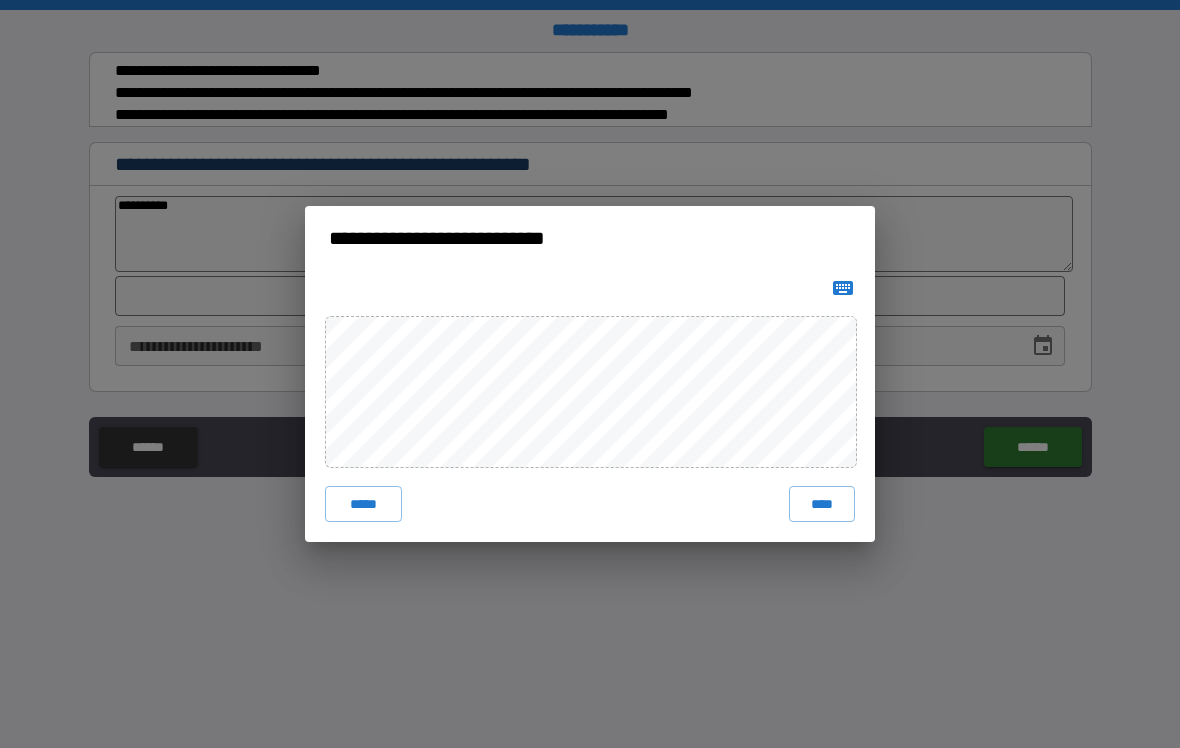 click on "****" at bounding box center [822, 504] 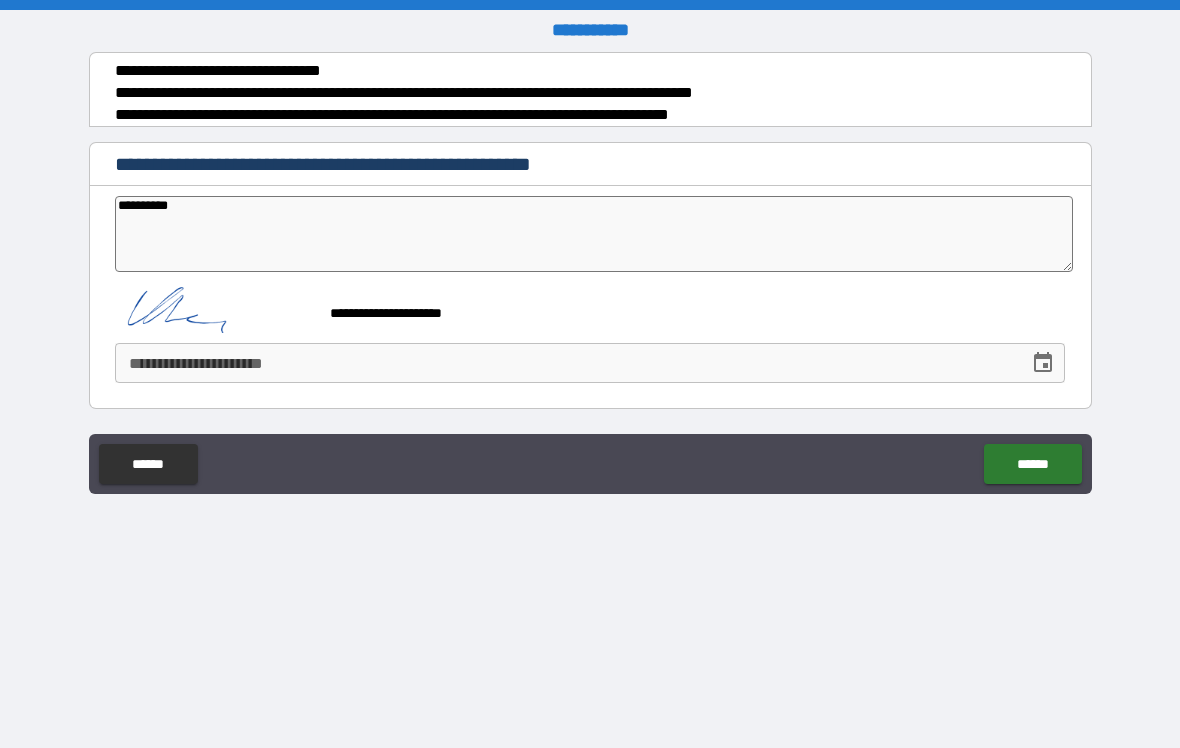 click on "**********" at bounding box center [565, 363] 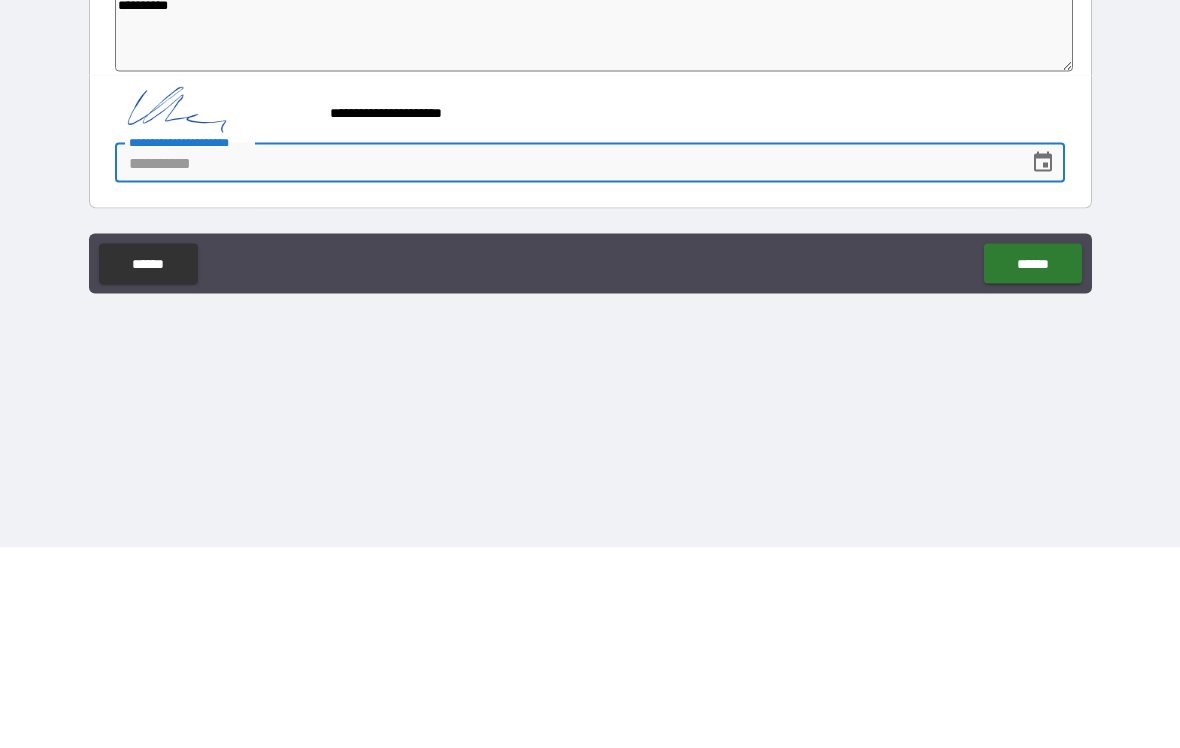 type on "*" 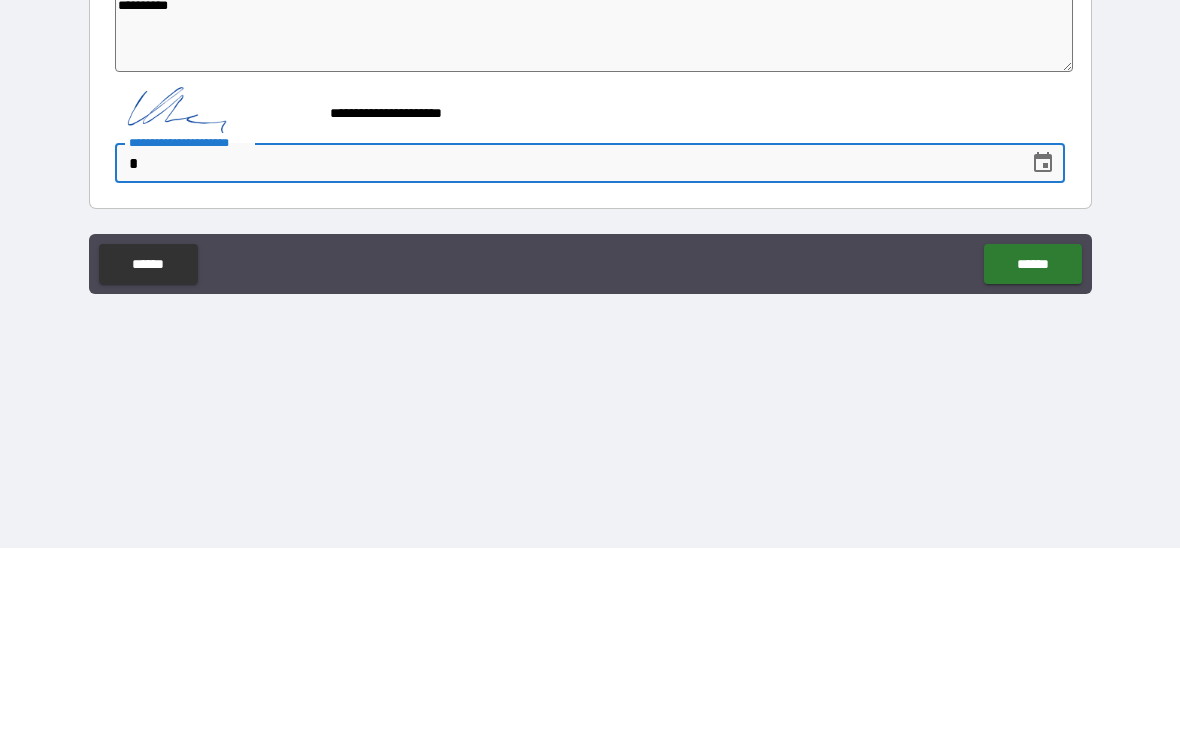 type on "*" 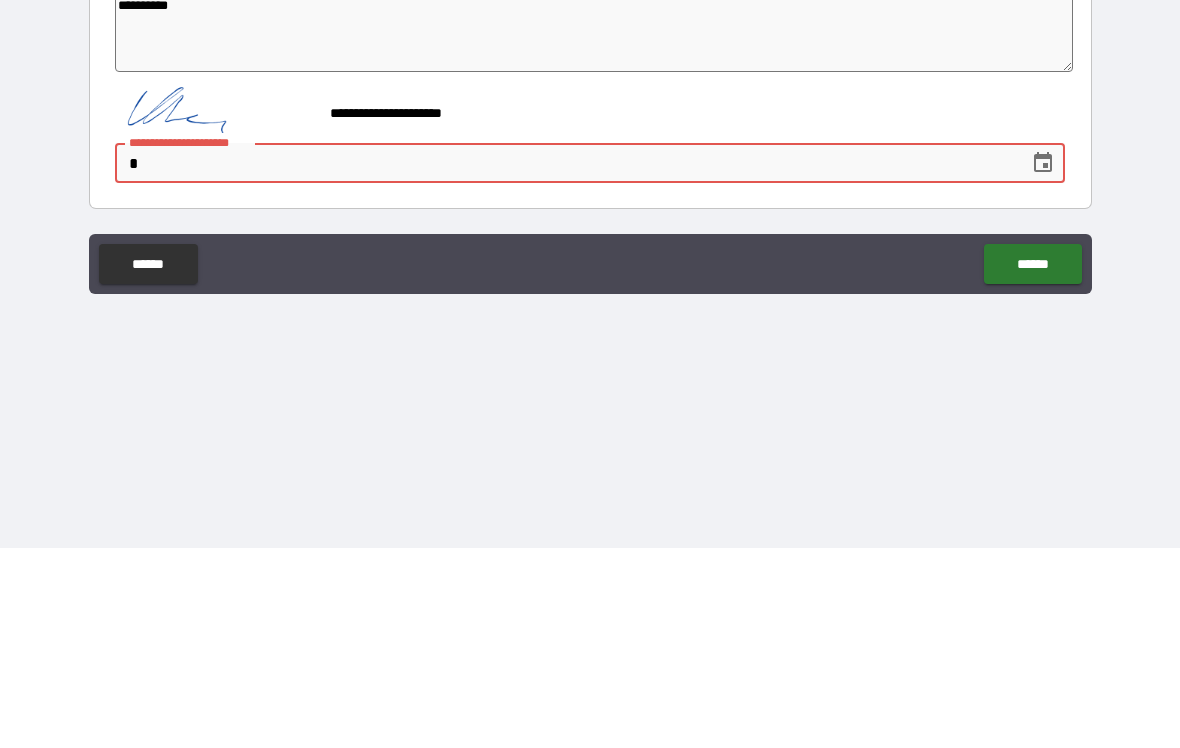 type on "***" 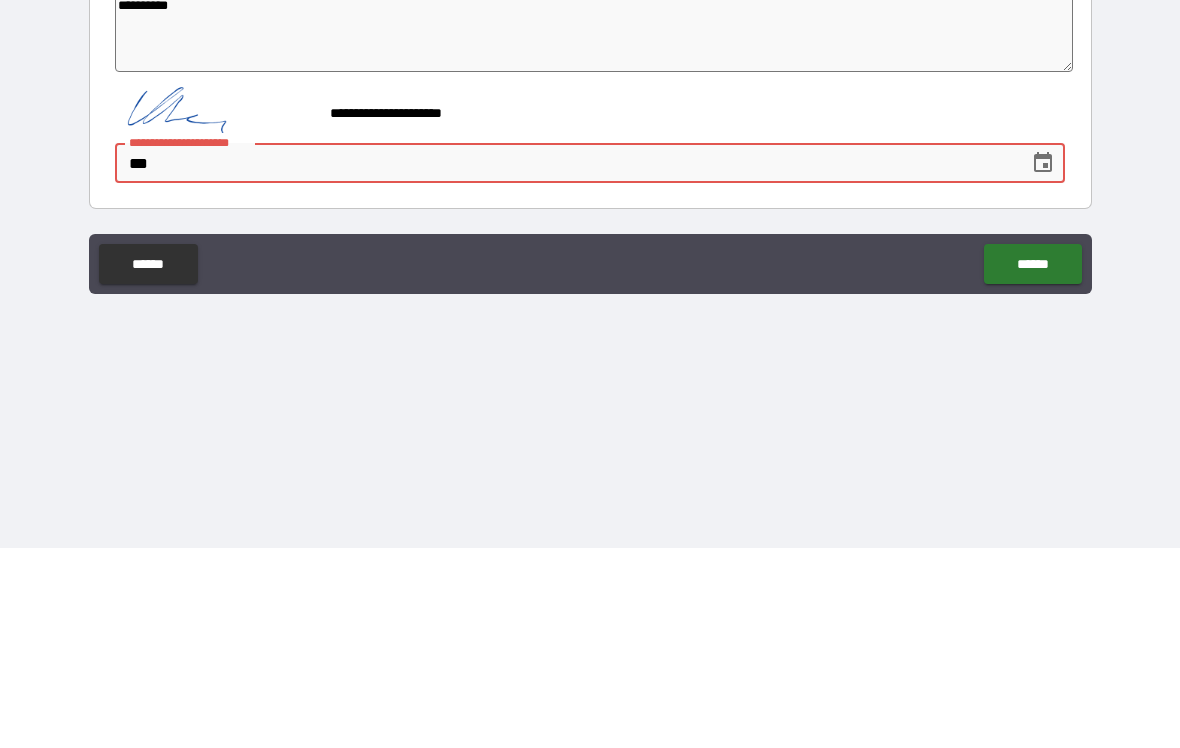 type on "*" 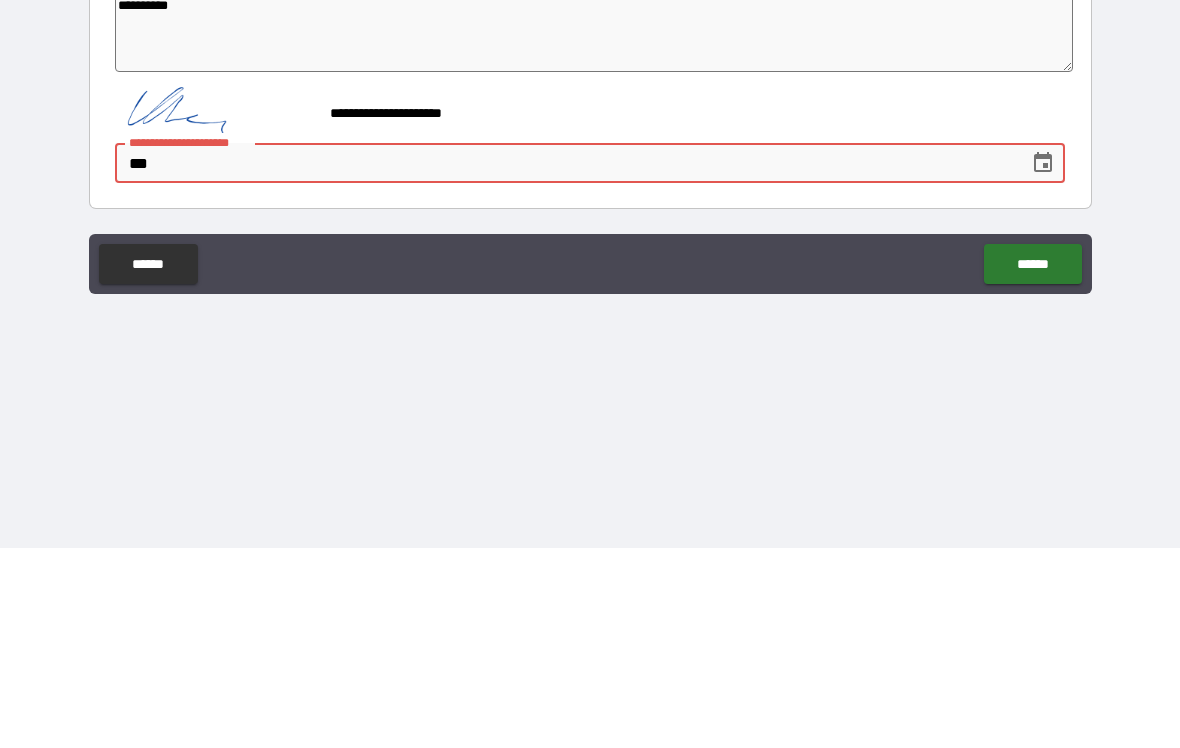 type on "****" 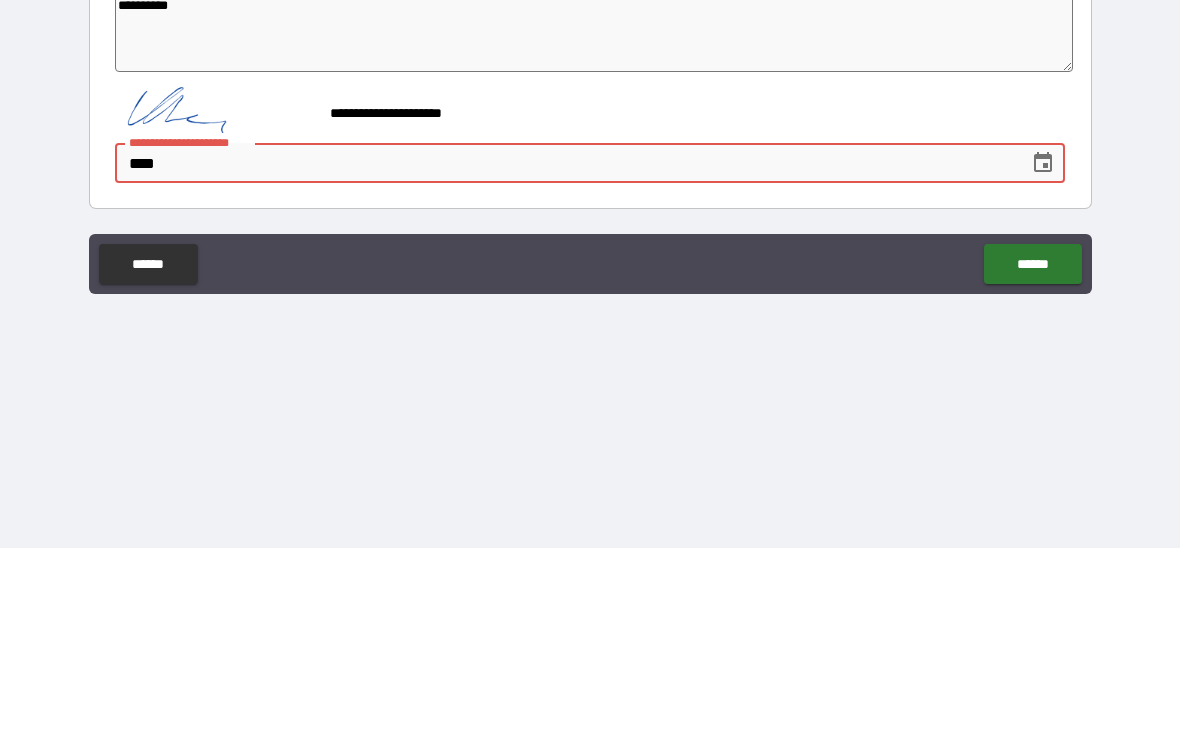 type on "*" 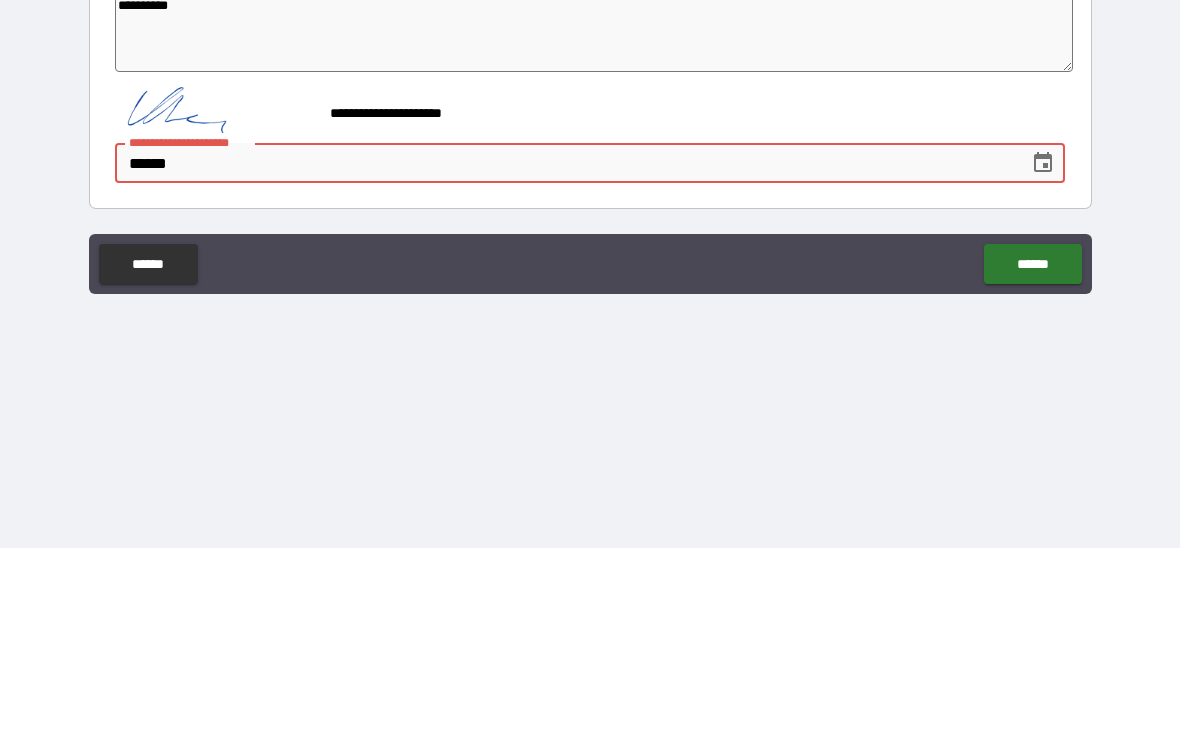 type on "*" 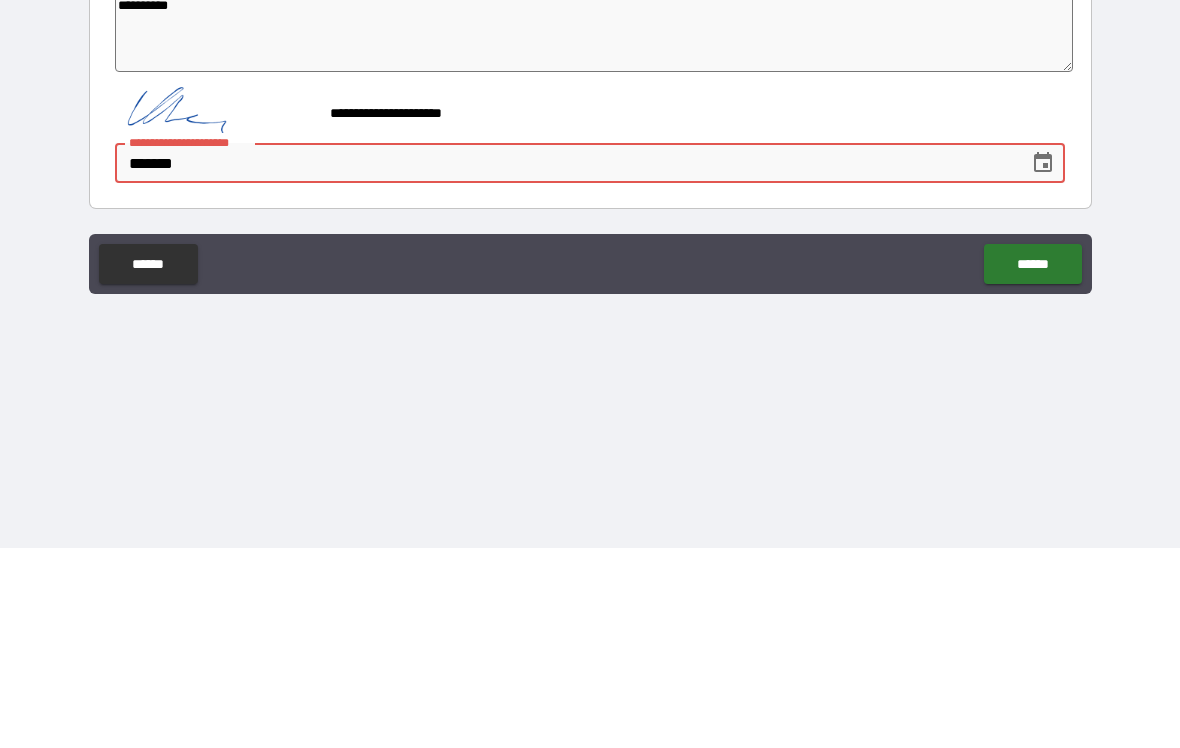 type on "*" 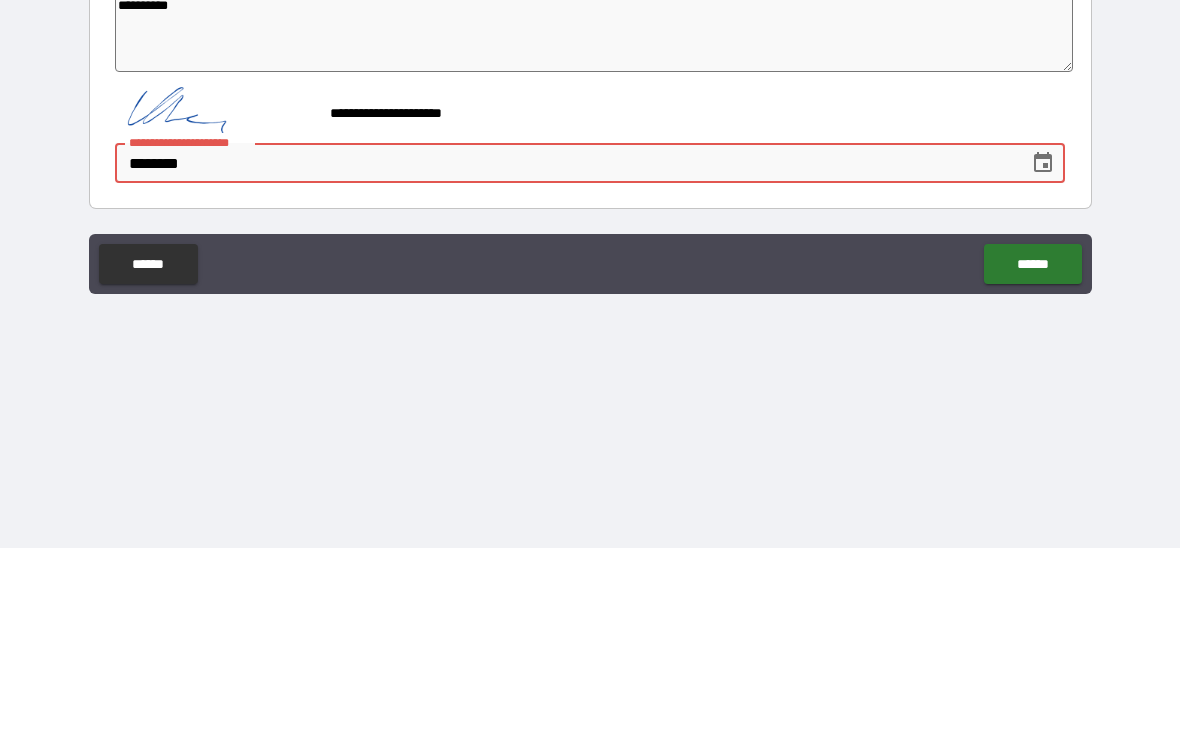 type on "*" 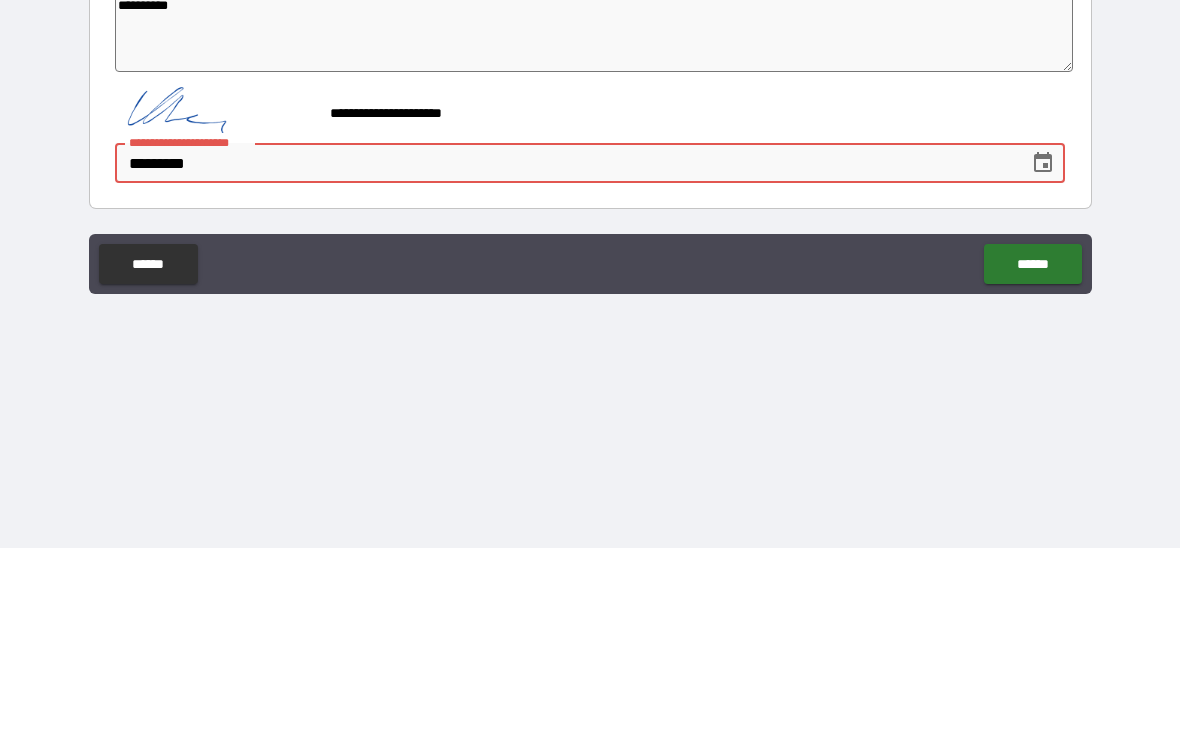 type on "*" 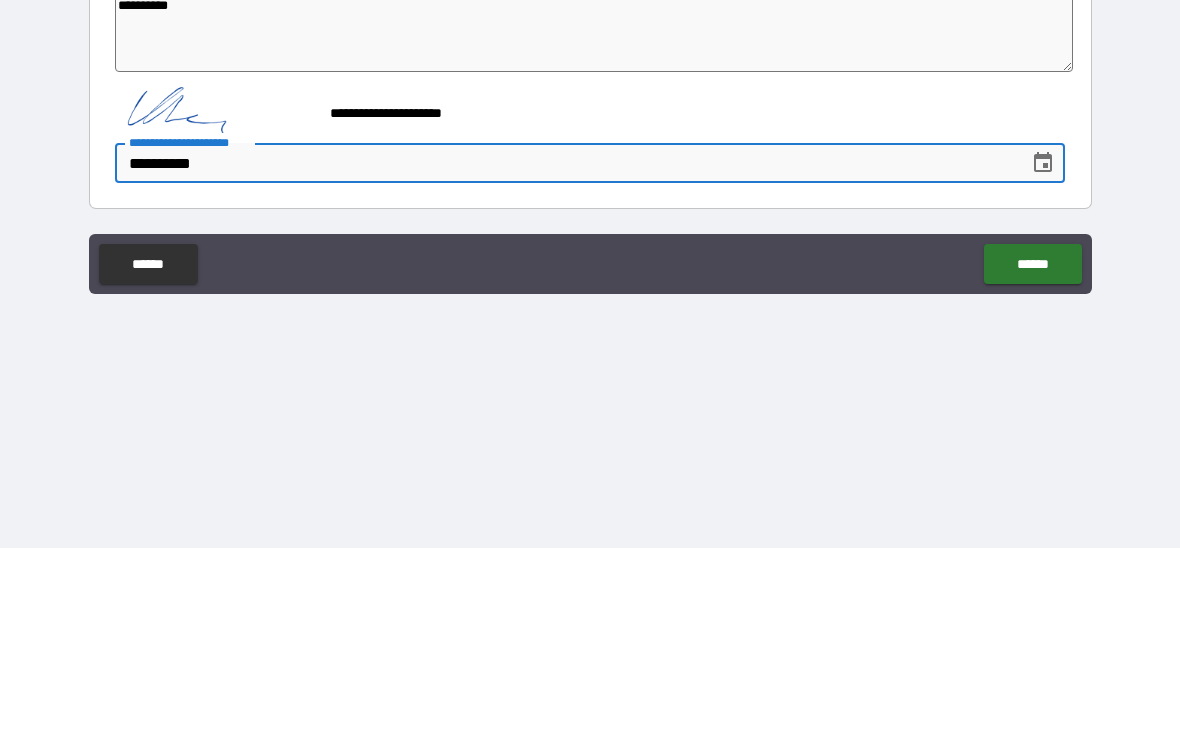 type on "*" 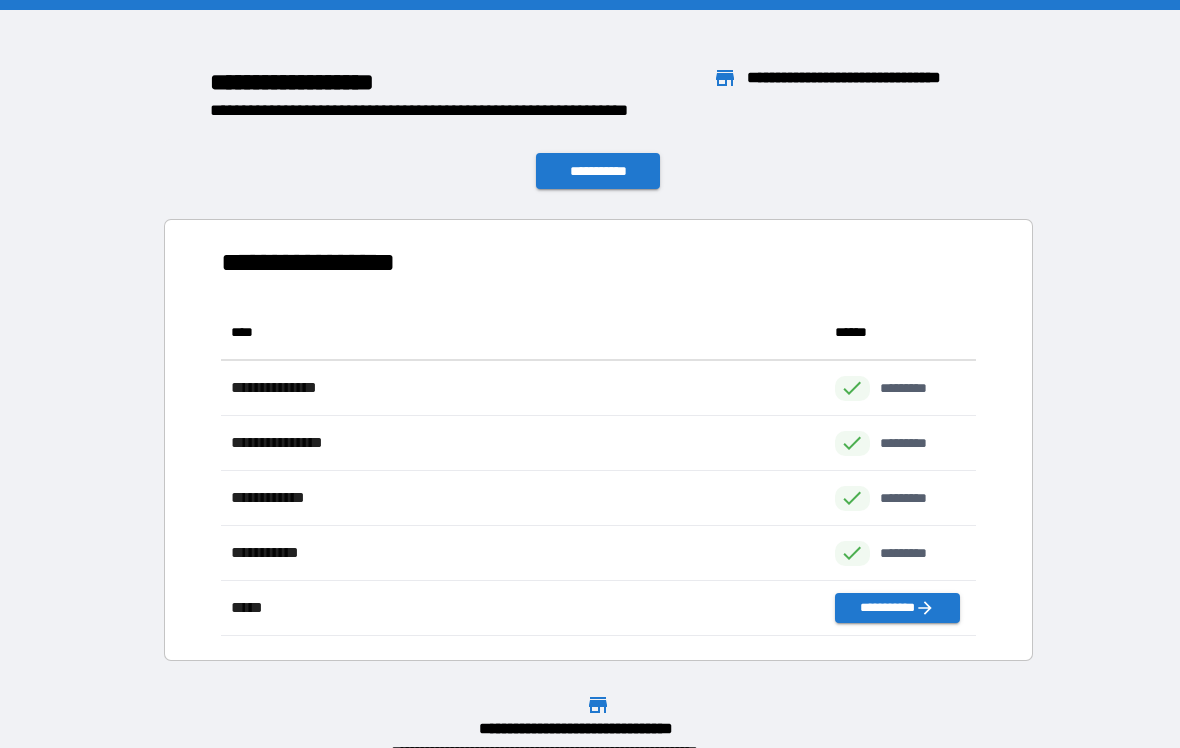 scroll, scrollTop: 1, scrollLeft: 1, axis: both 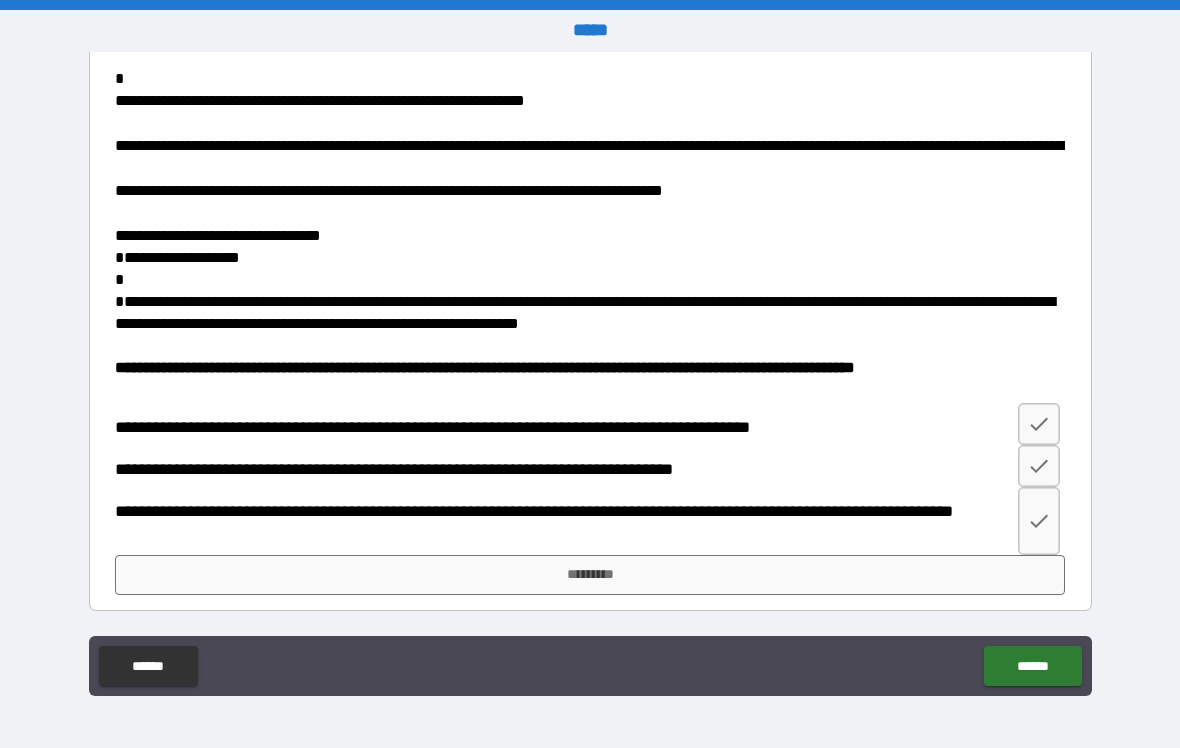 click on "*********" at bounding box center [590, 575] 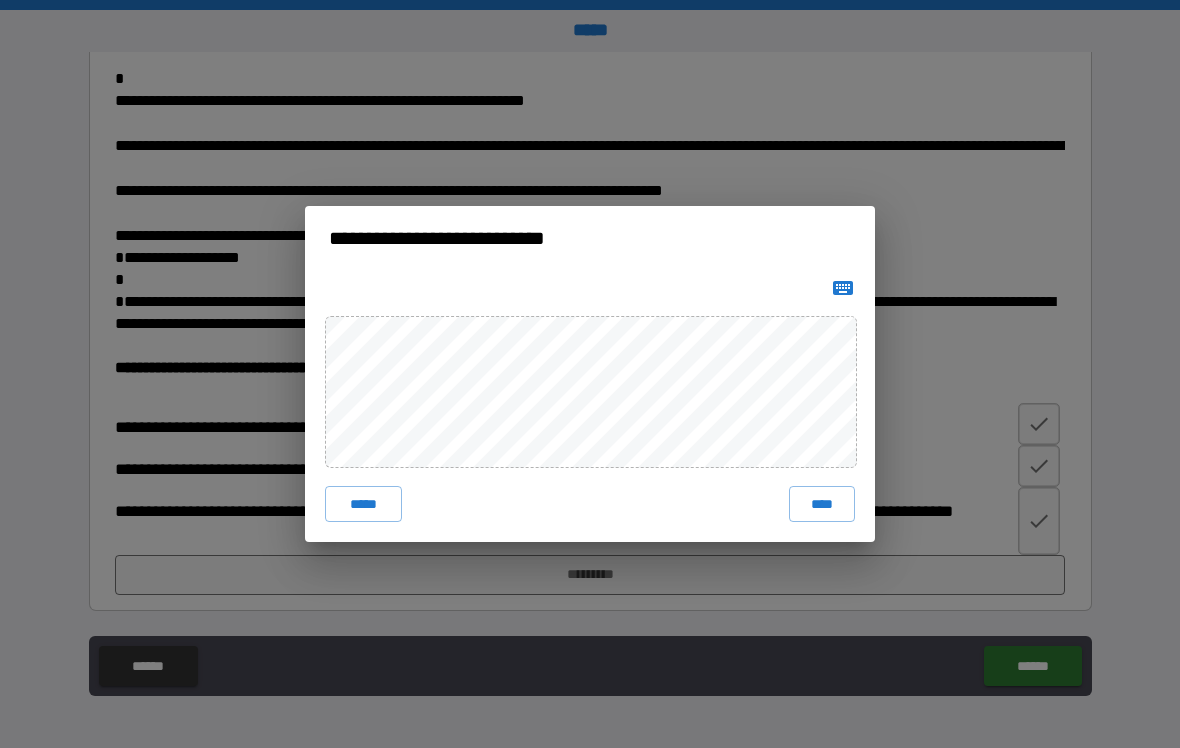 click on "****" at bounding box center (822, 504) 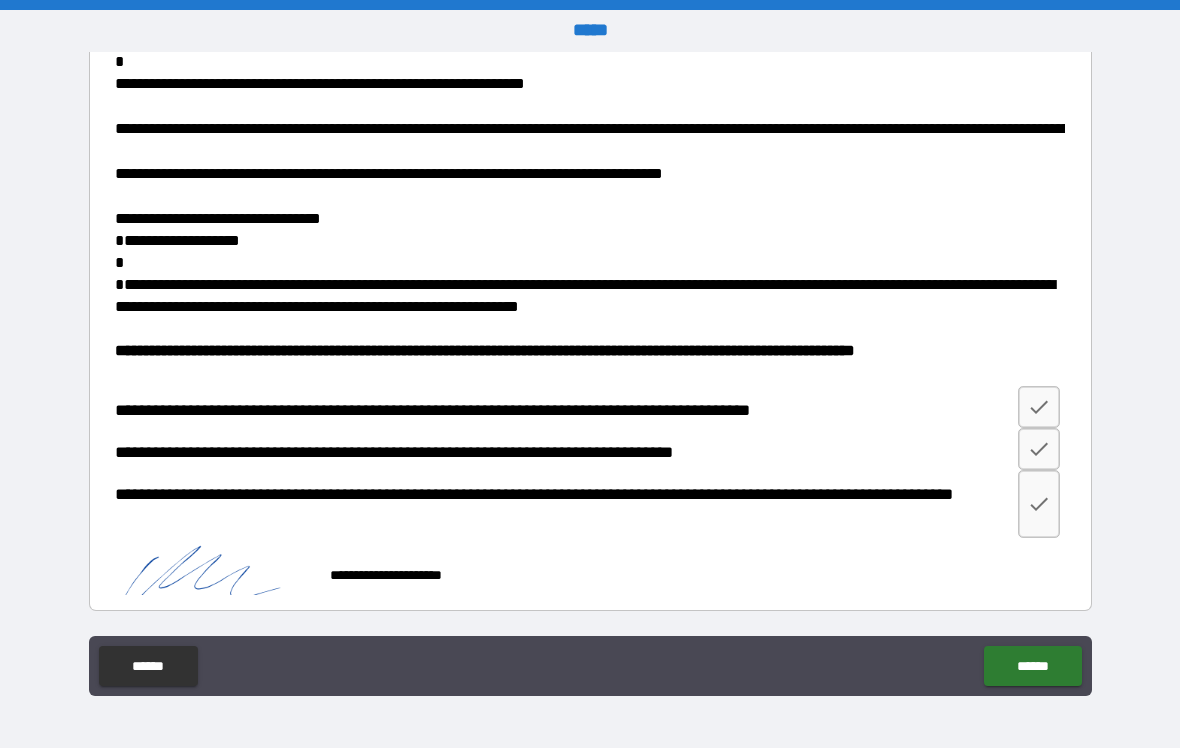 click on "**********" at bounding box center (590, 376) 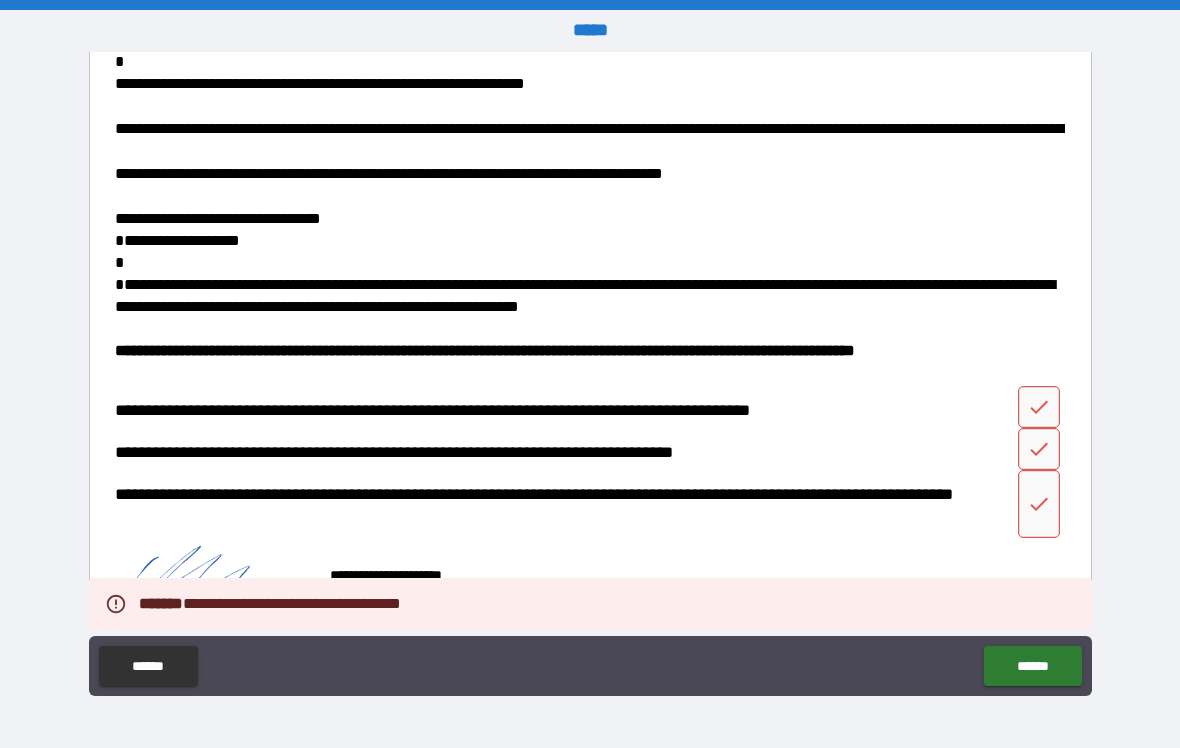 click 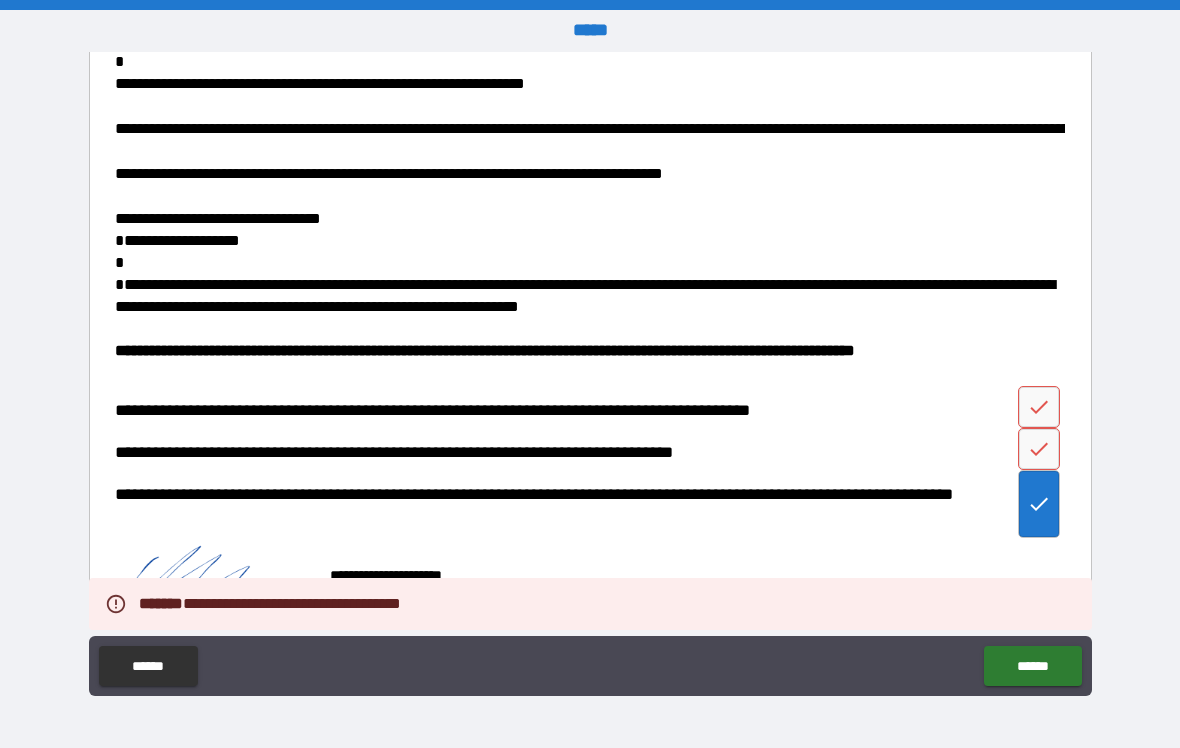 click 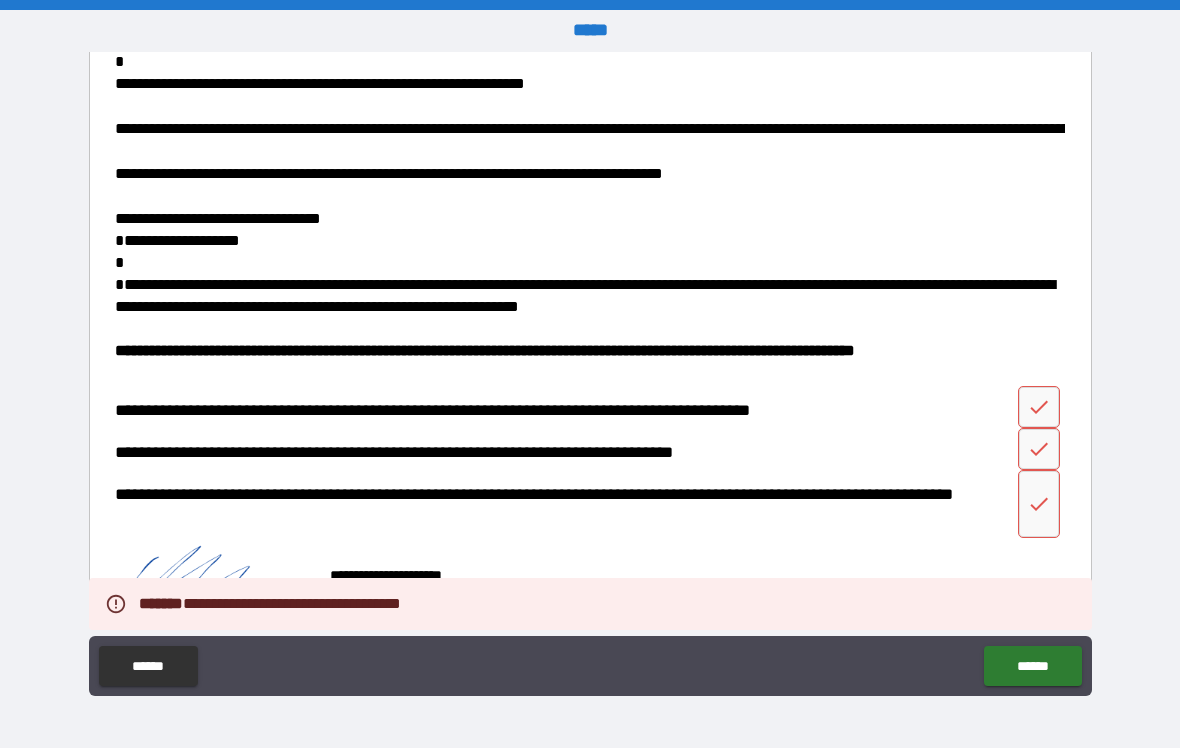 click 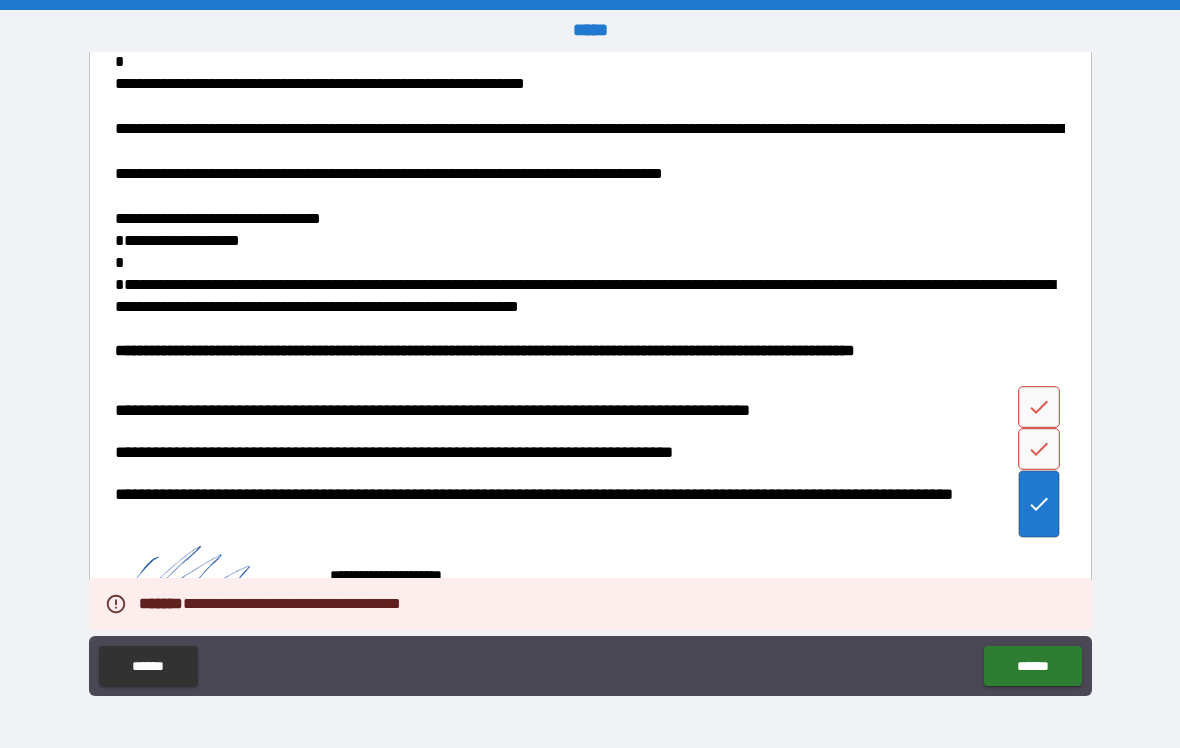 click 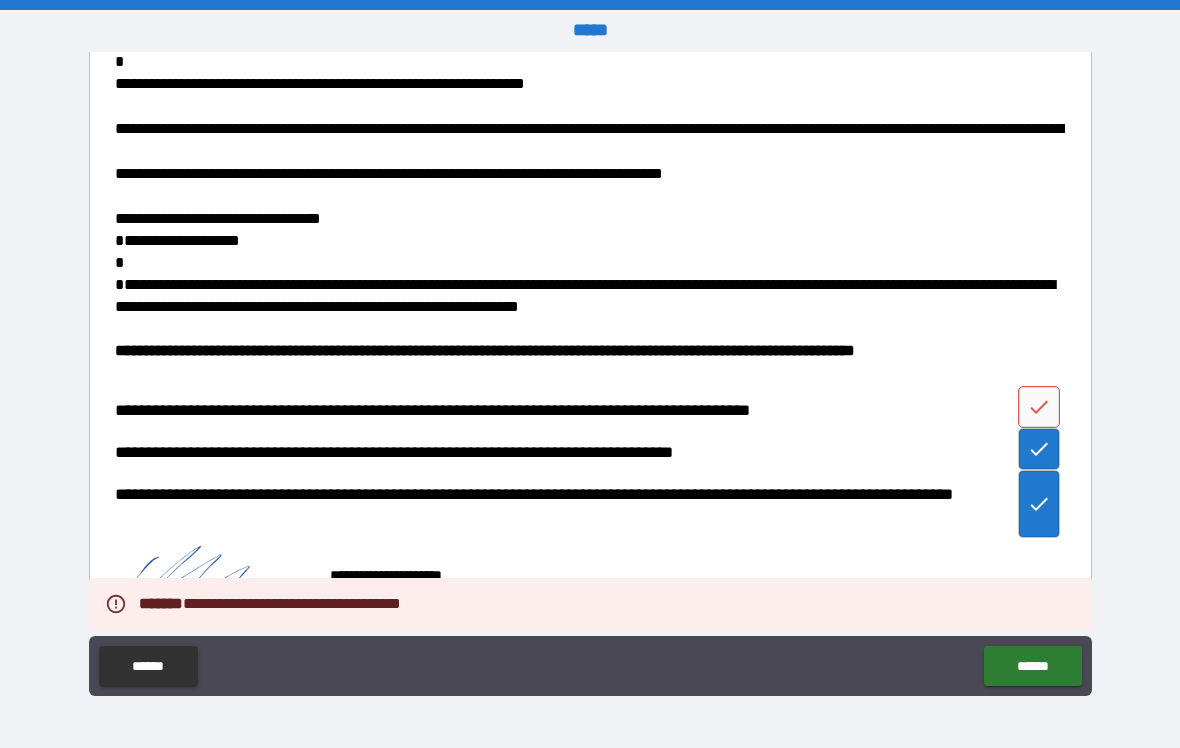 click 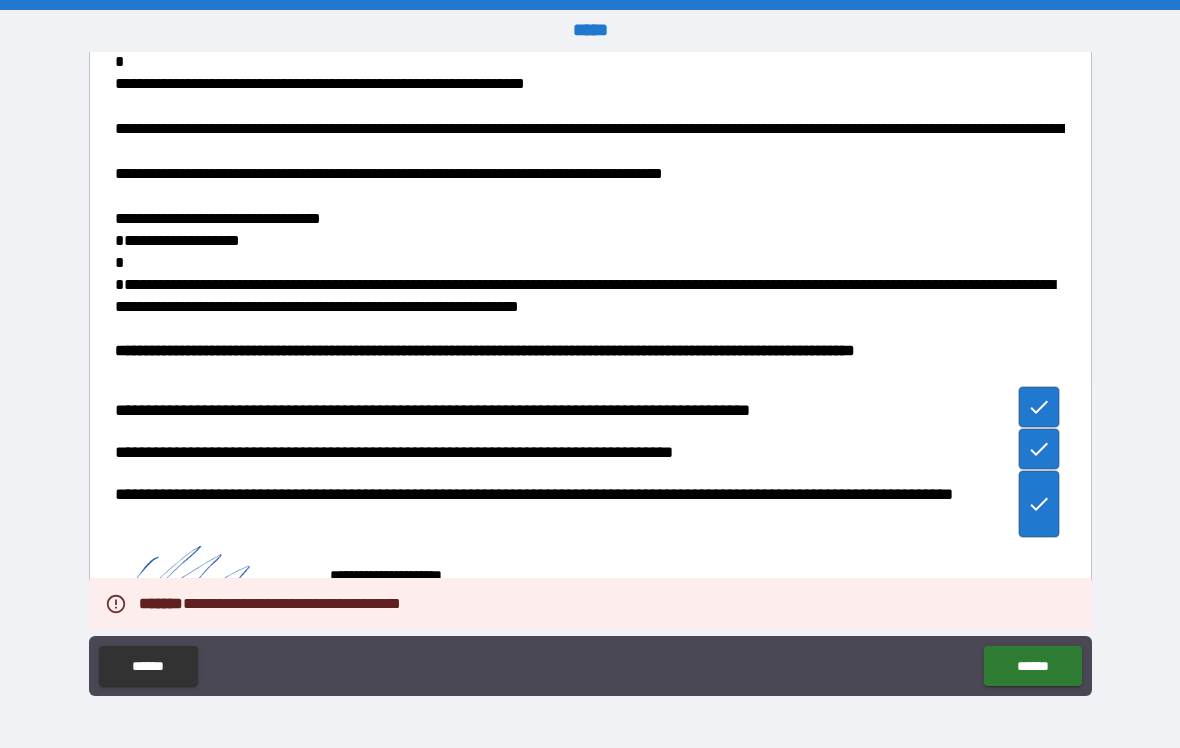 click on "******" at bounding box center (1032, 666) 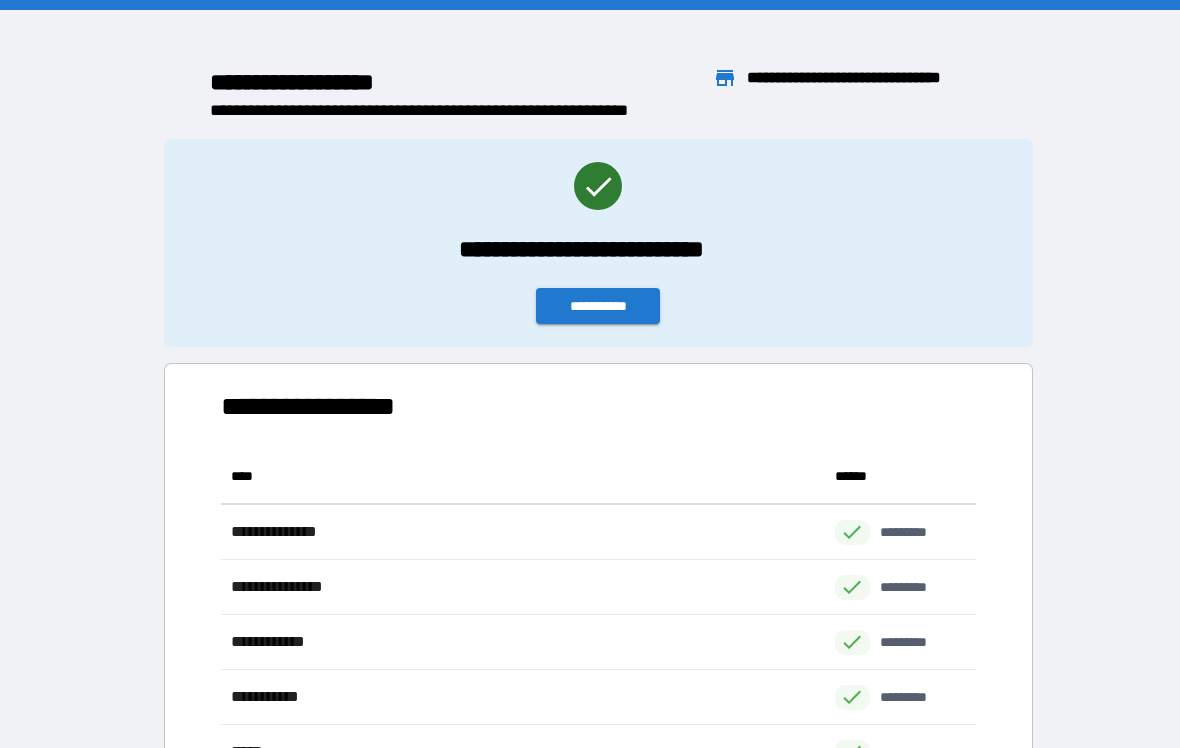 scroll, scrollTop: 1, scrollLeft: 1, axis: both 